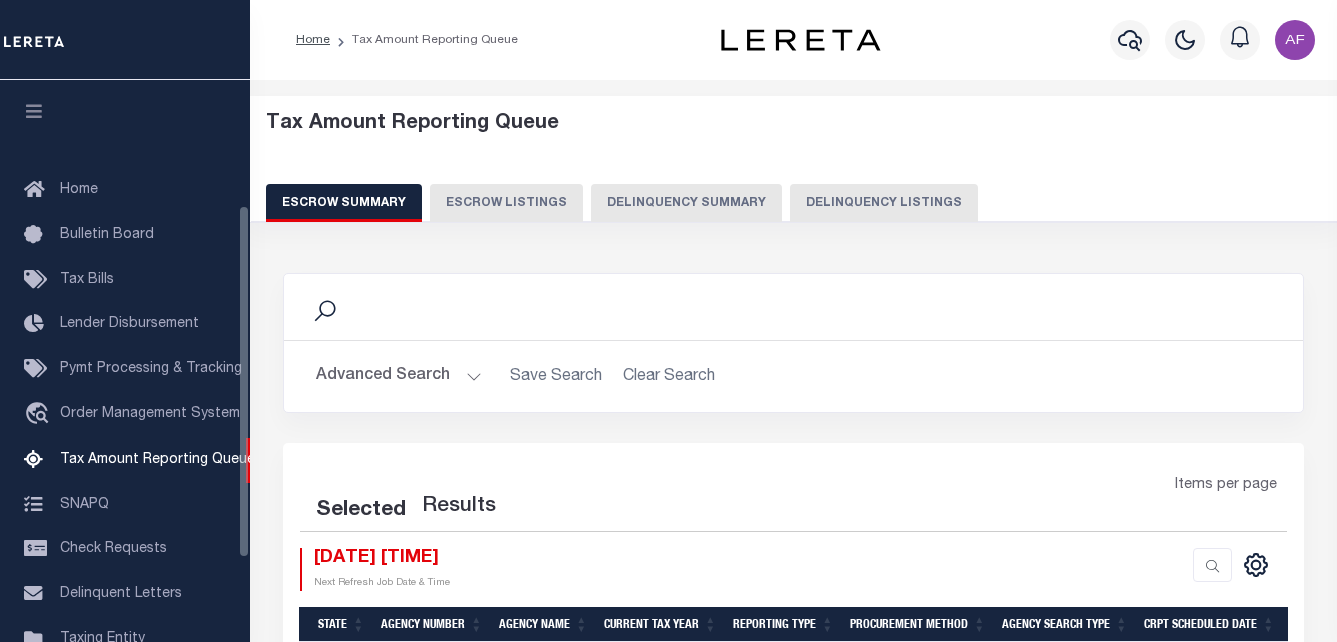 select on "100" 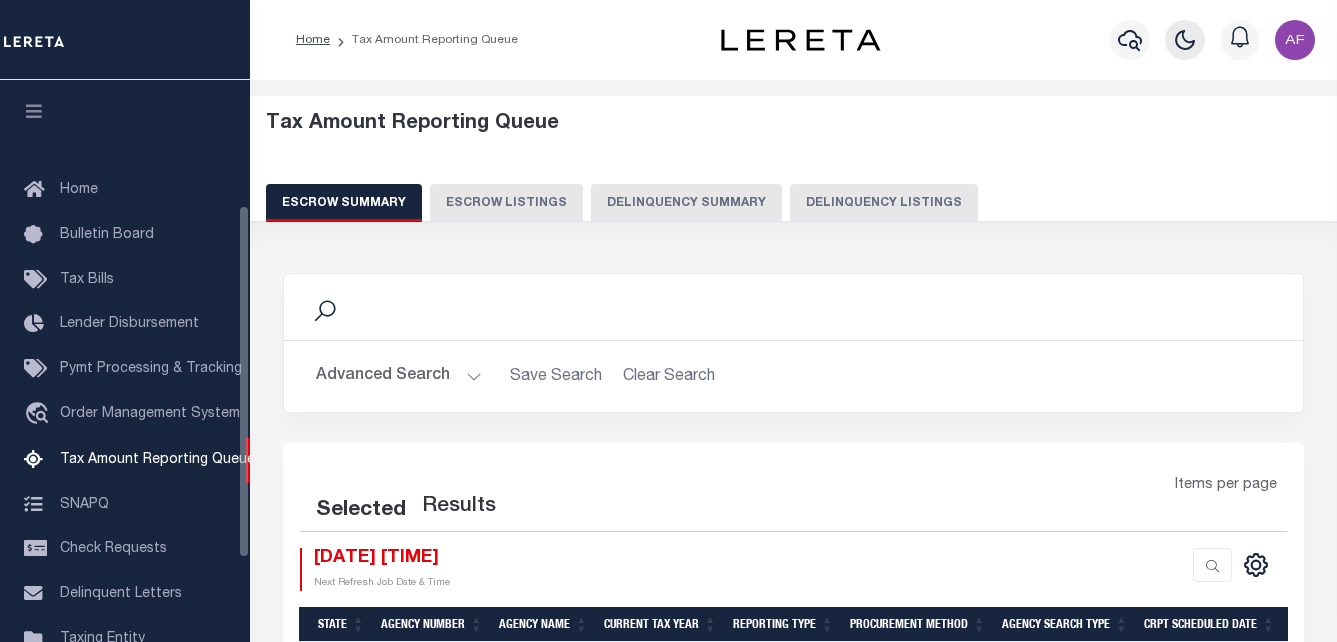 scroll, scrollTop: 0, scrollLeft: 0, axis: both 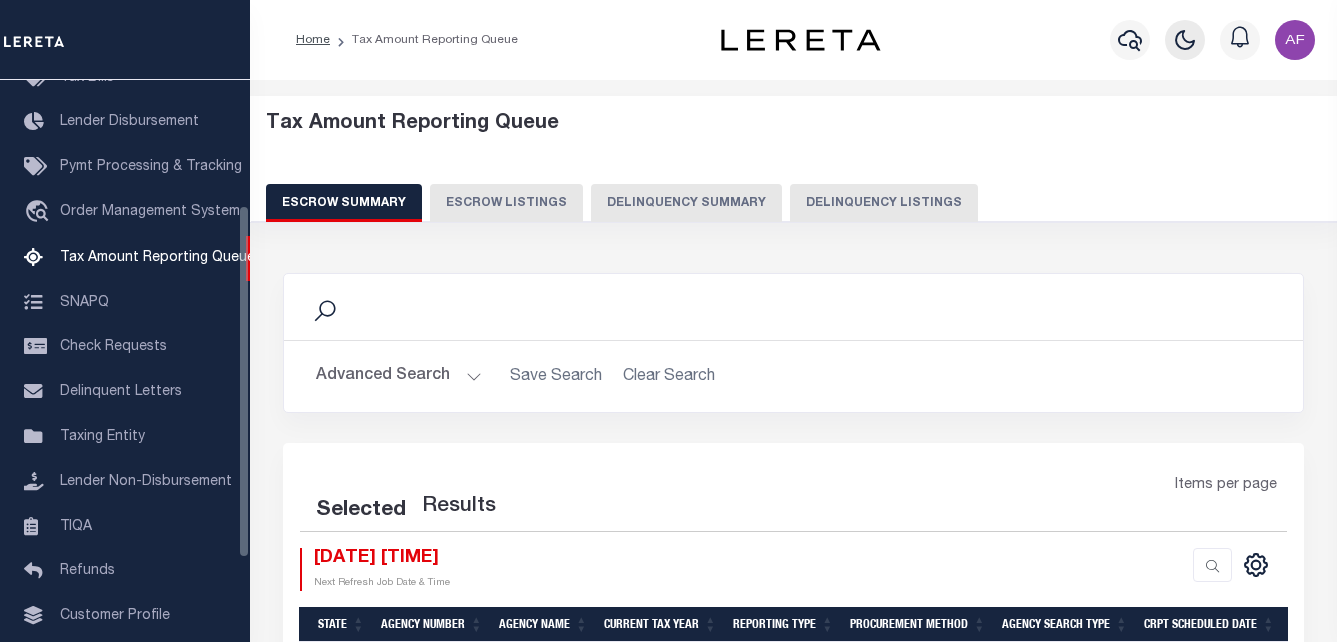 select on "100" 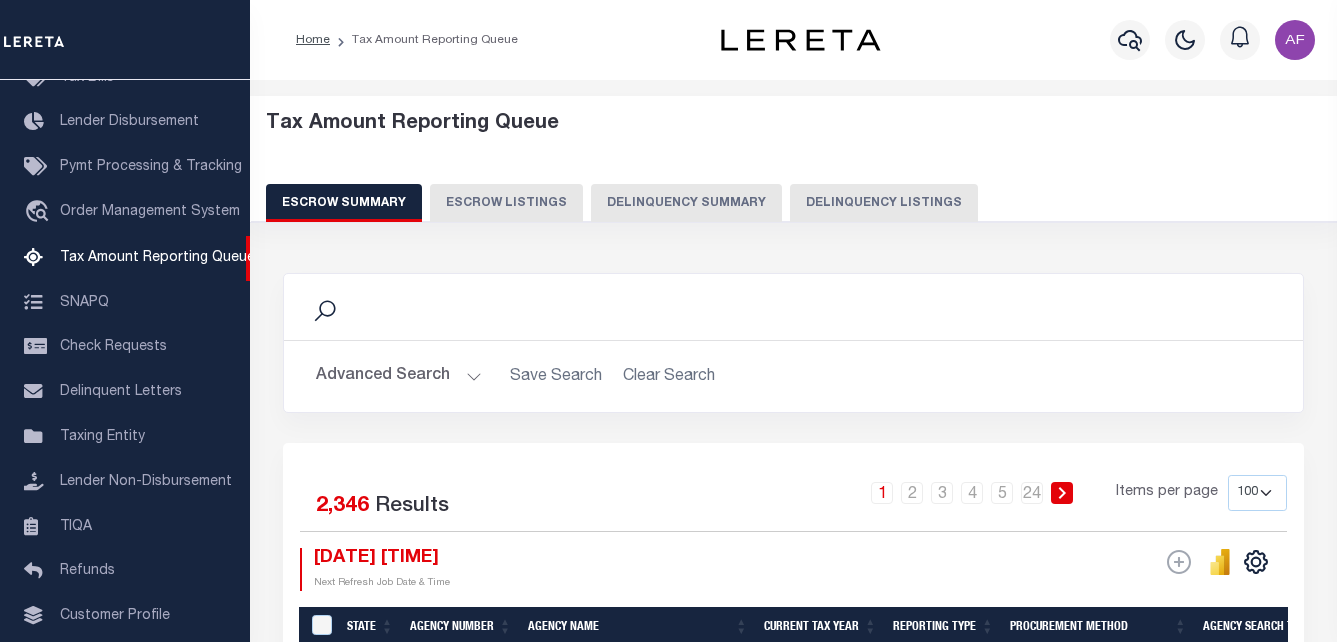 click on "Delinquency Listings" at bounding box center [884, 203] 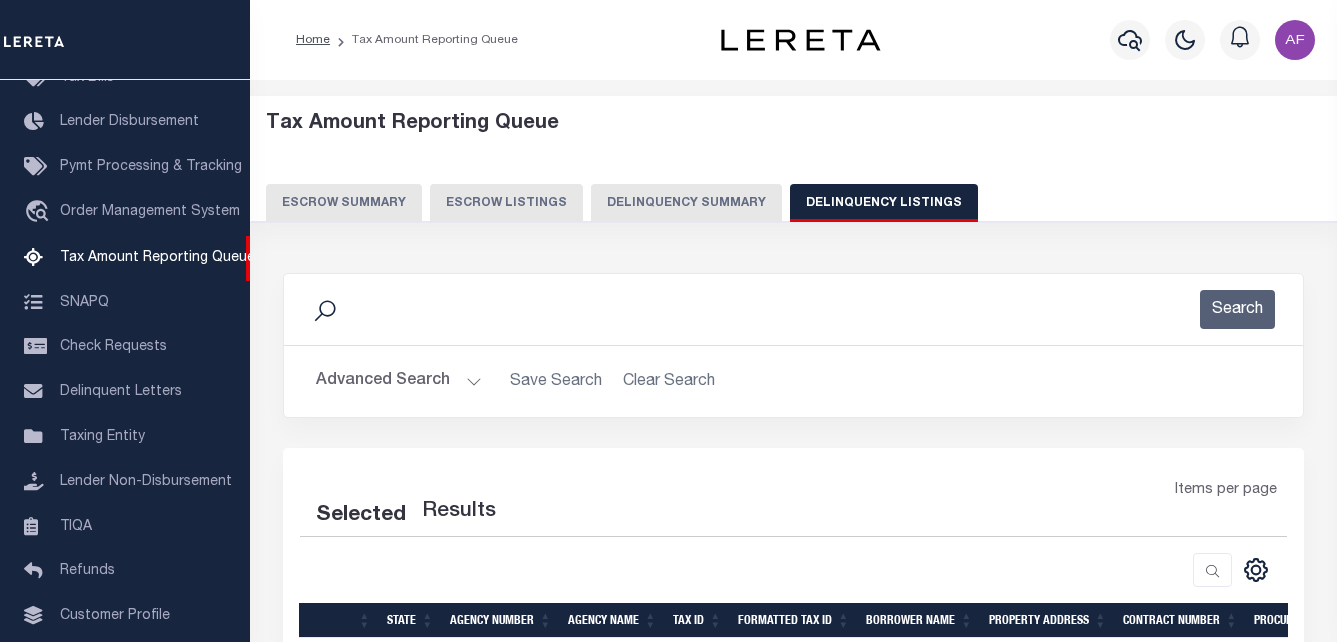 select on "100" 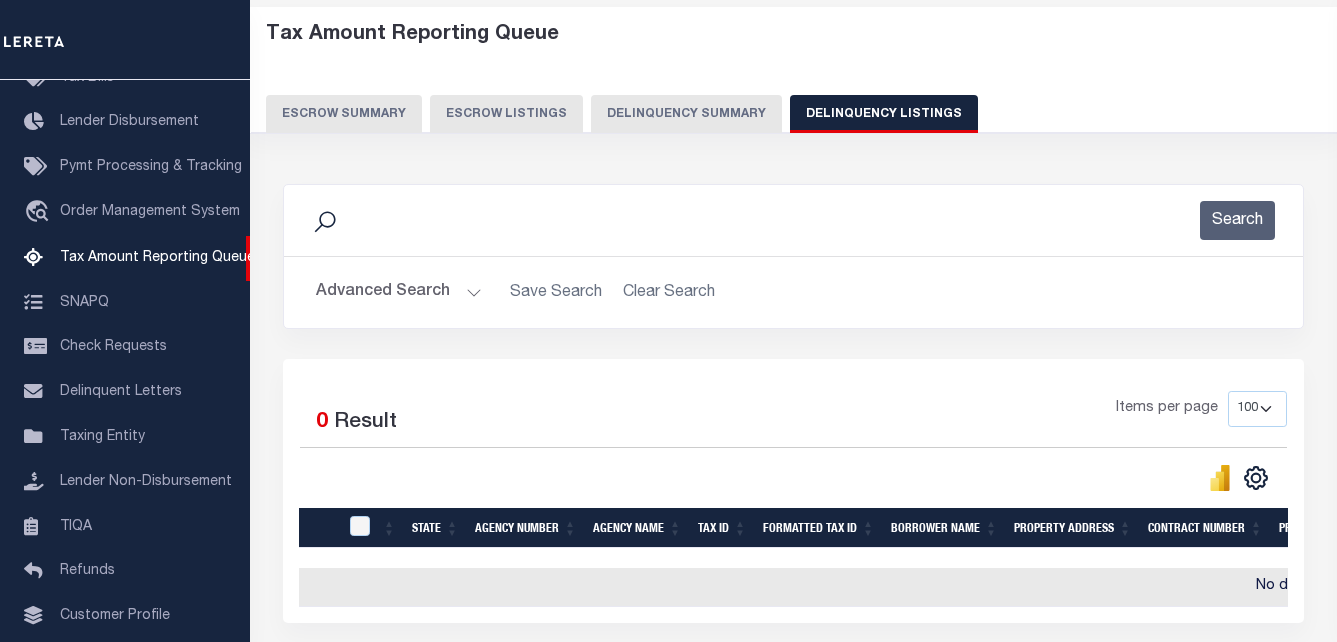 scroll, scrollTop: 66, scrollLeft: 0, axis: vertical 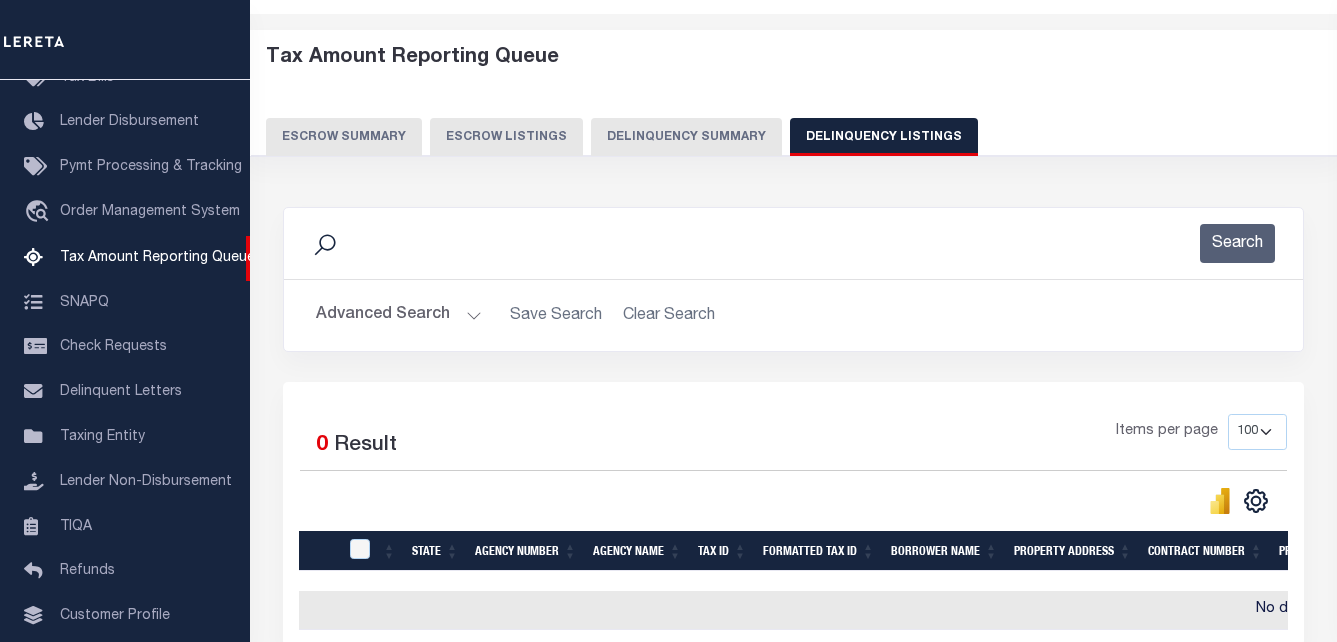 click on "Advanced Search" at bounding box center (399, 315) 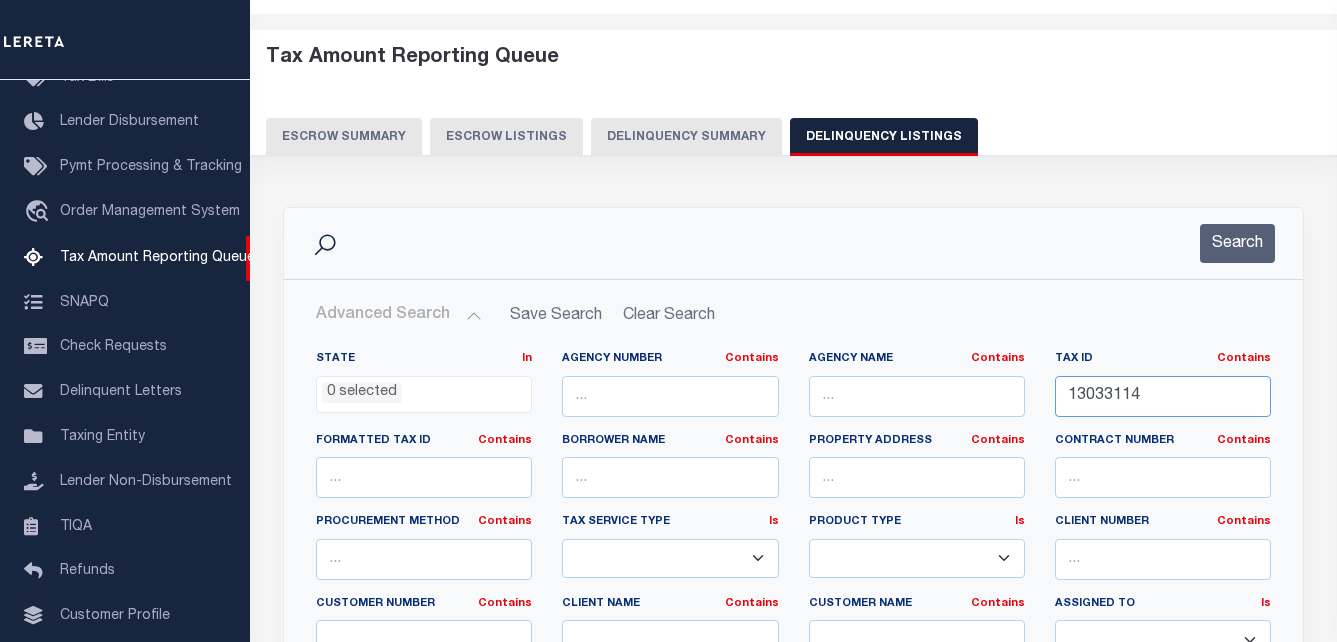 drag, startPoint x: 1144, startPoint y: 385, endPoint x: 1027, endPoint y: 387, distance: 117.01709 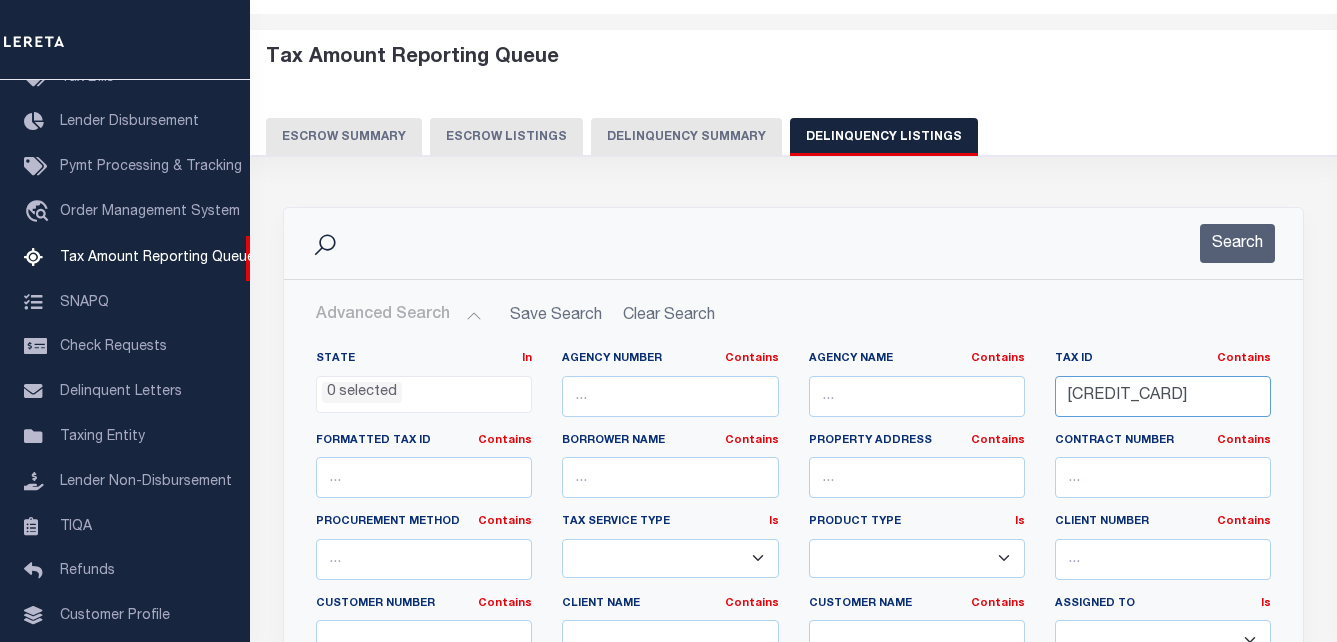 scroll, scrollTop: 0, scrollLeft: 5, axis: horizontal 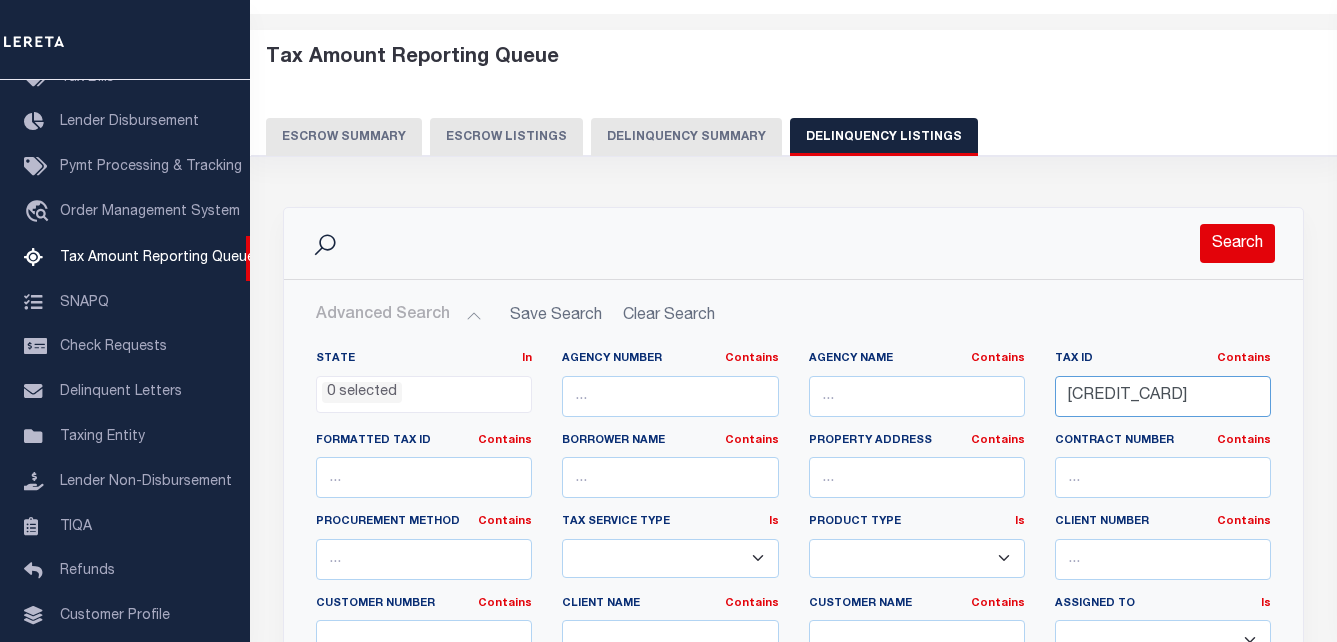 type on "[LICENSE]" 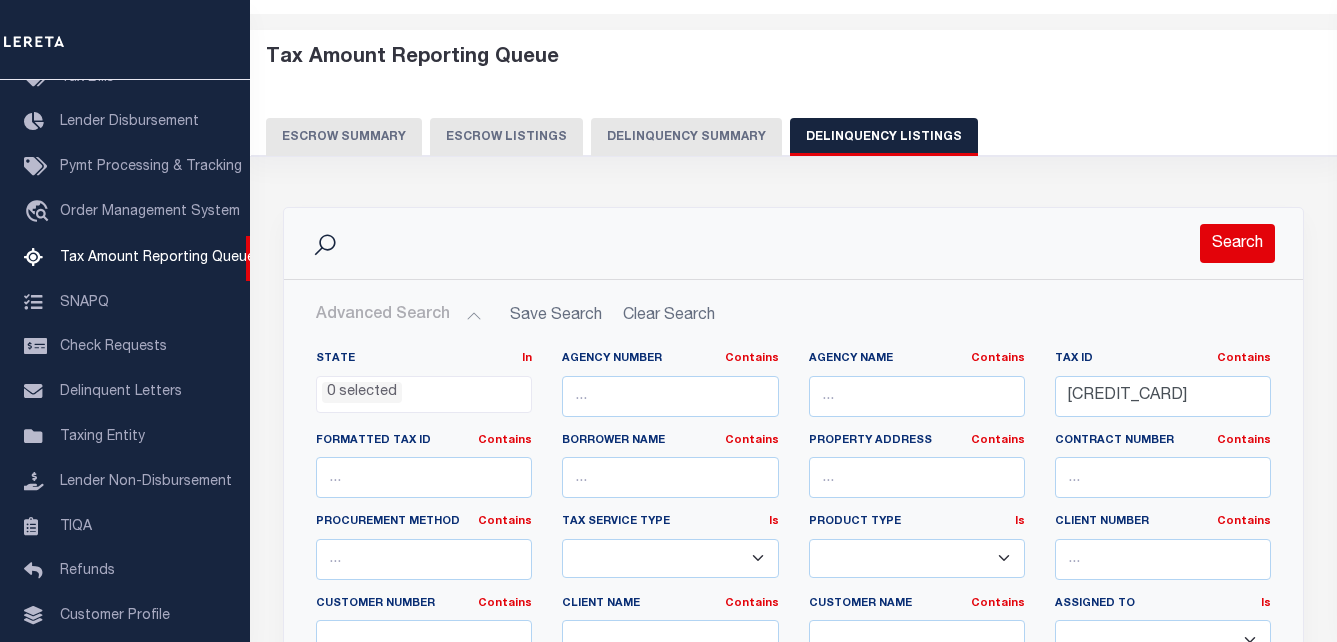 click on "Search" at bounding box center [1237, 243] 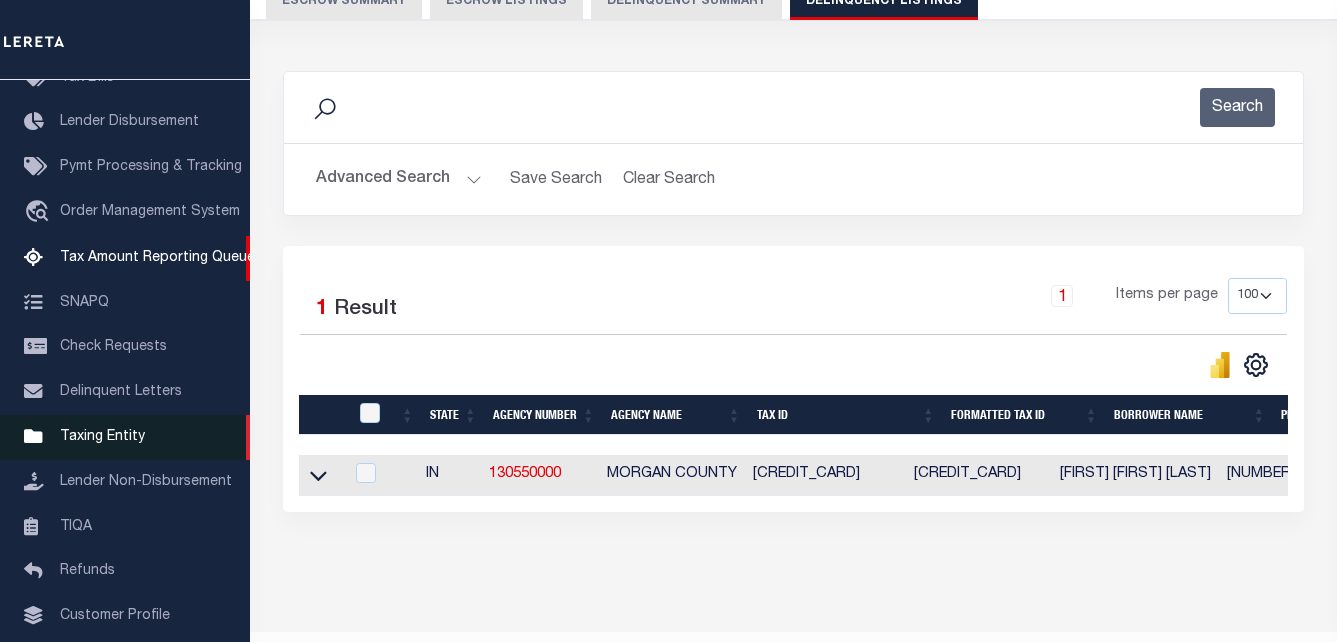 scroll, scrollTop: 266, scrollLeft: 0, axis: vertical 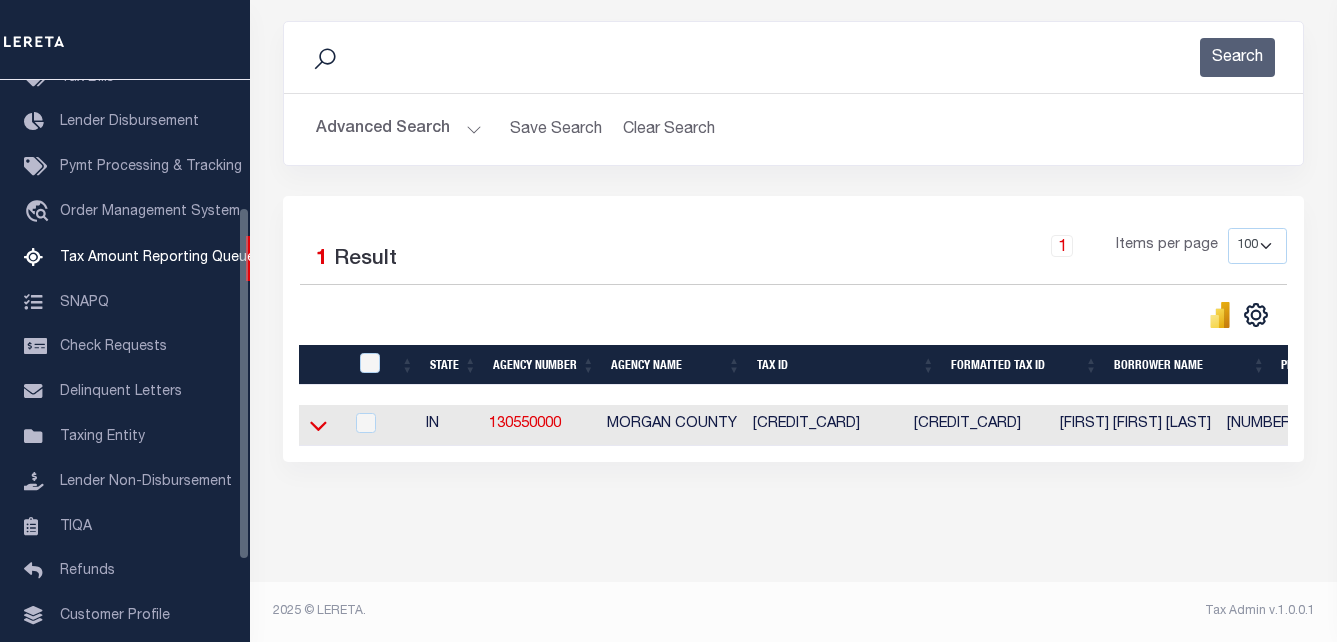 click 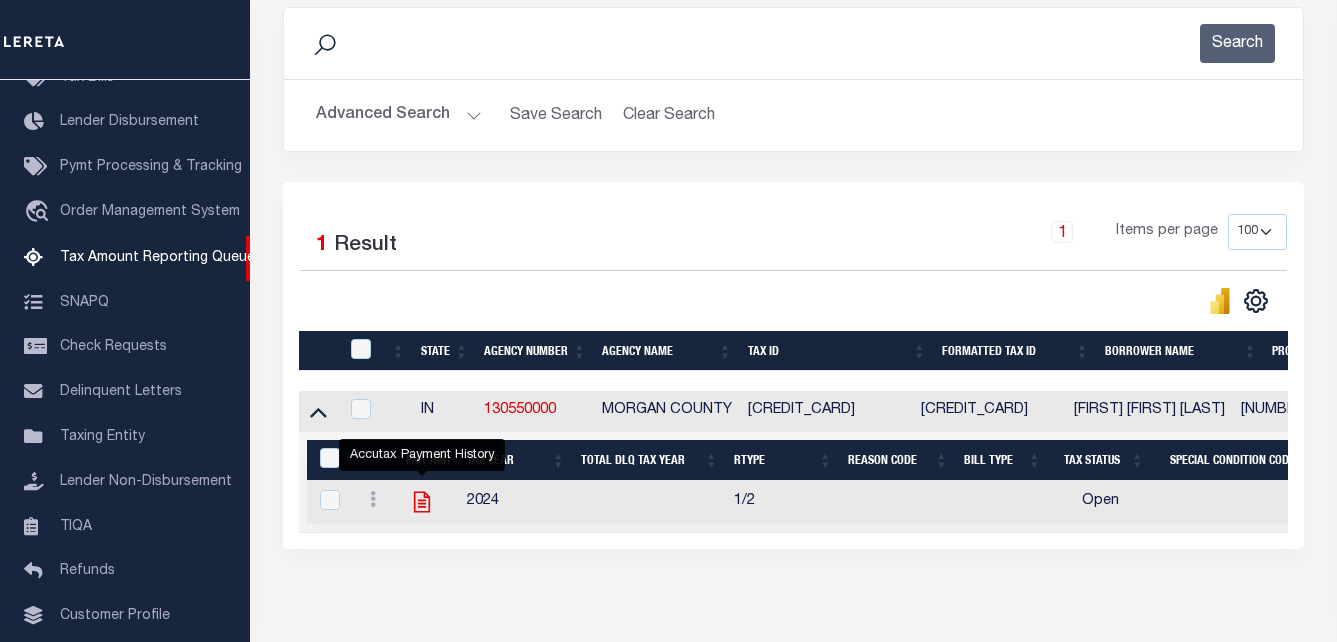 click 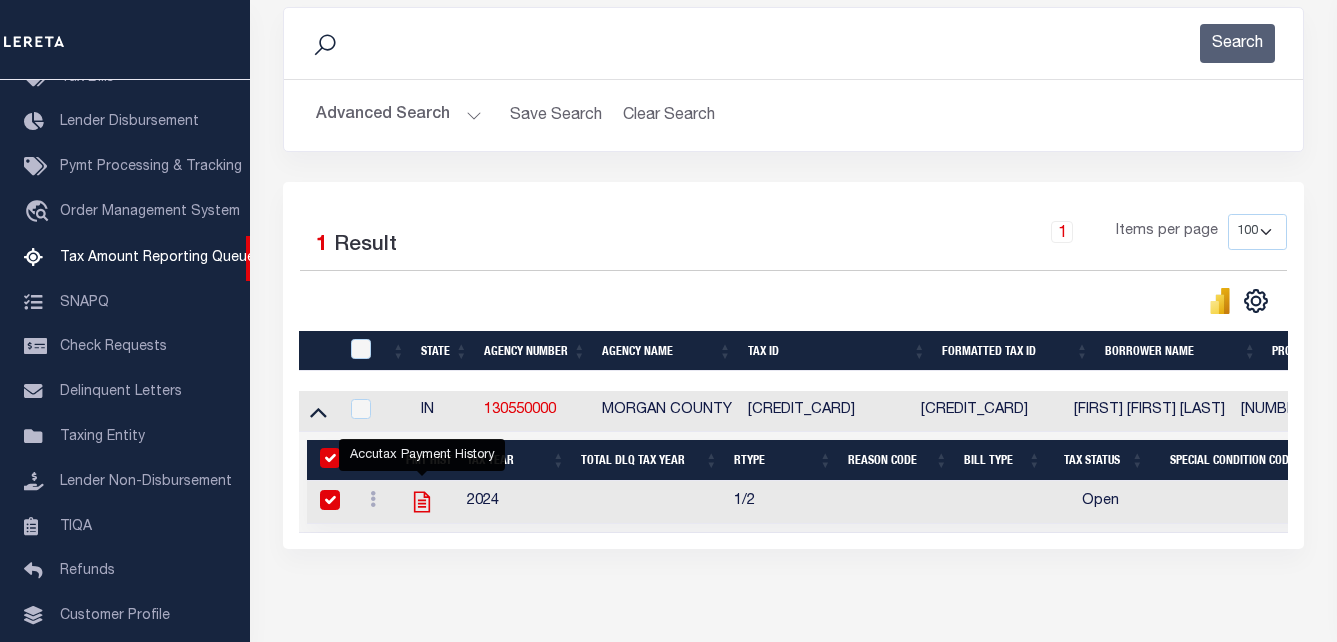 checkbox on "true" 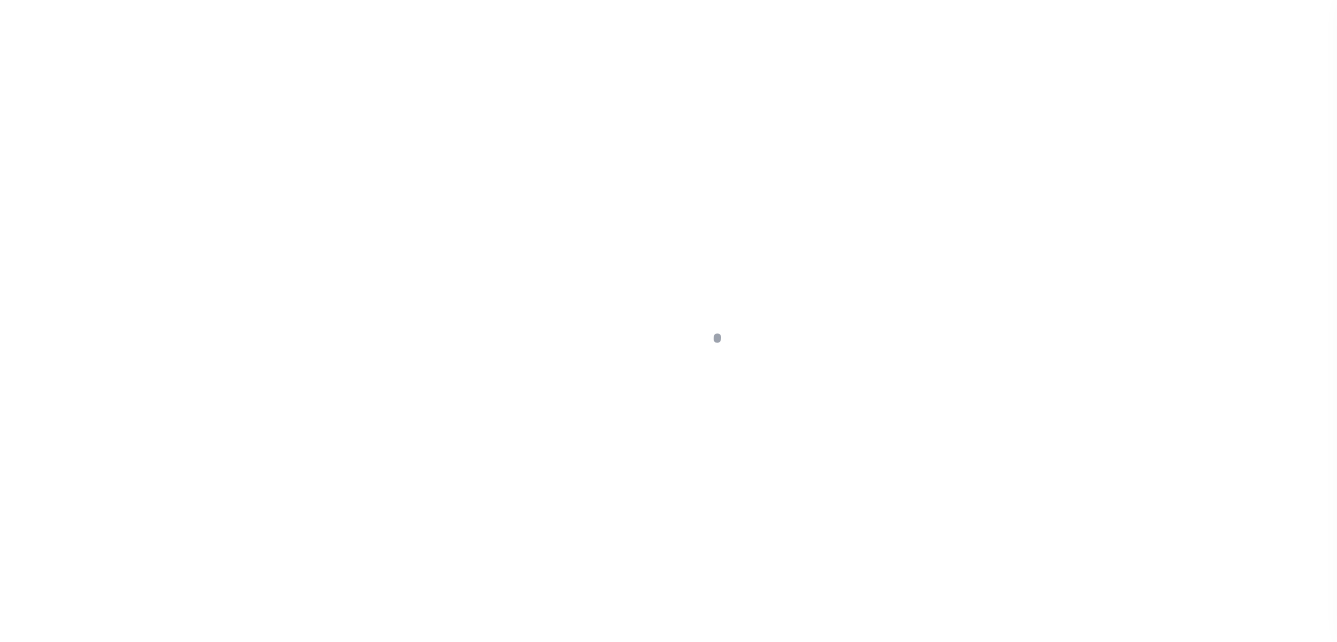scroll, scrollTop: 0, scrollLeft: 0, axis: both 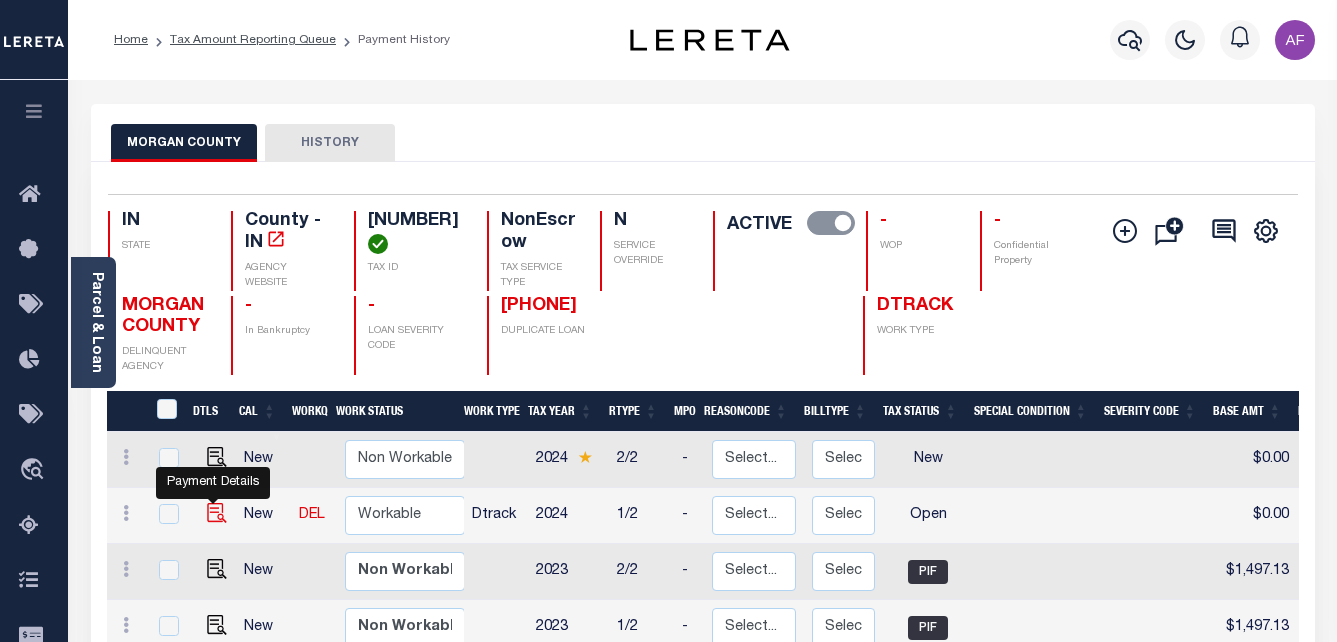 click at bounding box center [217, 513] 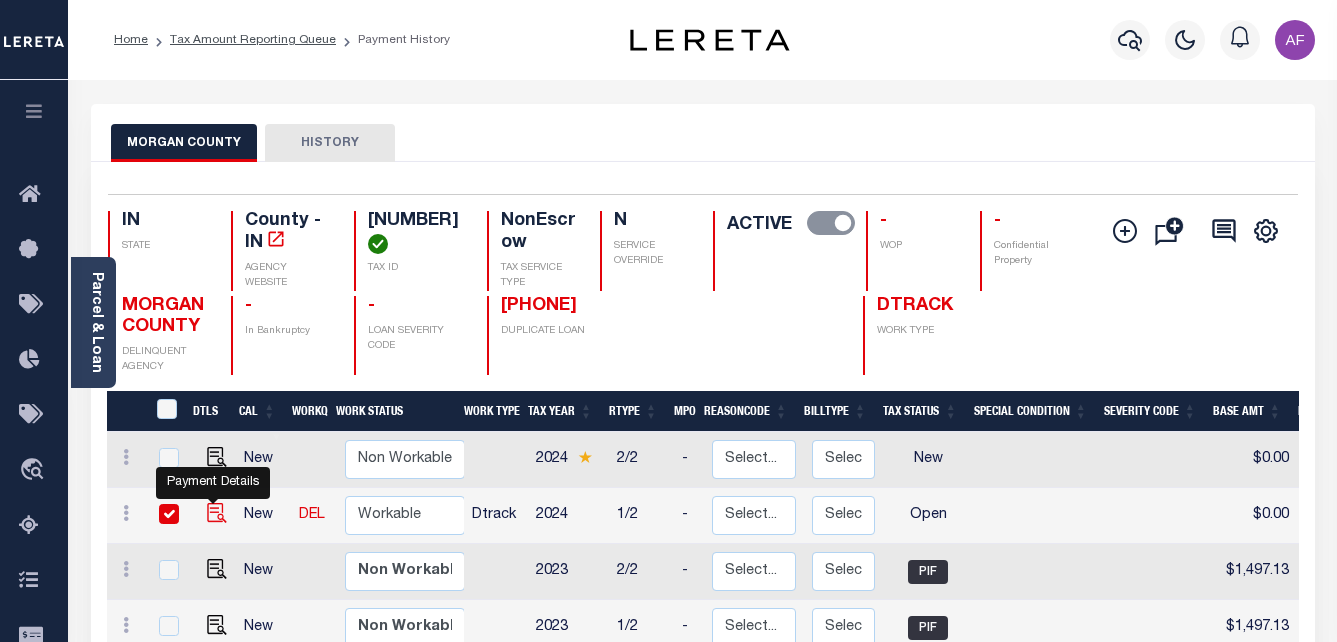 checkbox on "true" 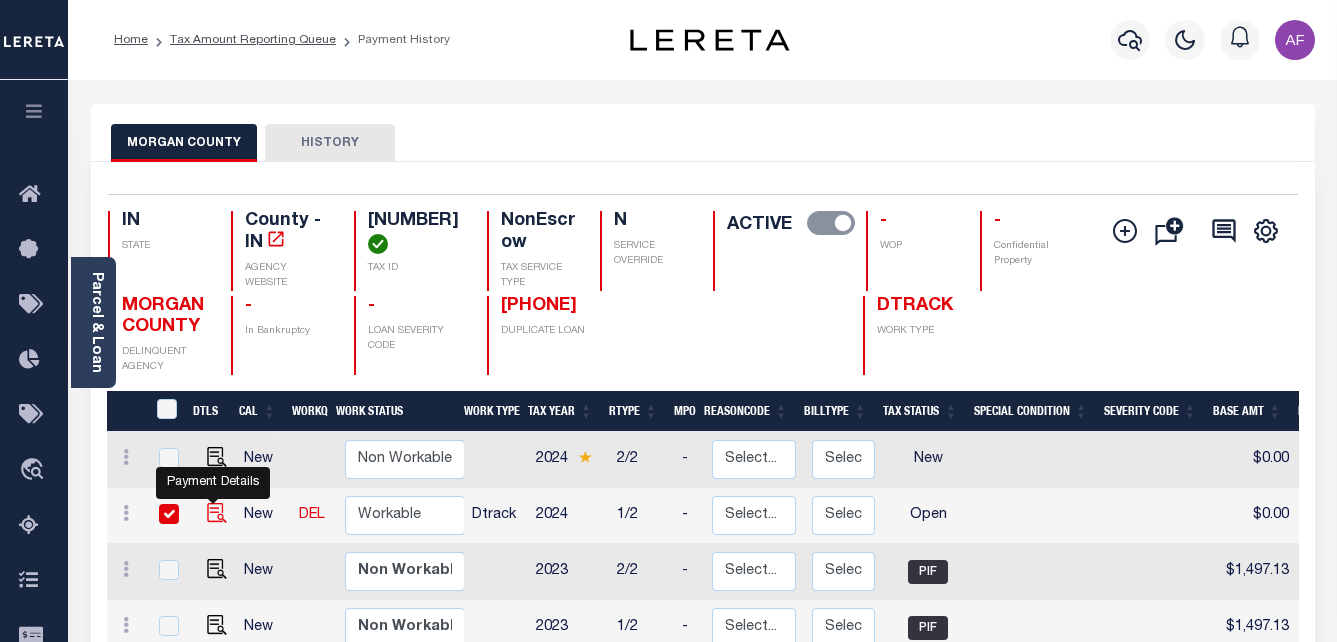 checkbox on "true" 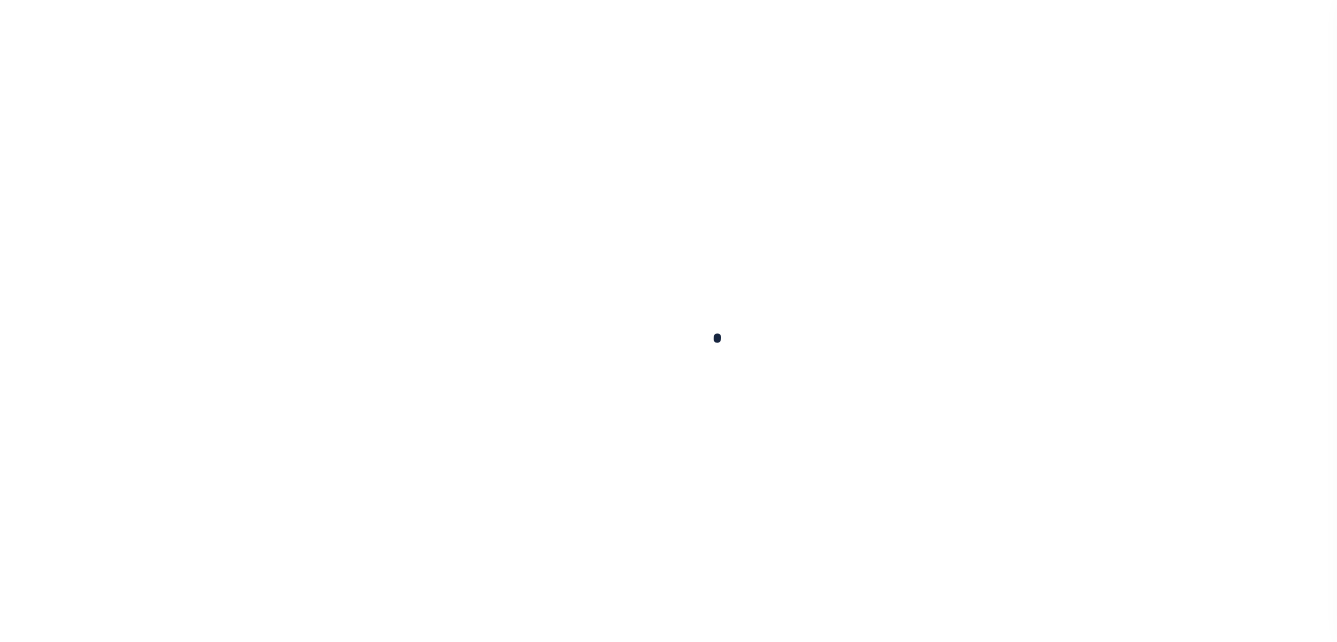 scroll, scrollTop: 0, scrollLeft: 0, axis: both 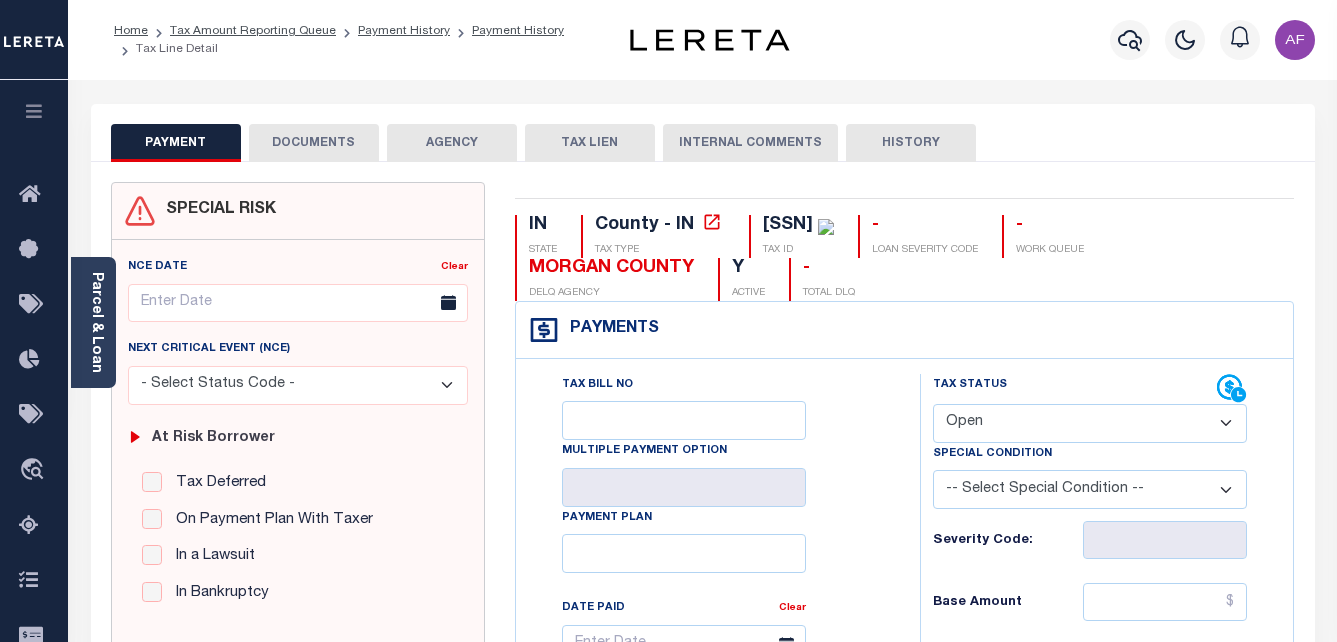 click on "- Select Status Code -
Open
Due/Unpaid
Paid
Incomplete
No Tax Due
Internal Refund Processed
New" at bounding box center (1090, 423) 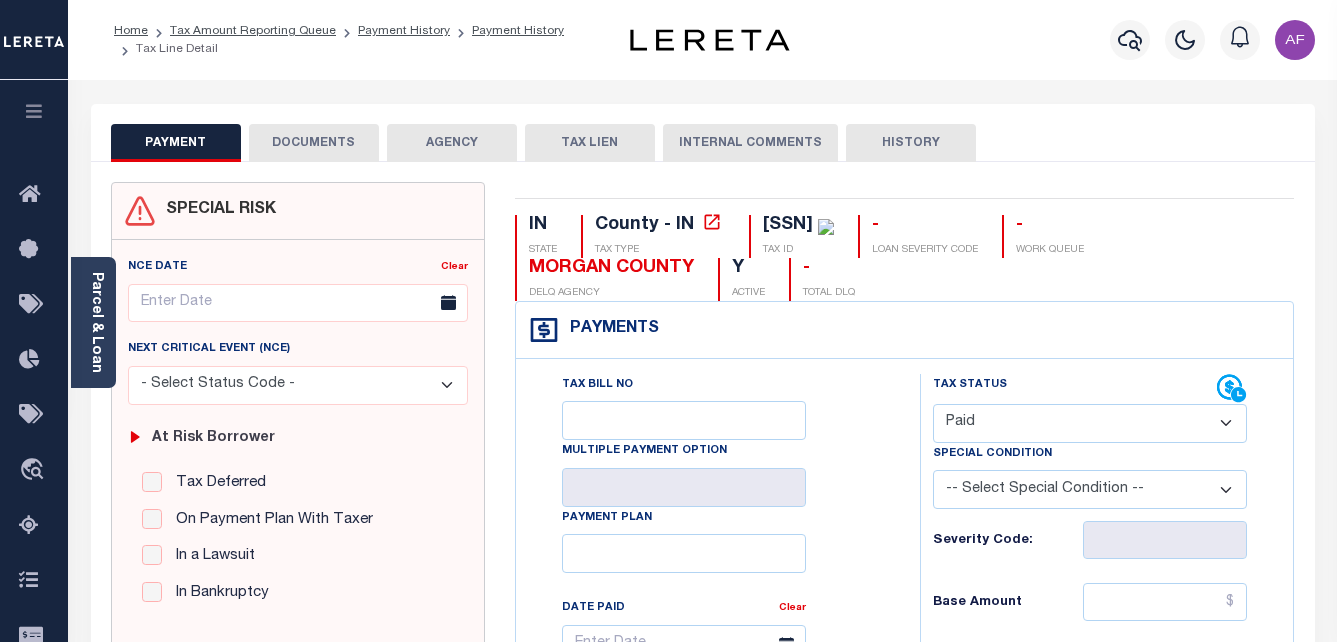 click on "- Select Status Code -
Open
Due/Unpaid
Paid
Incomplete
No Tax Due
Internal Refund Processed
New" at bounding box center [1090, 423] 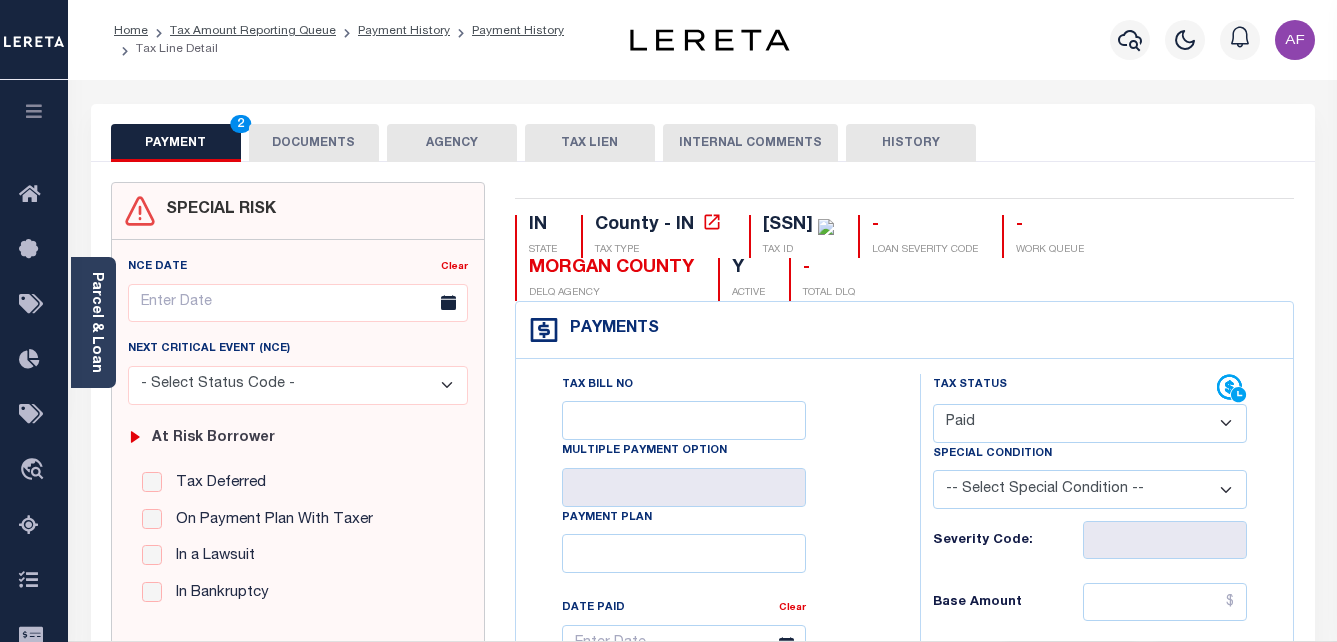 type on "08/01/2025" 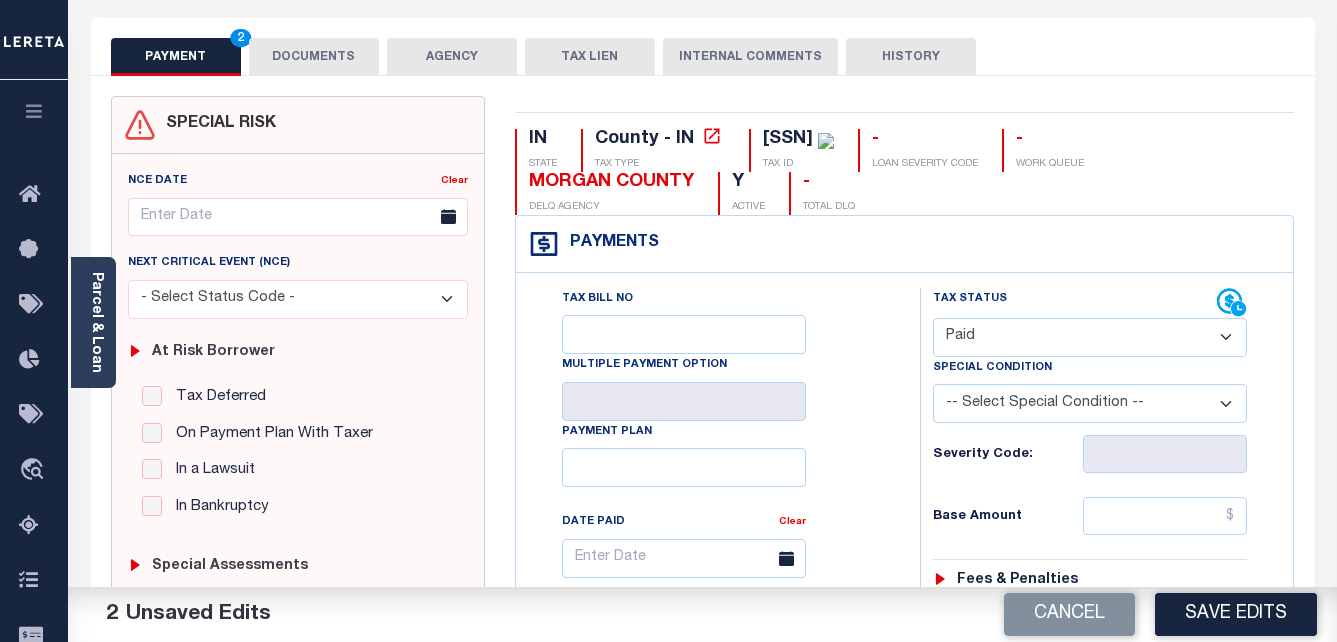 scroll, scrollTop: 200, scrollLeft: 0, axis: vertical 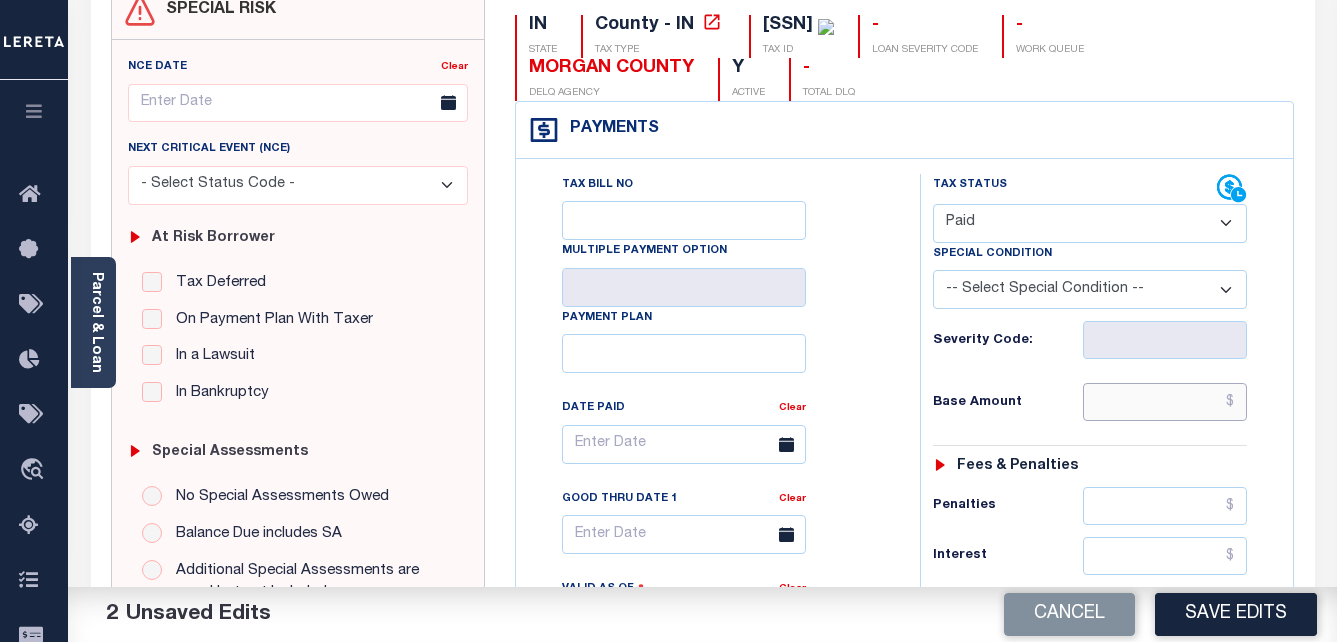 click at bounding box center [1165, 402] 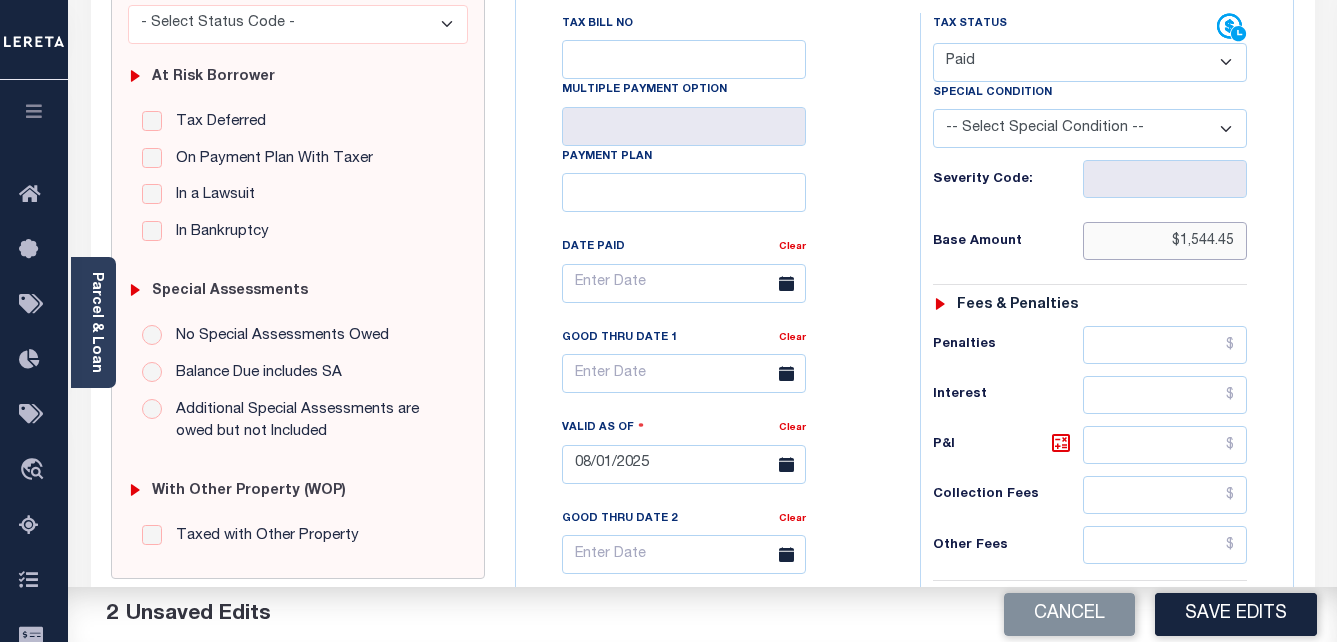 scroll, scrollTop: 700, scrollLeft: 0, axis: vertical 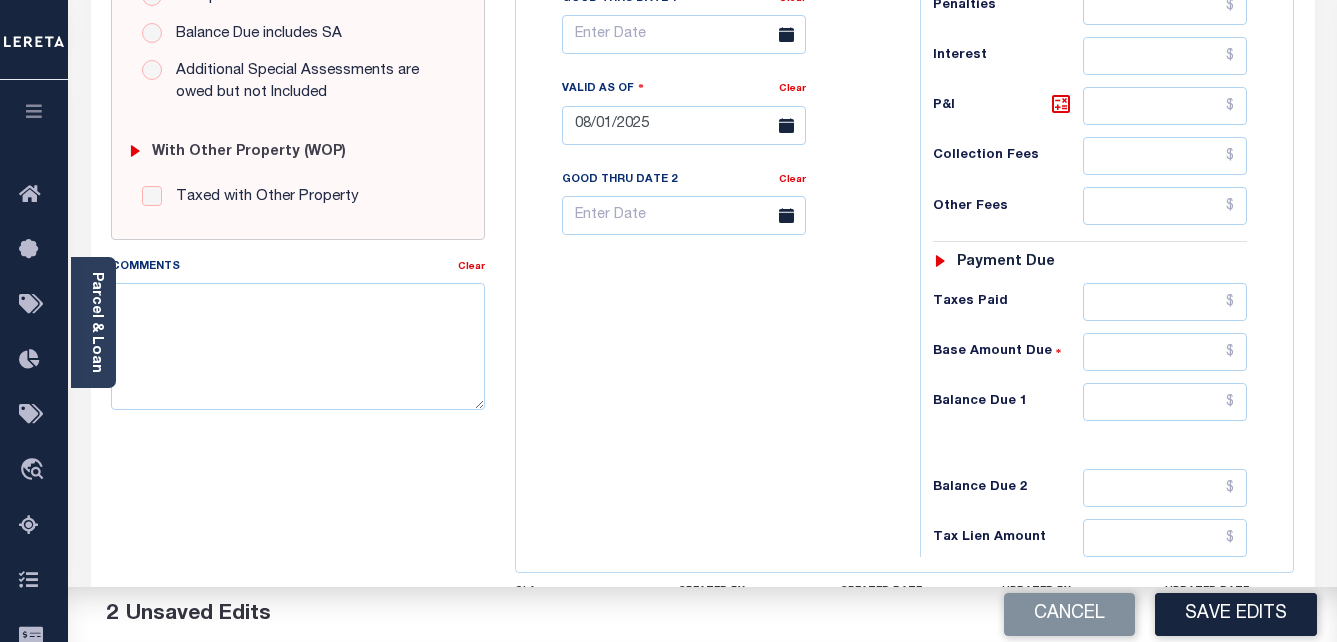 type on "$1,544.45" 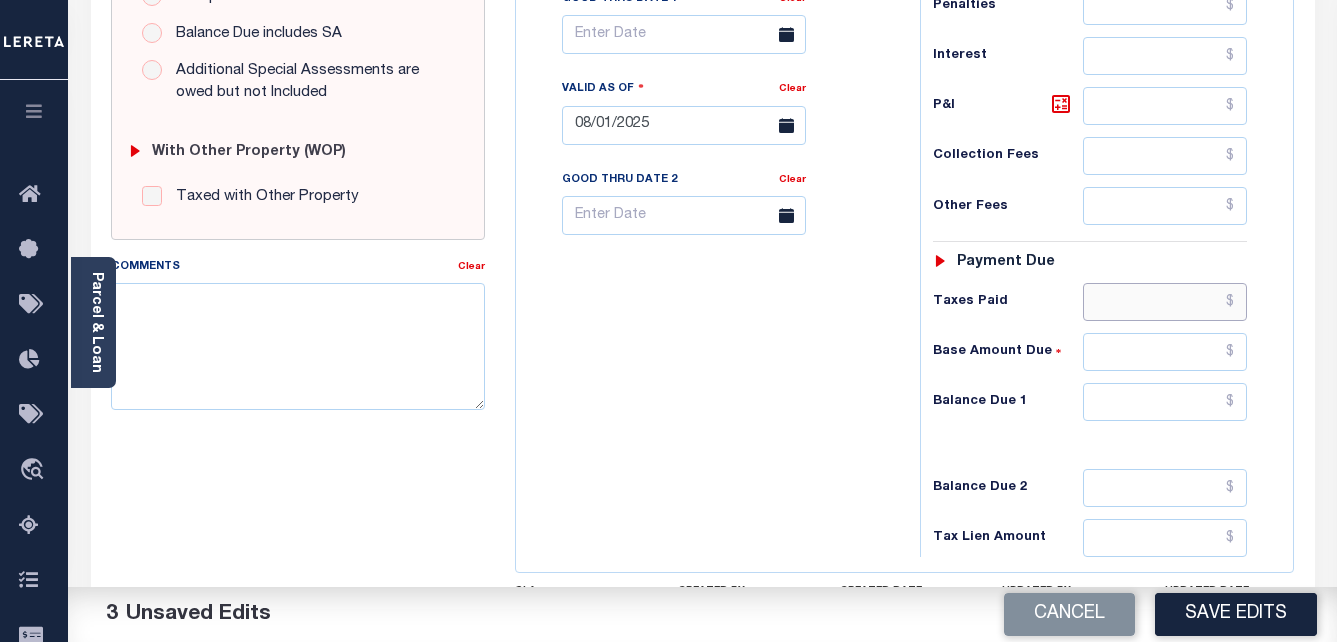 click at bounding box center [1165, 302] 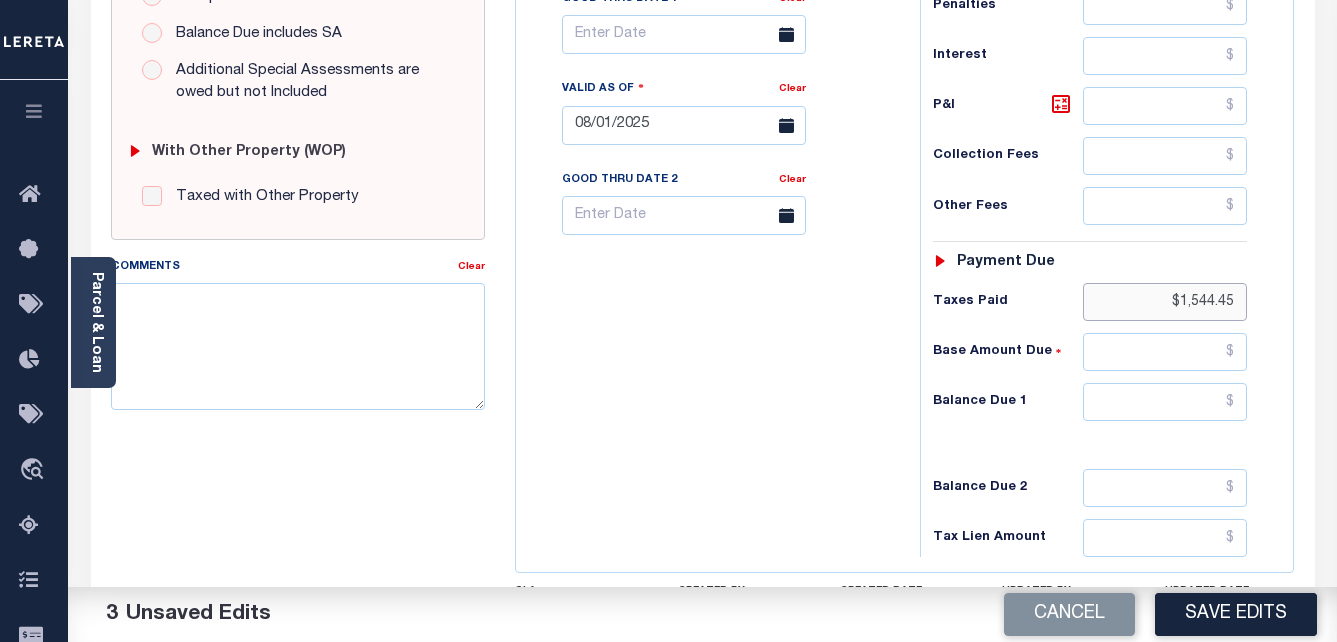 type on "$1,544.45" 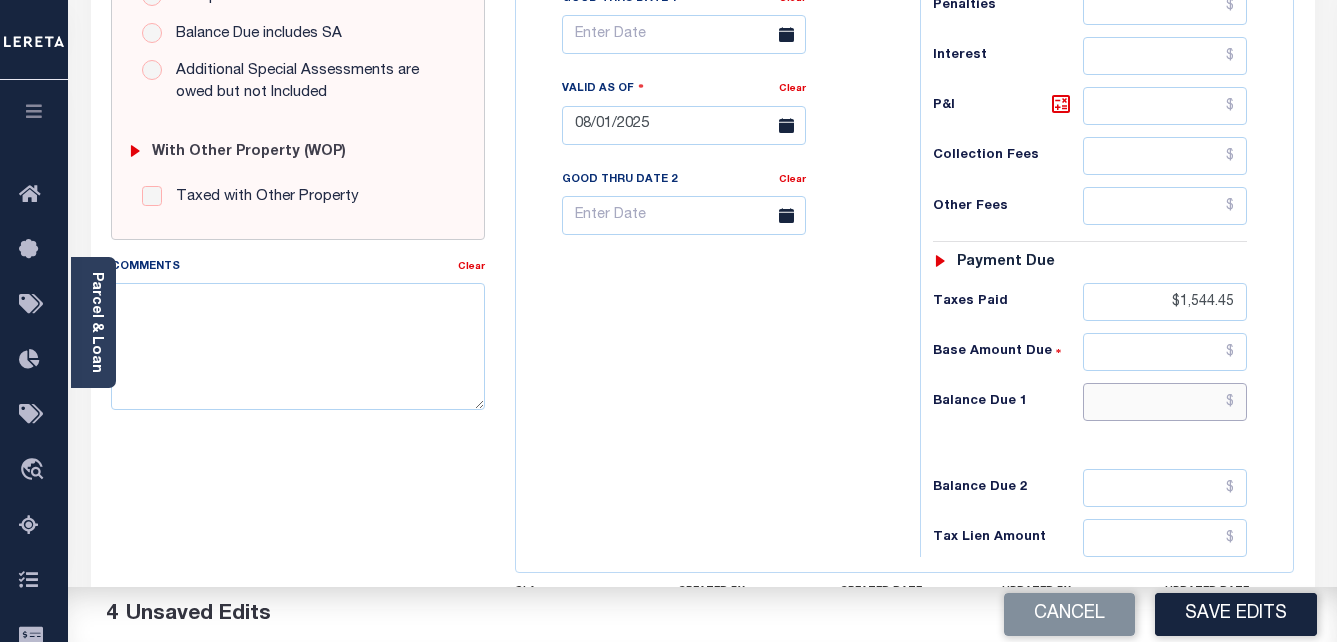 drag, startPoint x: 1178, startPoint y: 410, endPoint x: 1202, endPoint y: 404, distance: 24.738634 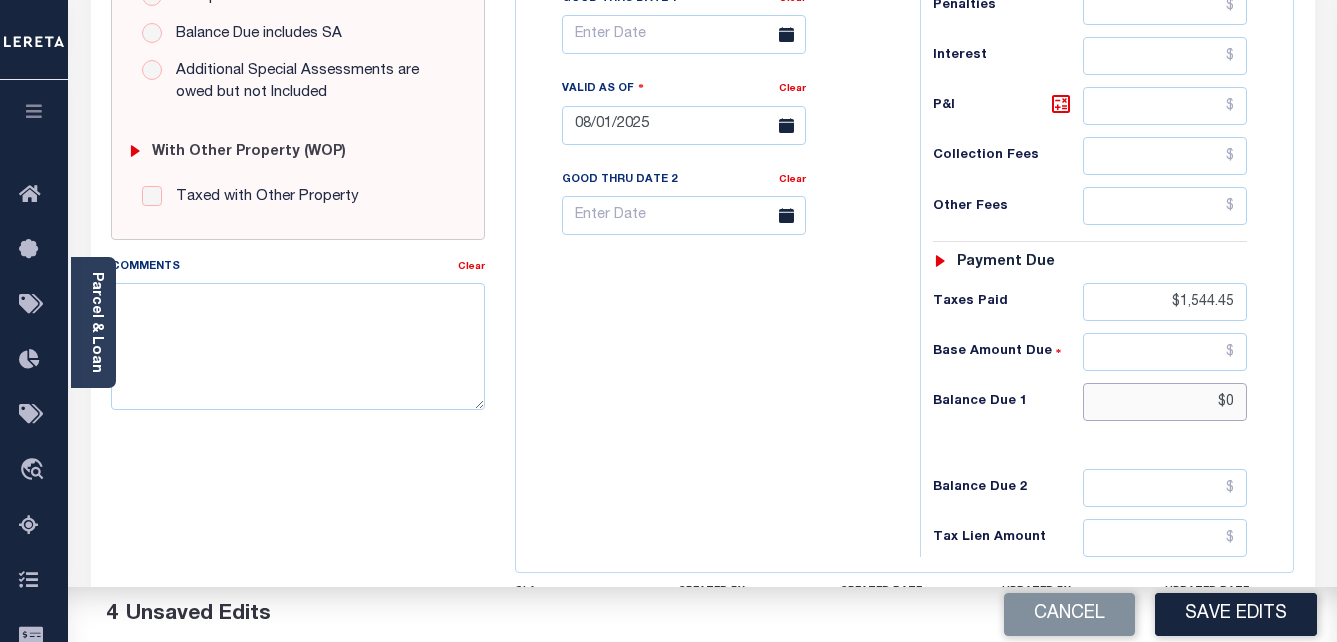 scroll, scrollTop: 873, scrollLeft: 0, axis: vertical 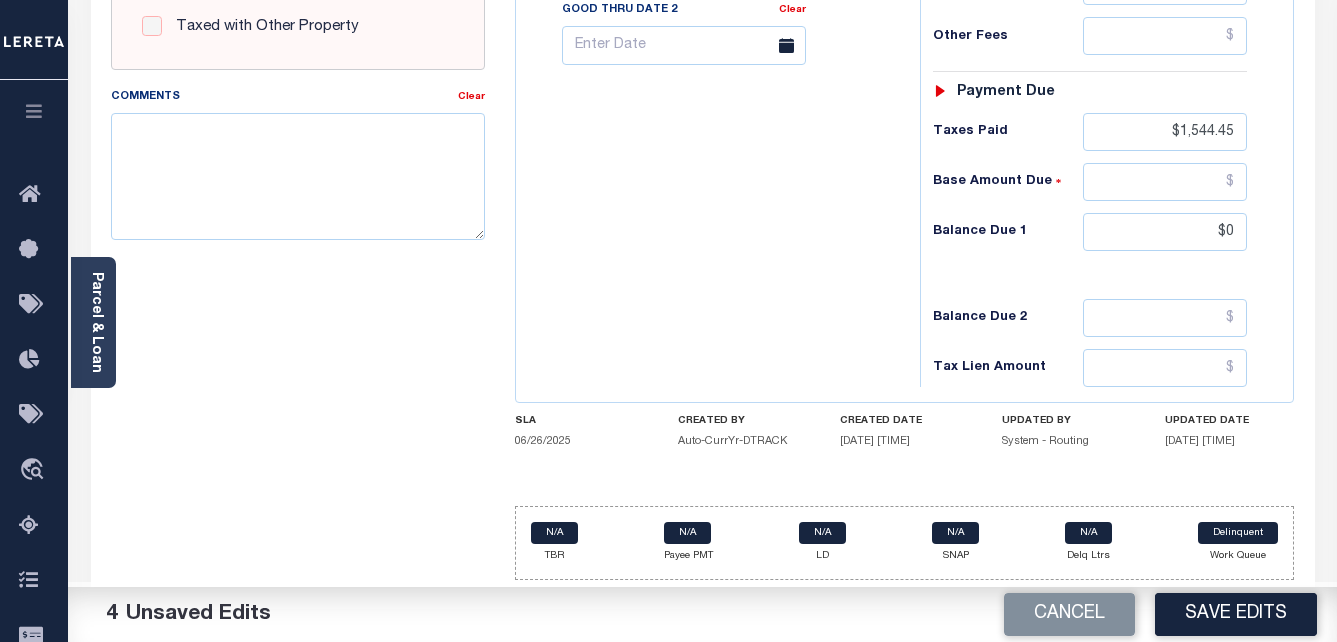 type on "$0.00" 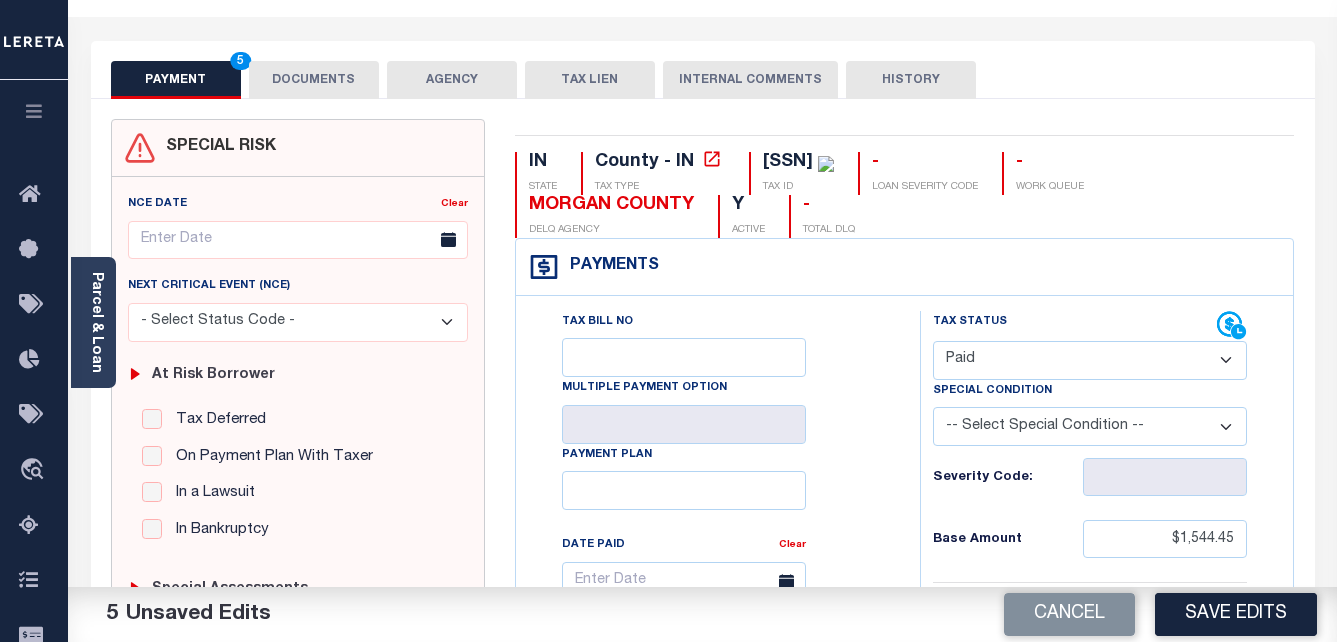 scroll, scrollTop: 0, scrollLeft: 0, axis: both 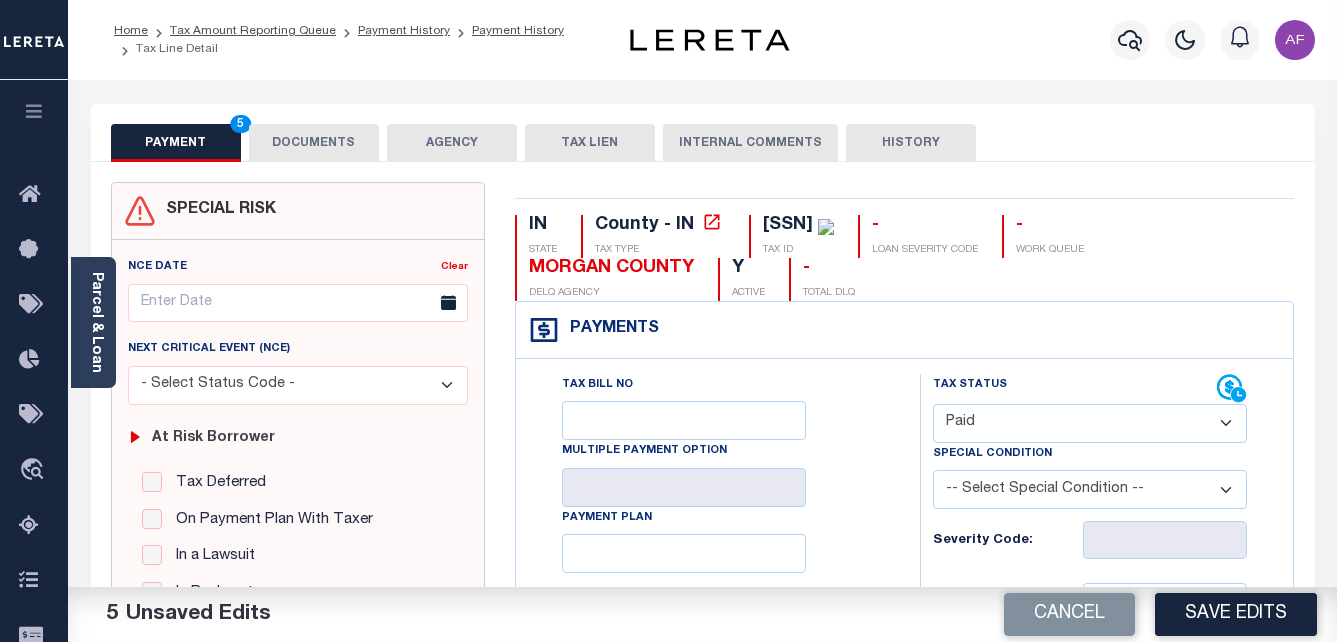 click on "DOCUMENTS" at bounding box center [314, 143] 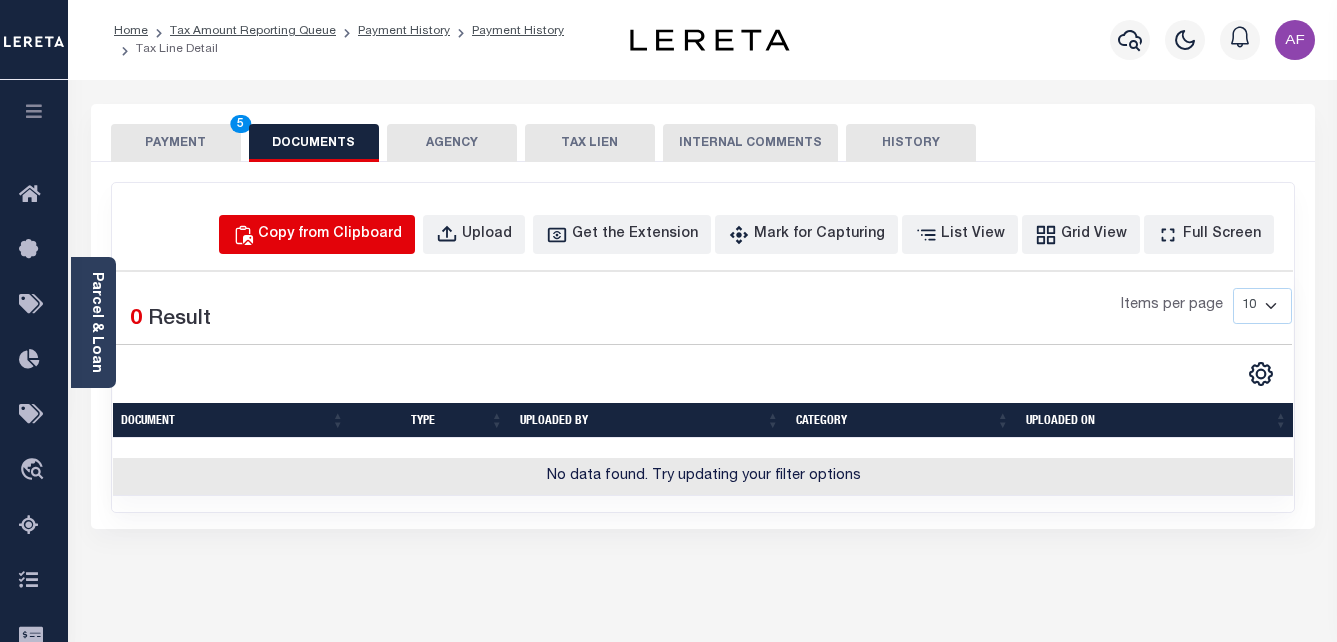 click on "Copy from Clipboard" at bounding box center (330, 235) 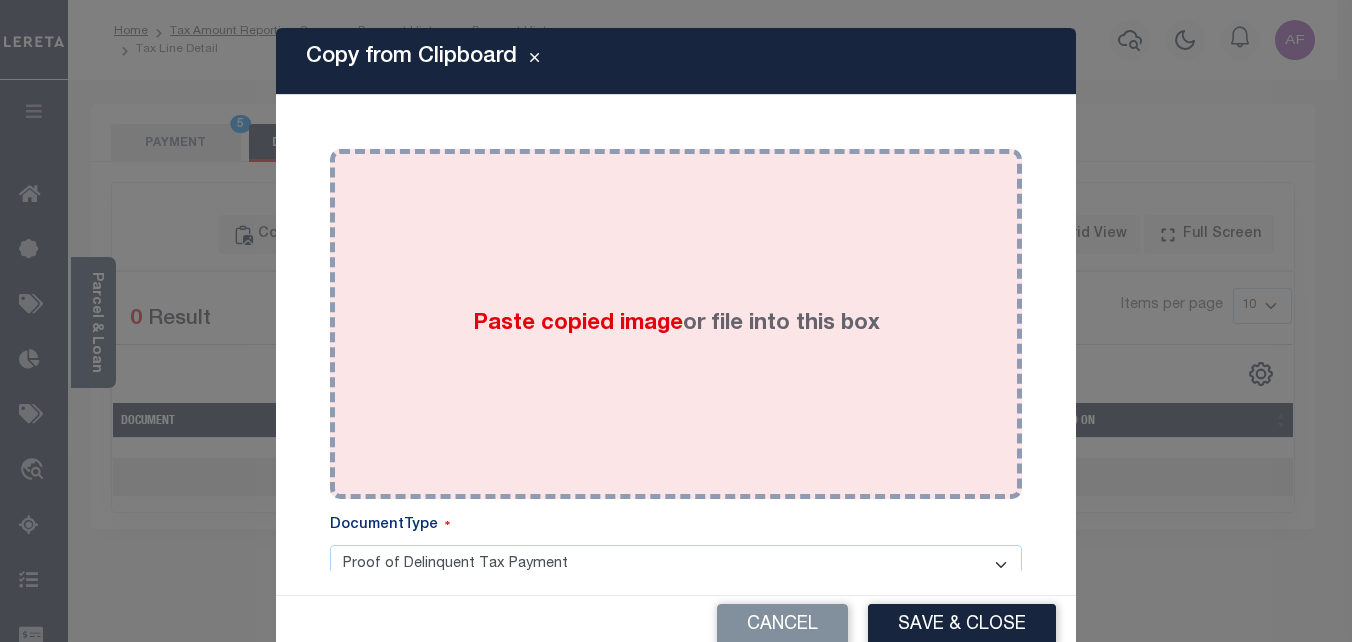 click on "Paste copied image  or file into this box" at bounding box center [676, 324] 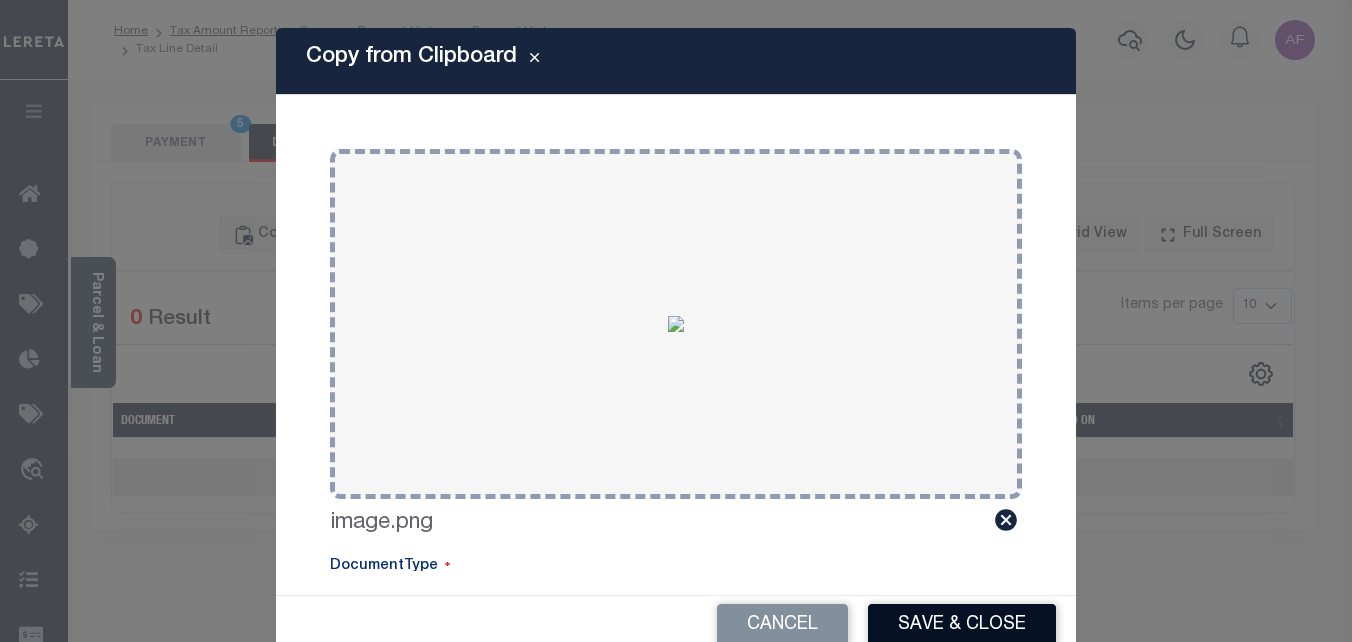 click on "Save & Close" at bounding box center [962, 625] 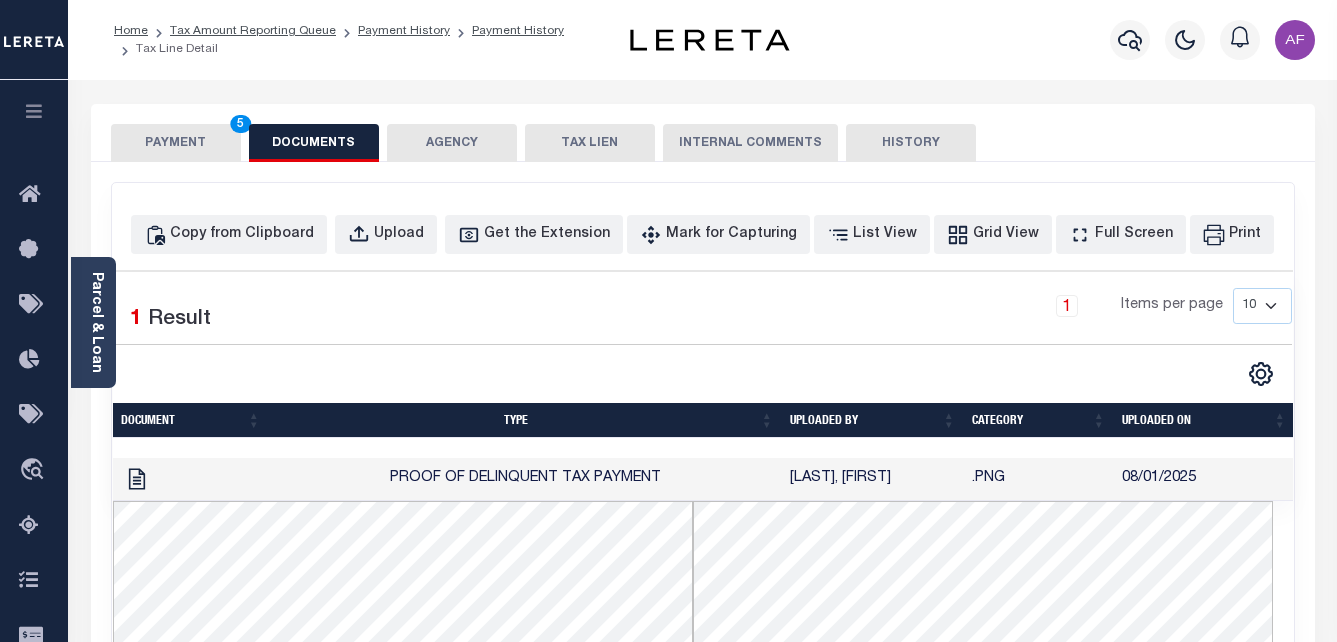 click on "PAYMENT
5" at bounding box center (176, 143) 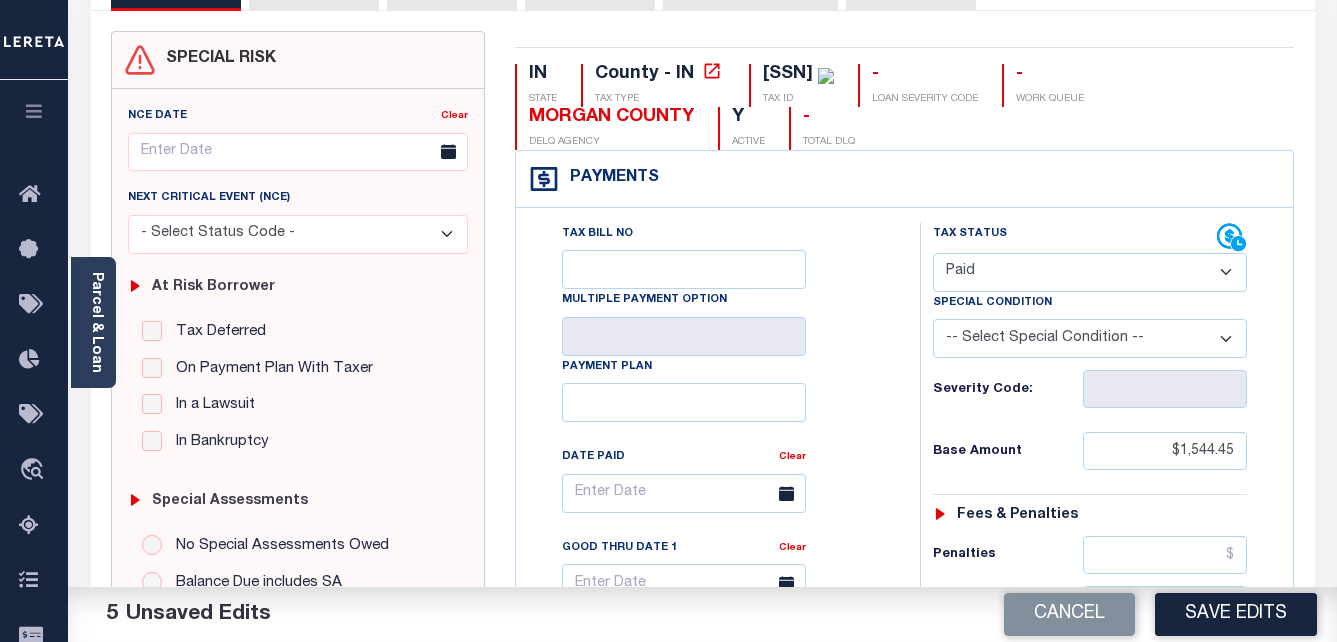 scroll, scrollTop: 0, scrollLeft: 0, axis: both 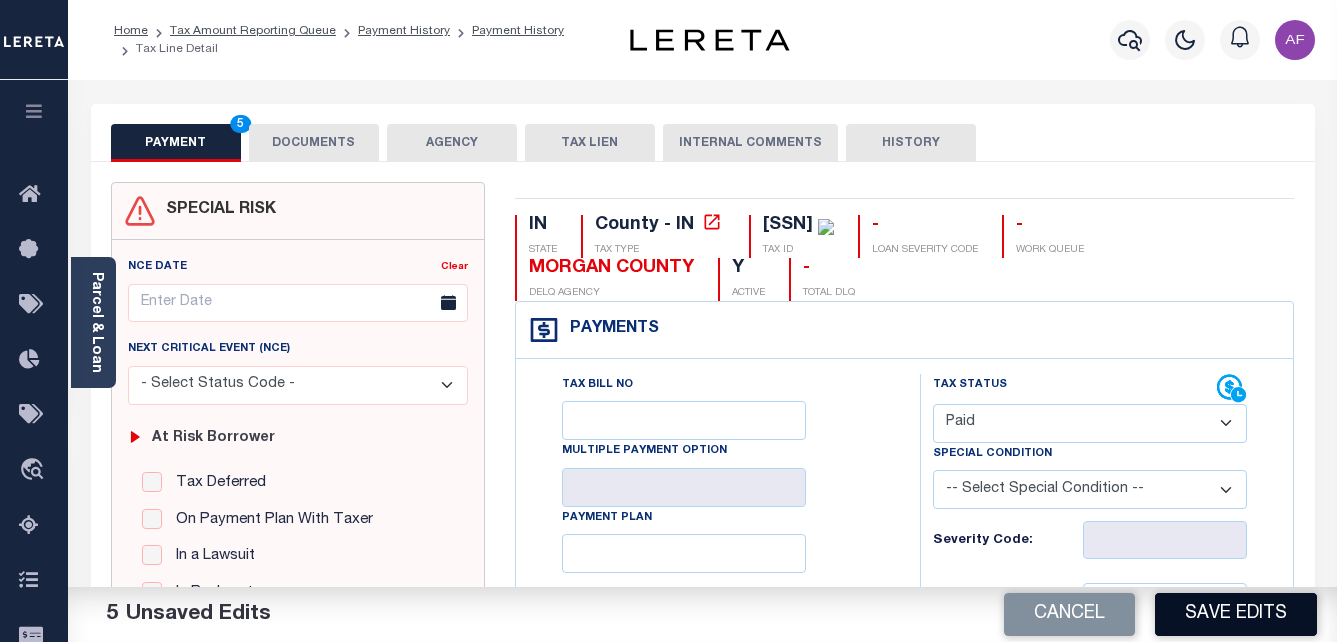 click on "Save Edits" at bounding box center [1236, 614] 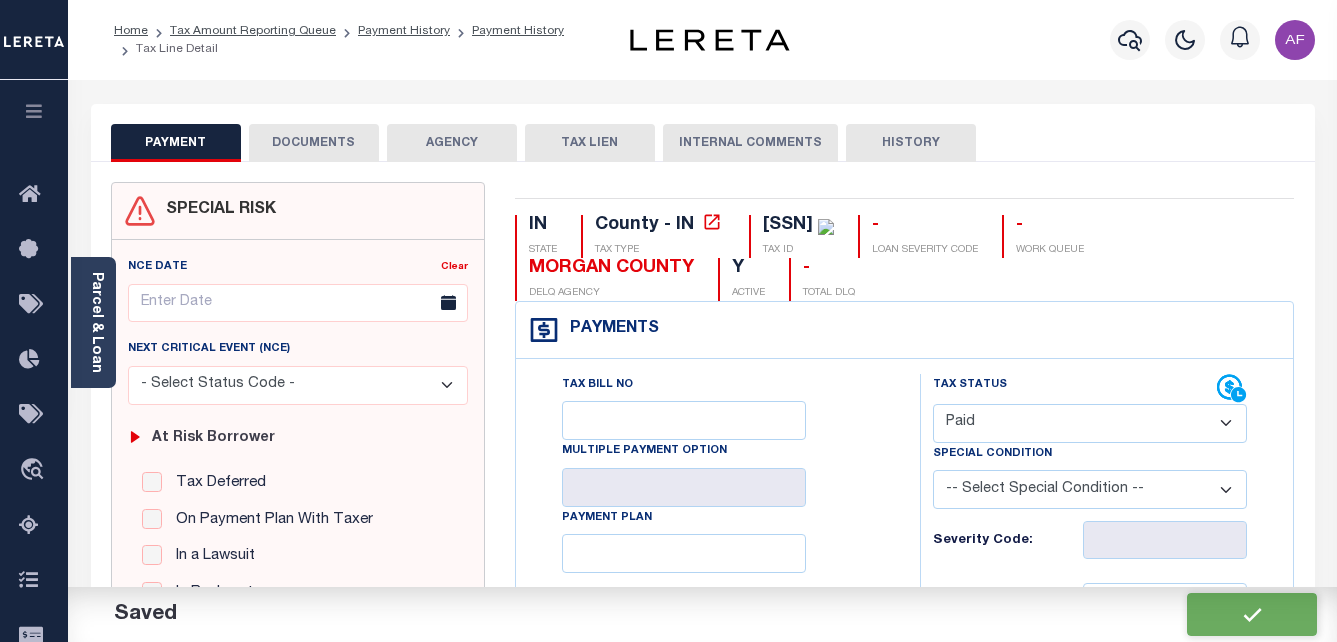 checkbox on "false" 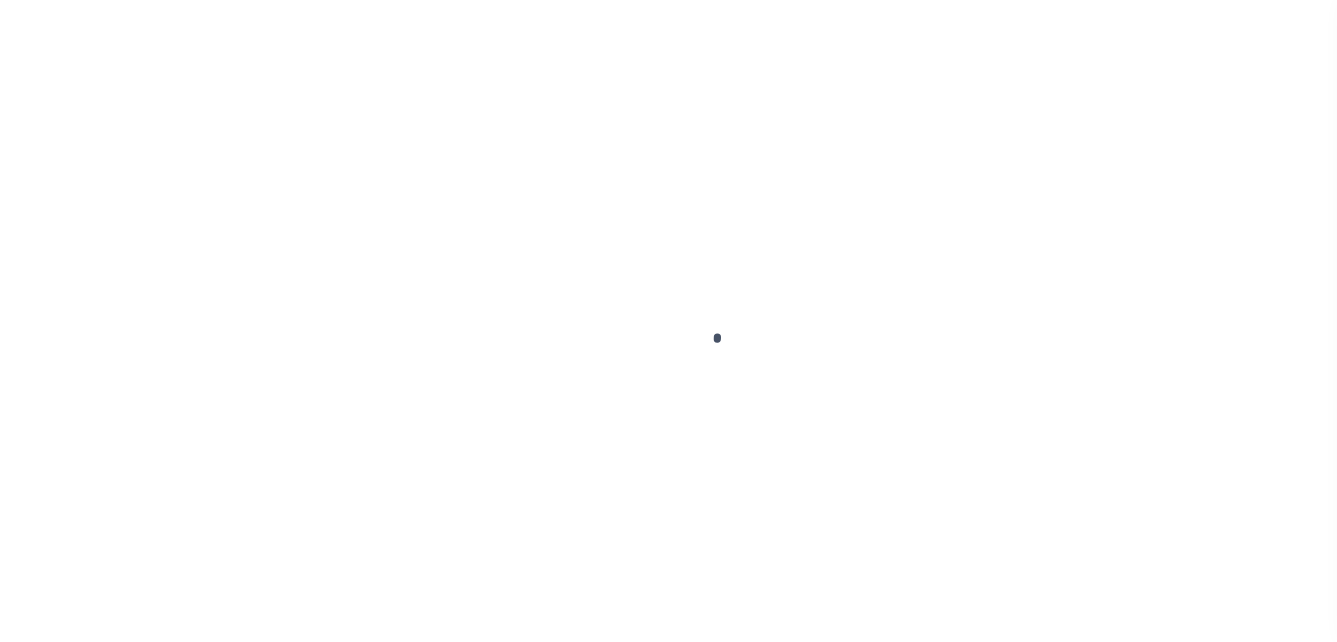 scroll, scrollTop: 0, scrollLeft: 0, axis: both 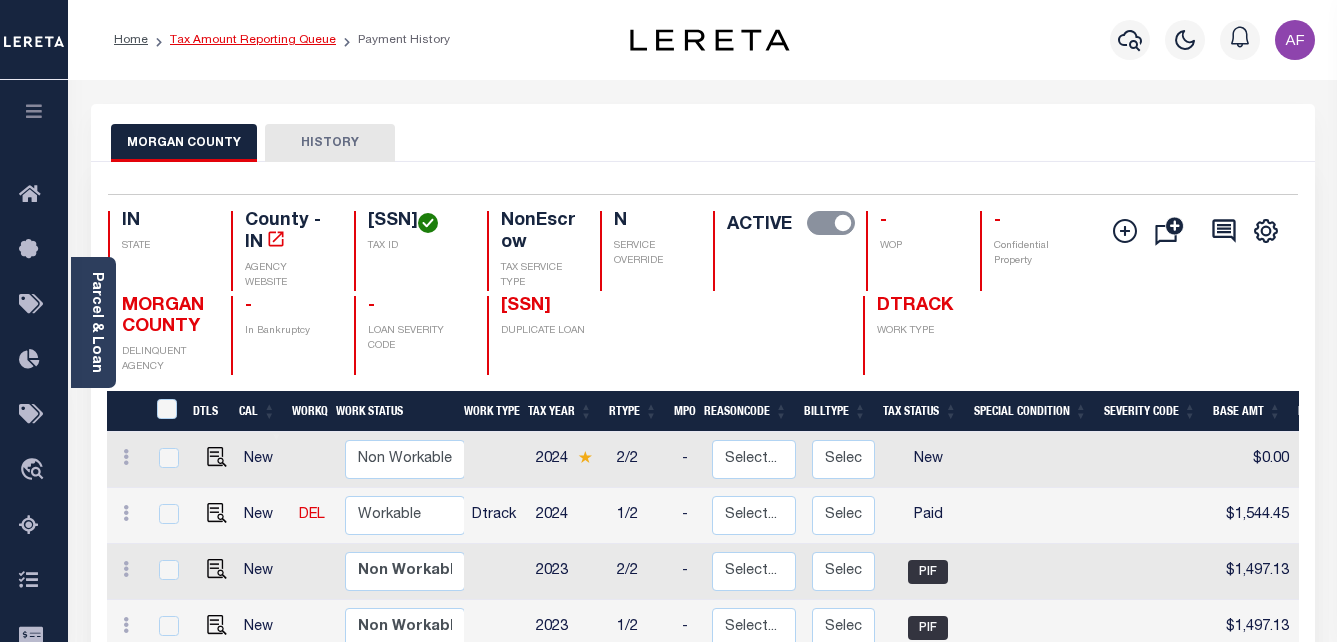 click on "Tax Amount Reporting Queue" at bounding box center (253, 40) 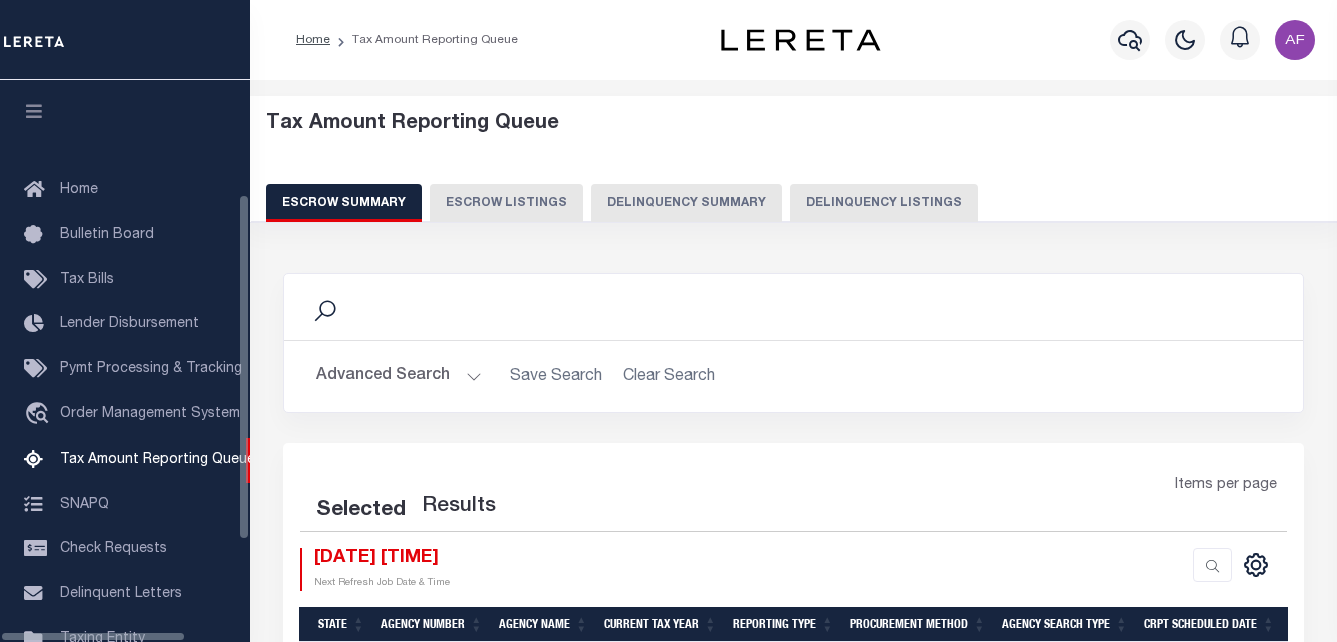 click on "Delinquency Listings" at bounding box center [884, 203] 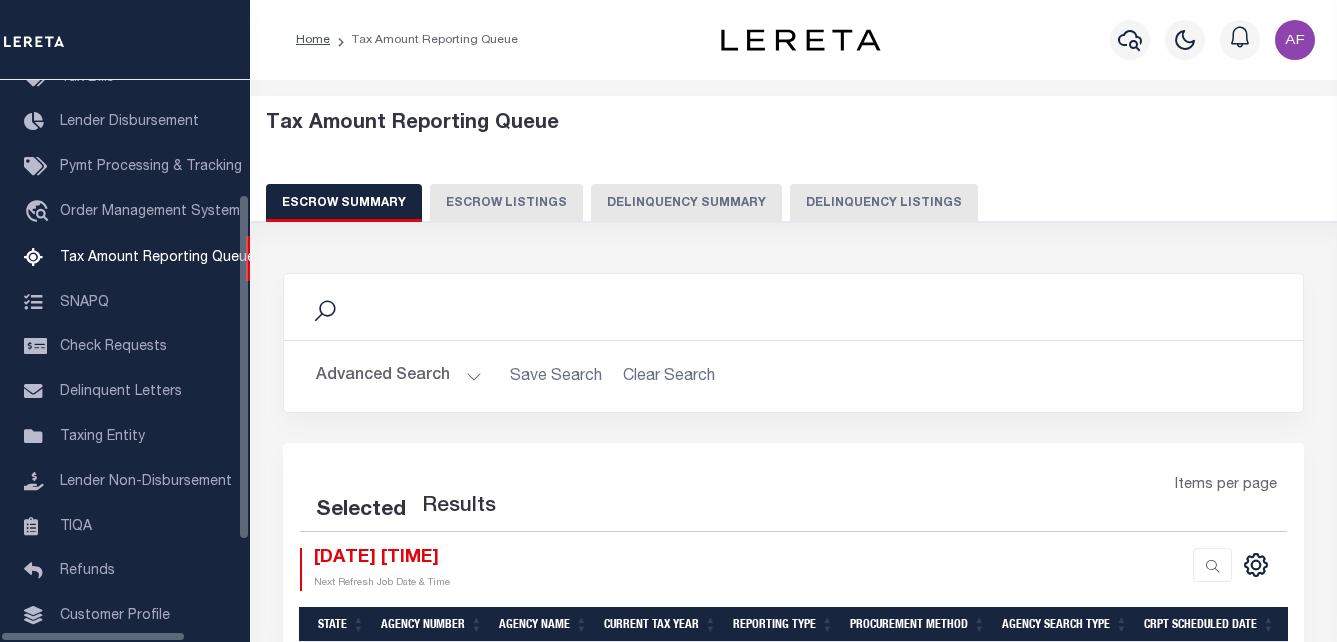 select 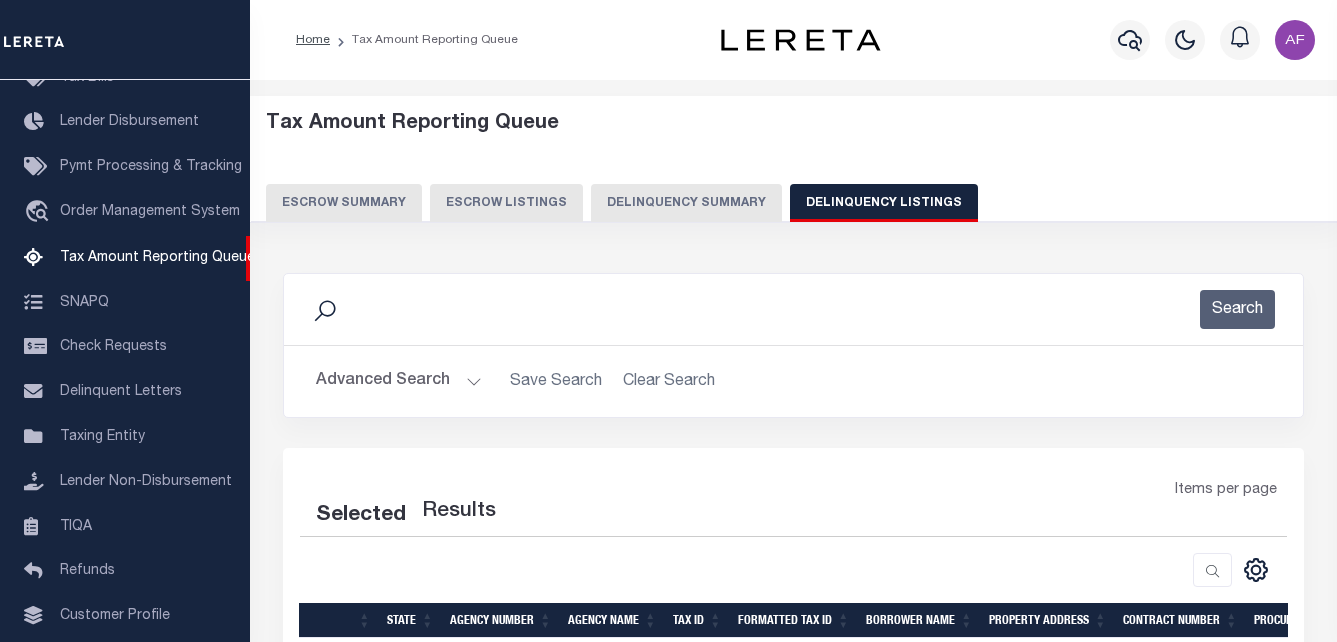 select on "100" 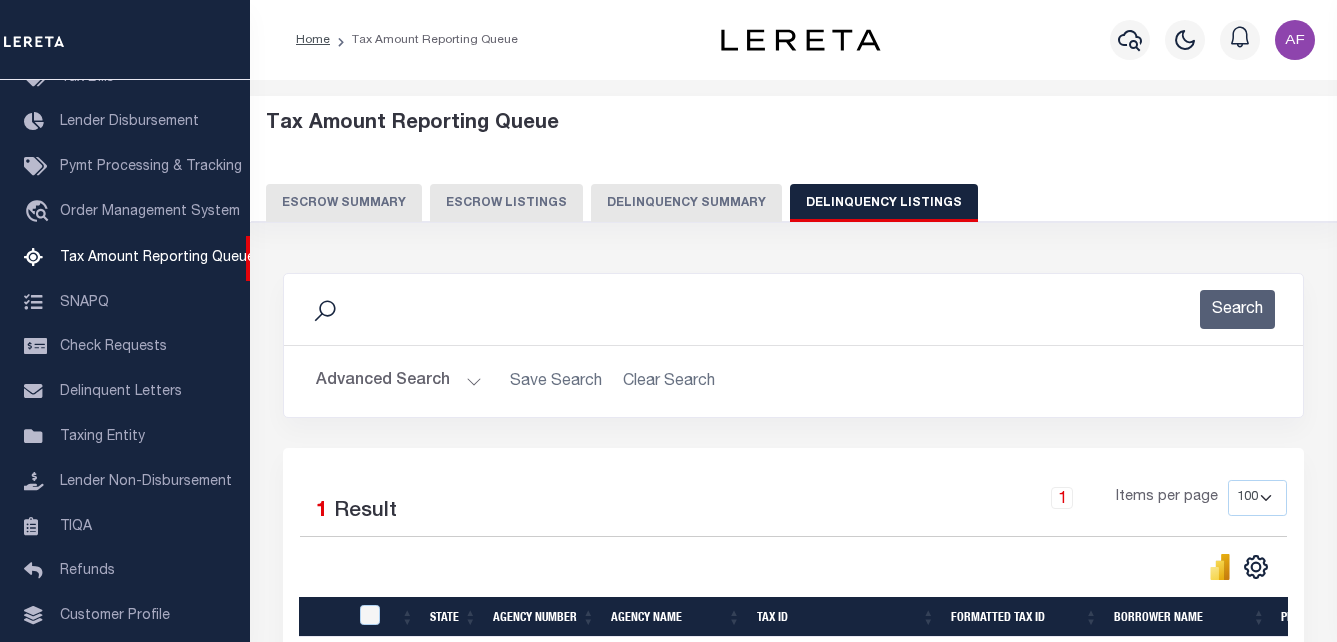 click on "Advanced Search" at bounding box center [399, 381] 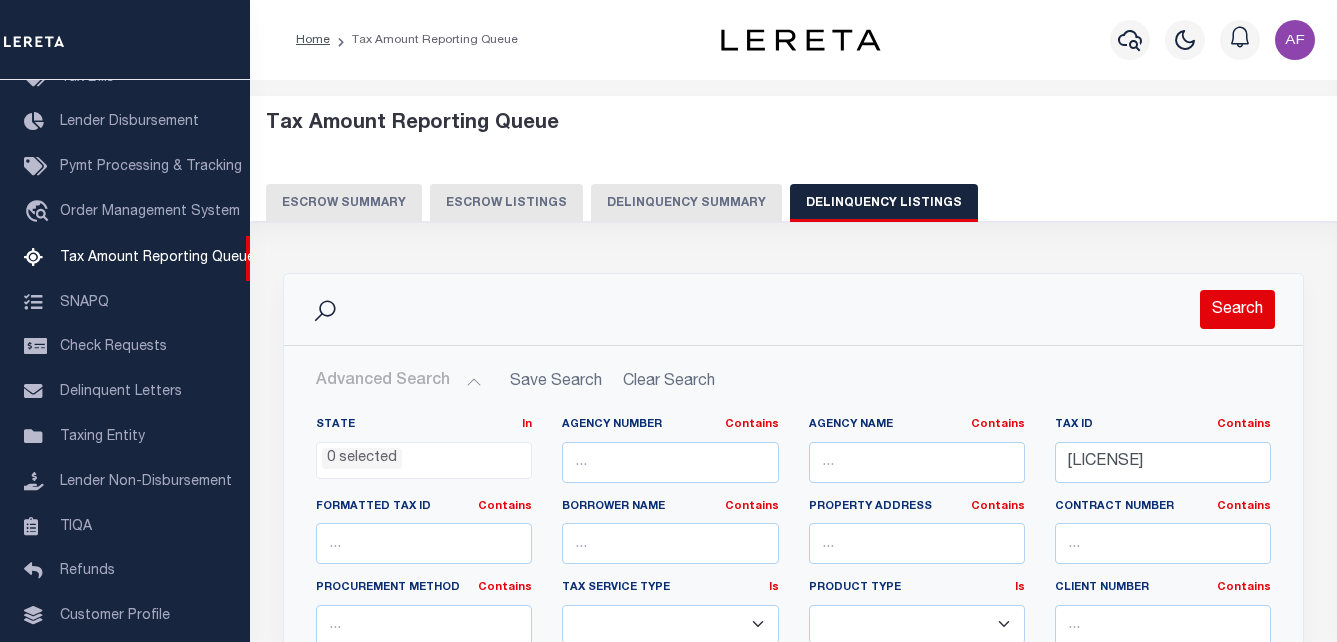 click on "Search" at bounding box center (1237, 309) 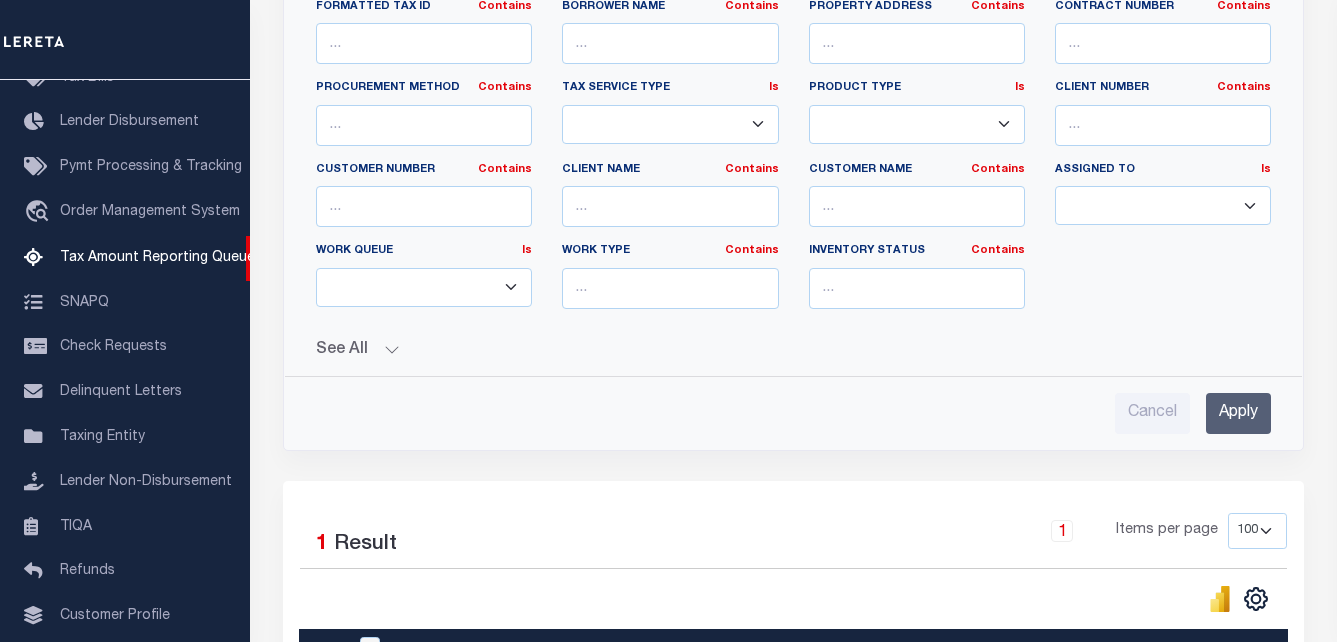 scroll, scrollTop: 800, scrollLeft: 0, axis: vertical 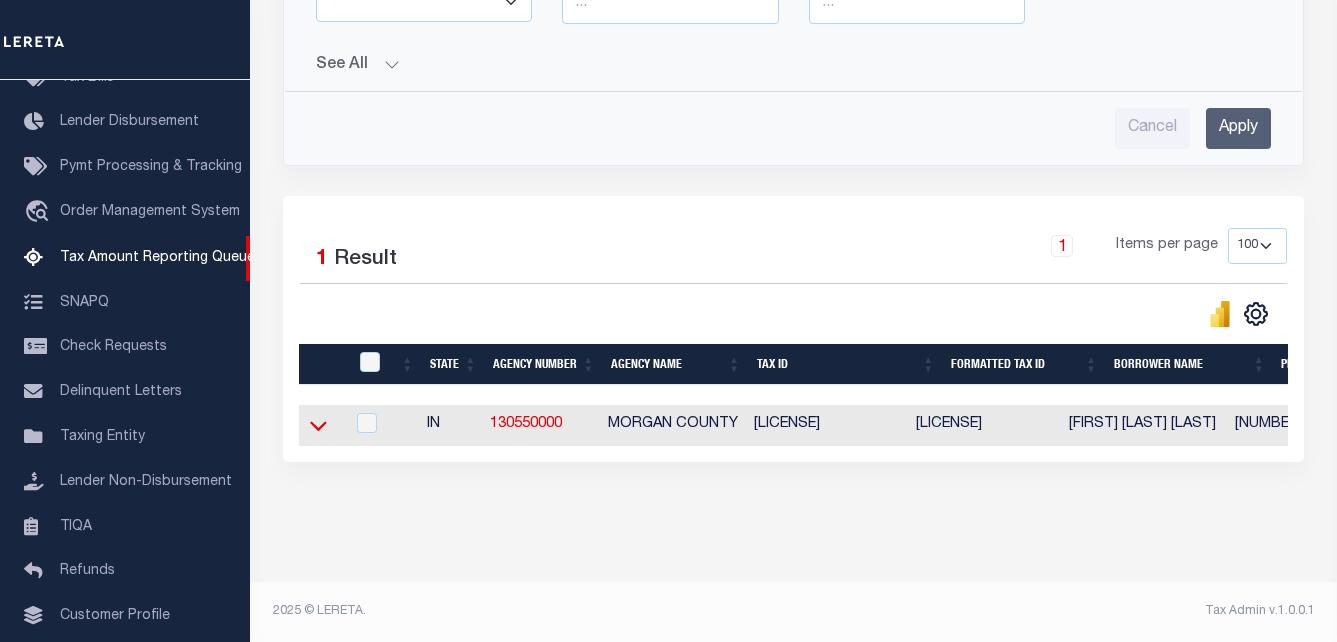 click 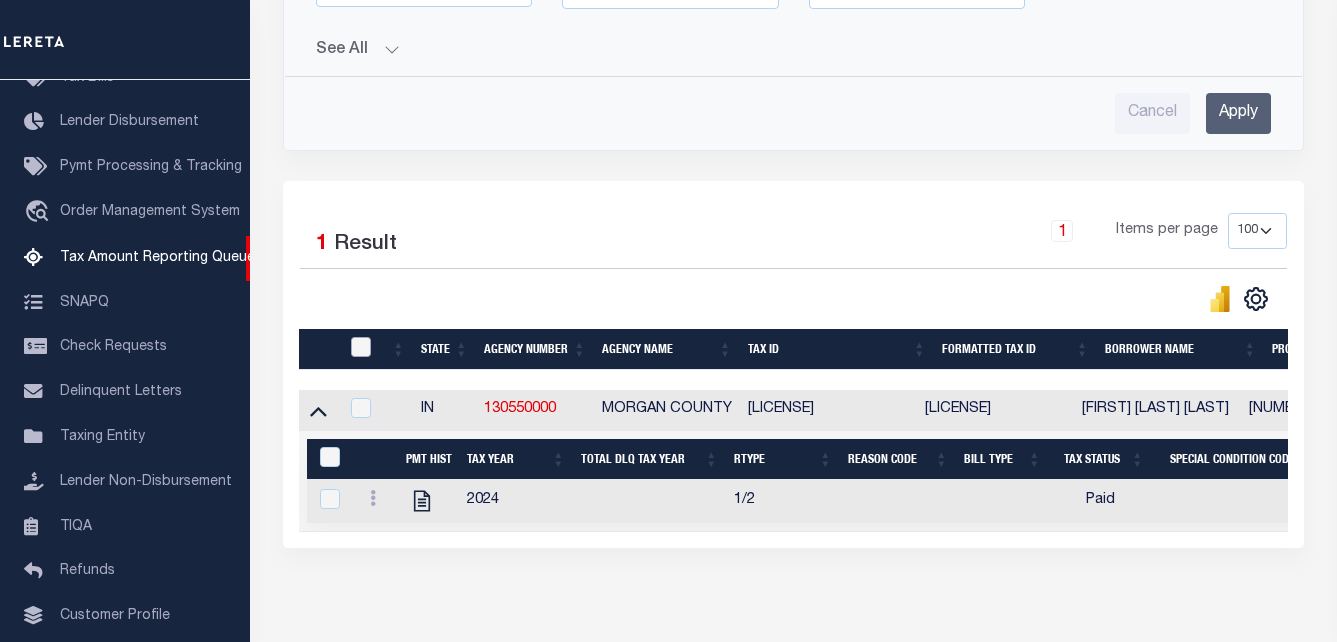 click at bounding box center (361, 347) 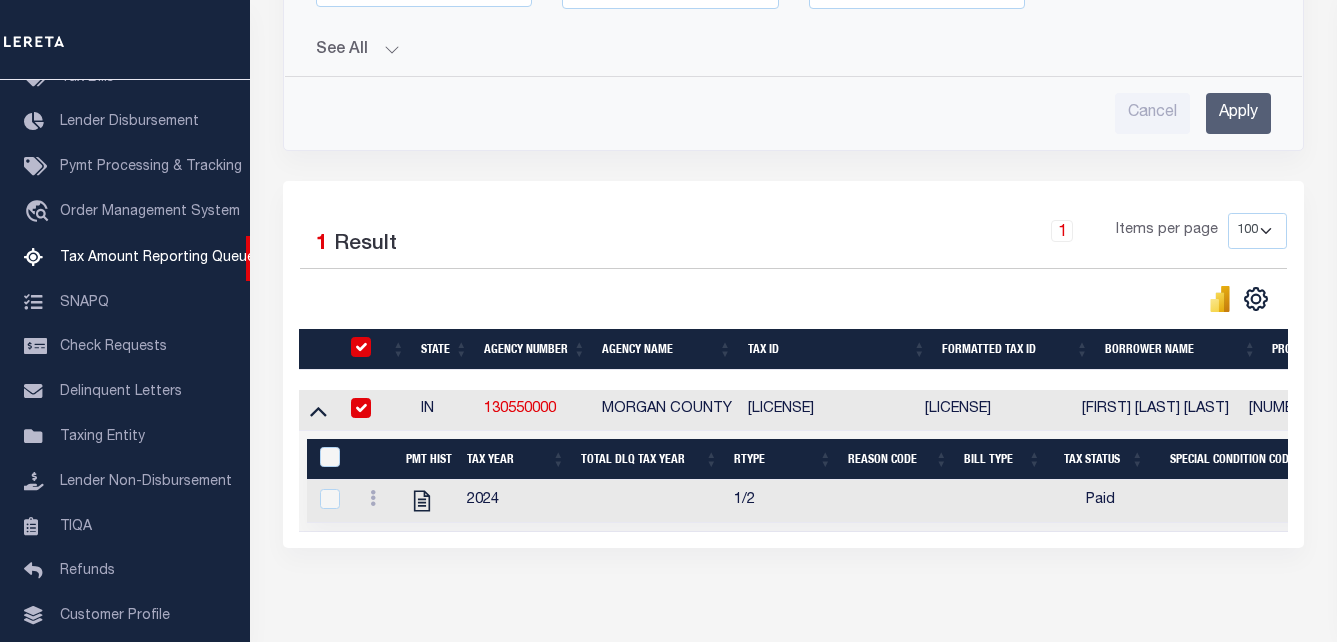 checkbox on "true" 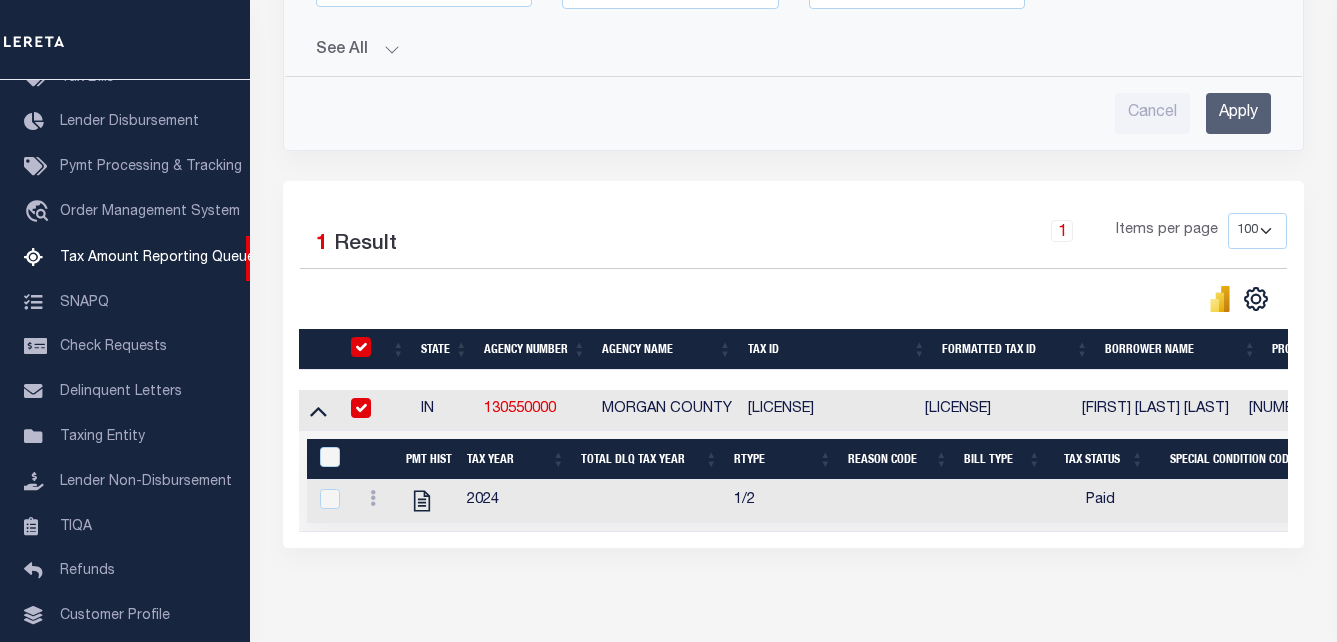 checkbox on "true" 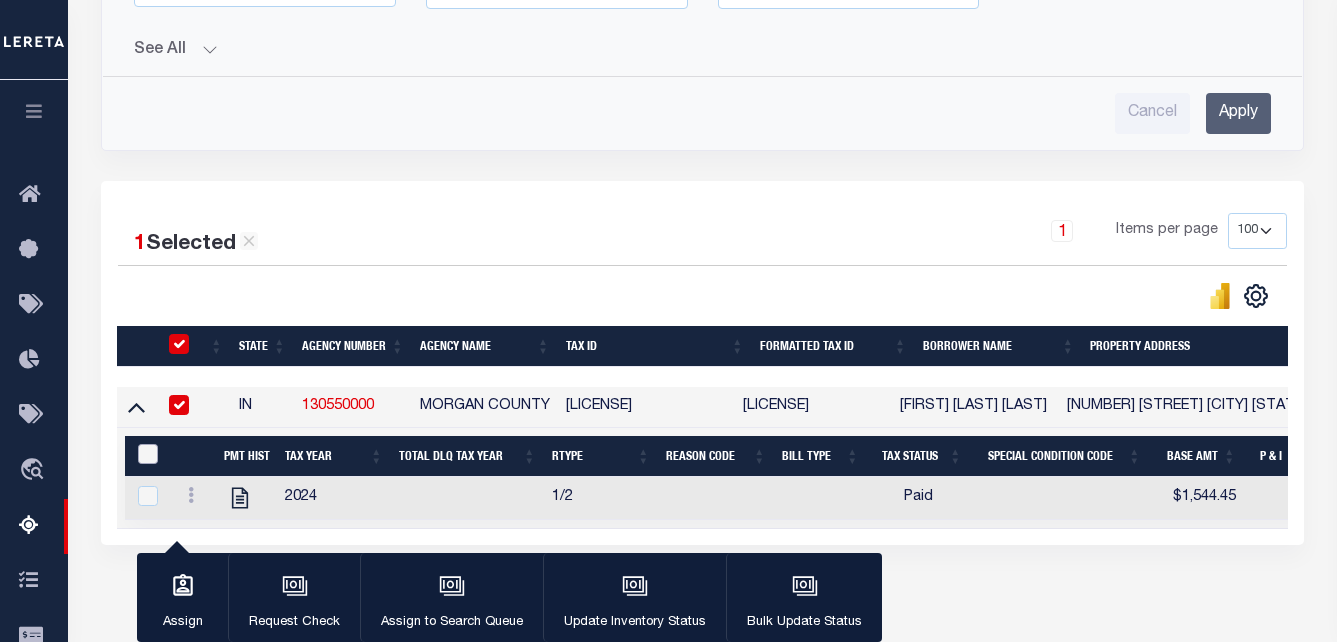 click at bounding box center (148, 454) 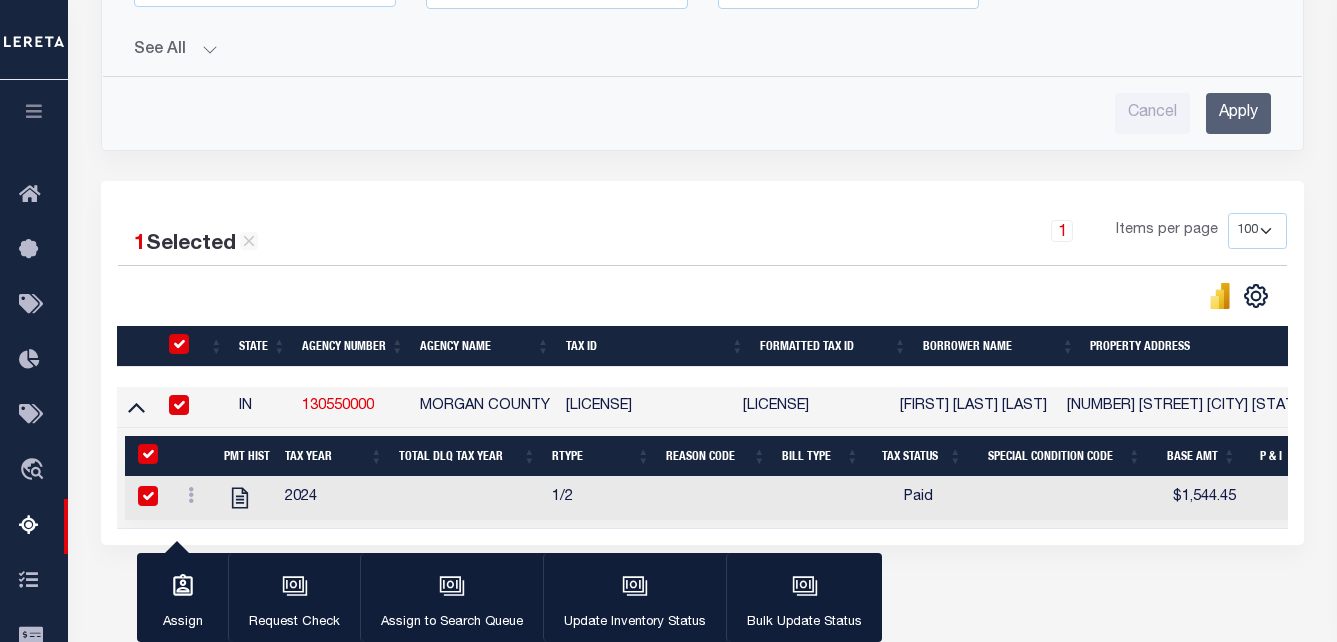 checkbox on "true" 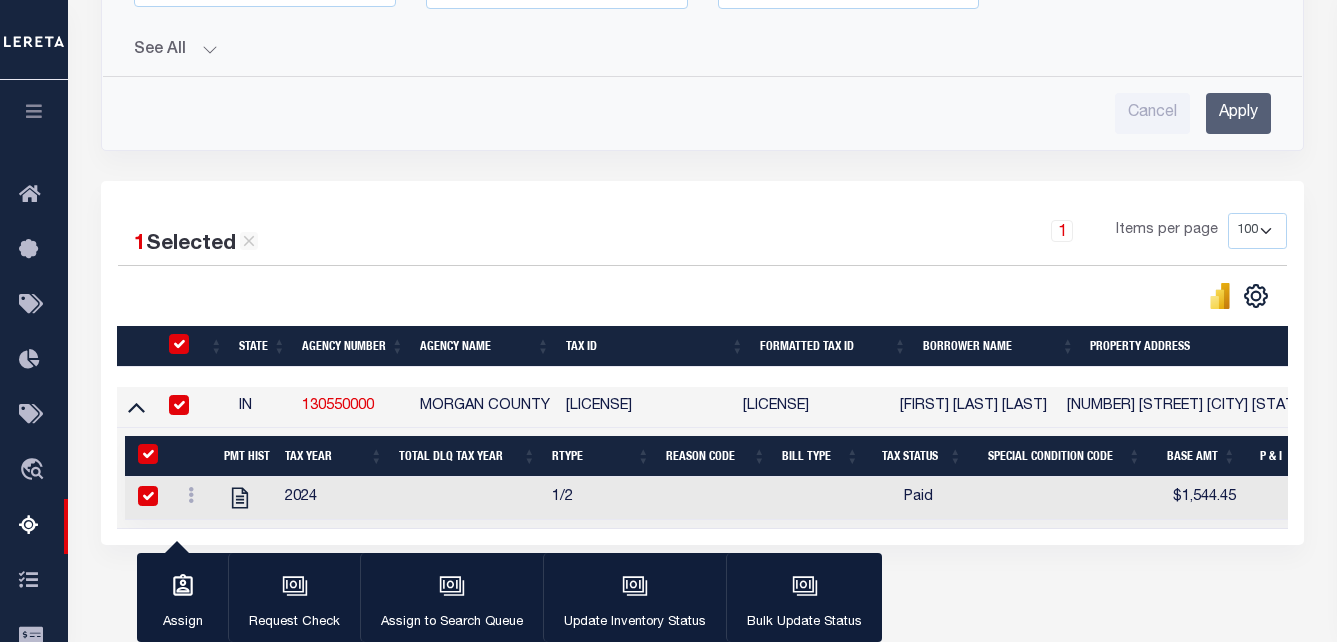 checkbox on "true" 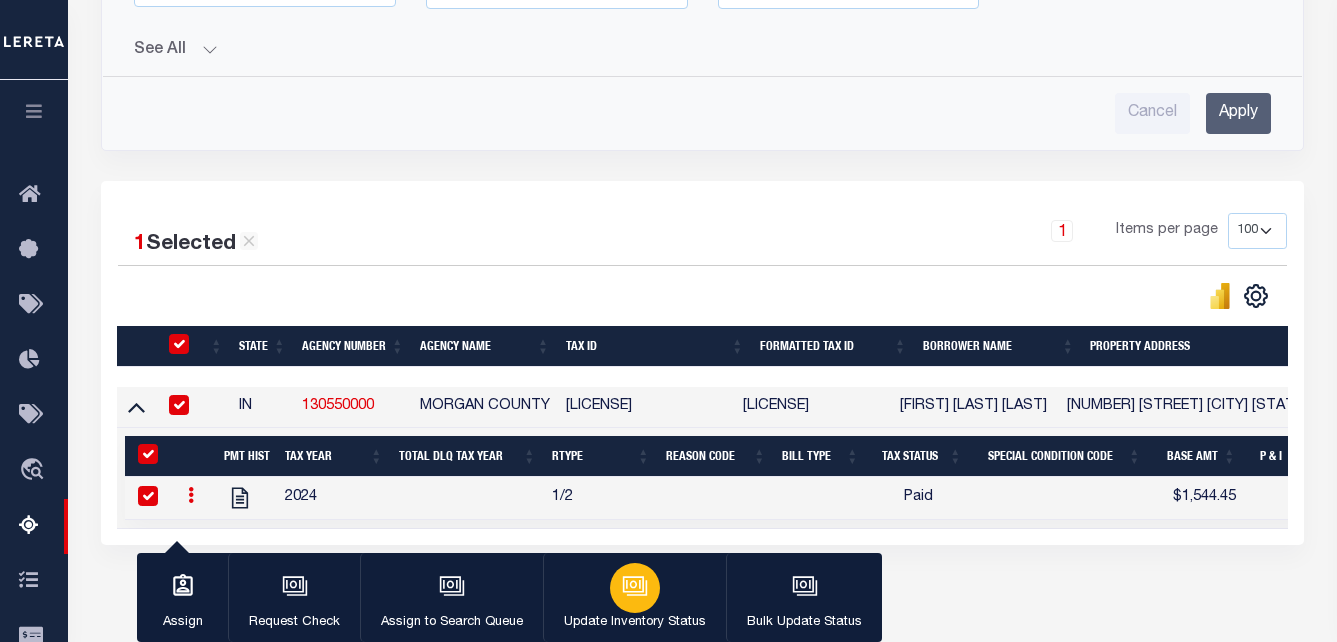 click 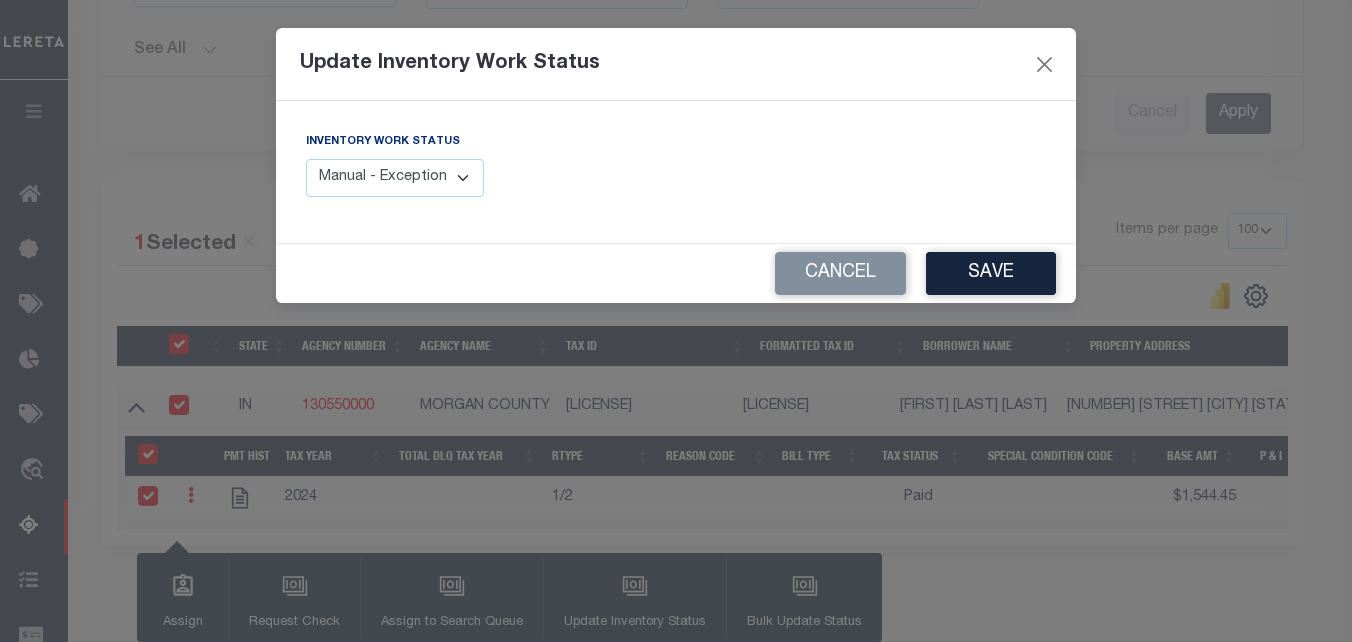 click on "Manual - Exception
Pended - Awaiting Search
Late Add Exception
Completed" at bounding box center (395, 178) 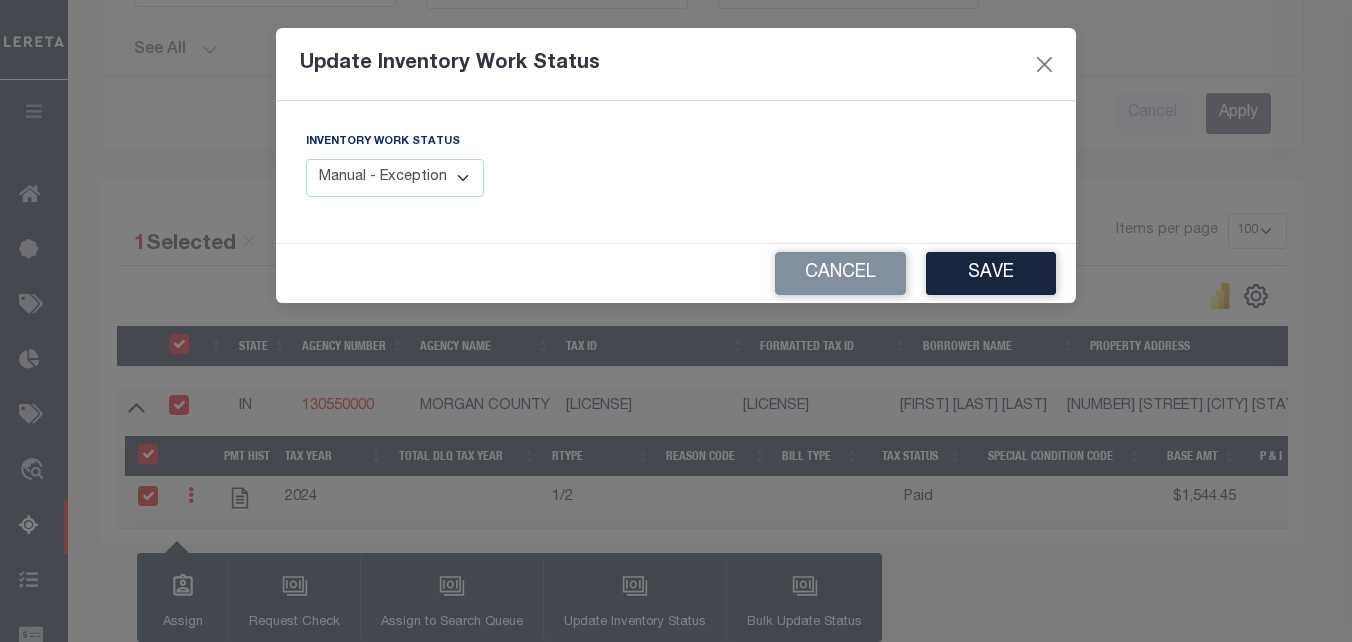 select on "4" 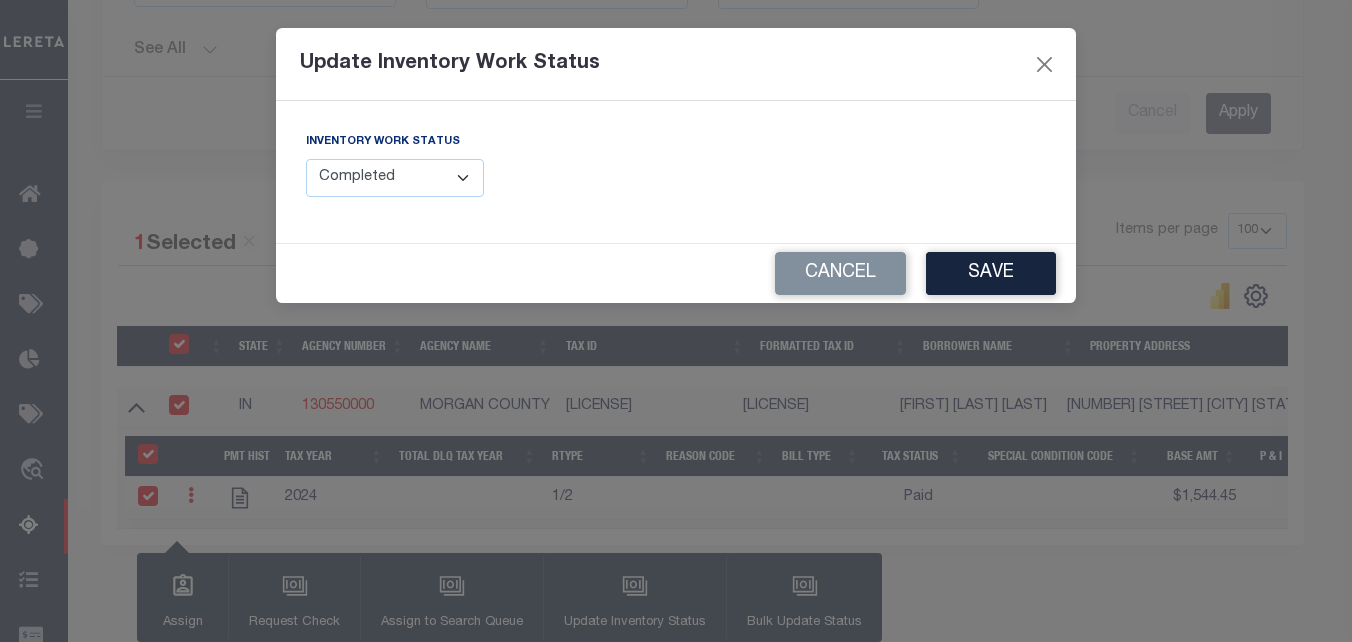 click on "Manual - Exception
Pended - Awaiting Search
Late Add Exception
Completed" at bounding box center [395, 178] 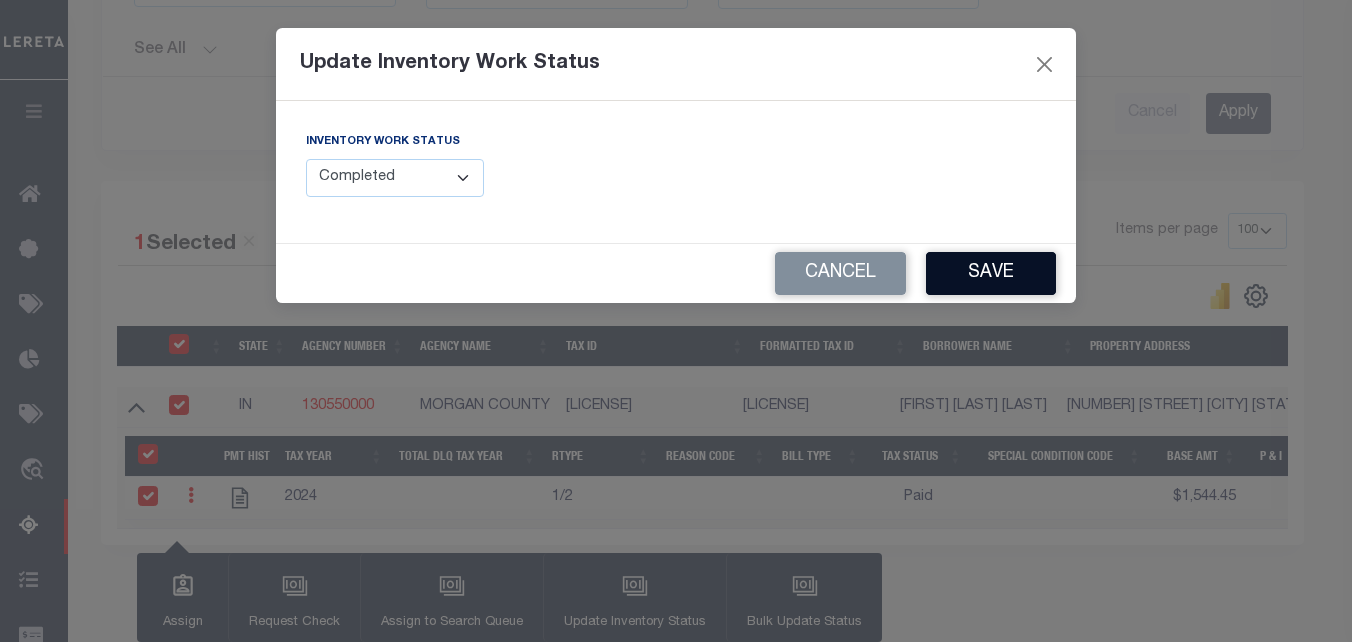 click on "Save" at bounding box center [991, 273] 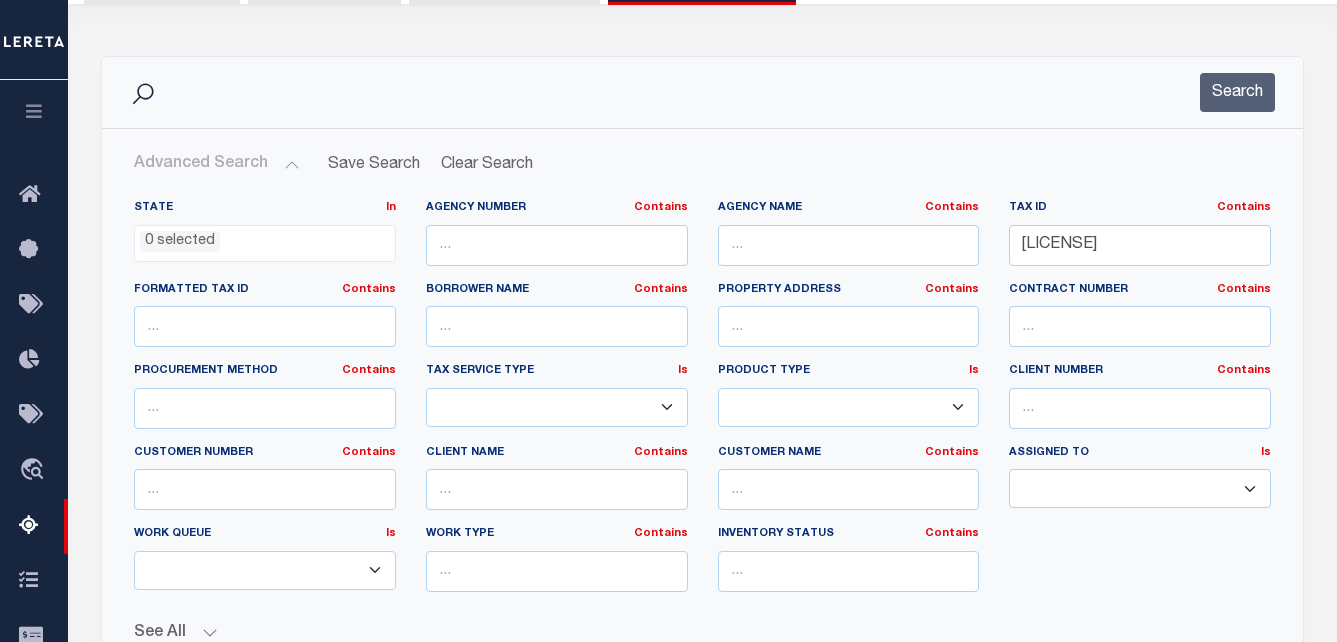 scroll, scrollTop: 100, scrollLeft: 0, axis: vertical 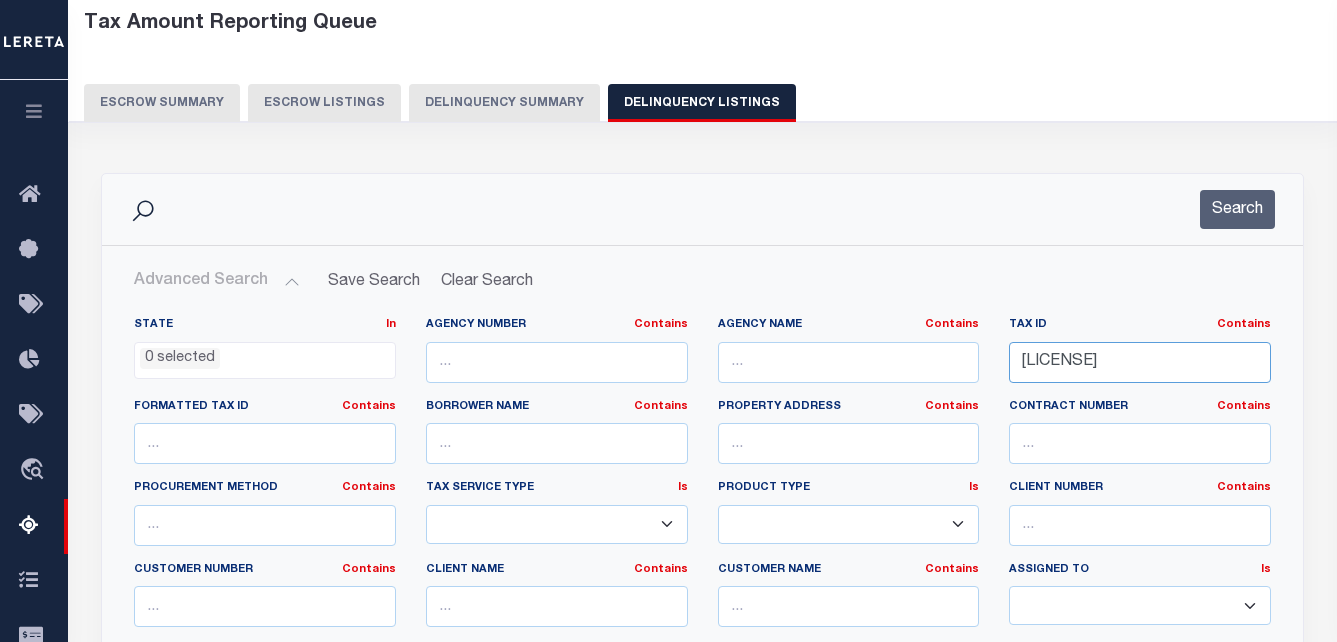 drag, startPoint x: 1194, startPoint y: 361, endPoint x: 945, endPoint y: 347, distance: 249.39326 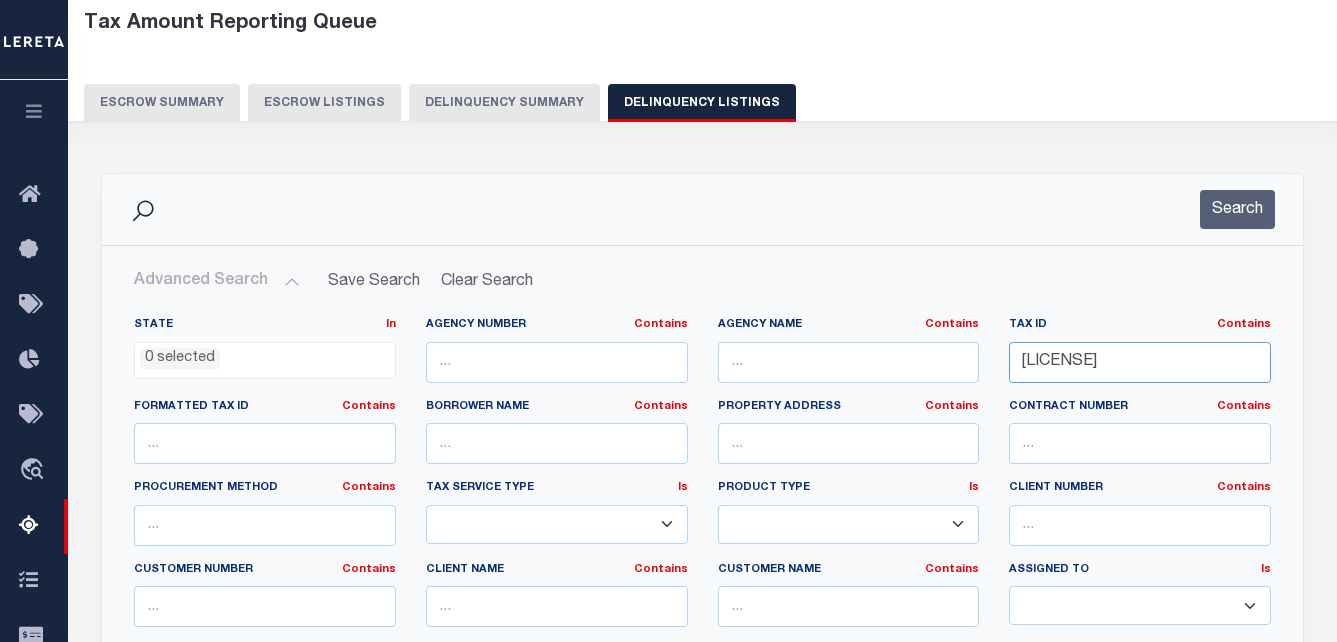 click on "State
In
In
AK AL AR AZ CA CO CT DC DE FL GA GU HI IA ID IL IN KS KY LA MA MD ME MI MN MO MS MT NC ND NE NH NJ NM NV NY OH OK OR PA PR RI SC SD TN TX UT VA VI VT WA WI WV WY 0 selected
Agency Number
Contains
Contains" at bounding box center [702, 521] 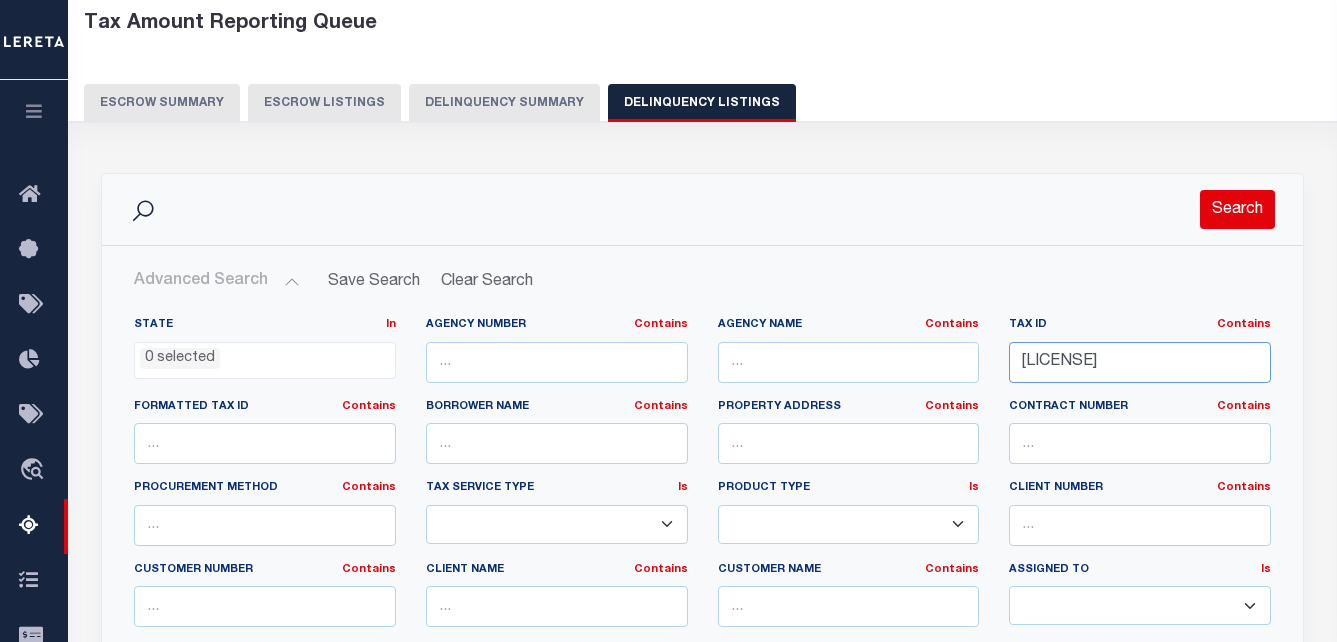 type on "[NUMBER]" 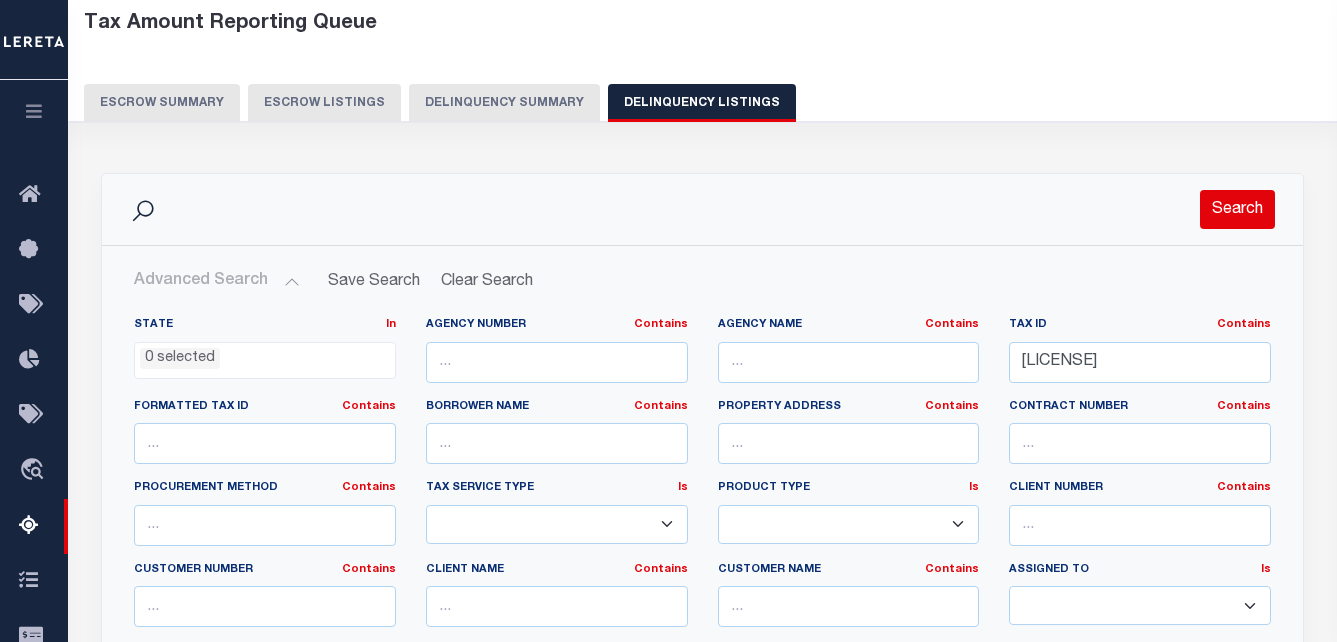 click on "Search" at bounding box center (1237, 209) 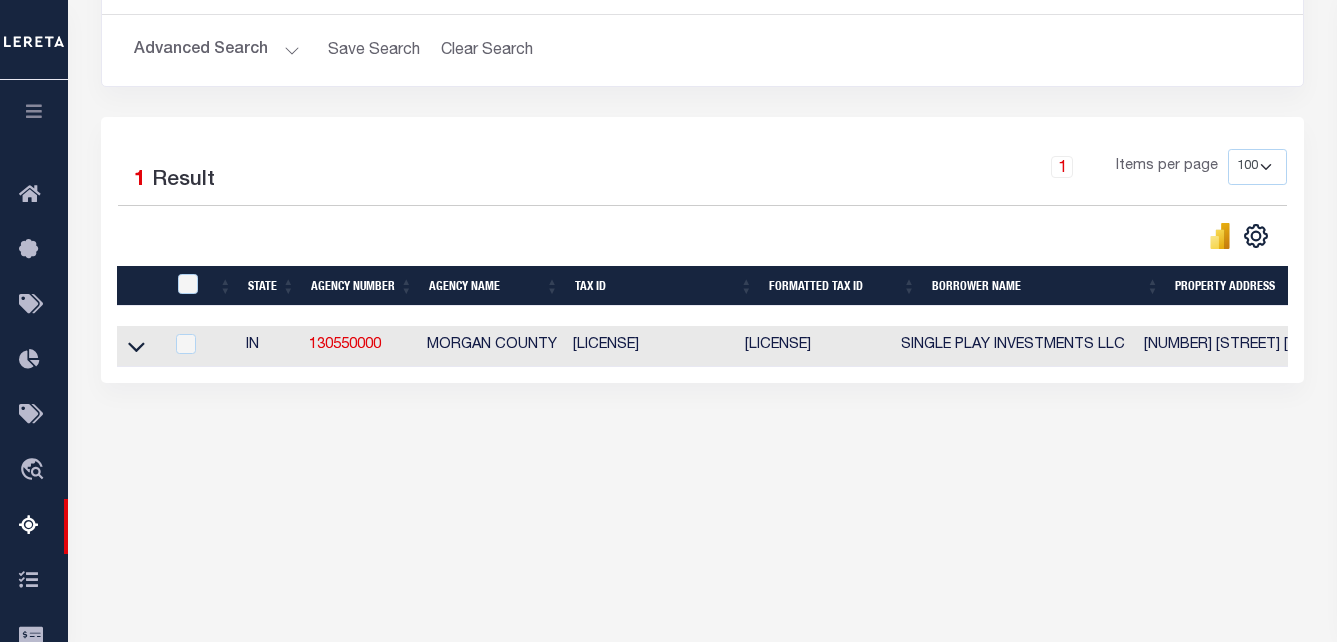 scroll, scrollTop: 400, scrollLeft: 0, axis: vertical 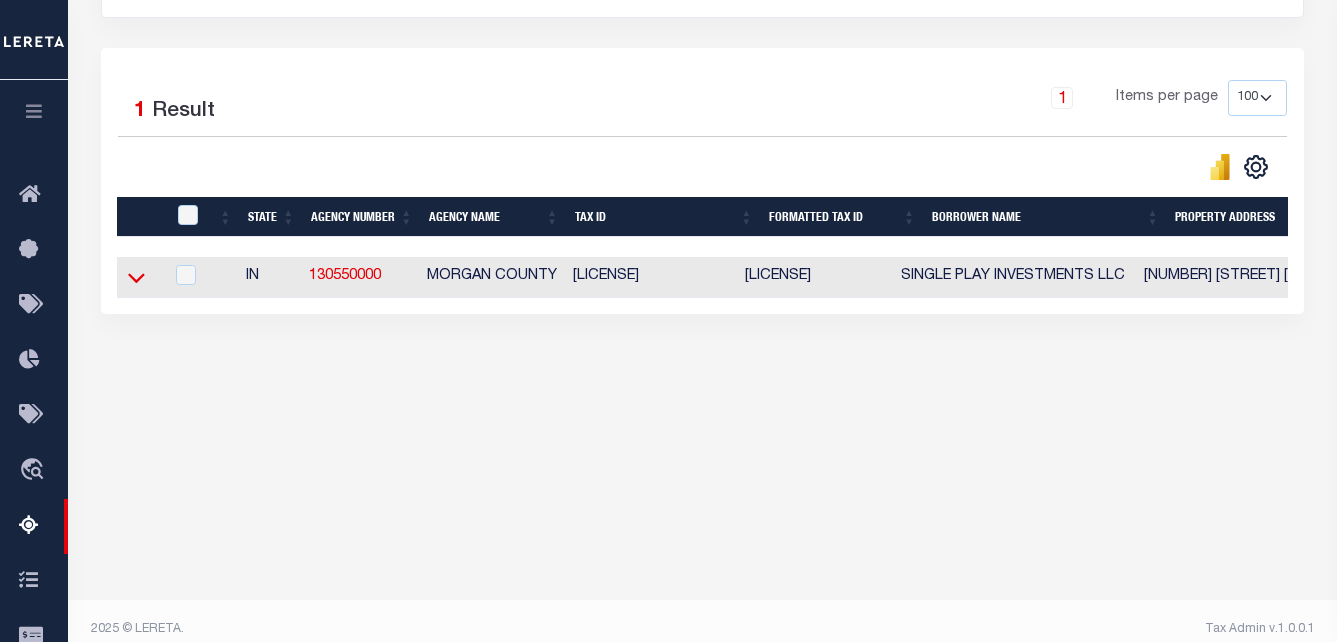 click 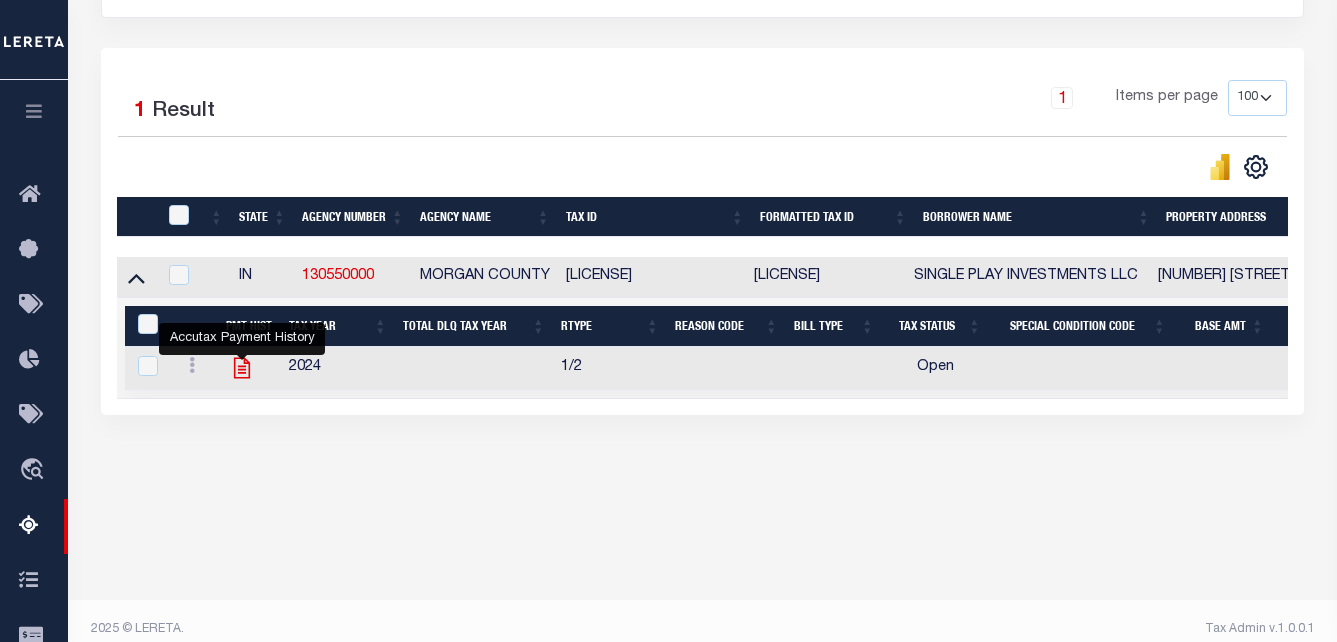 click 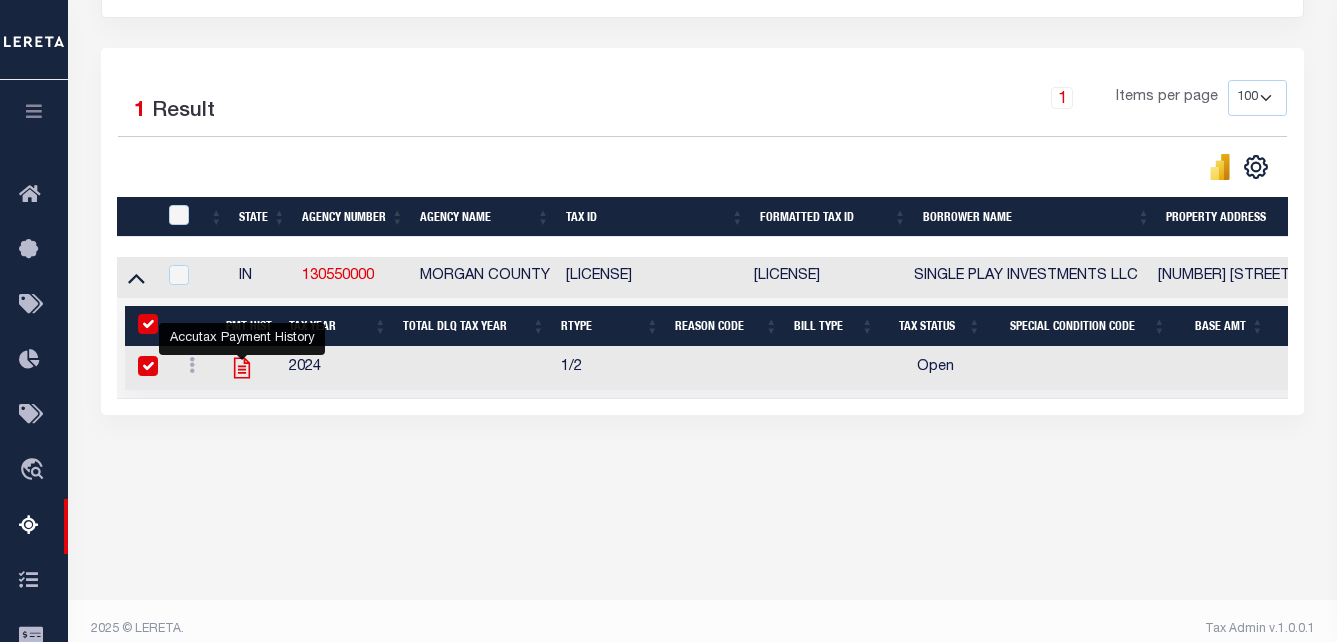 checkbox on "true" 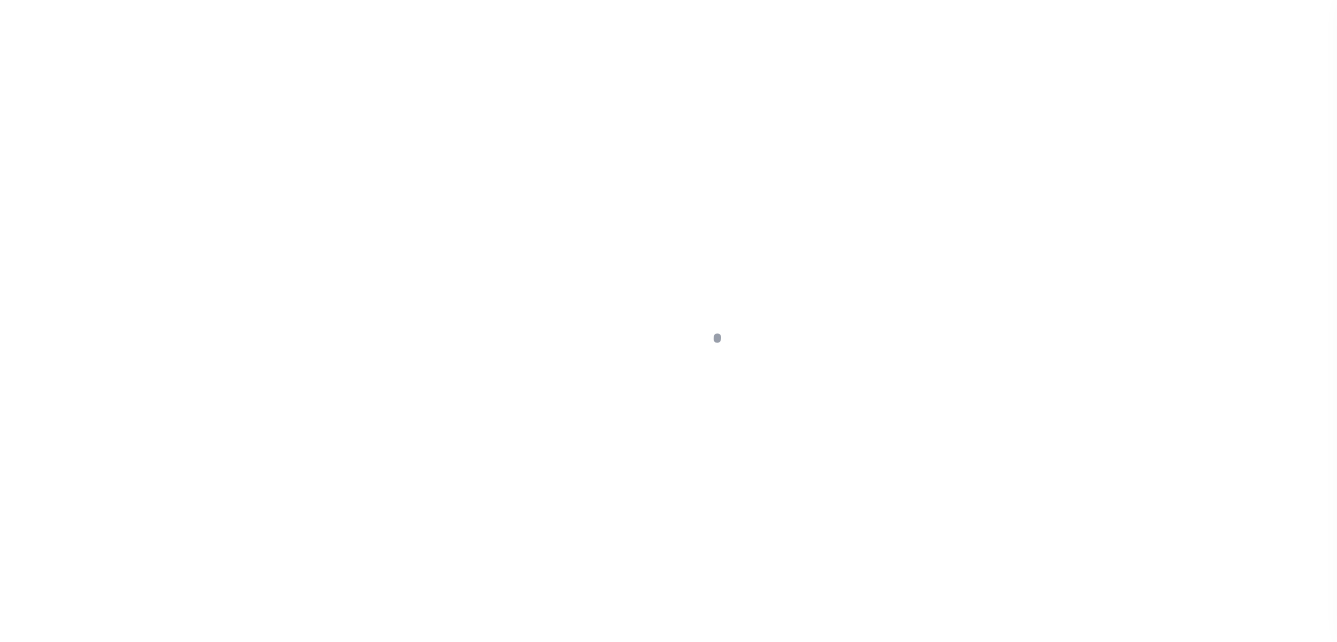 scroll, scrollTop: 0, scrollLeft: 0, axis: both 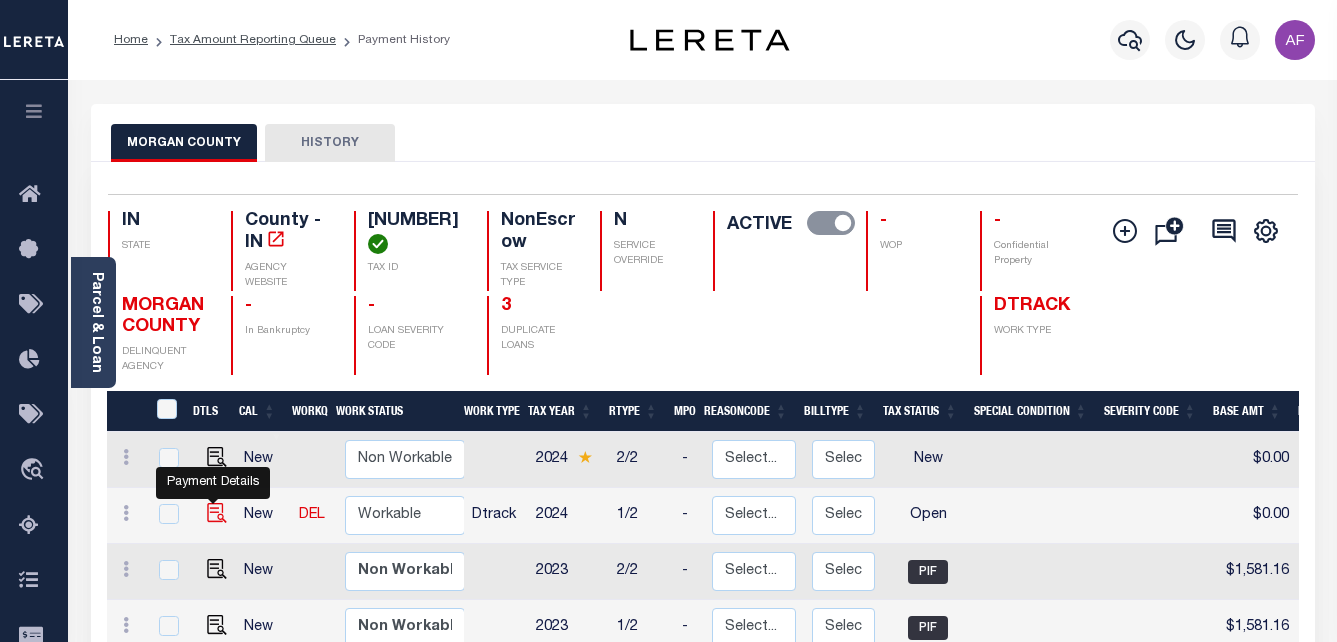 click at bounding box center (217, 513) 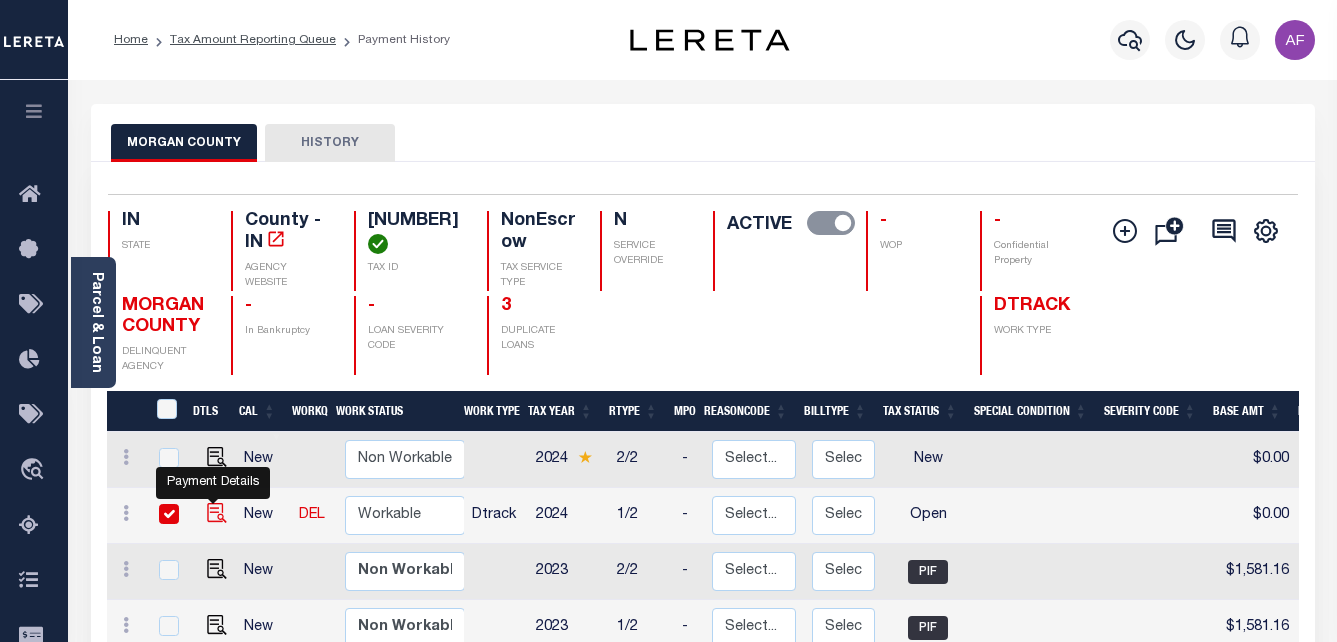 checkbox on "true" 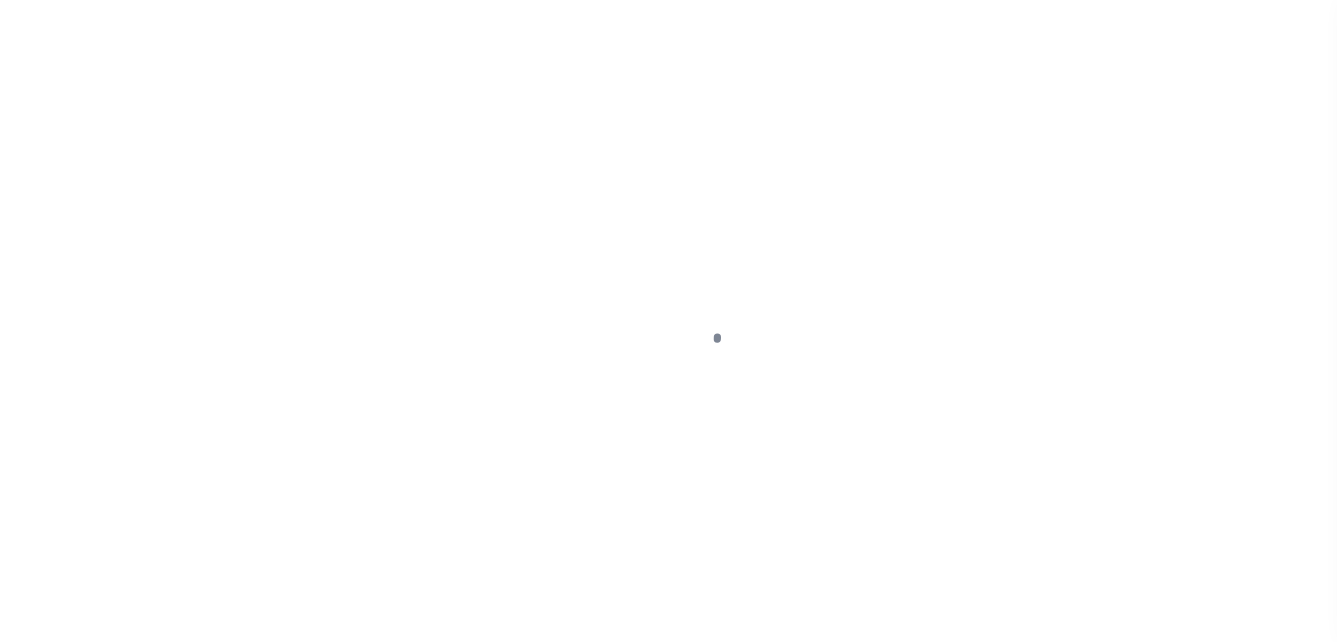 scroll, scrollTop: 0, scrollLeft: 0, axis: both 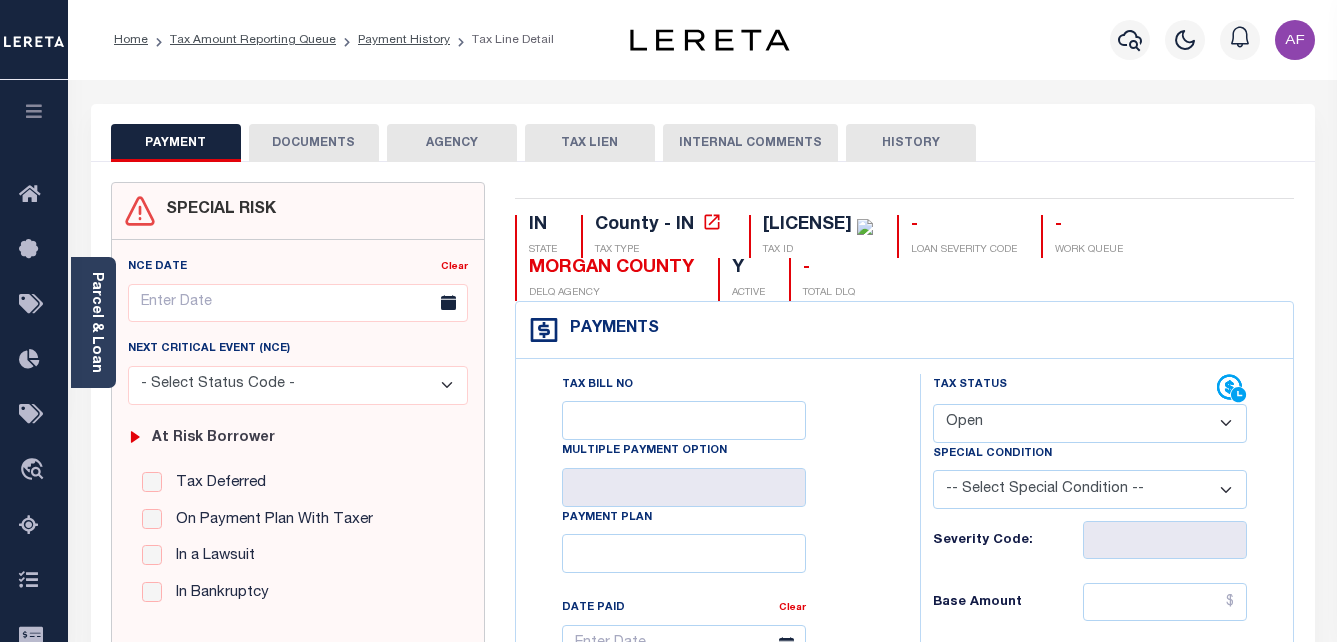 click on "- Select Status Code -
Open
Due/Unpaid
Paid
Incomplete
No Tax Due
Internal Refund Processed
New" at bounding box center (1090, 423) 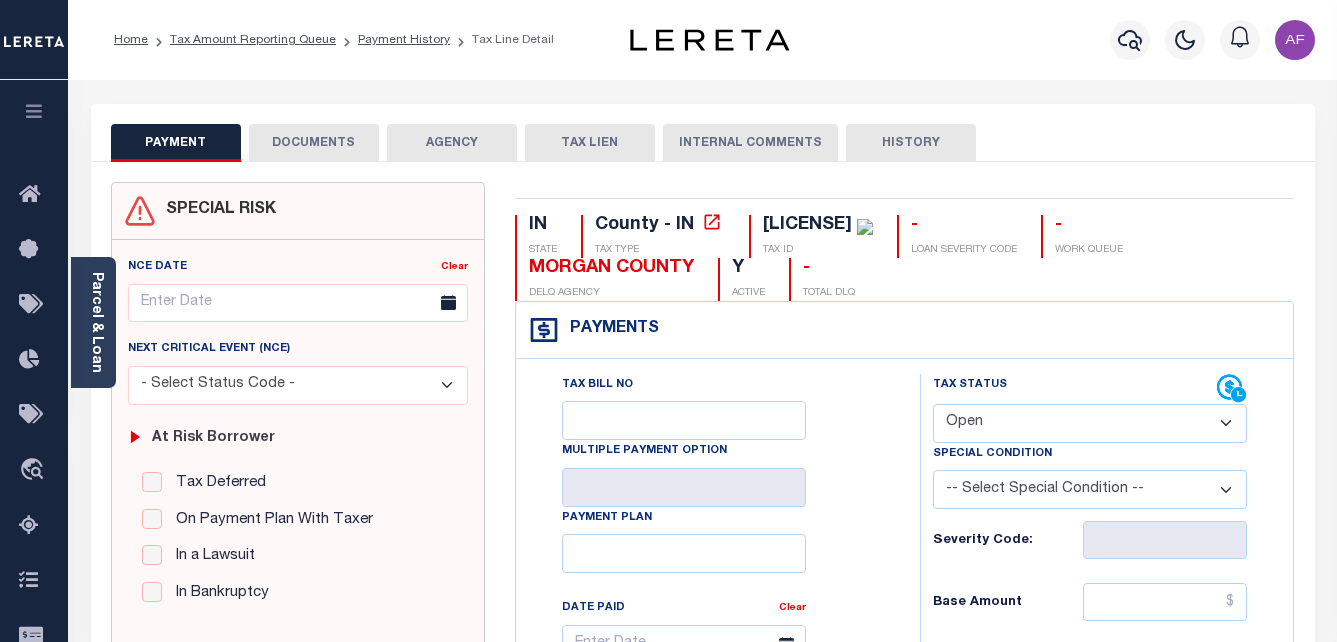 select on "PYD" 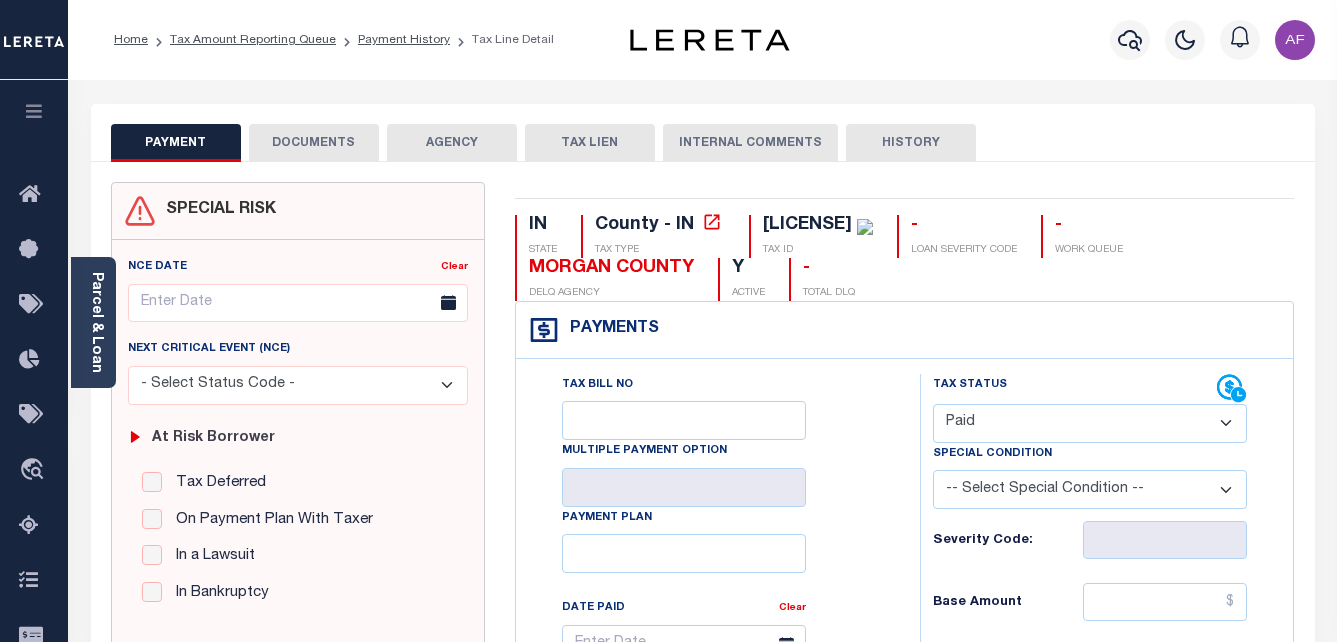 click on "- Select Status Code -
Open
Due/Unpaid
Paid
Incomplete
No Tax Due
Internal Refund Processed
New" at bounding box center (1090, 423) 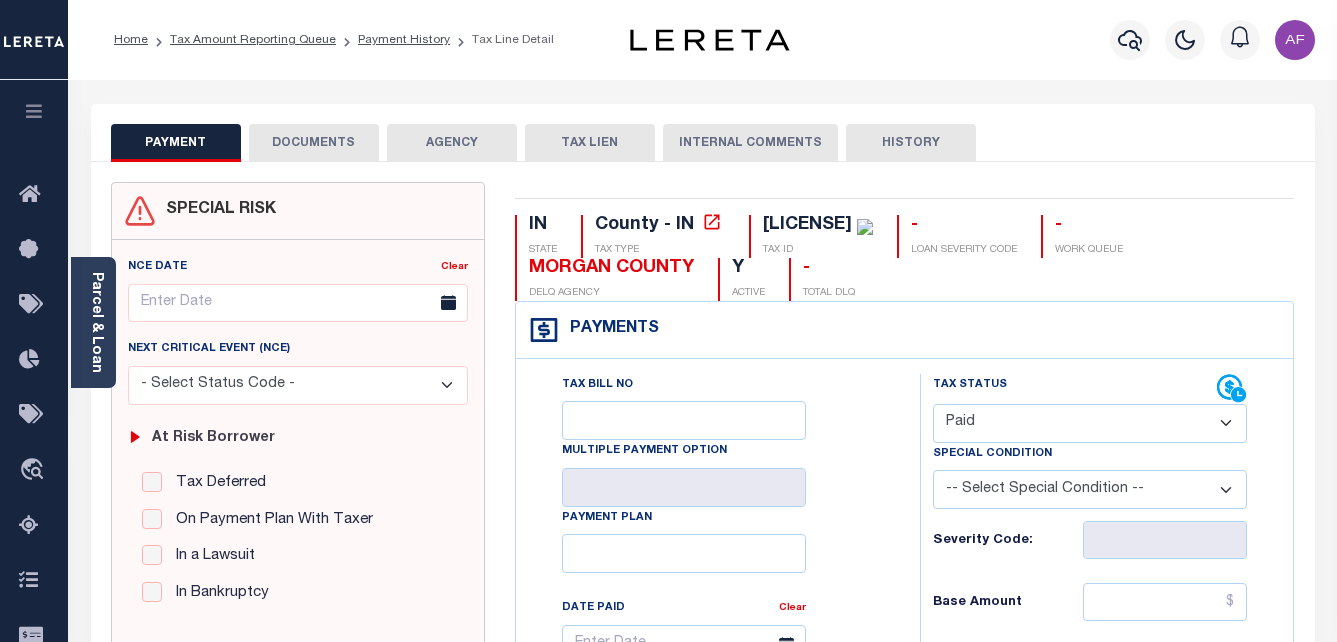 type on "08/01/2025" 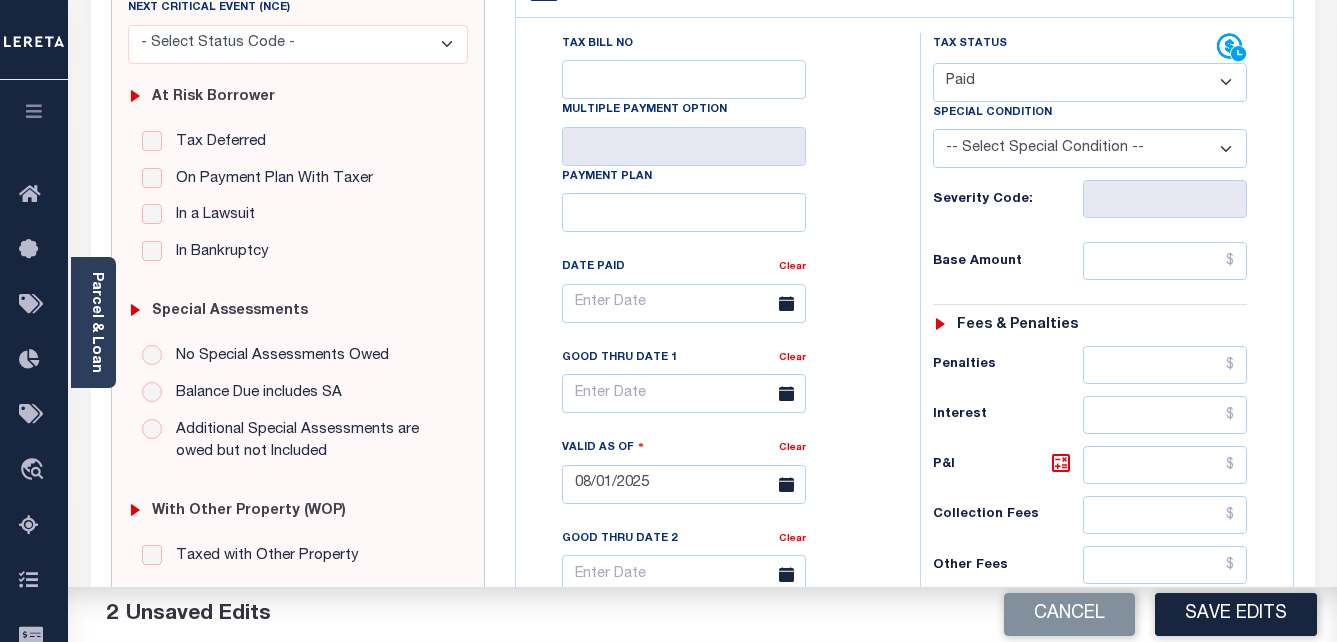 scroll, scrollTop: 400, scrollLeft: 0, axis: vertical 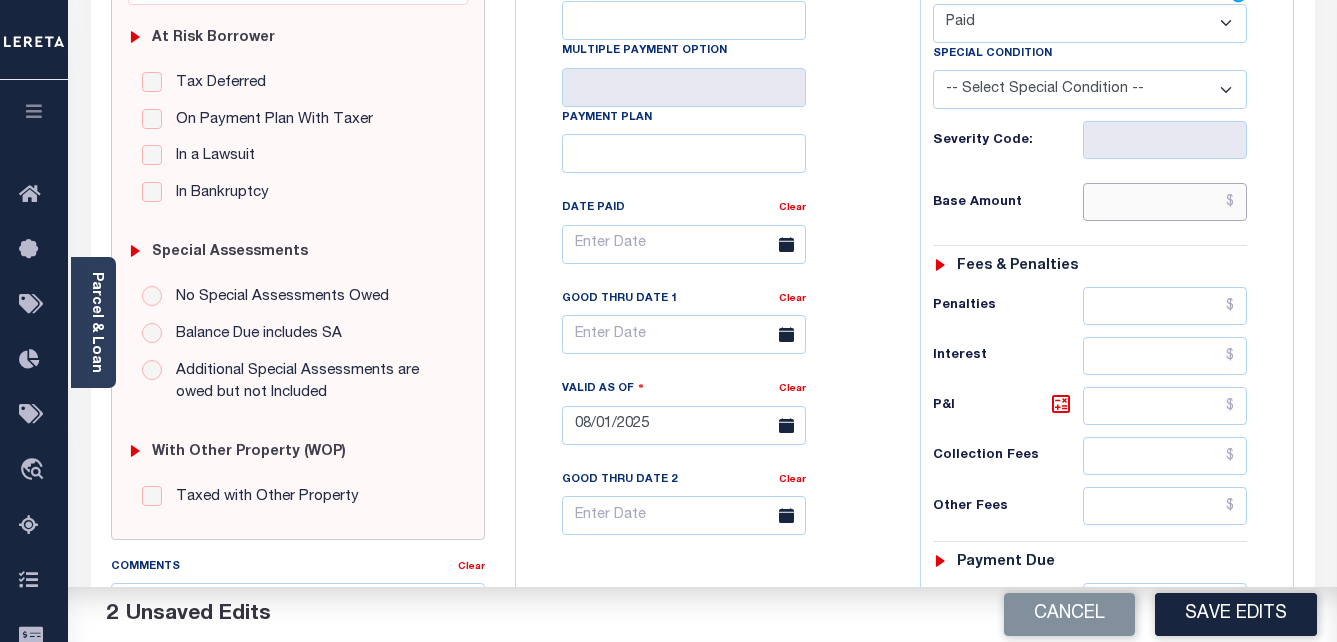 click at bounding box center (1165, 202) 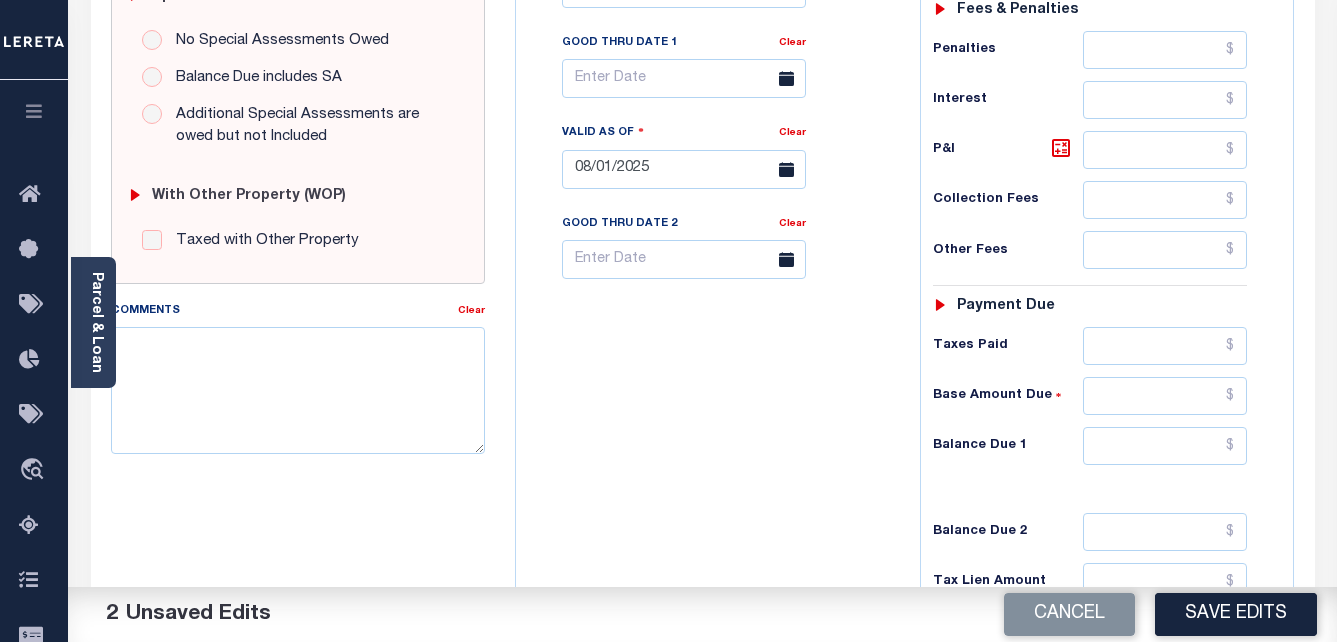 scroll, scrollTop: 800, scrollLeft: 0, axis: vertical 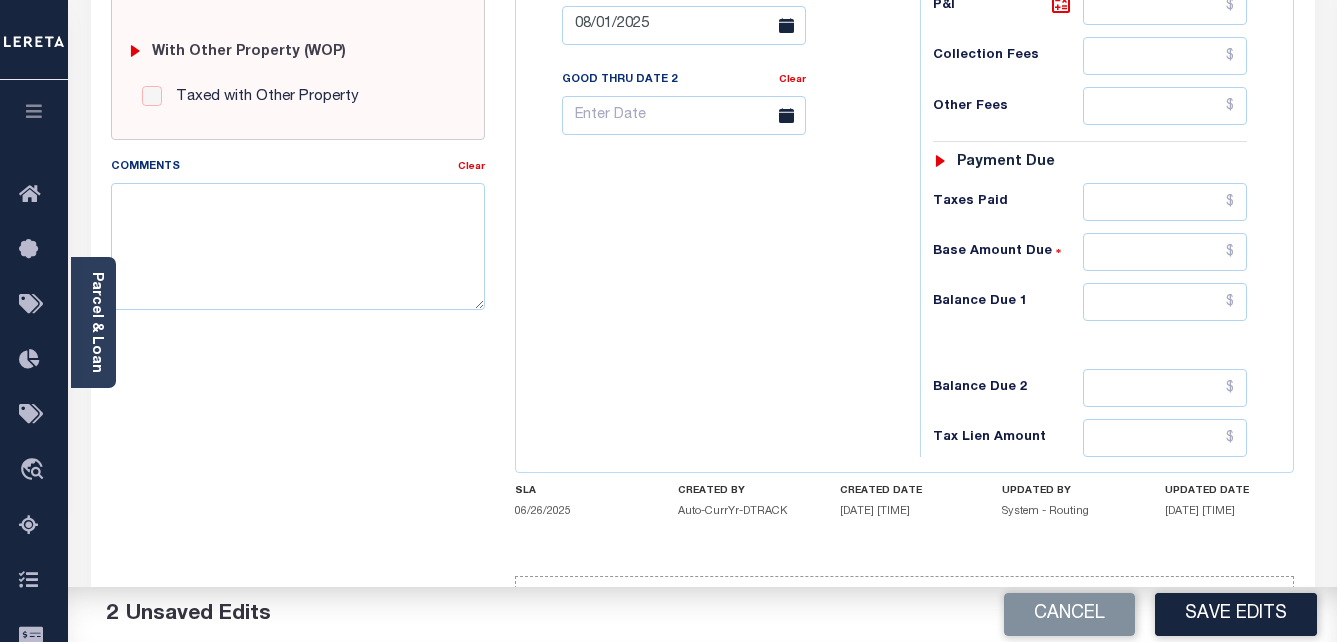 type on "$1,624.90" 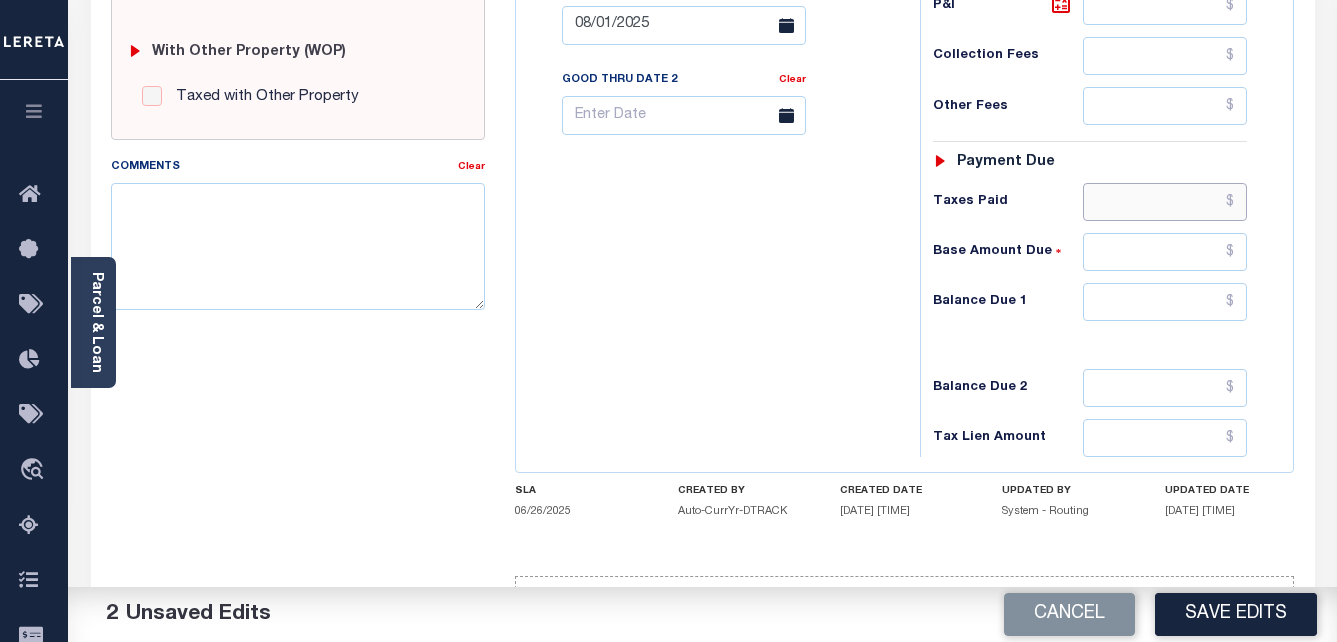 click at bounding box center [1165, 202] 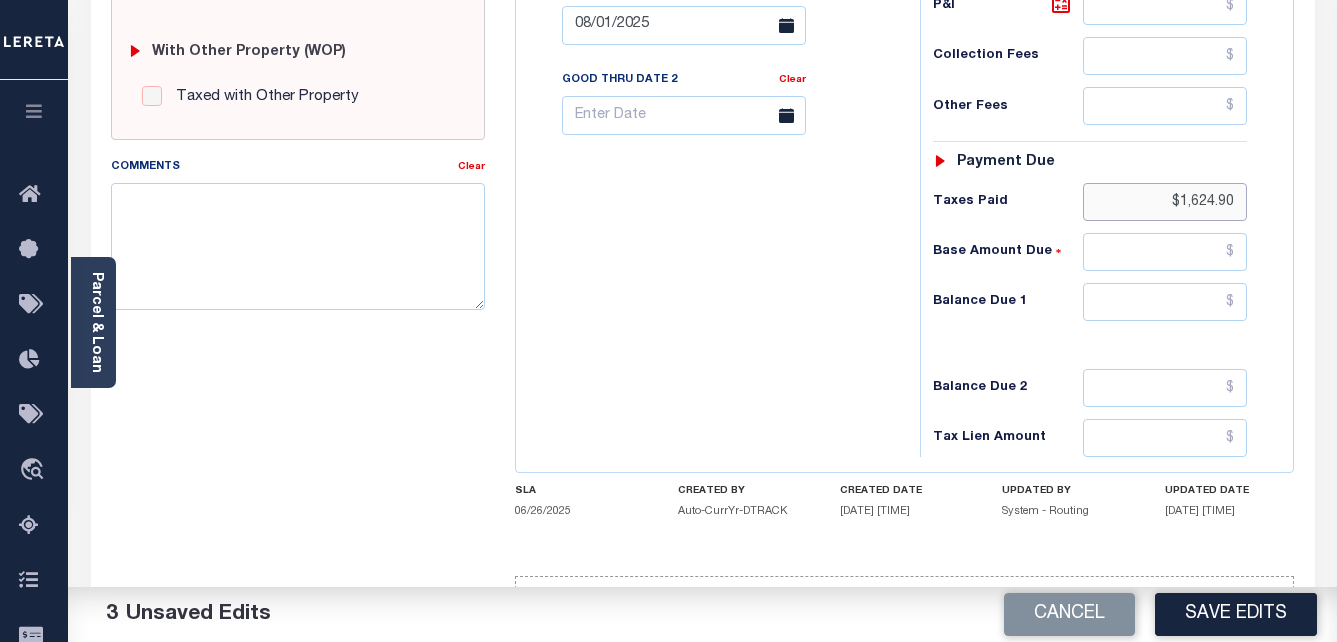 type on "$1,624.90" 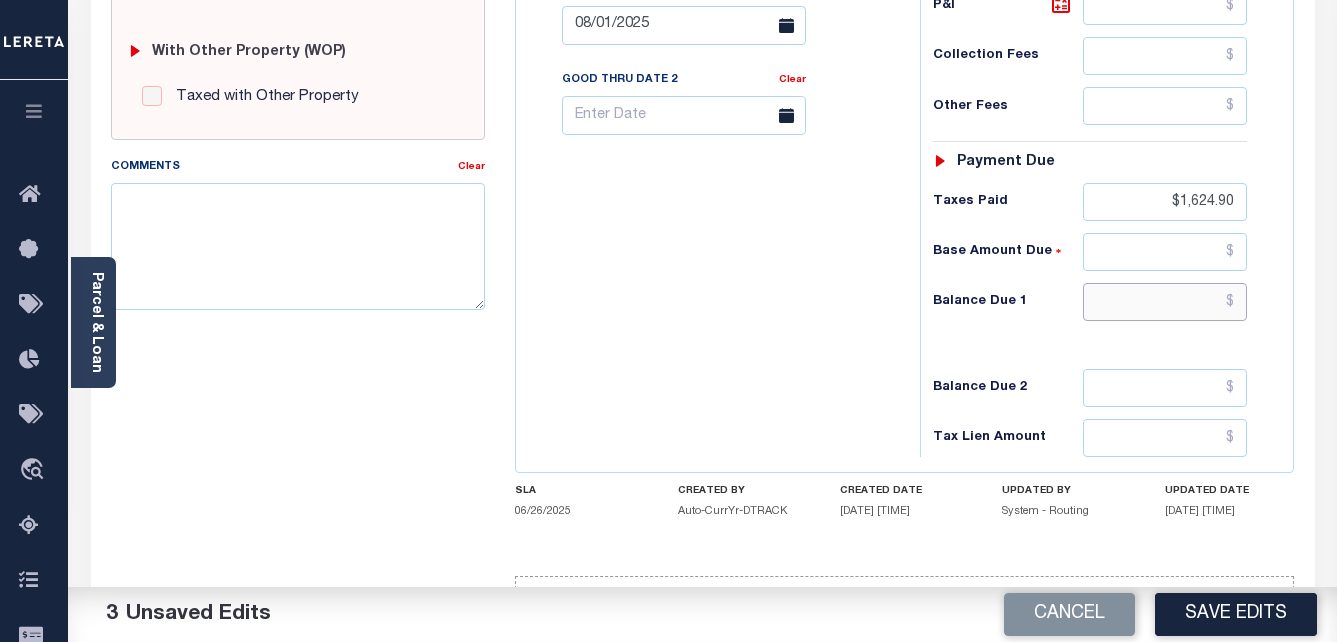 click at bounding box center (1165, 302) 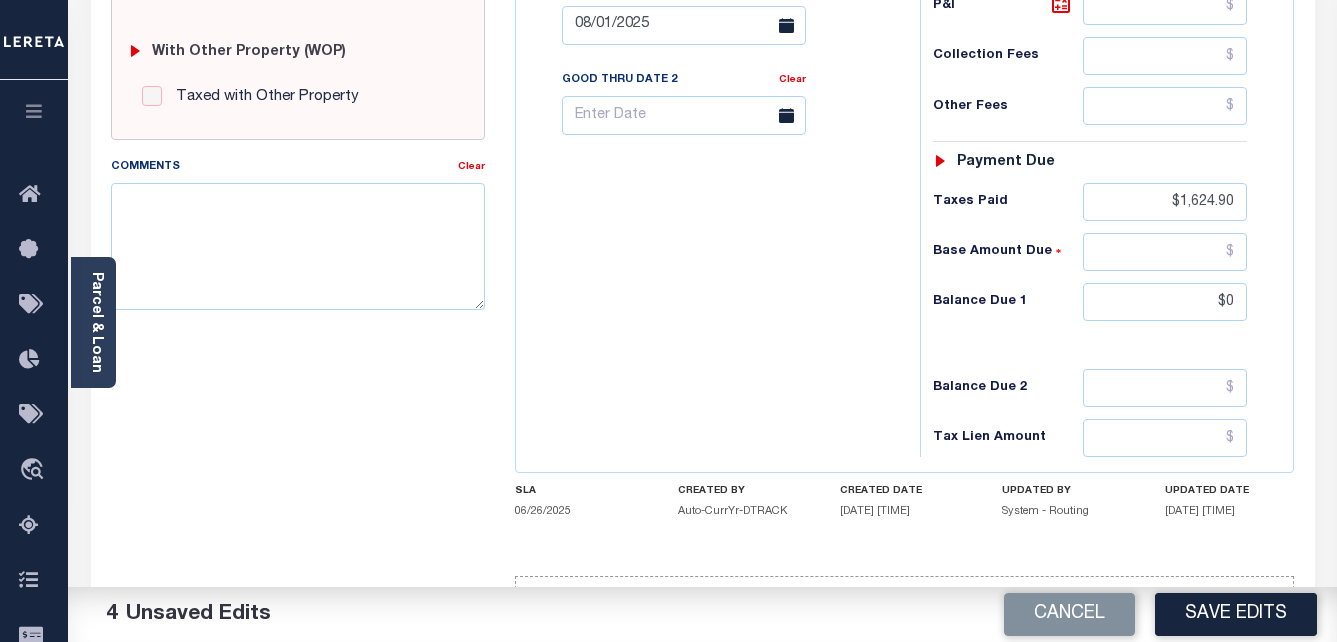 type on "$0.00" 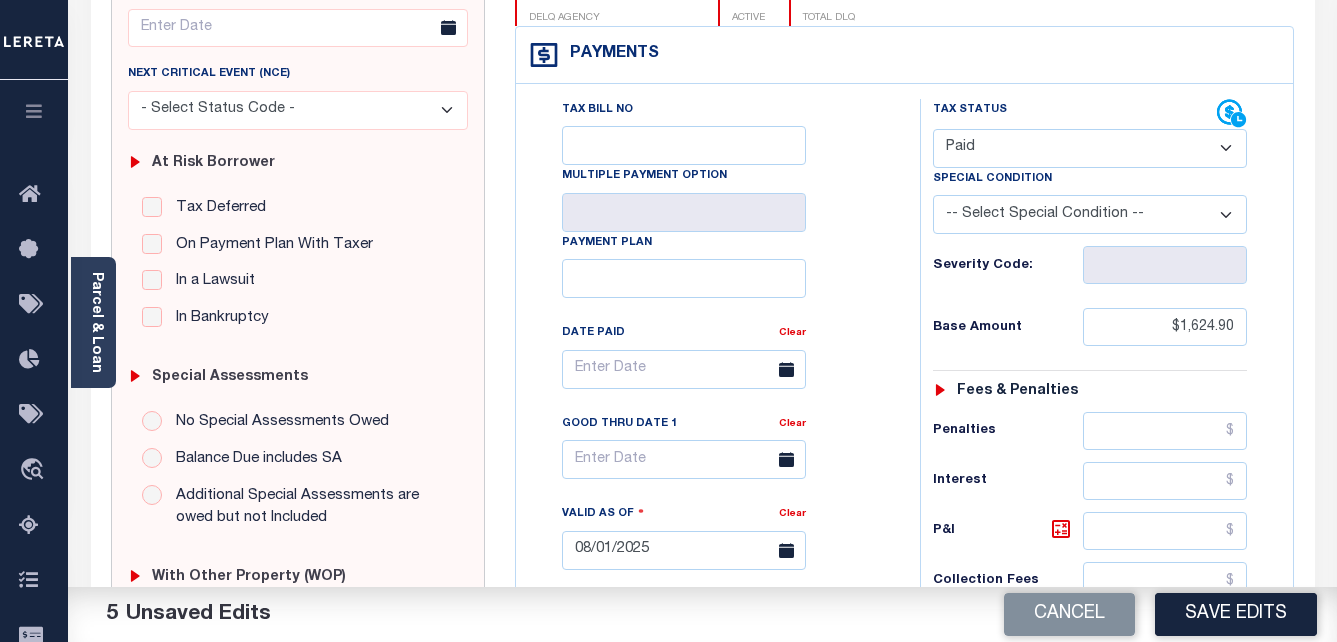 scroll, scrollTop: 0, scrollLeft: 0, axis: both 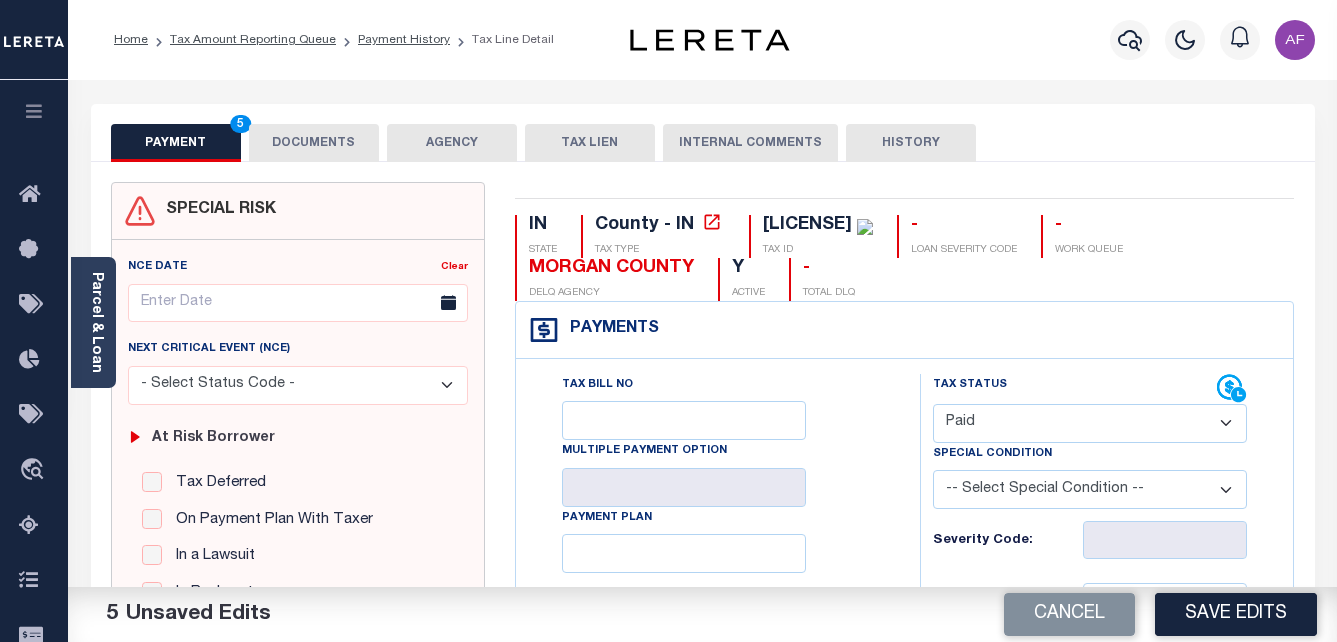 click on "DOCUMENTS" at bounding box center [314, 143] 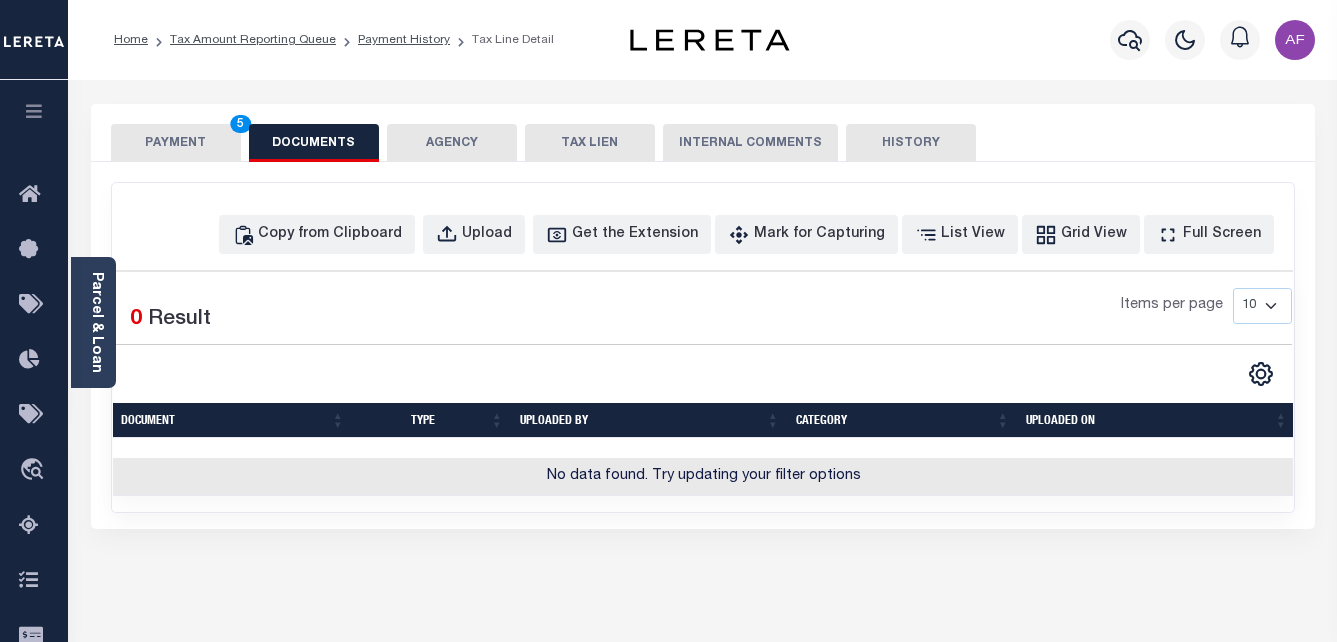 click on "Copy from Clipboard
Upload
Get the Extension
Mark for Capturing
Got it
List View
Grid View
Full Screen
Print" at bounding box center (703, 347) 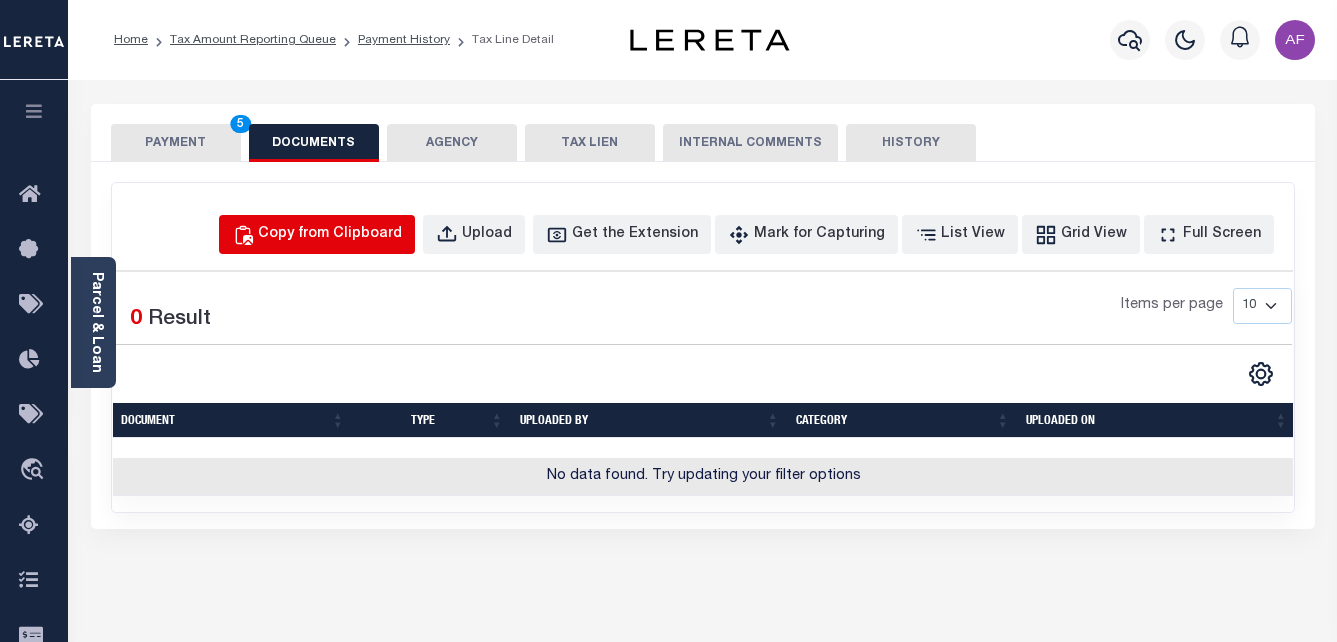 click on "Copy from Clipboard" at bounding box center [330, 235] 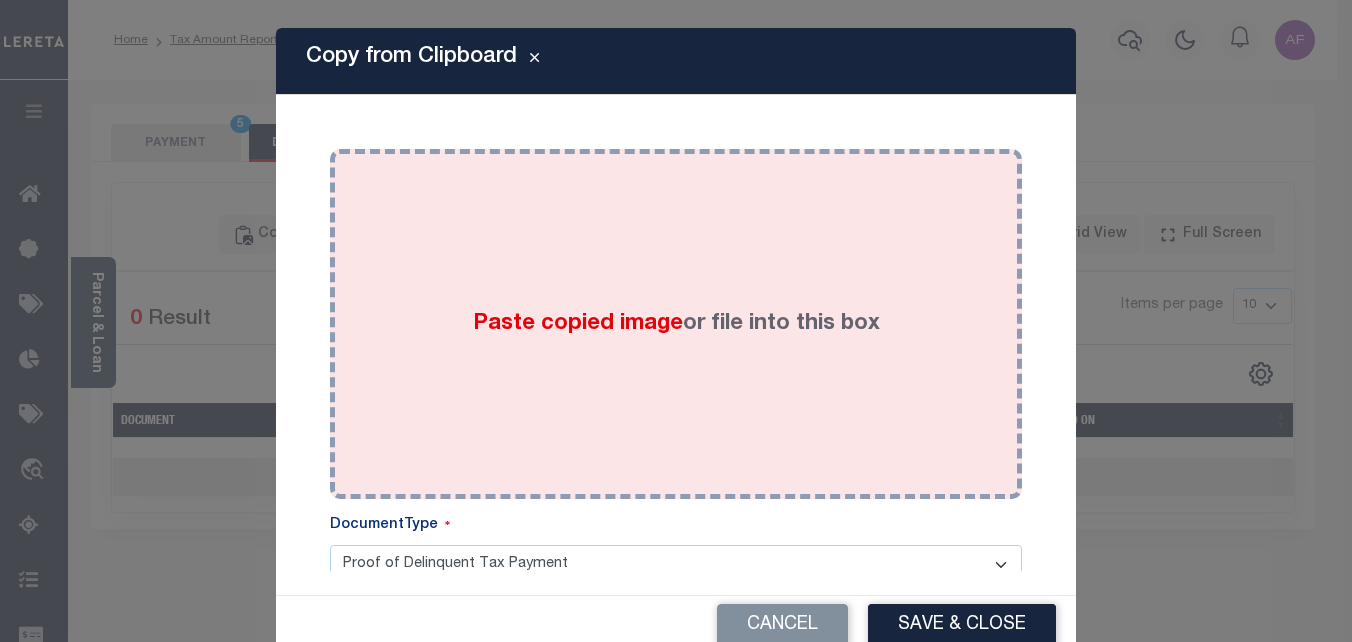 click on "Paste copied image  or file into this box" at bounding box center [676, 324] 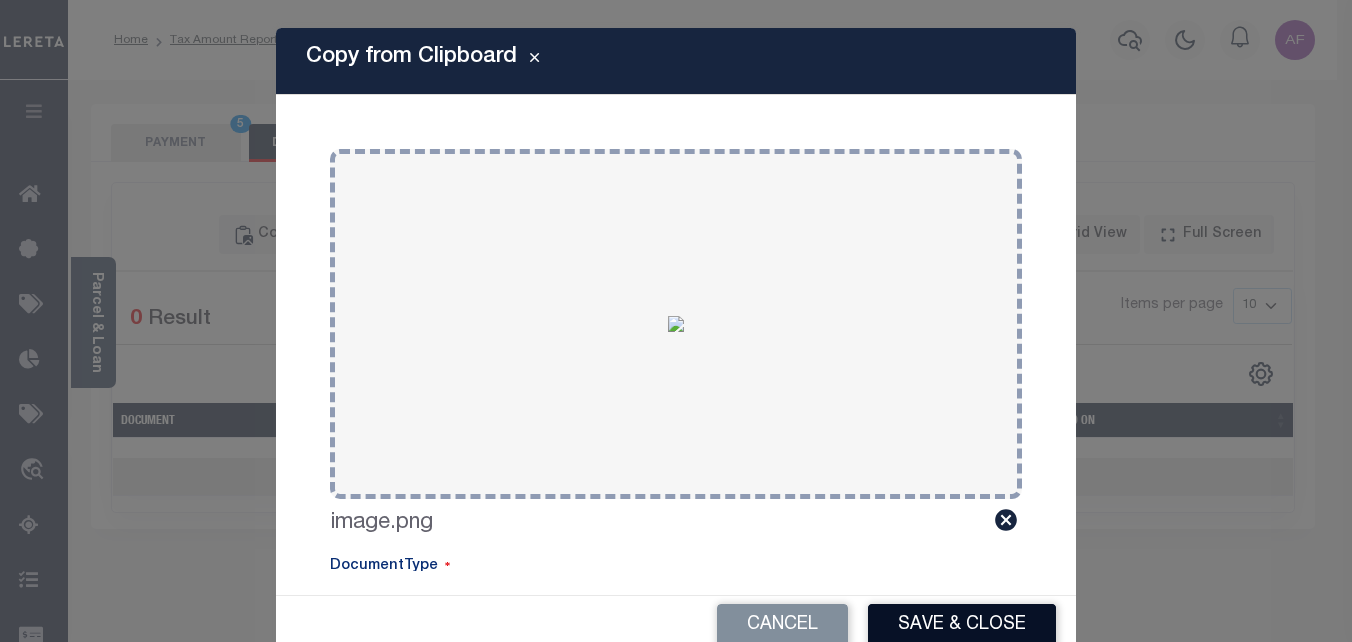 click on "Save & Close" at bounding box center (962, 625) 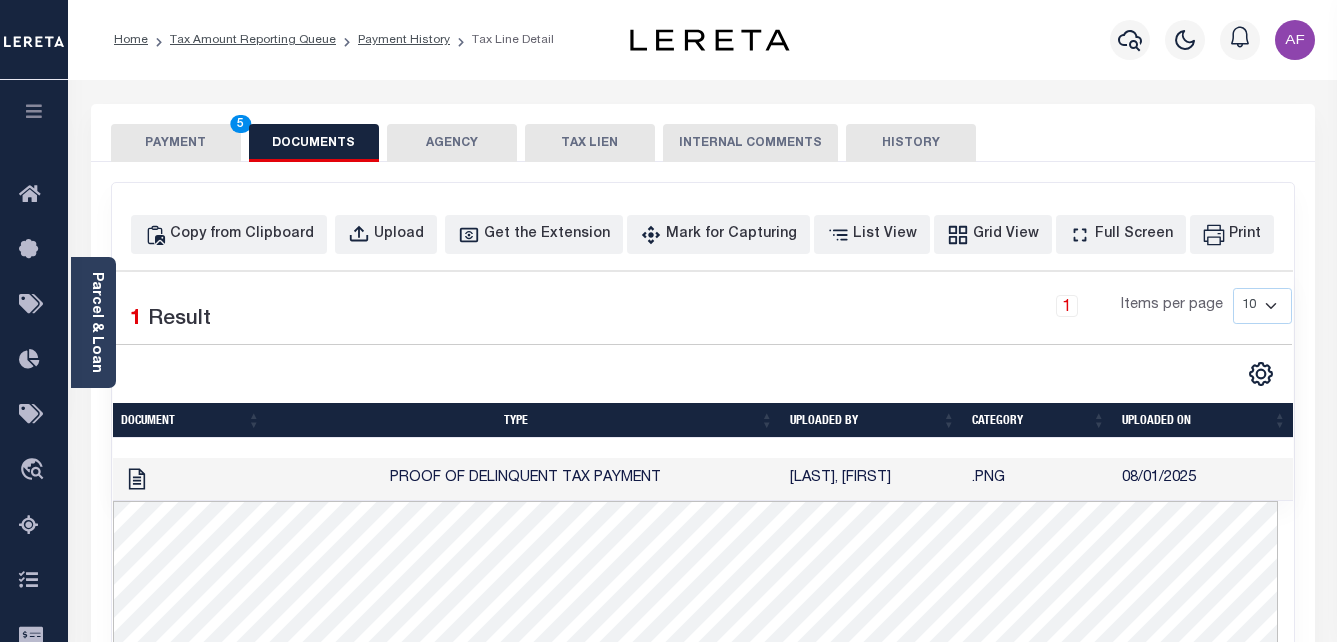 click on "PAYMENT
5" at bounding box center [176, 143] 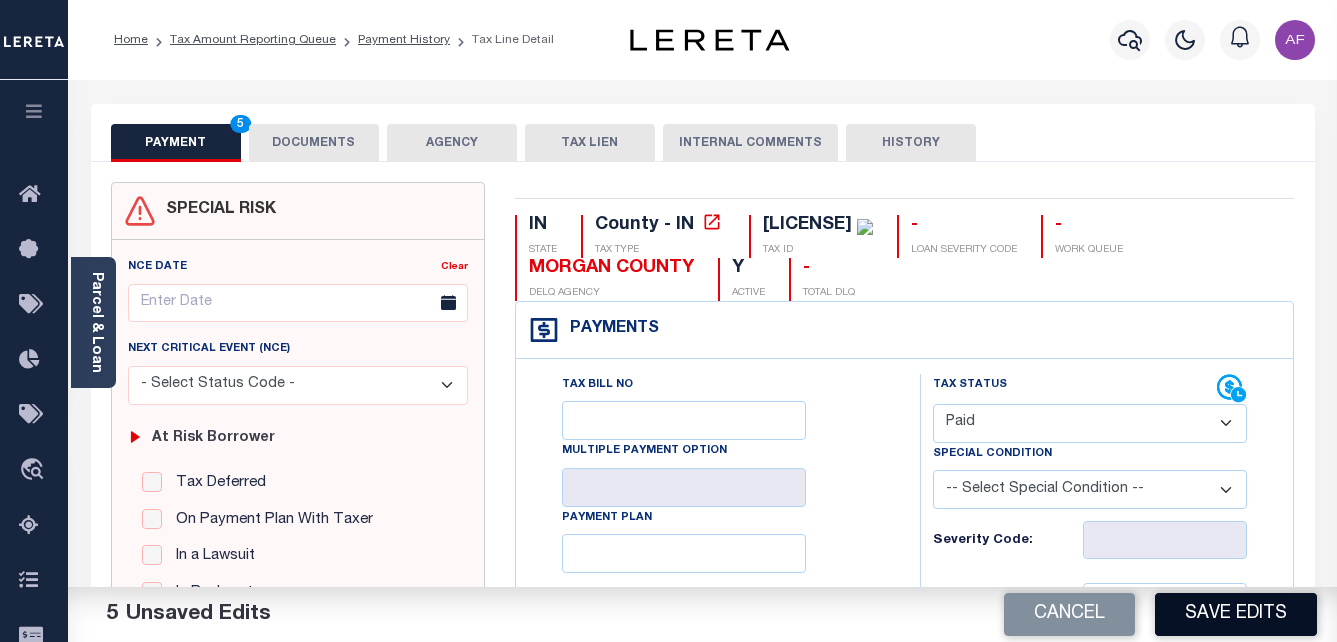 click on "Save Edits" at bounding box center (1236, 614) 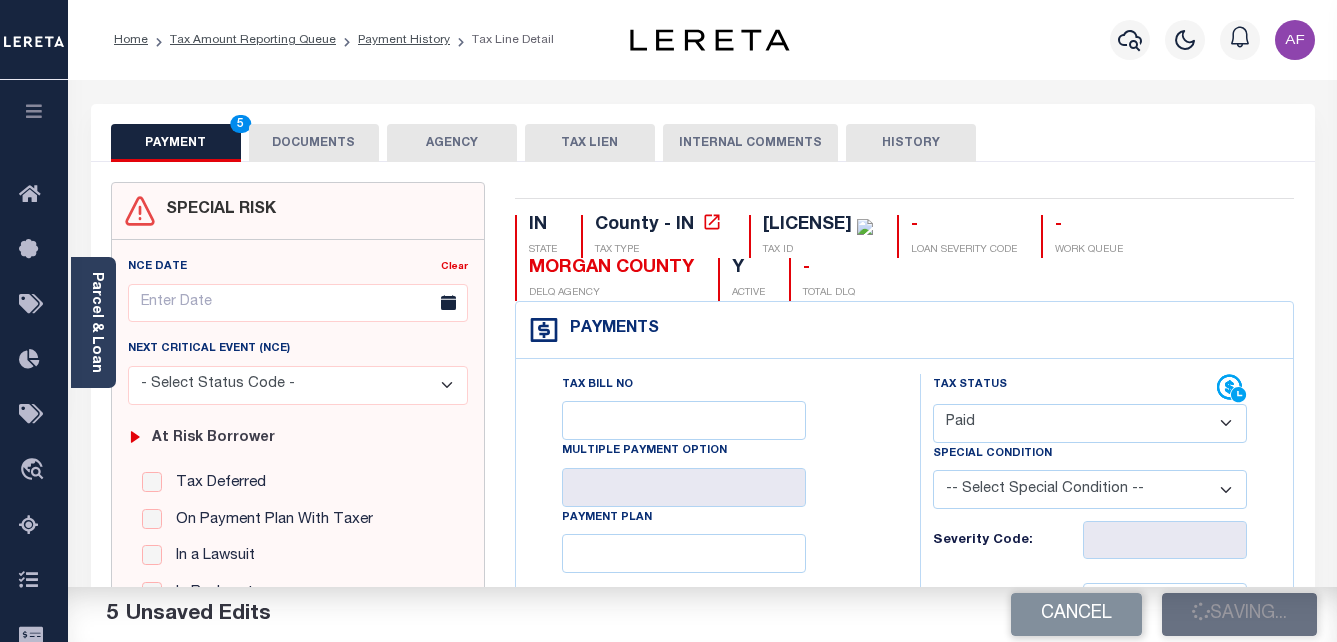 checkbox on "false" 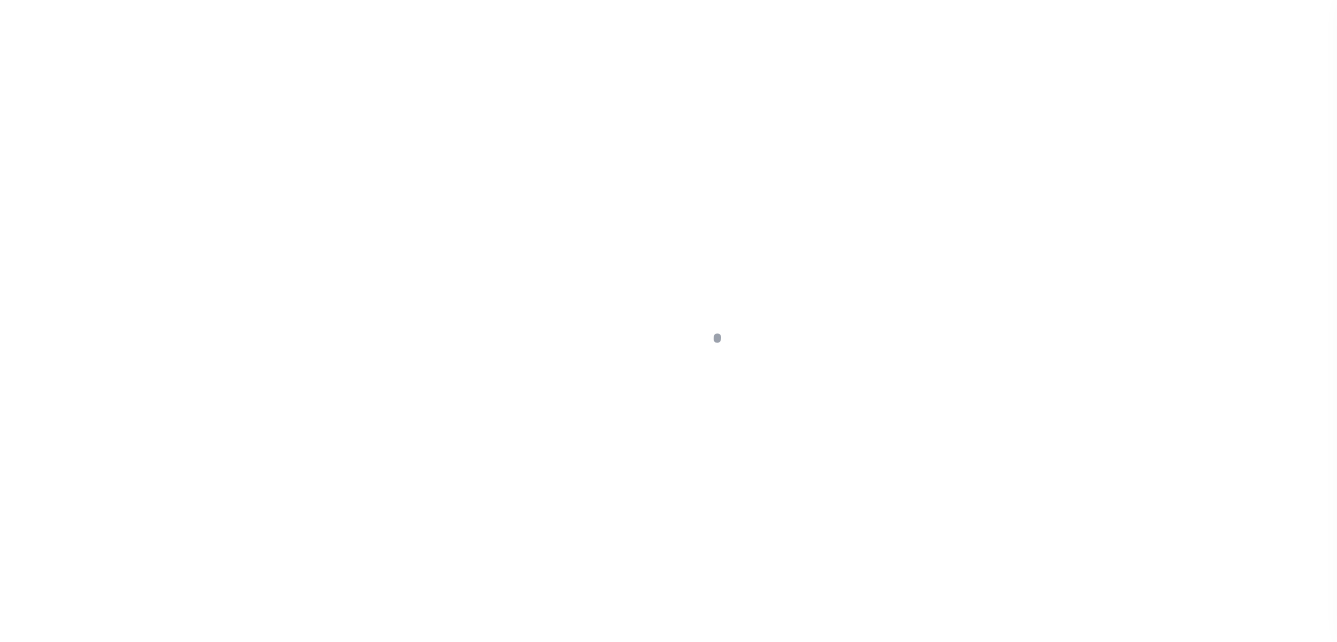 scroll, scrollTop: 0, scrollLeft: 0, axis: both 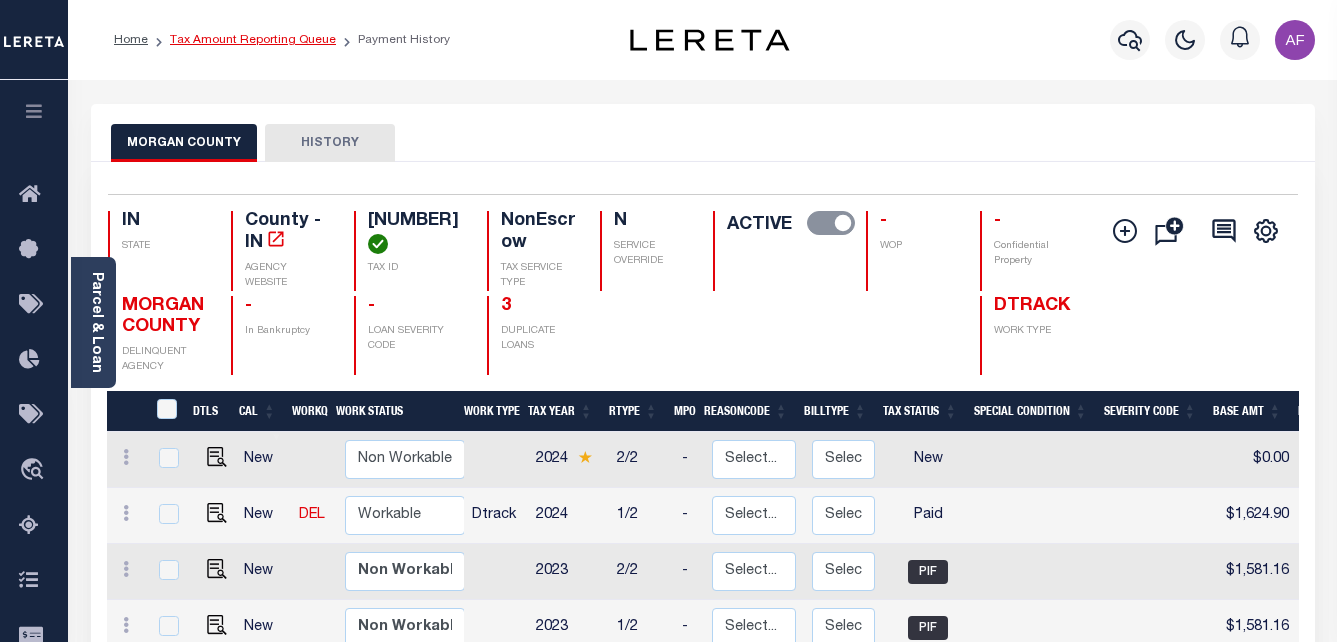 click on "Tax Amount Reporting Queue" at bounding box center [253, 40] 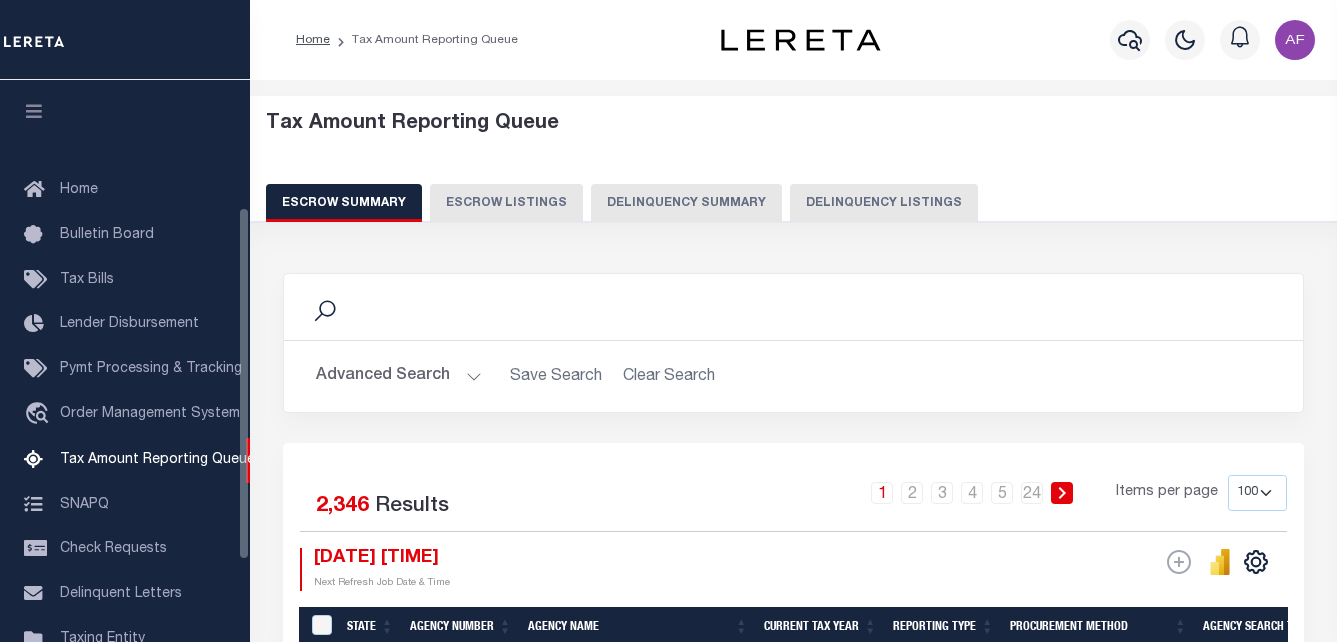 select on "100" 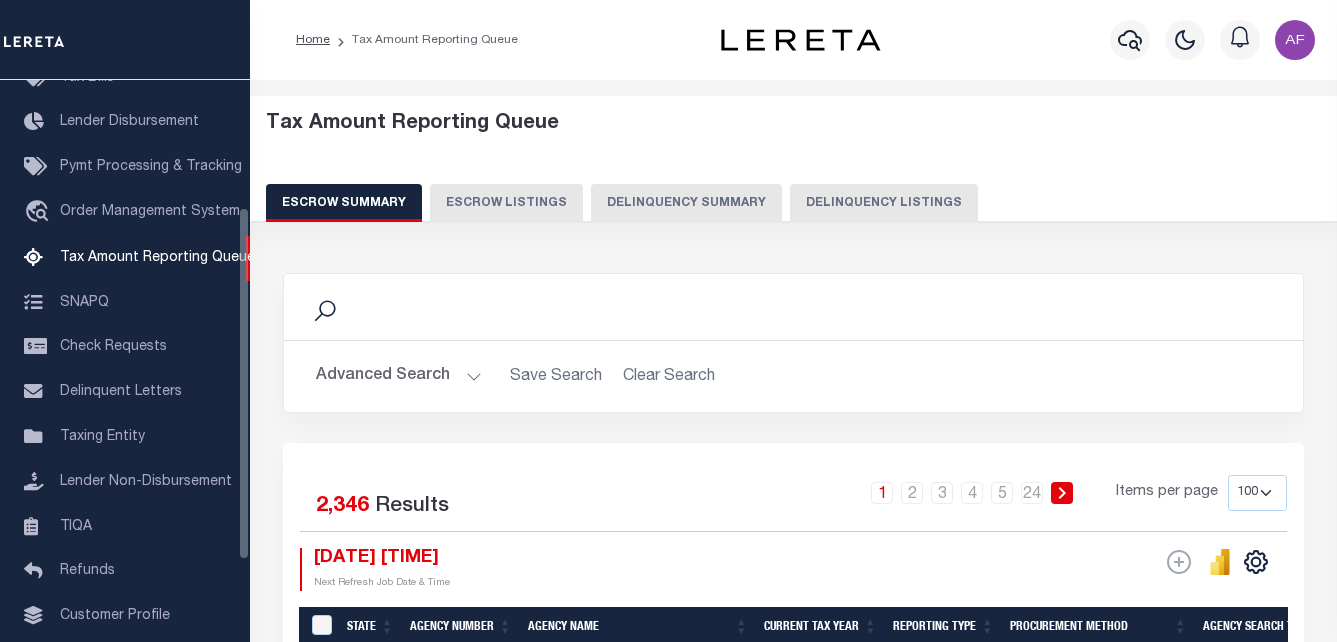 click on "Delinquency Listings" at bounding box center [884, 203] 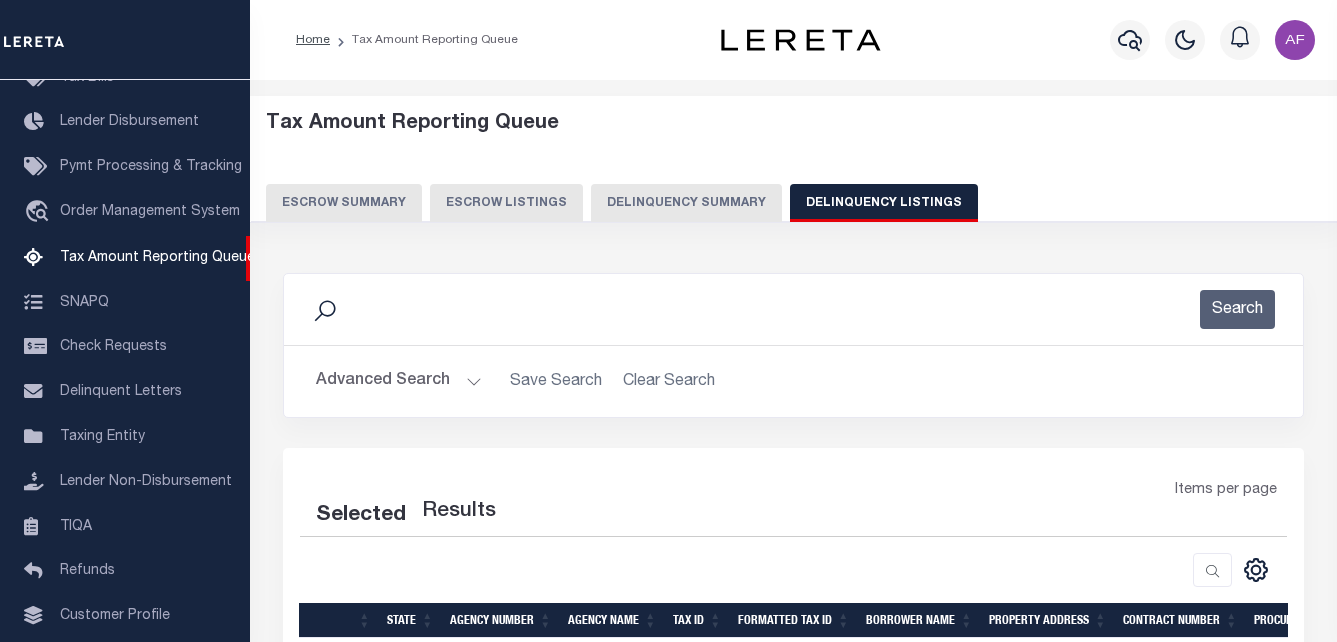 select on "100" 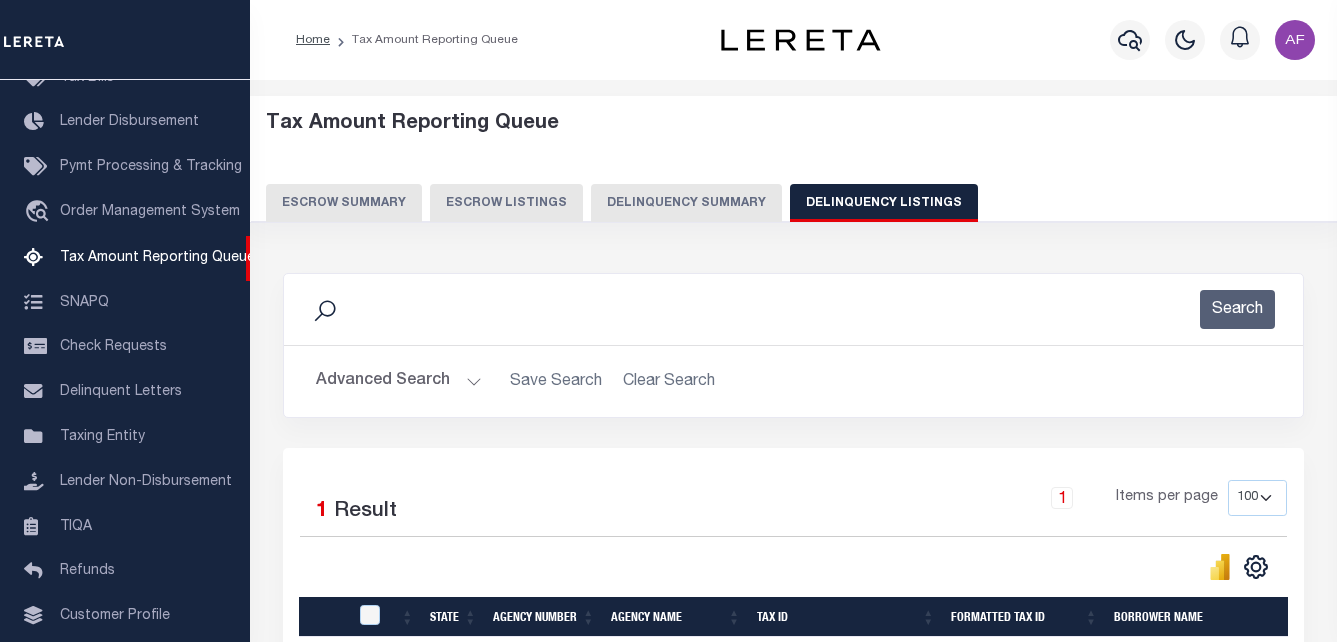 click on "Advanced Search" at bounding box center (399, 381) 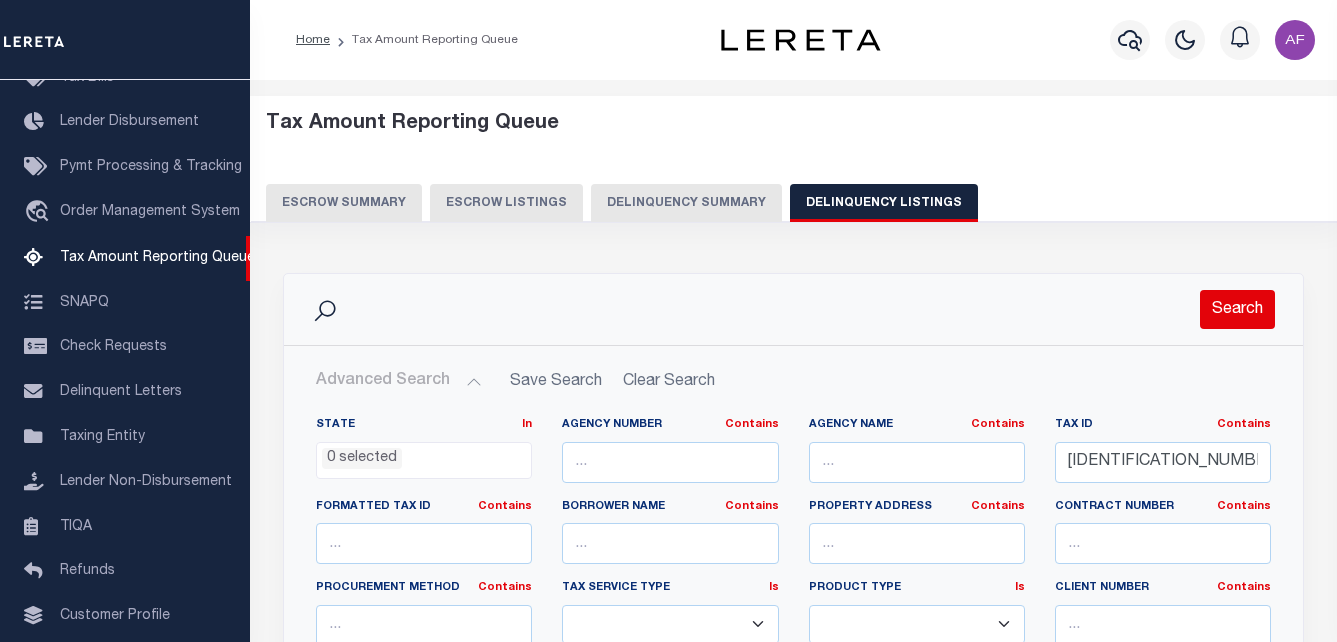 click on "Search" at bounding box center [1237, 309] 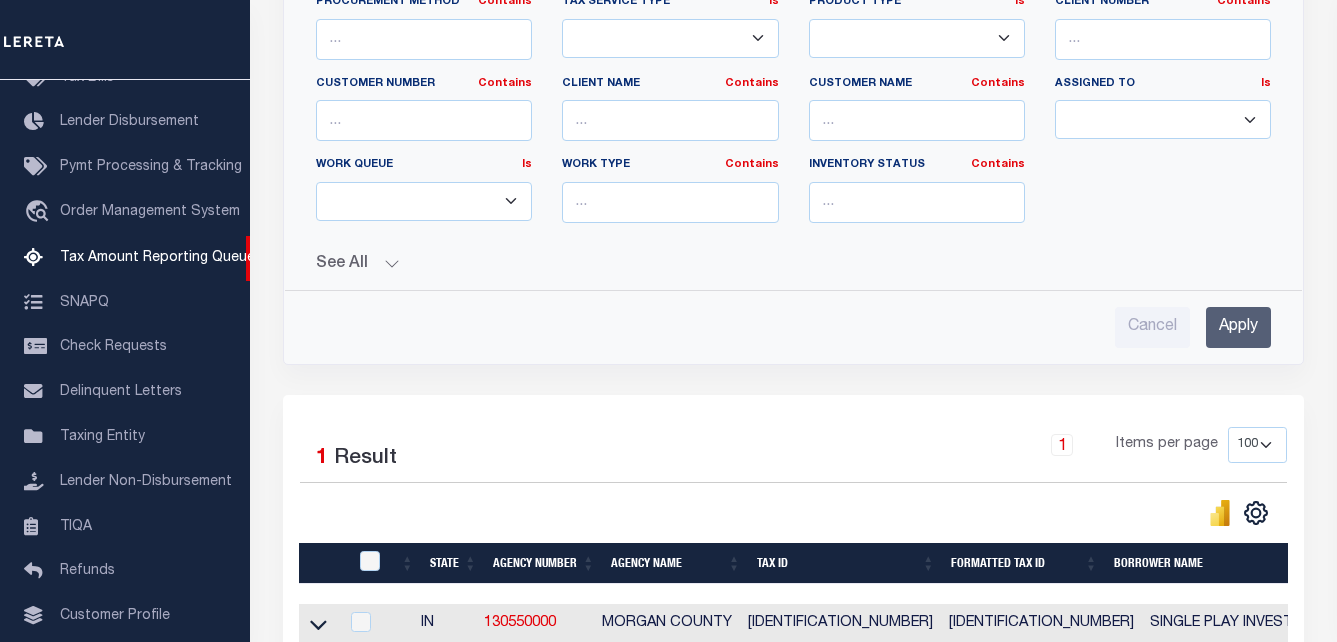 scroll, scrollTop: 800, scrollLeft: 0, axis: vertical 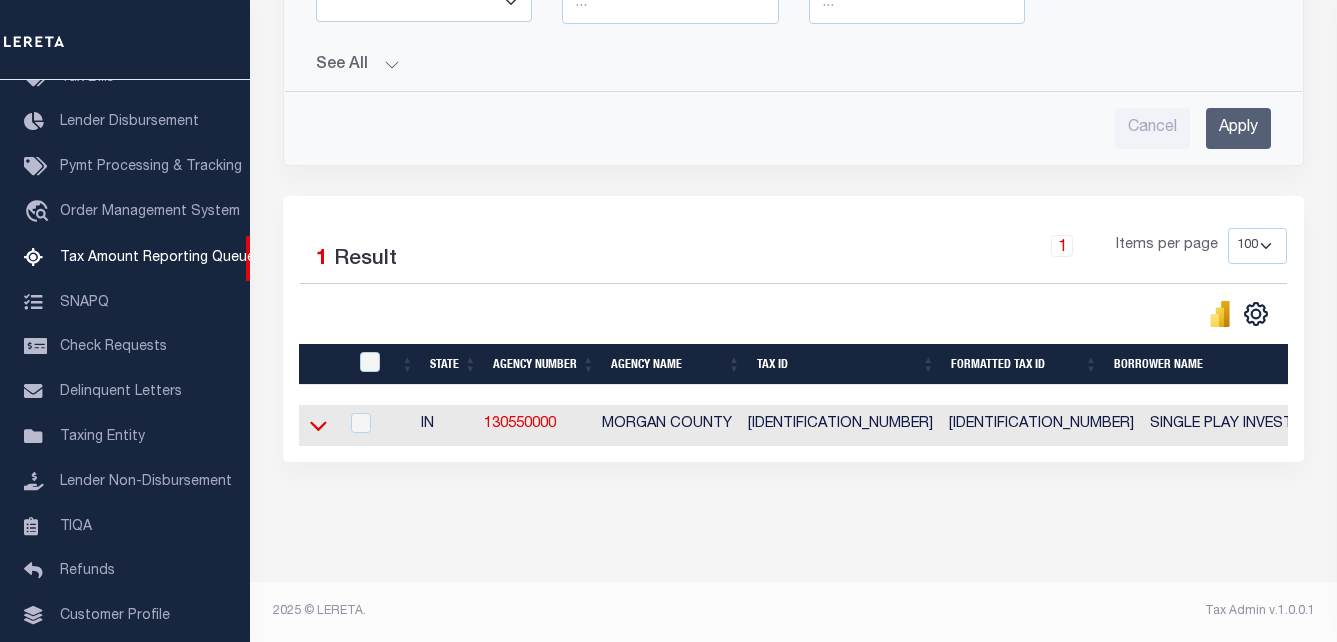 click 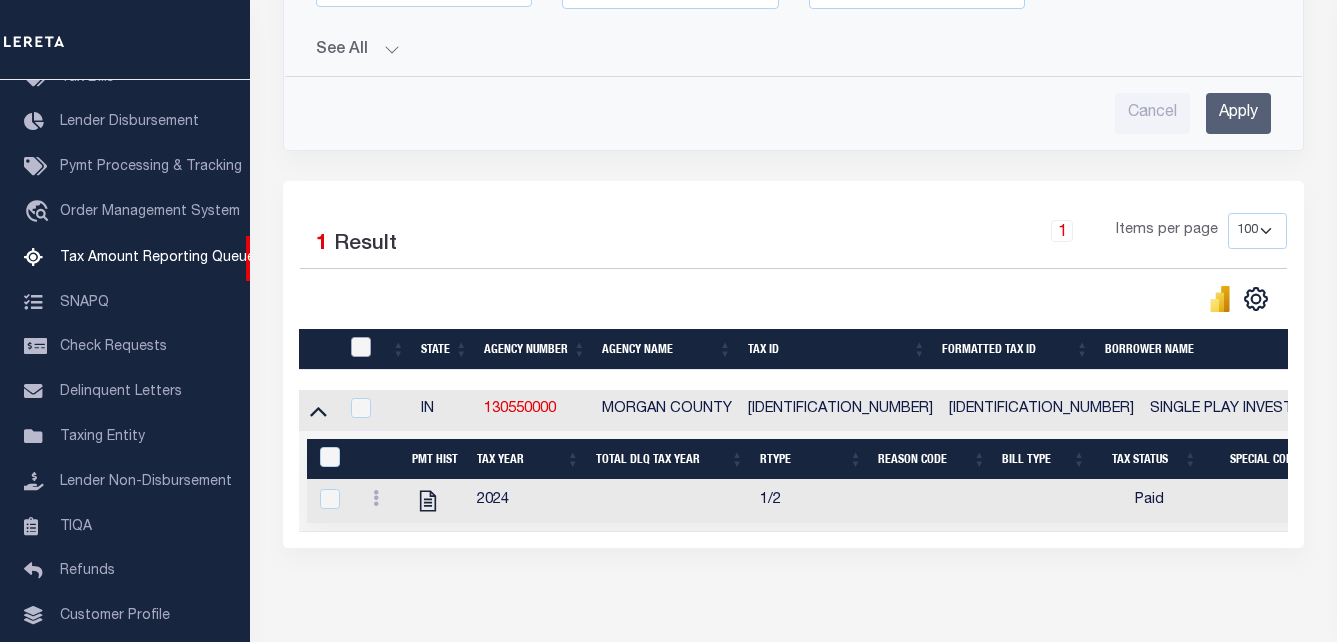 click at bounding box center (361, 347) 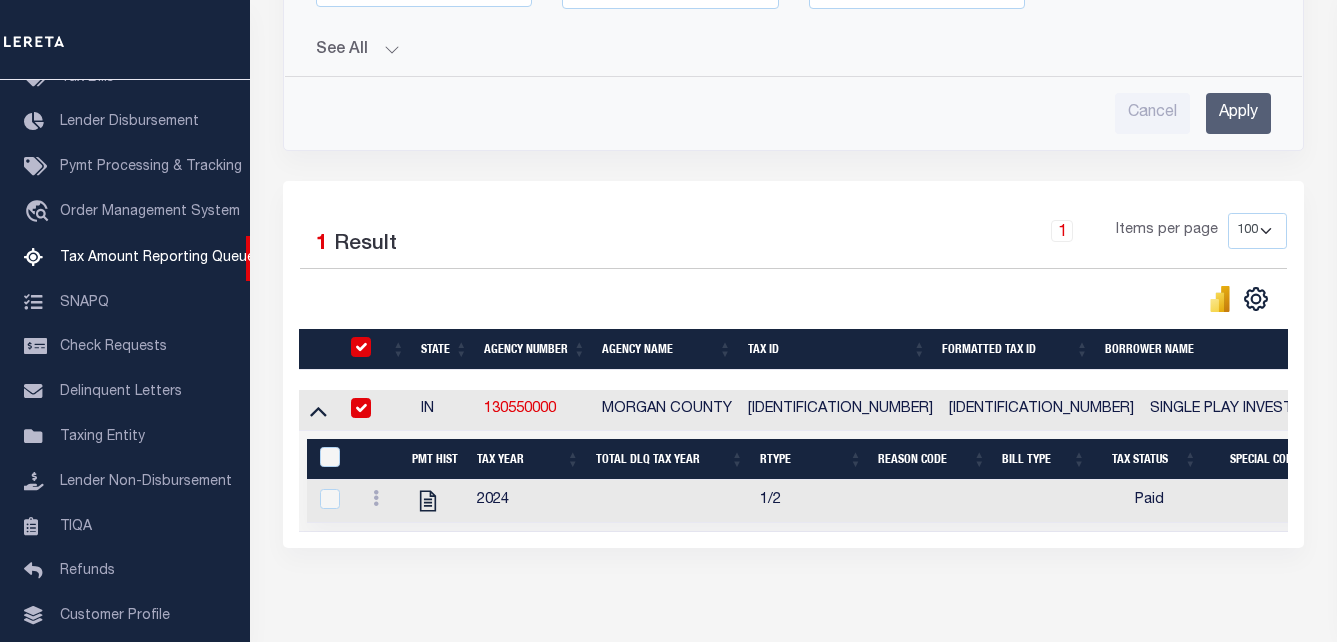 checkbox on "true" 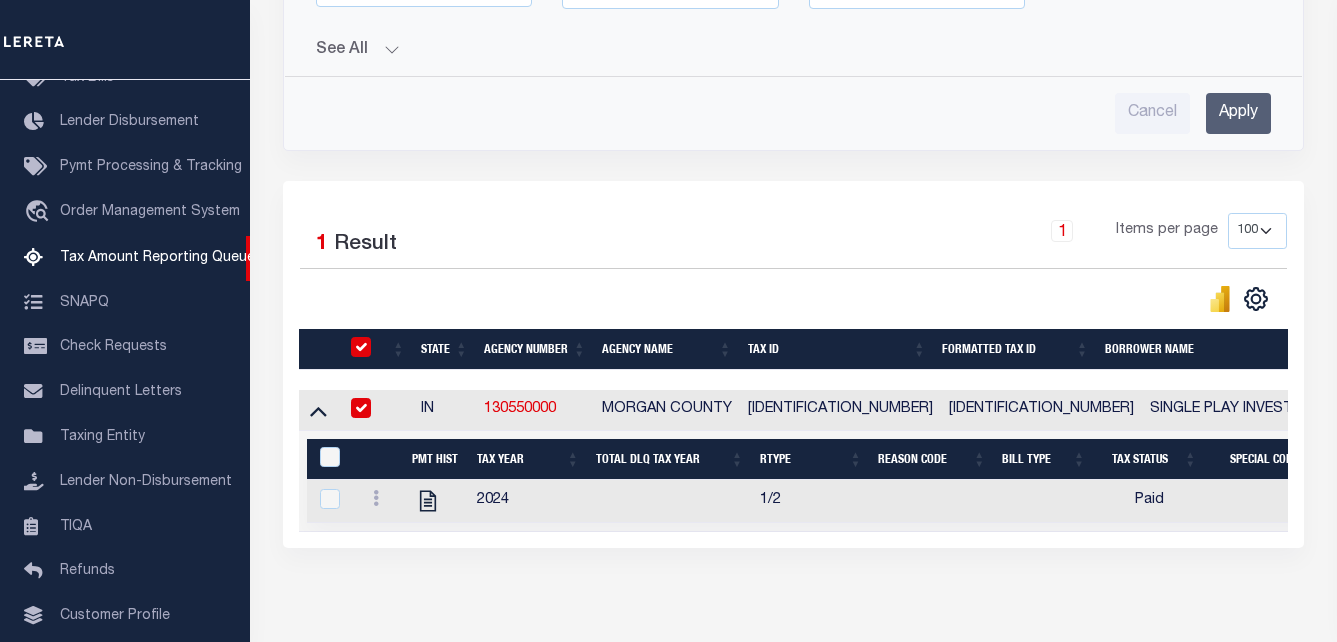 checkbox on "true" 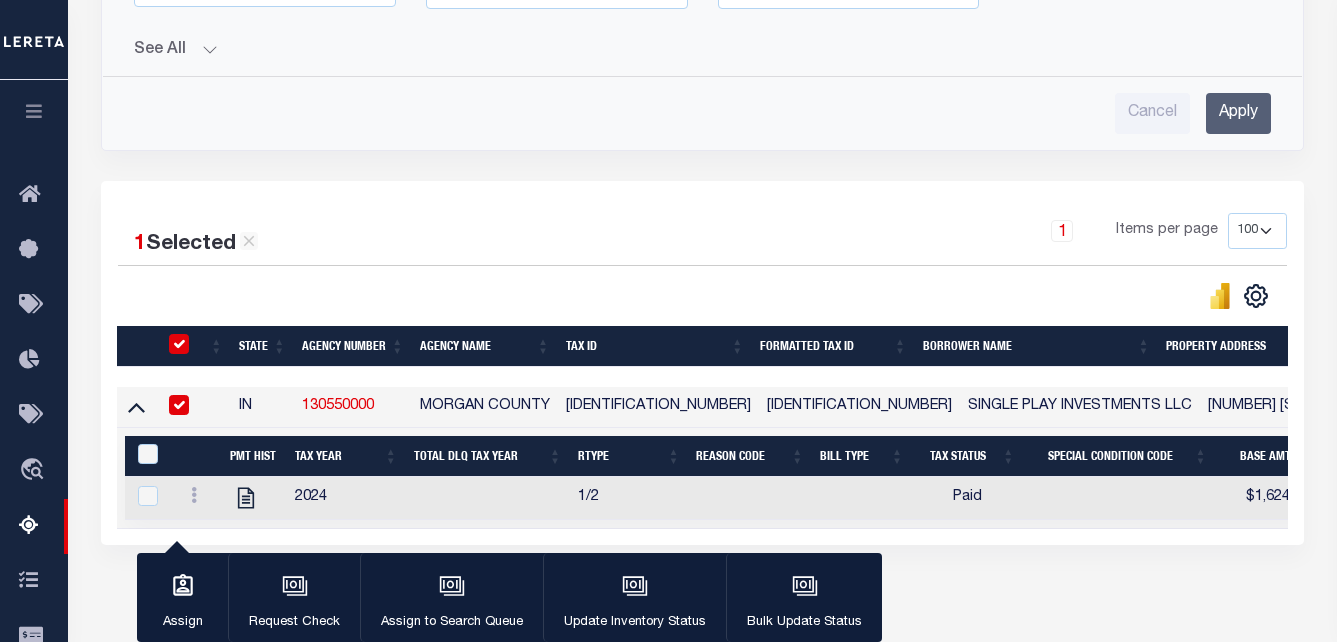 click at bounding box center [154, 455] 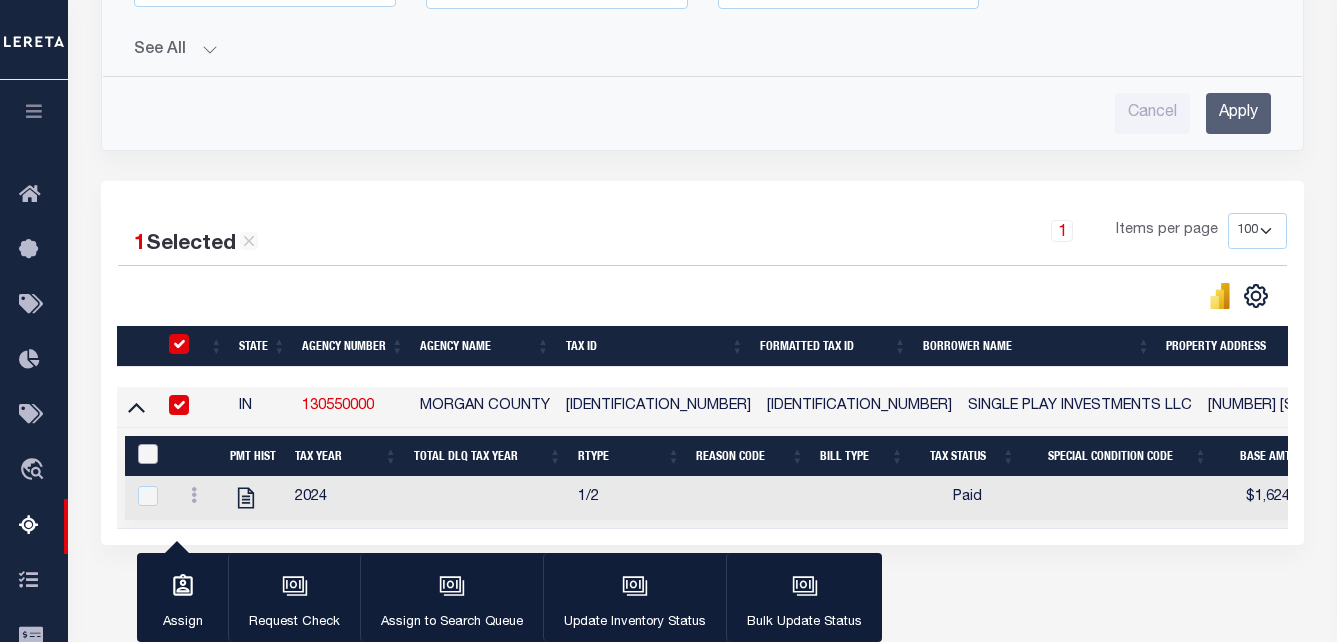 click at bounding box center (148, 454) 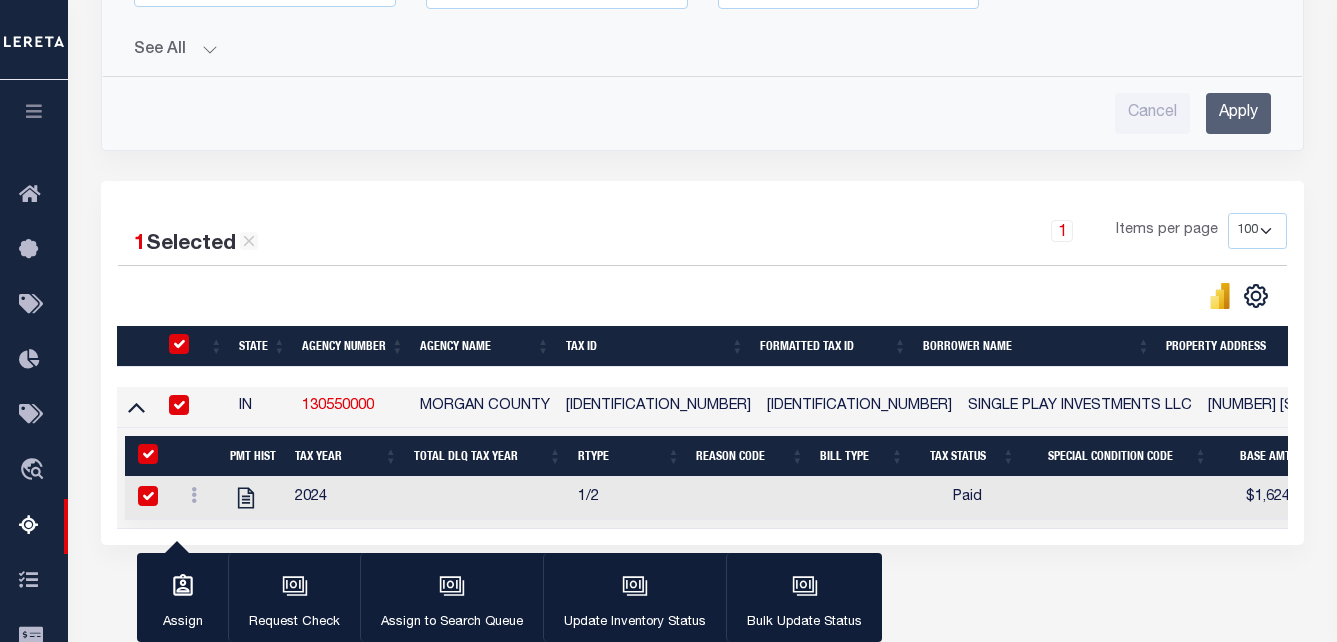checkbox on "true" 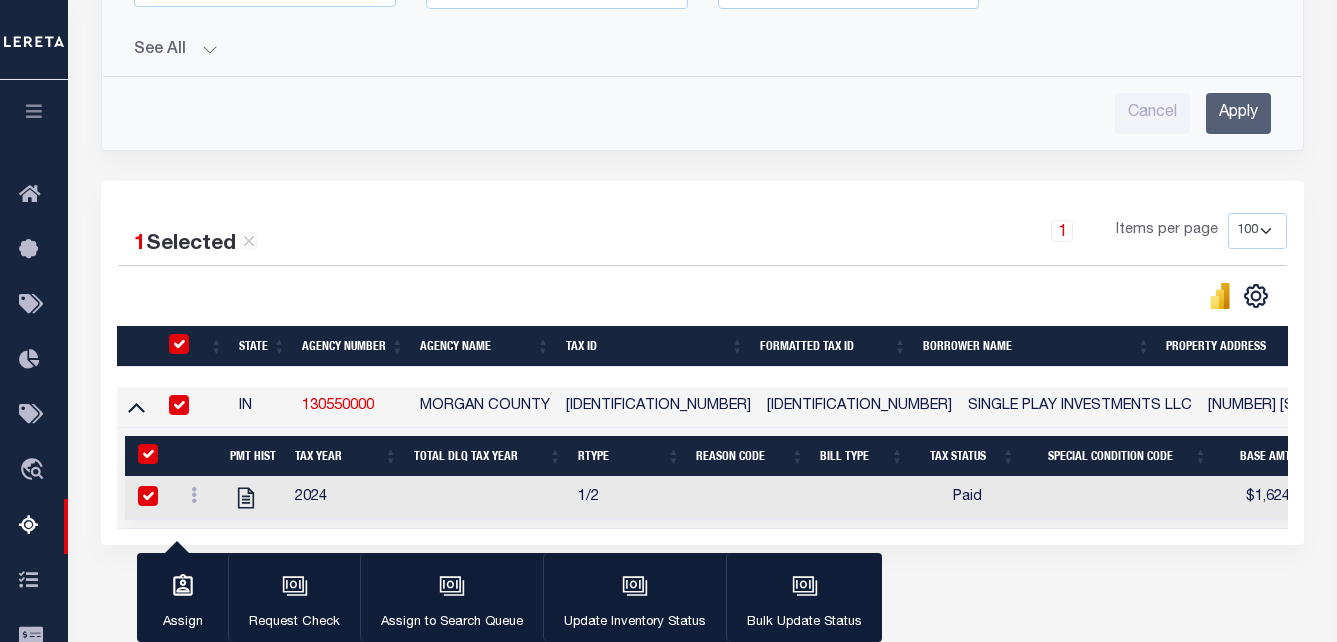 checkbox on "true" 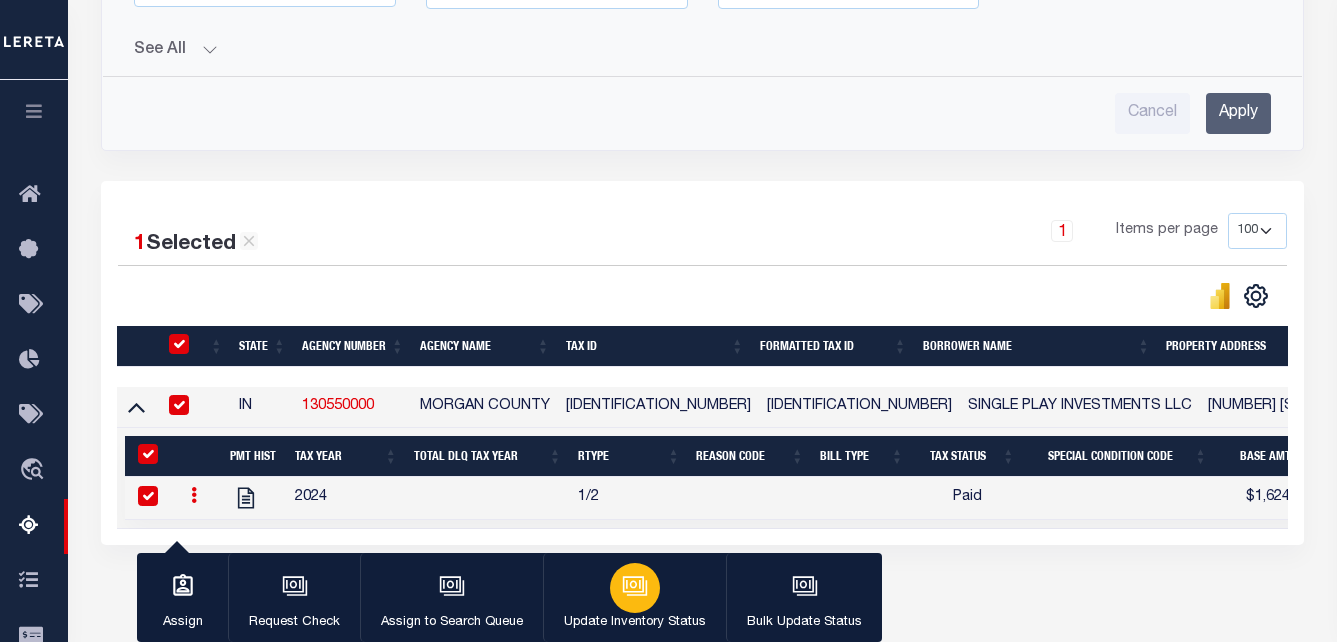 click 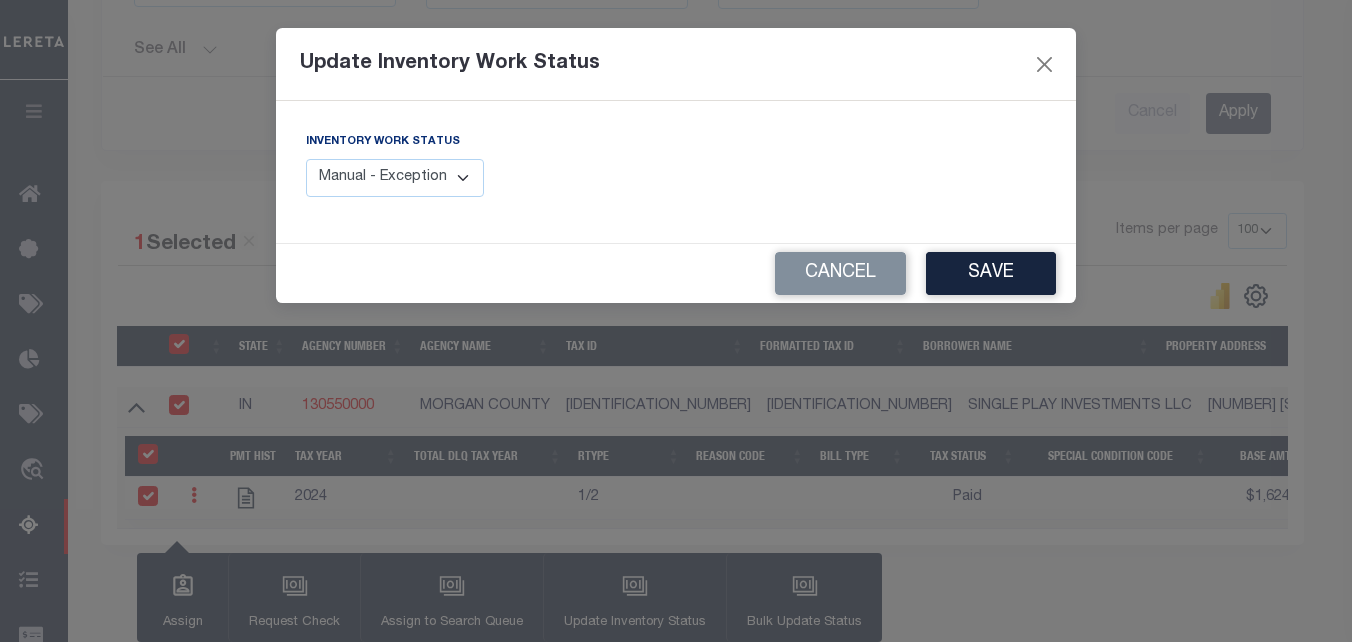 click on "Manual - Exception
Pended - Awaiting Search
Late Add Exception
Completed" at bounding box center (395, 178) 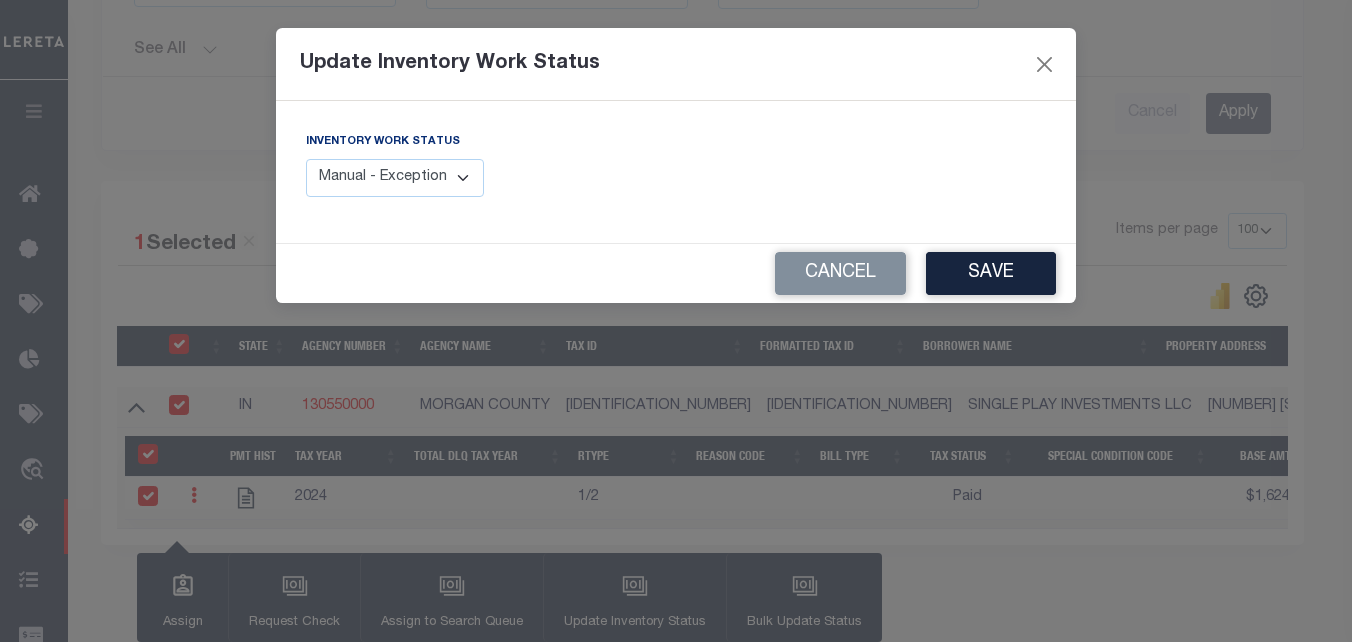 select on "4" 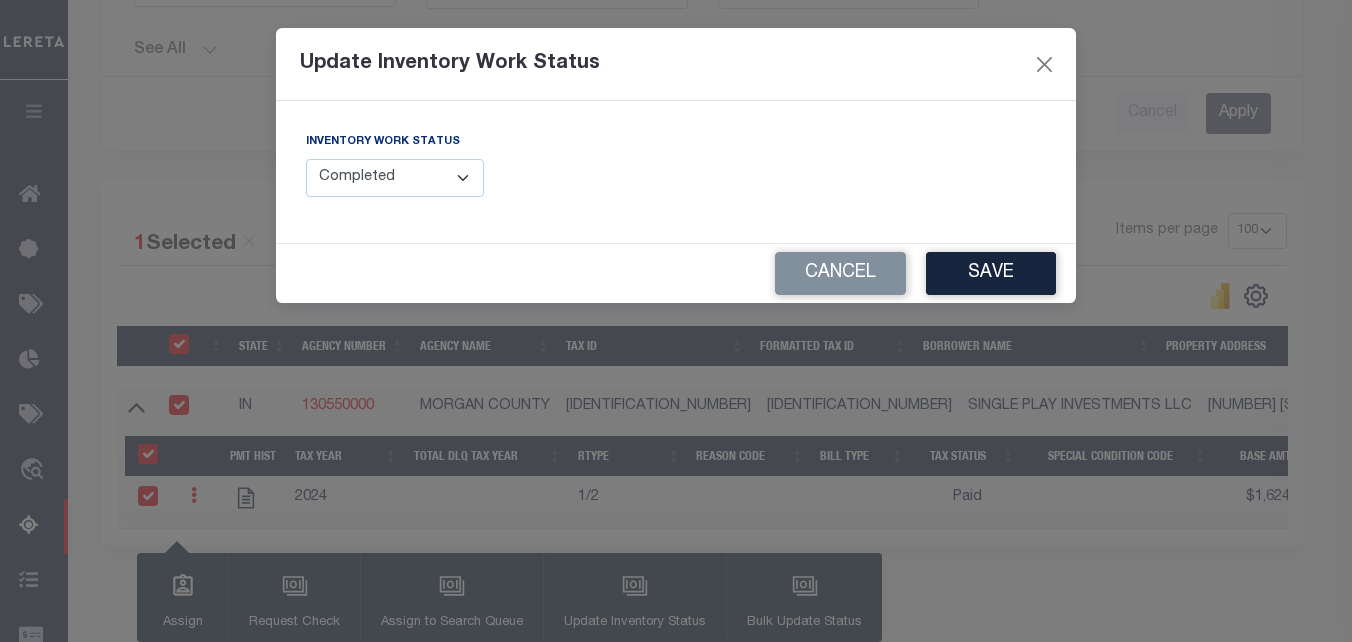 click on "Manual - Exception
Pended - Awaiting Search
Late Add Exception
Completed" at bounding box center (395, 178) 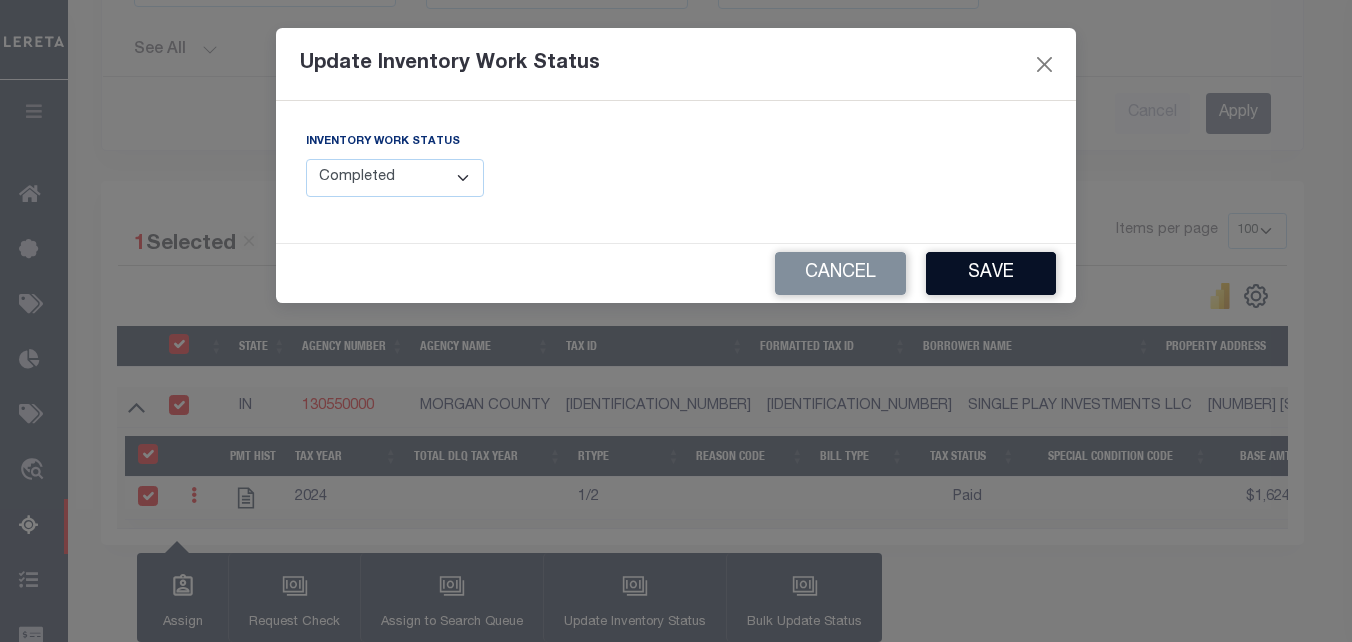 click on "Save" at bounding box center [991, 273] 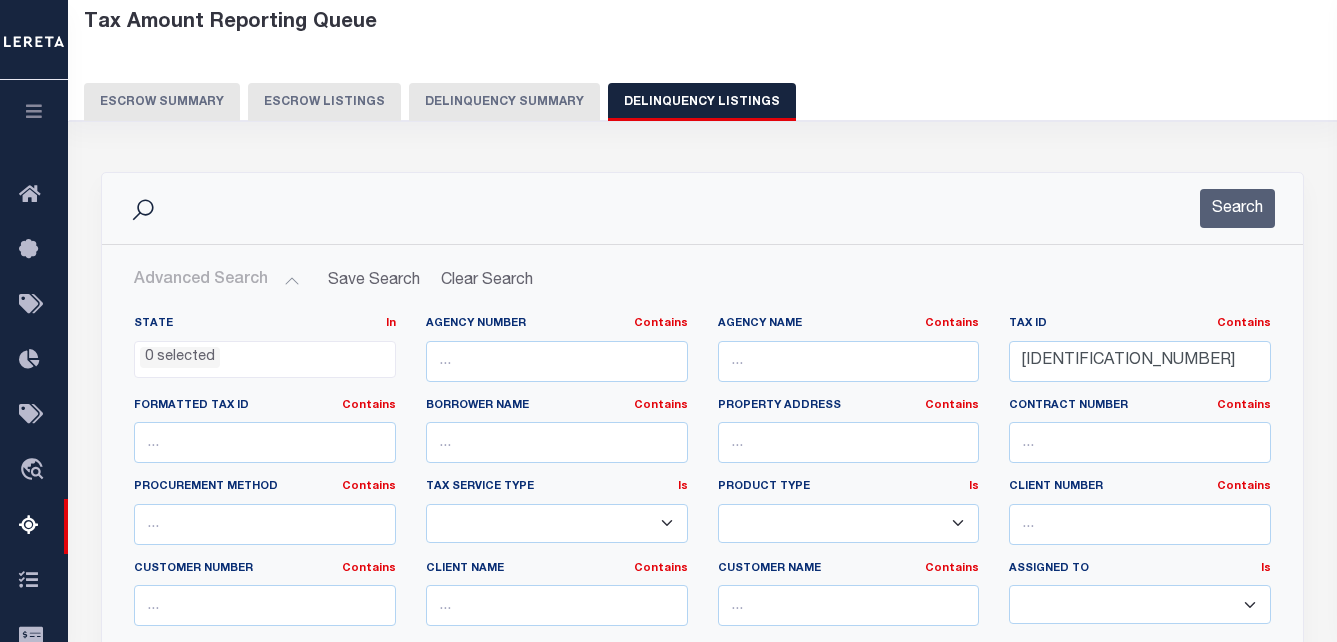 scroll, scrollTop: 100, scrollLeft: 0, axis: vertical 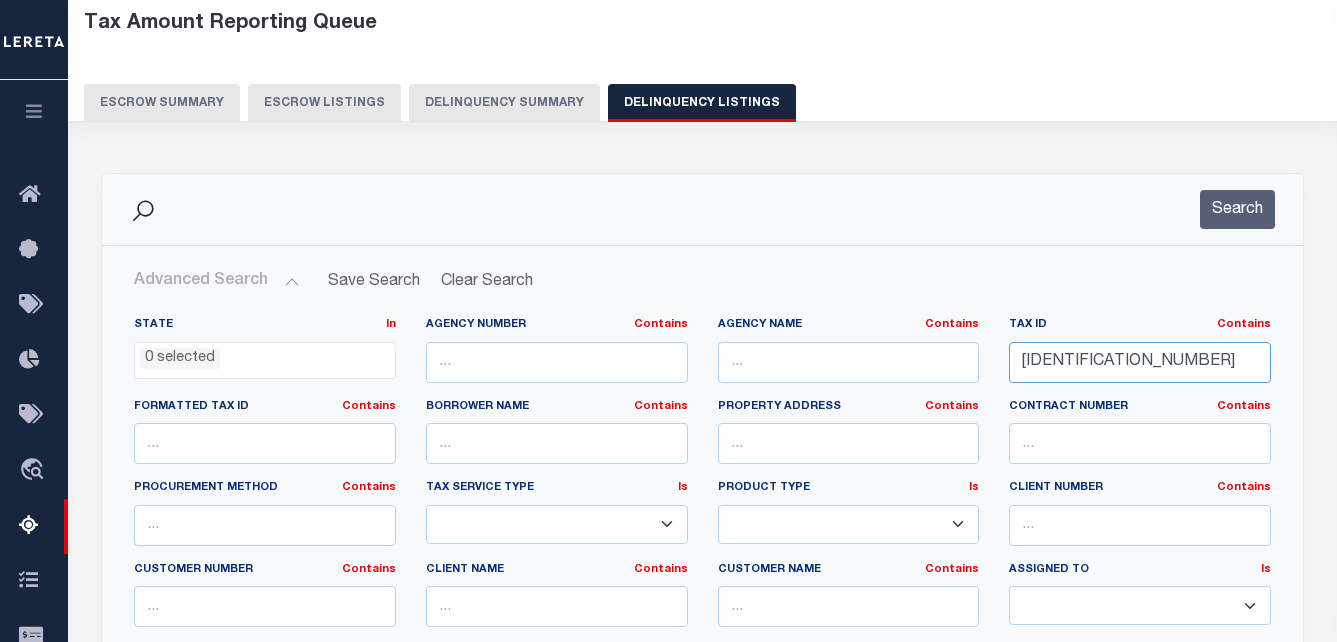 drag, startPoint x: 1228, startPoint y: 367, endPoint x: 956, endPoint y: 366, distance: 272.00183 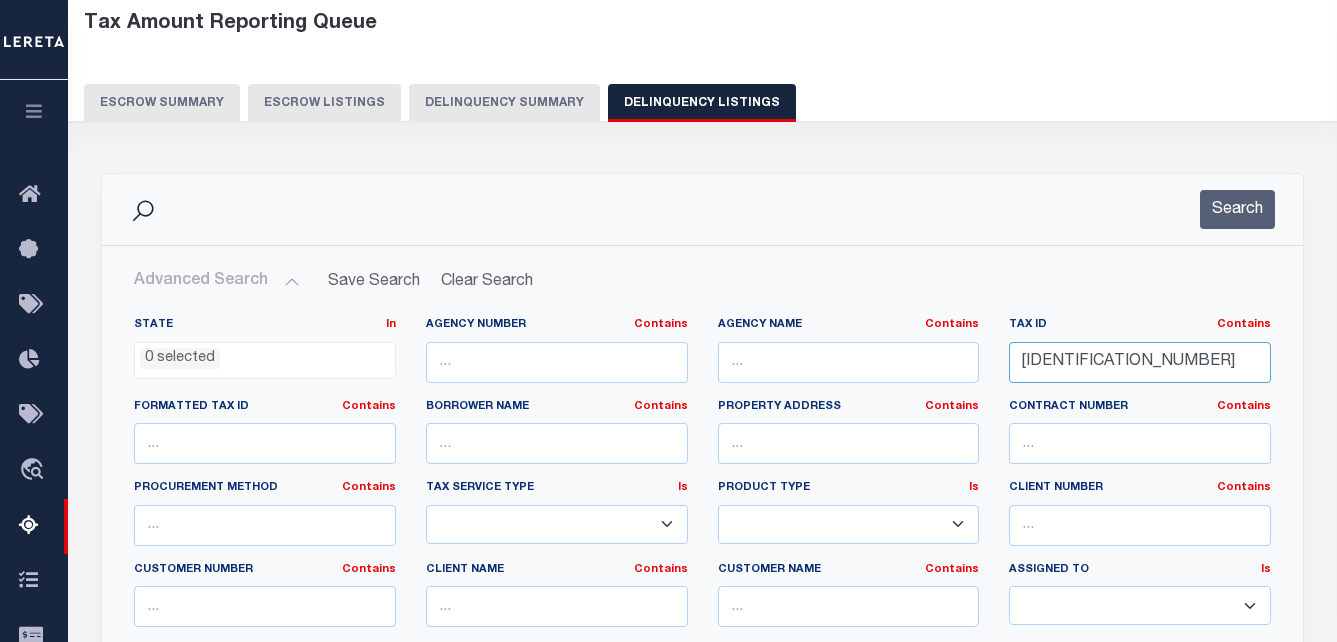click on "State
In
In
AK AL AR AZ CA CO CT DC DE FL GA GU HI IA ID IL IN KS KY LA MA MD ME MI MN MO MS MT NC ND NE NH NJ NM NV NY OH OK OR PA PR RI SC SD TN TX UT VA VI VT WA WI WV WY 0 selected
Agency Number
Contains
Contains" at bounding box center [702, 521] 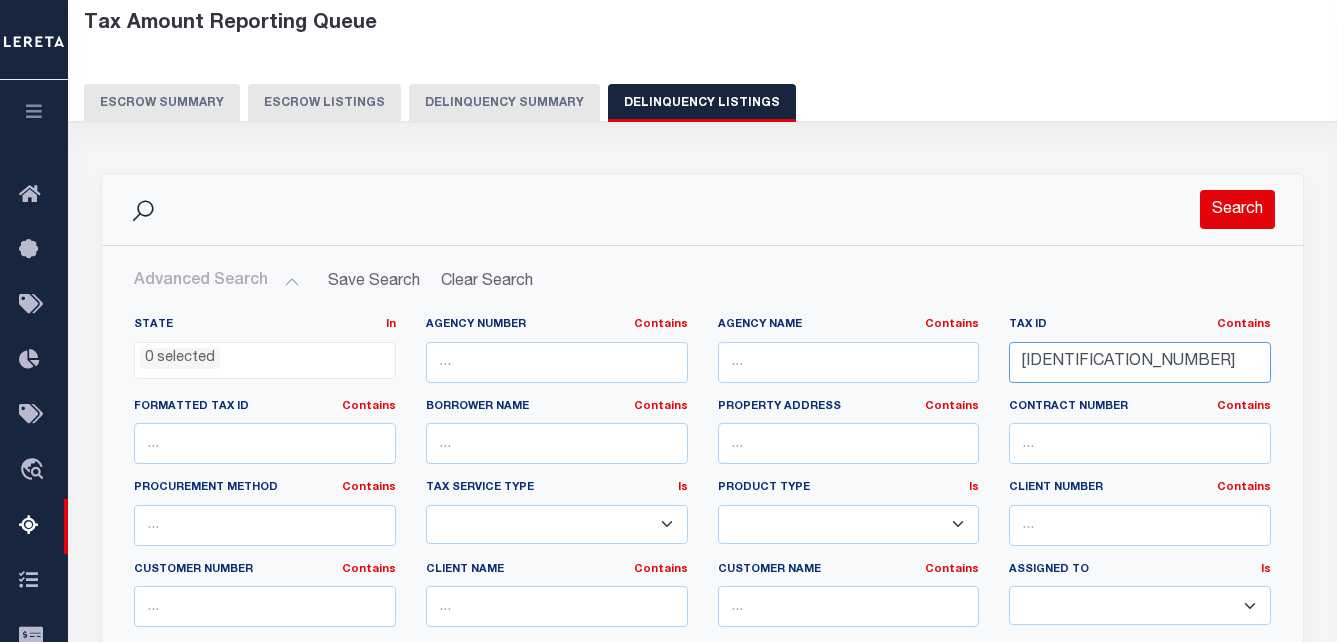 type on "[SSN]" 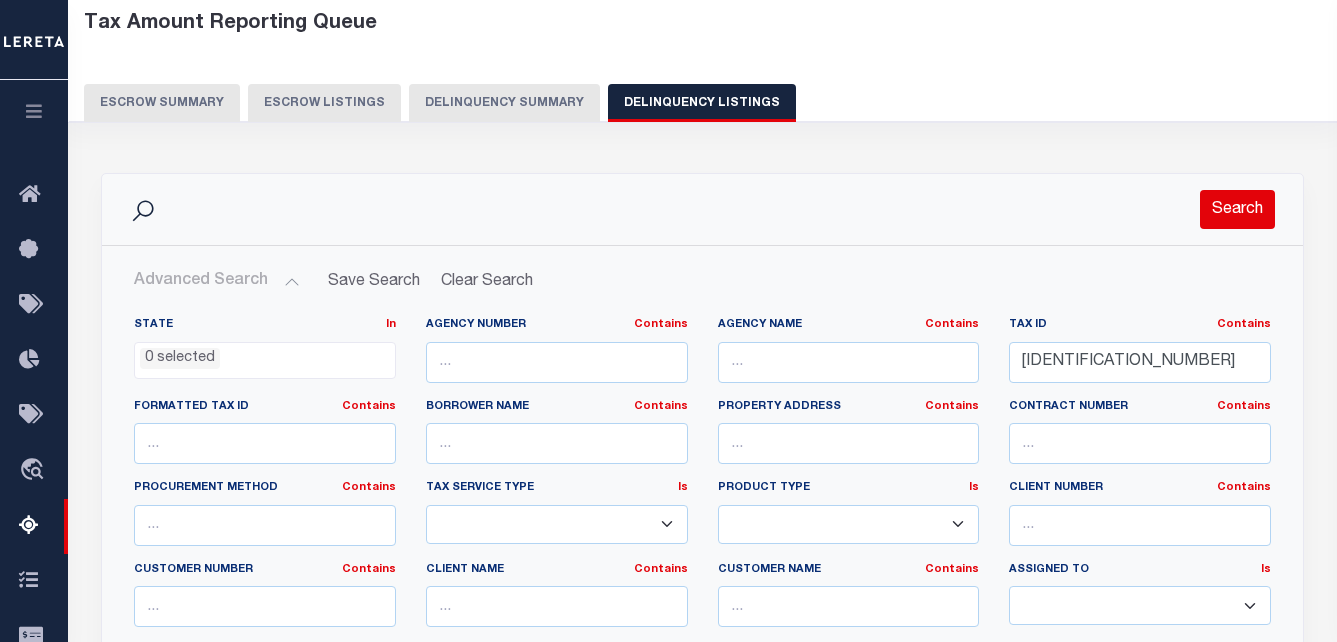 click on "Search" at bounding box center [1237, 209] 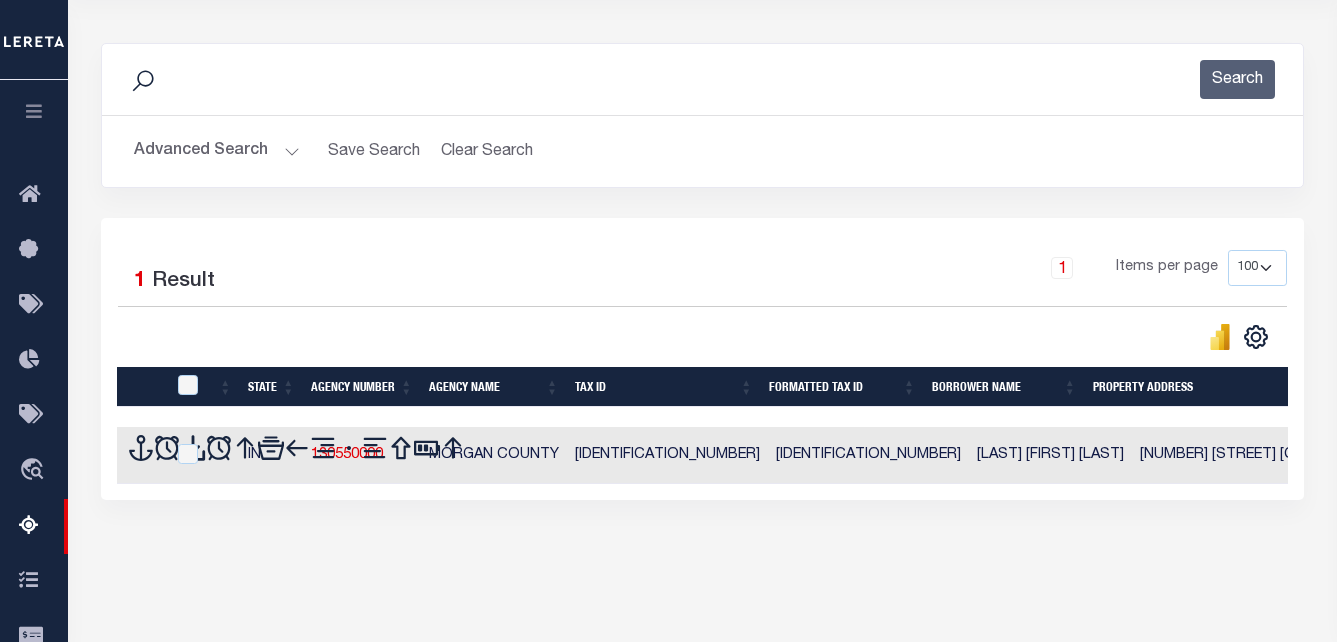 scroll, scrollTop: 418, scrollLeft: 0, axis: vertical 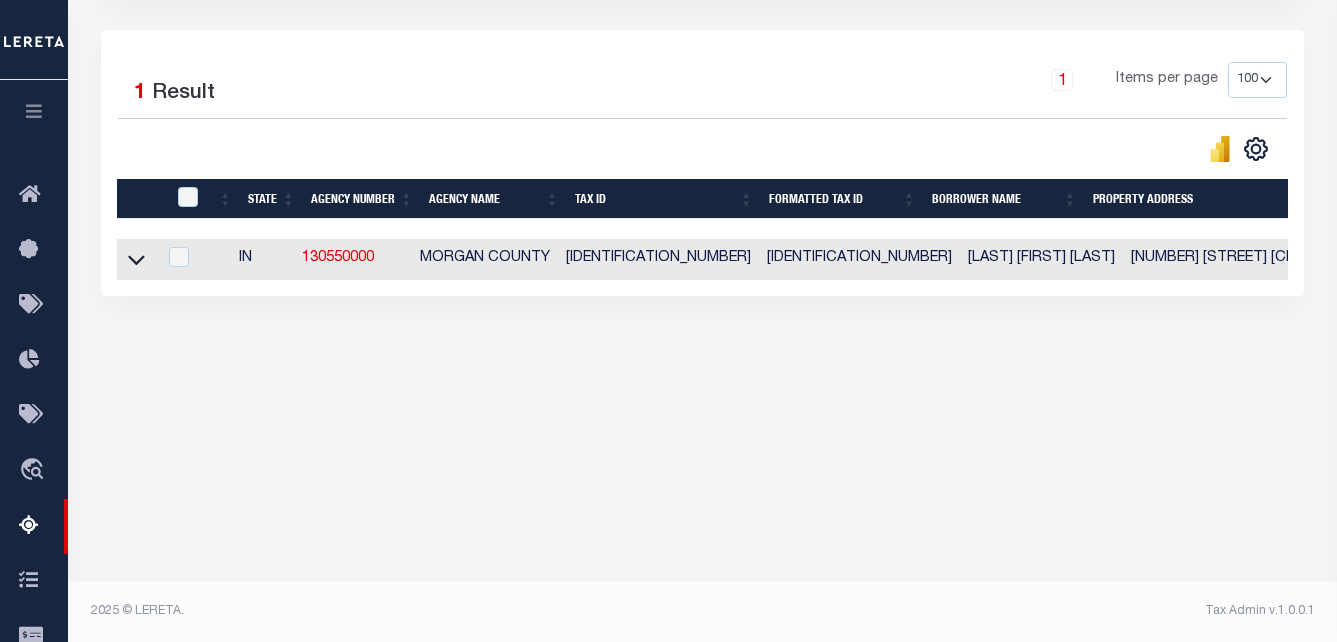 click at bounding box center (136, 258) 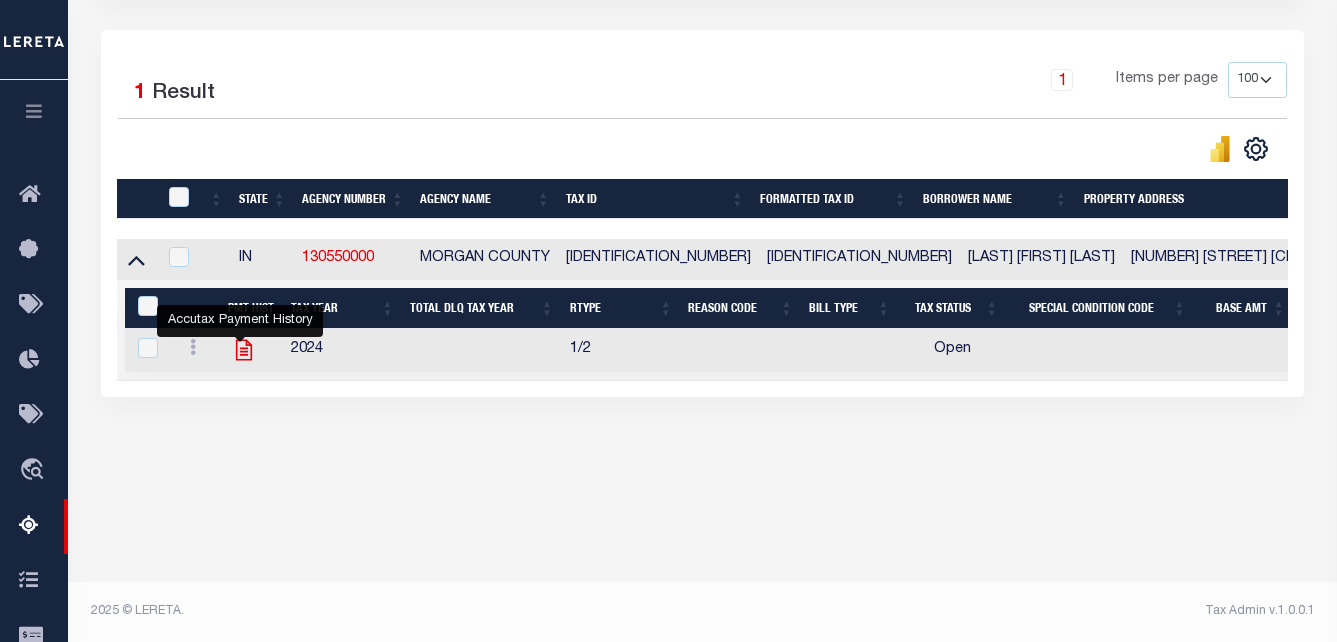 click 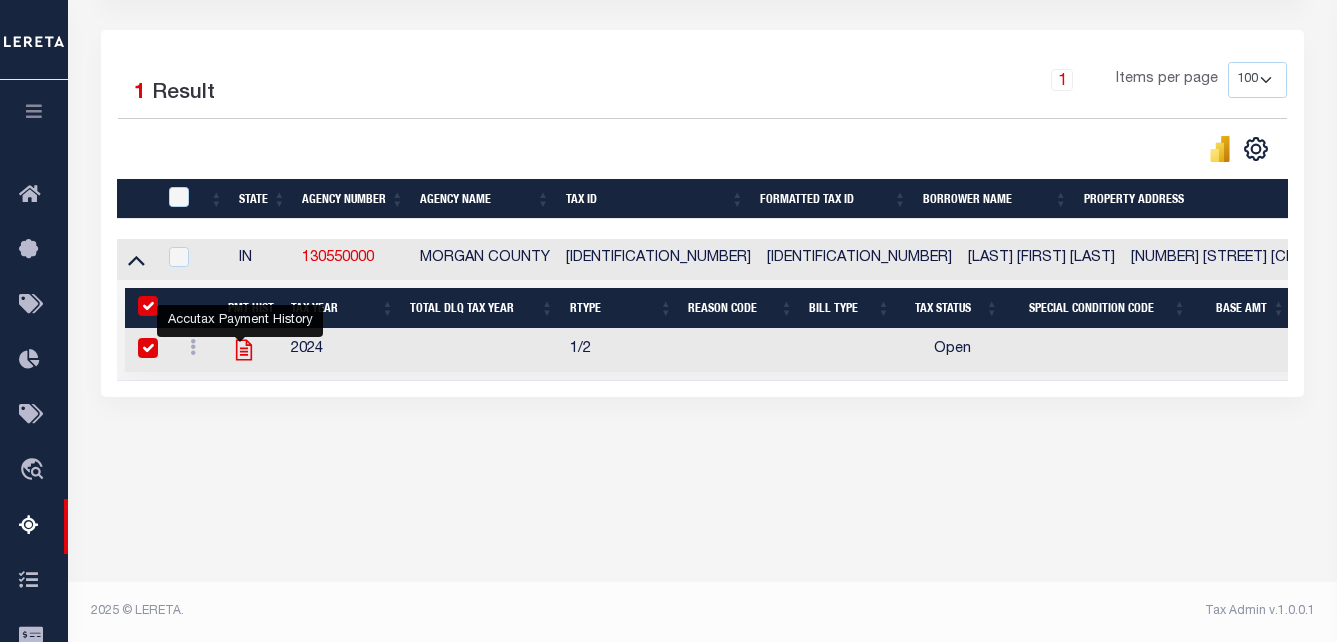 checkbox on "true" 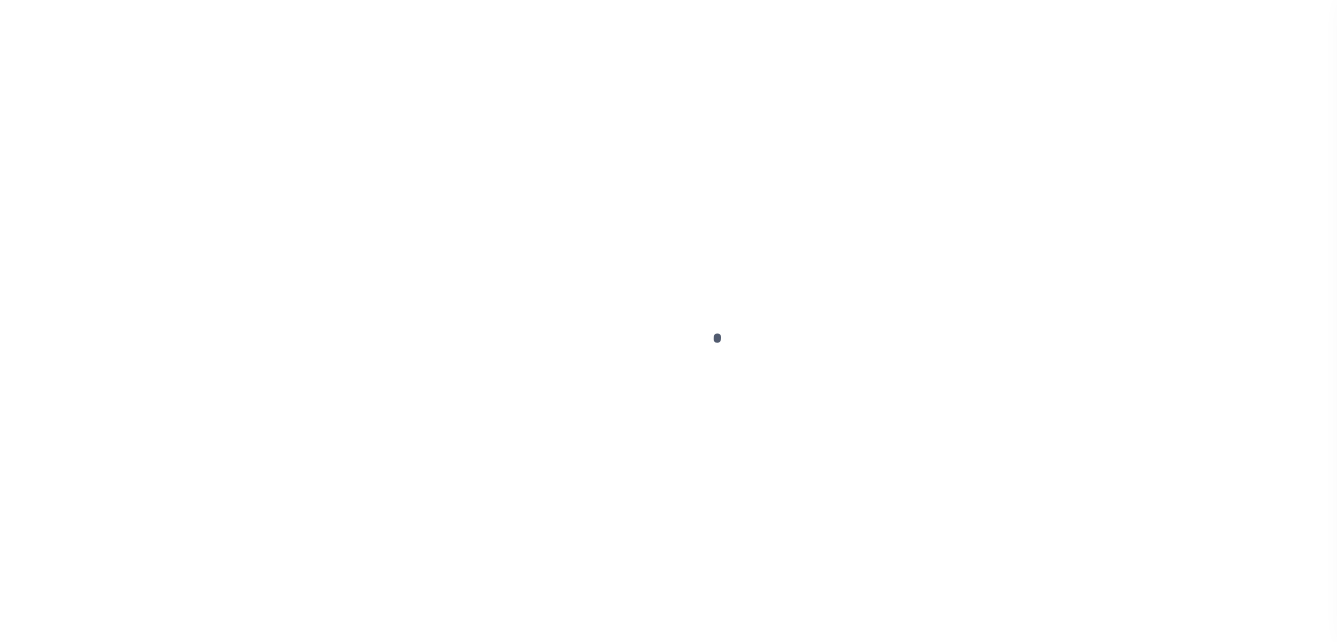 scroll, scrollTop: 0, scrollLeft: 0, axis: both 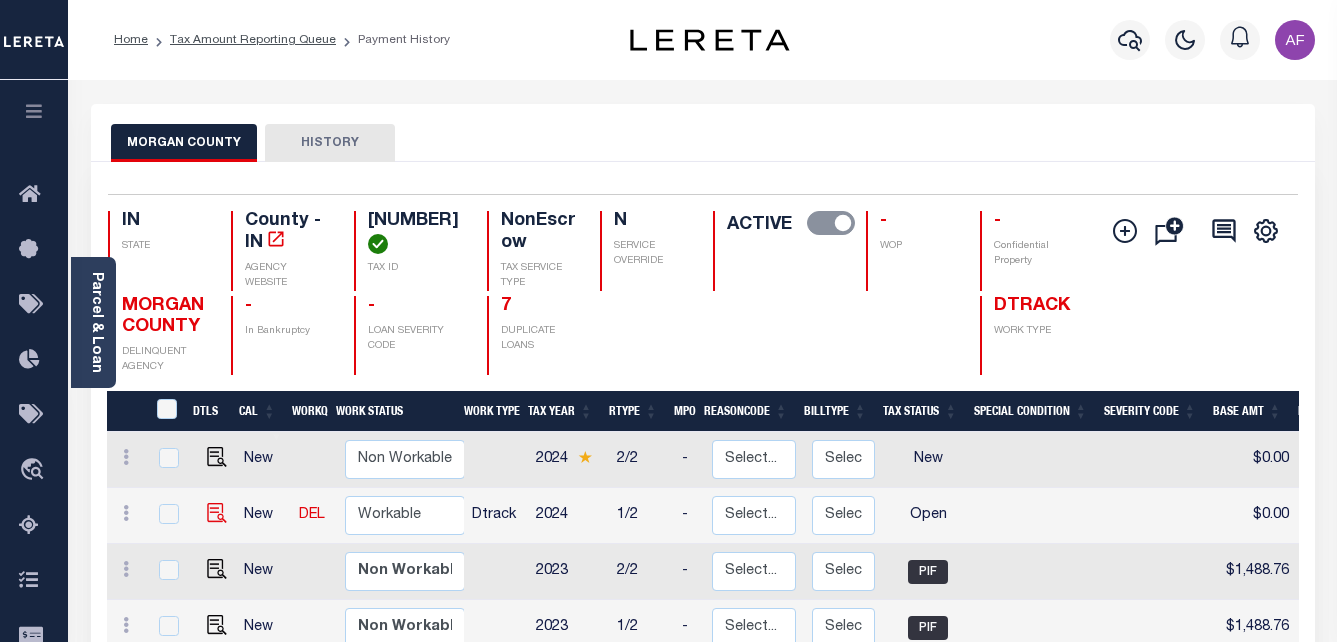 click at bounding box center [217, 513] 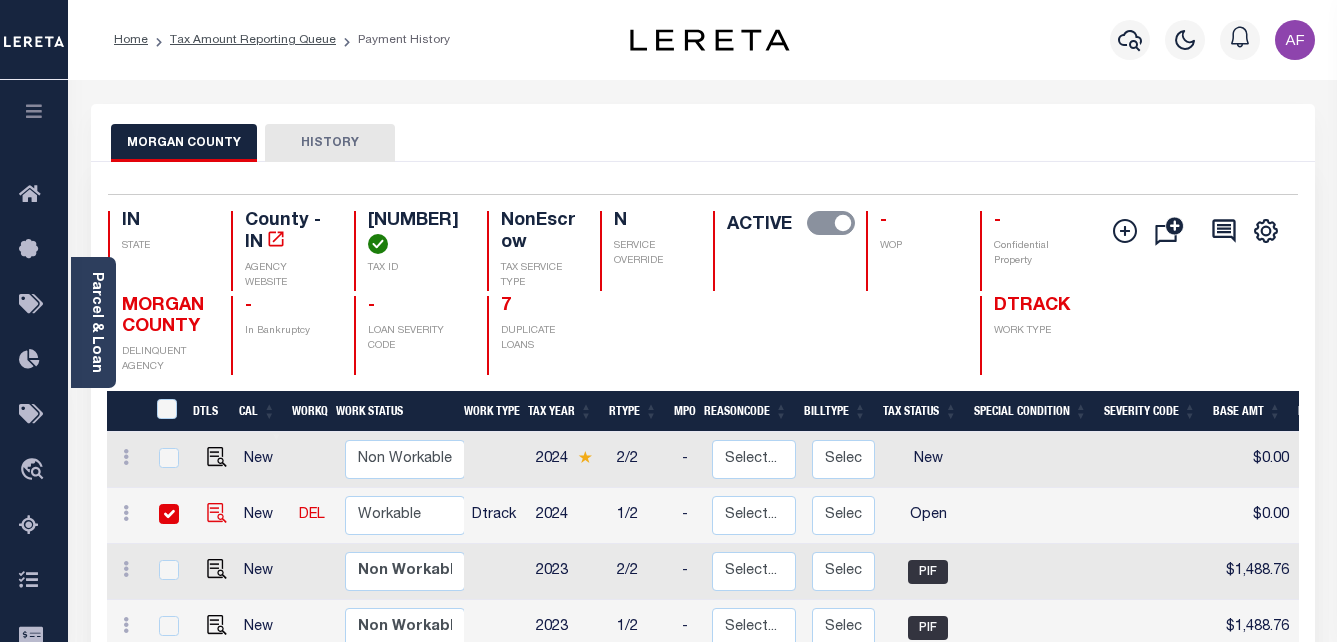 checkbox on "true" 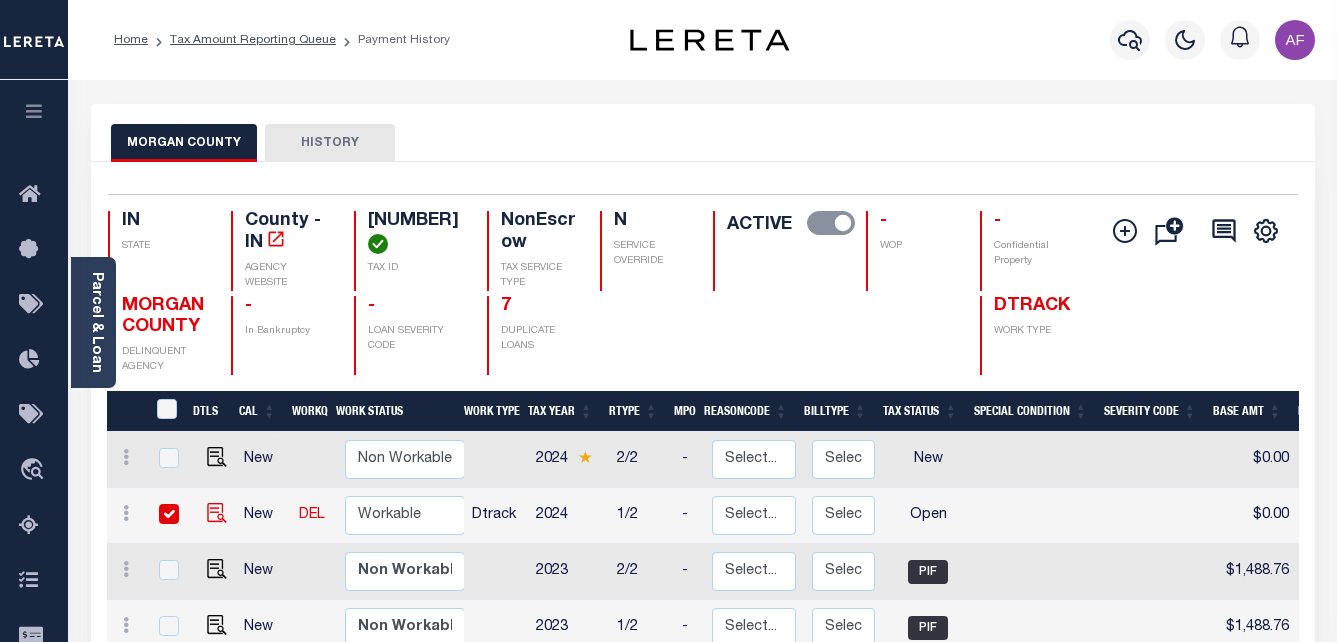 checkbox on "true" 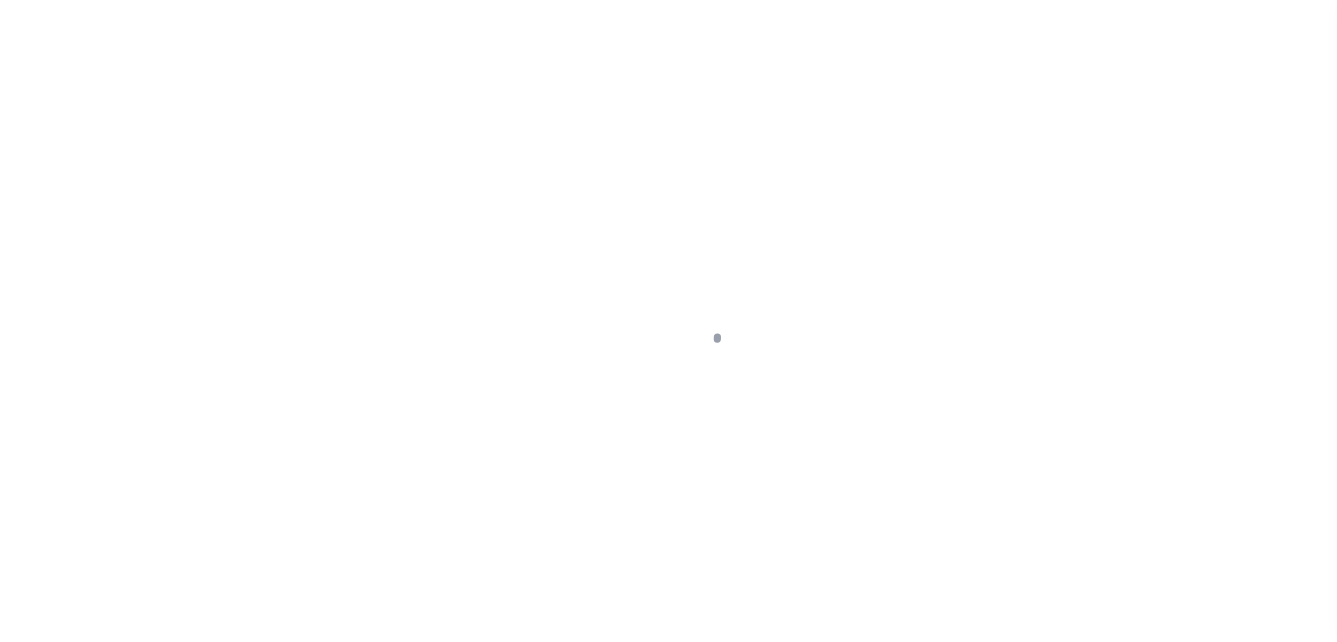 scroll, scrollTop: 0, scrollLeft: 0, axis: both 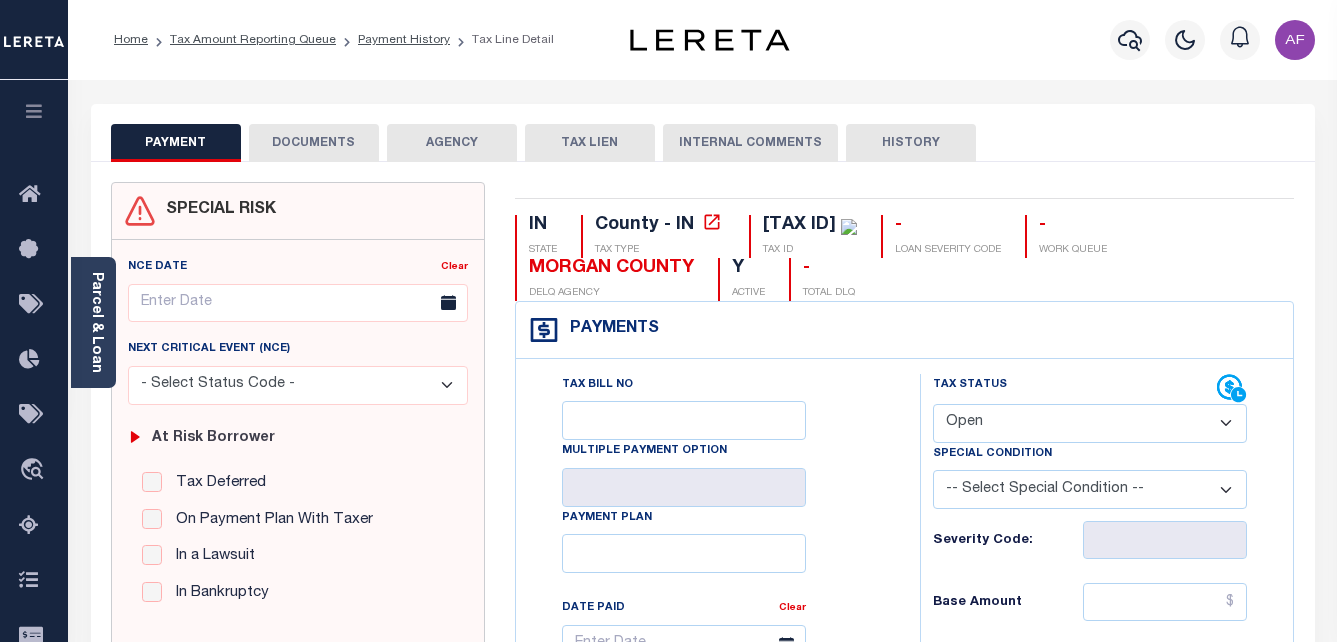 click on "- Select Status Code -
Open
Due/Unpaid
Paid
Incomplete
No Tax Due
Internal Refund Processed
New" at bounding box center (1090, 423) 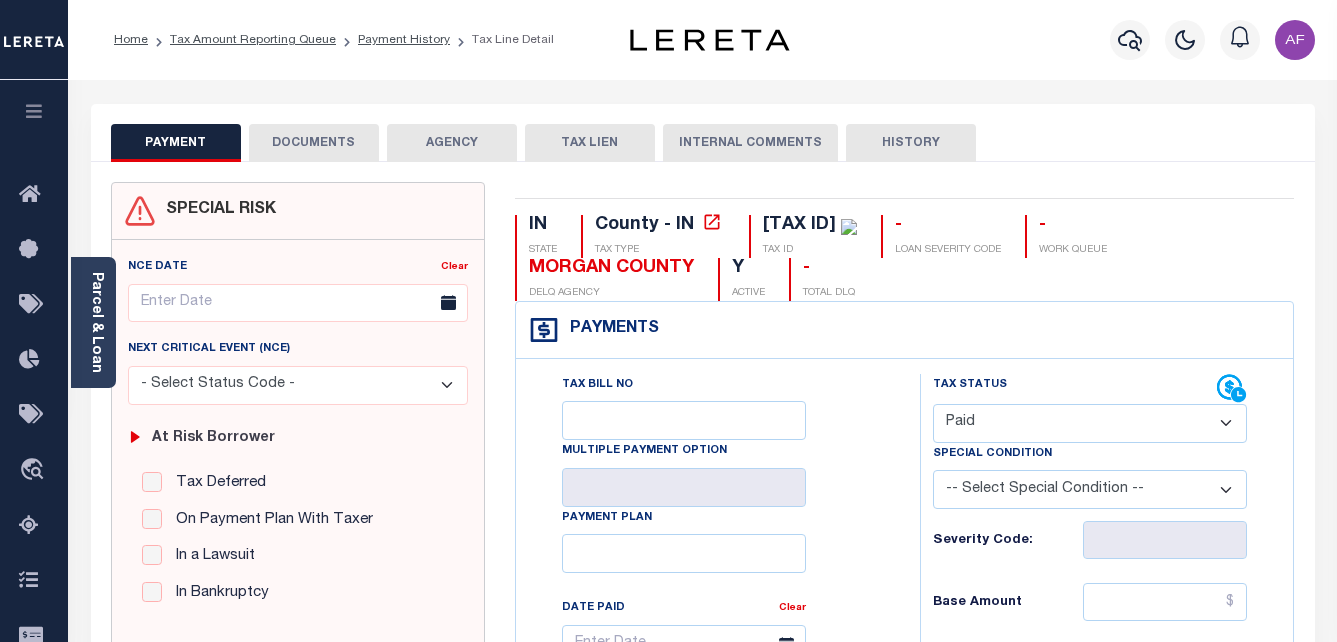 click on "- Select Status Code -
Open
Due/Unpaid
Paid
Incomplete
No Tax Due
Internal Refund Processed
New" at bounding box center (1090, 423) 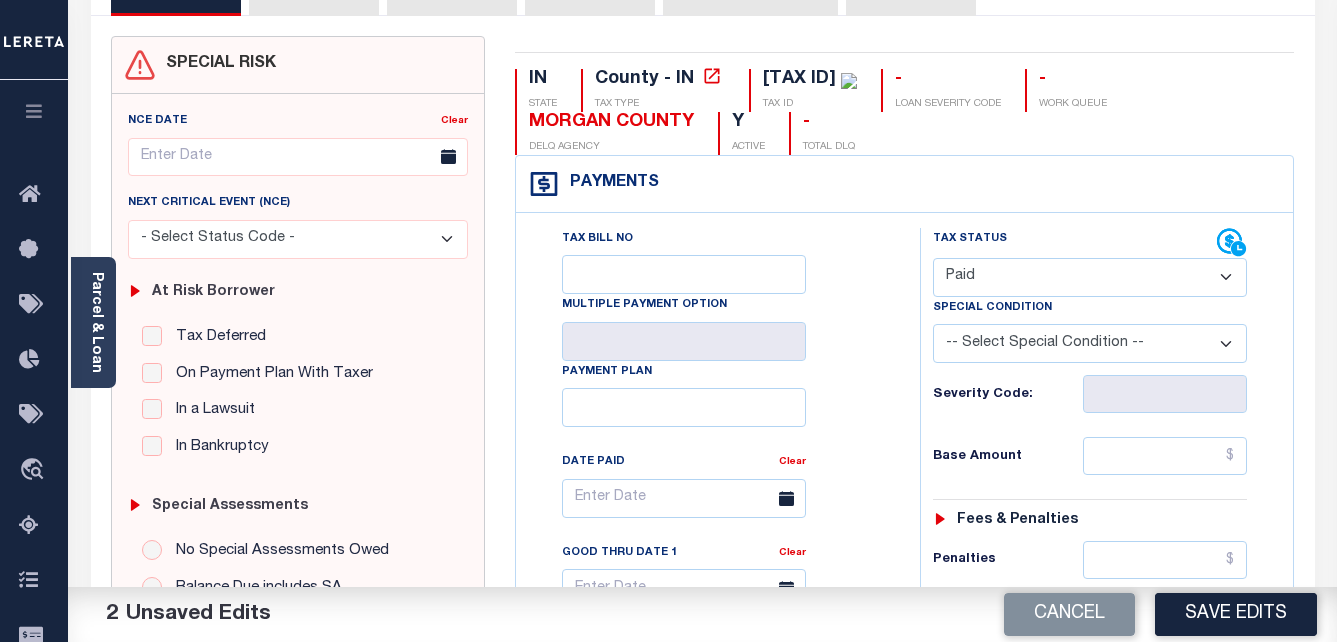 scroll, scrollTop: 200, scrollLeft: 0, axis: vertical 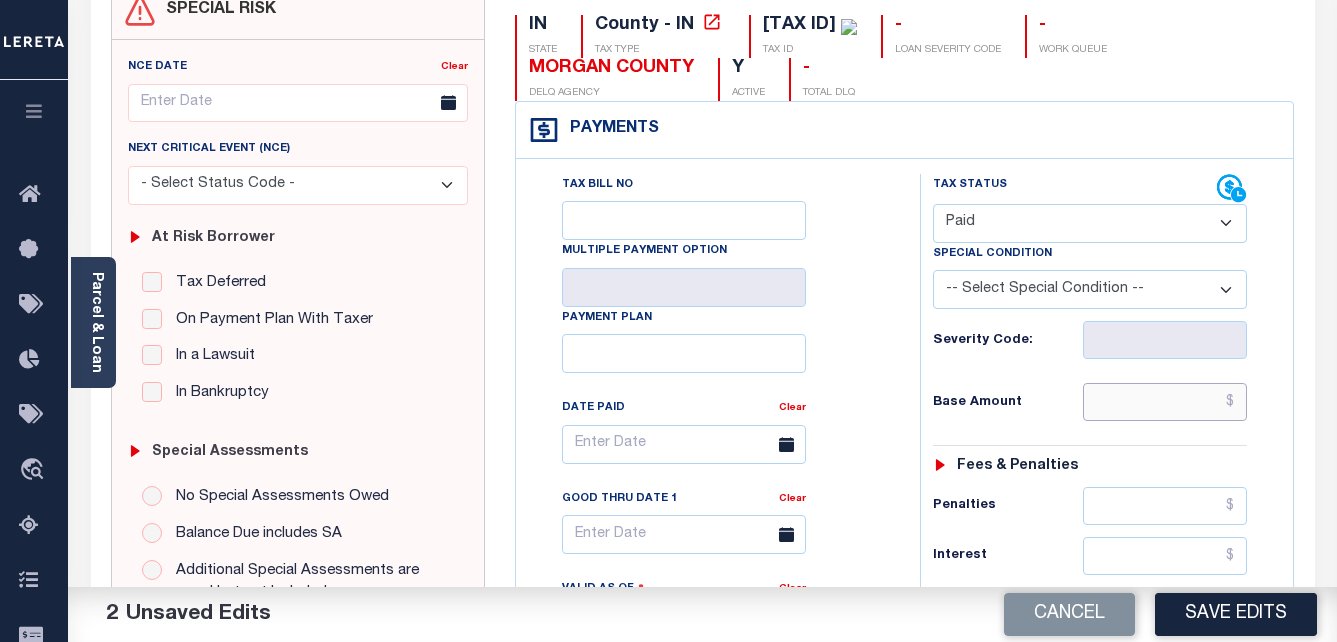 click at bounding box center (1165, 402) 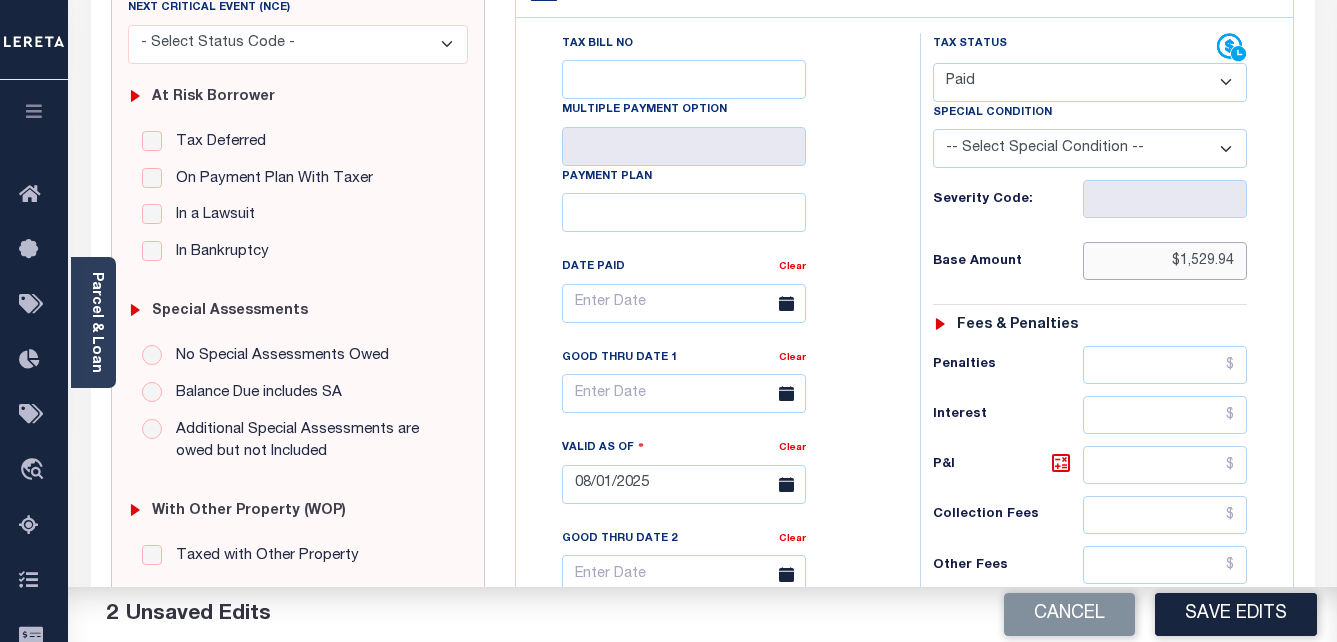 scroll, scrollTop: 500, scrollLeft: 0, axis: vertical 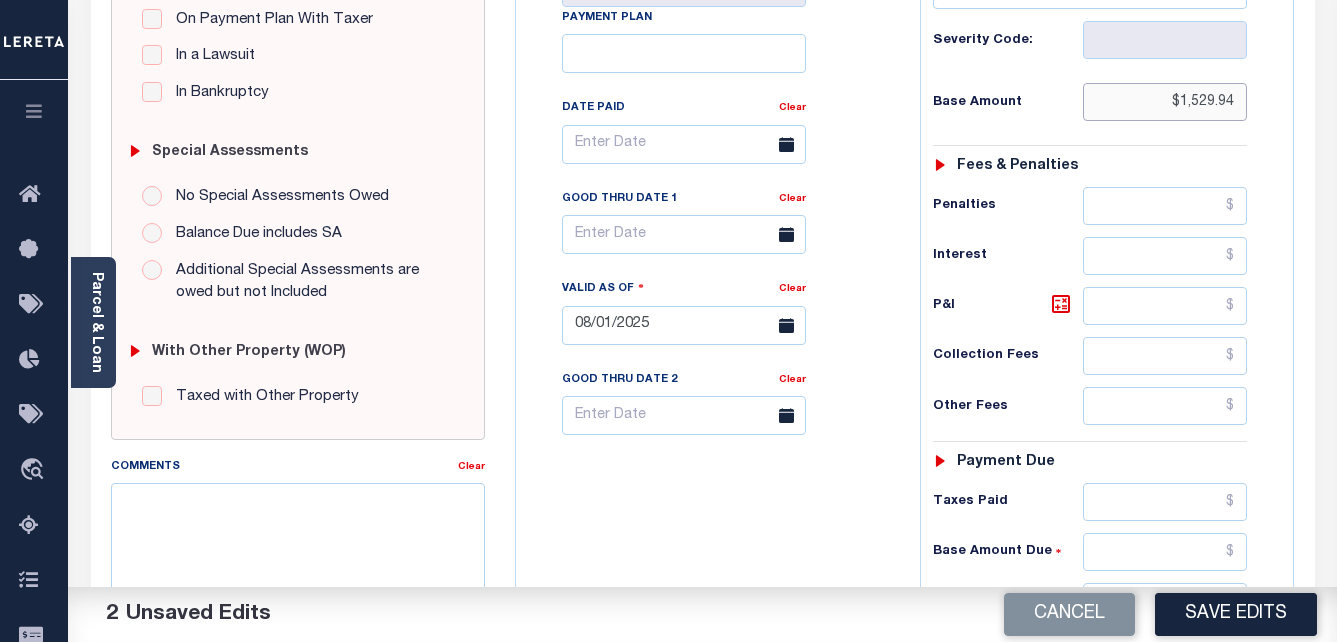 type on "$1,529.94" 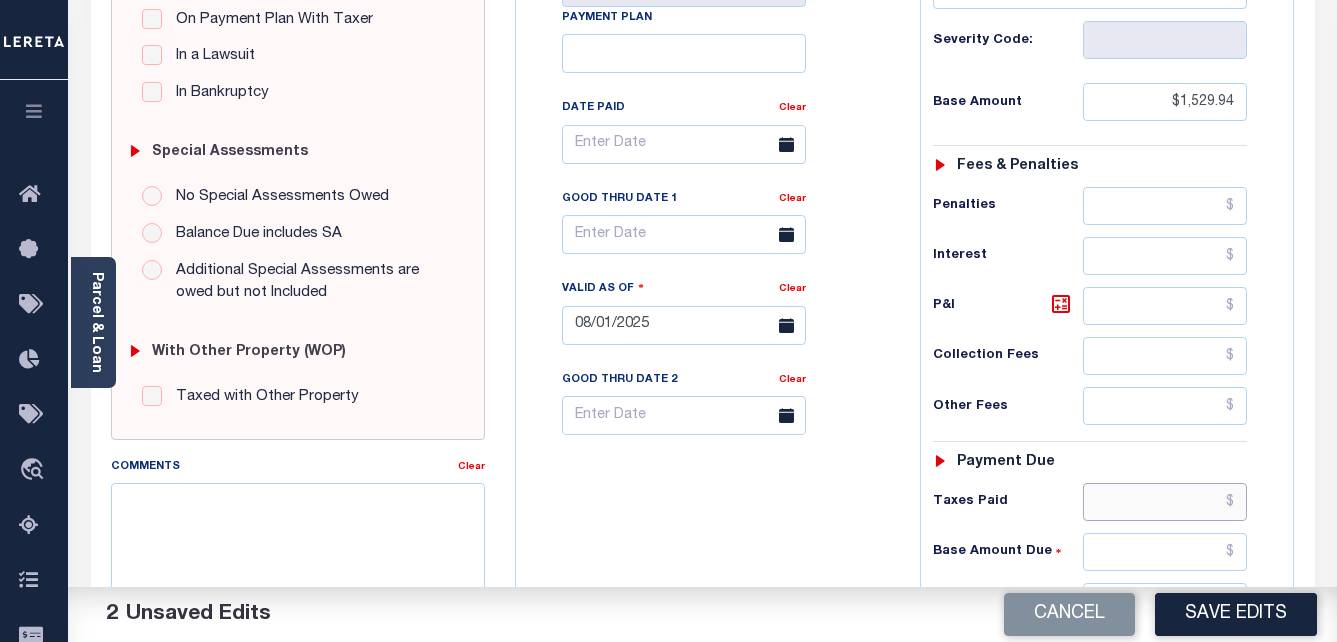 click at bounding box center [1165, 502] 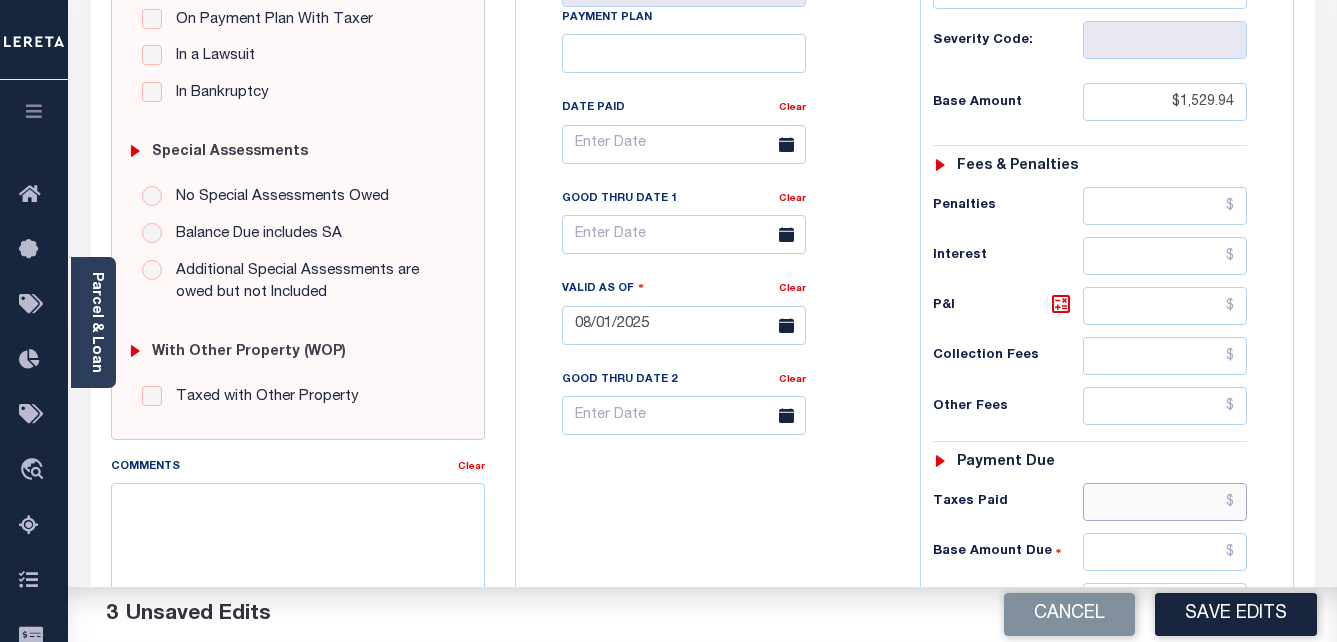 paste on "1,529.94" 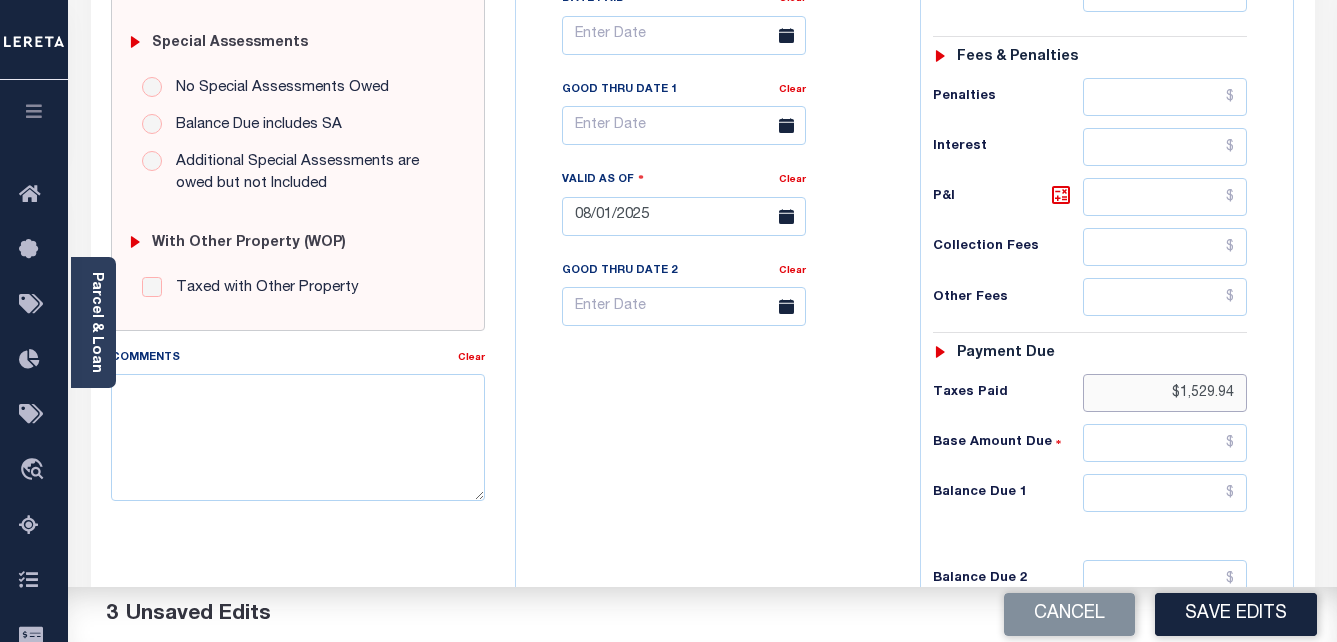 scroll, scrollTop: 800, scrollLeft: 0, axis: vertical 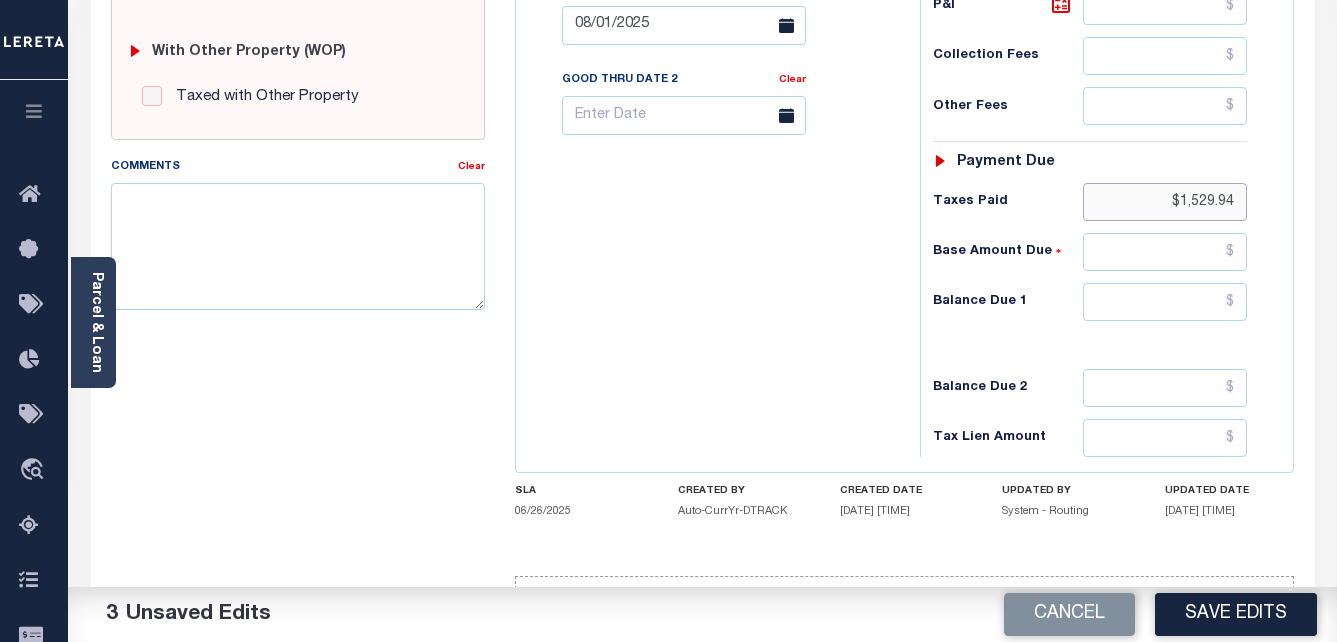 type on "$1,529.94" 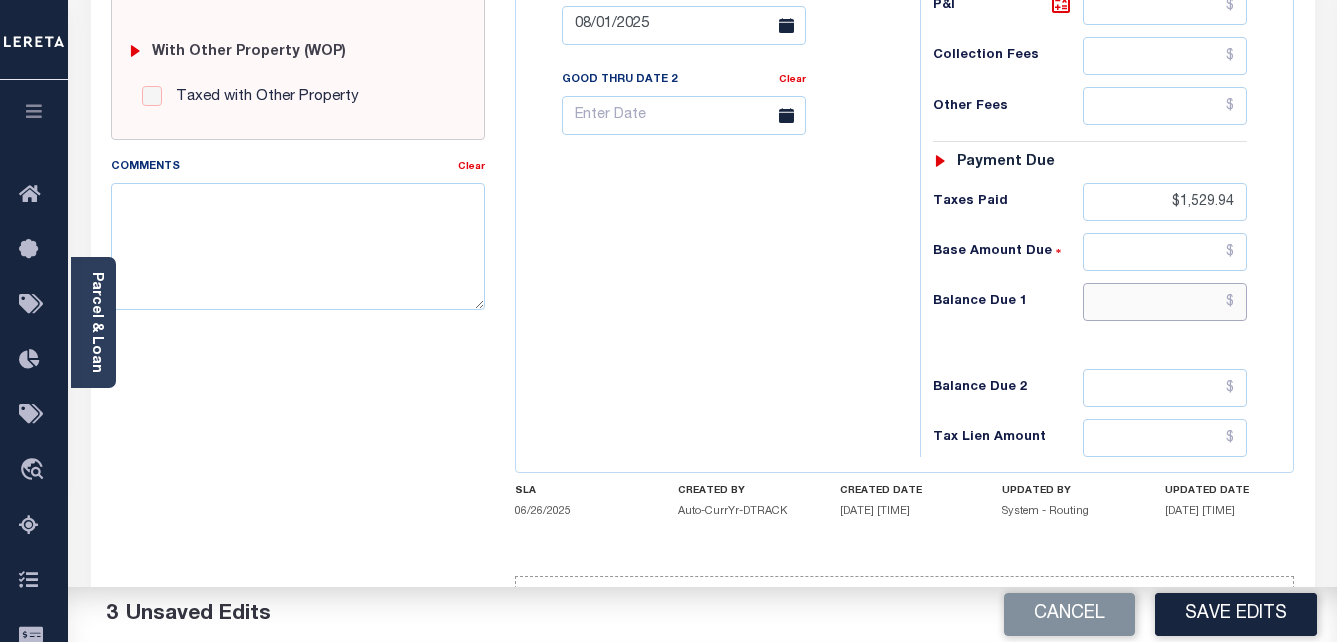 click at bounding box center (1165, 302) 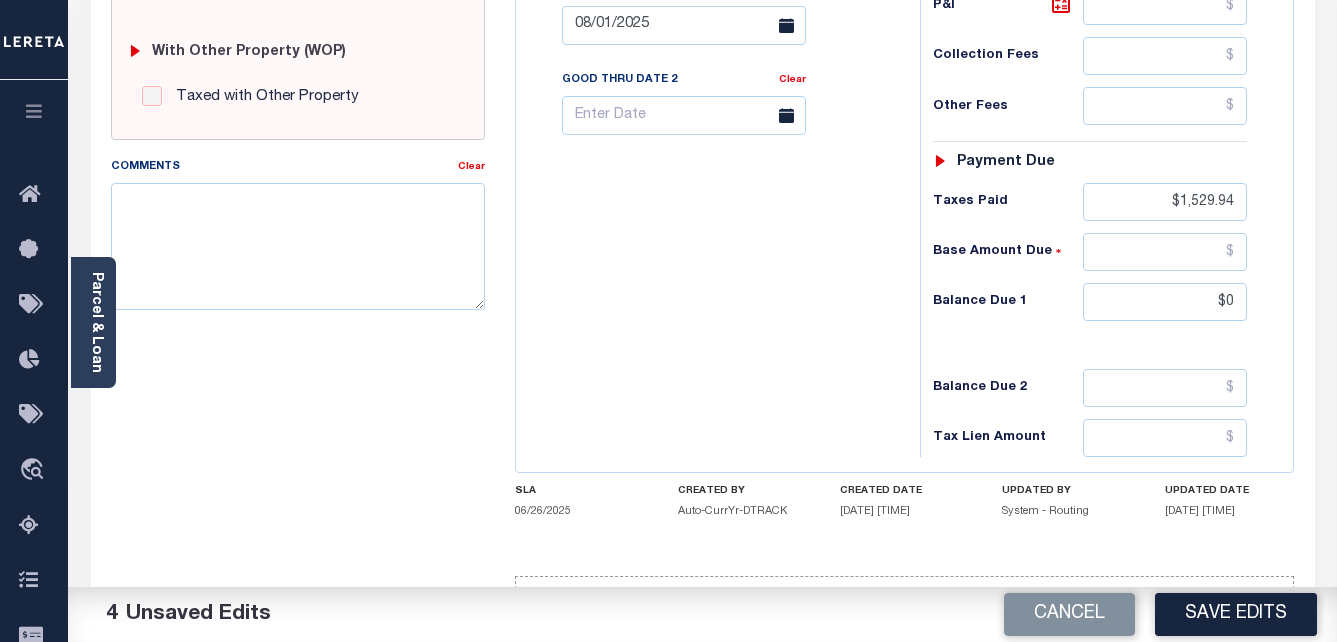 type on "$0.00" 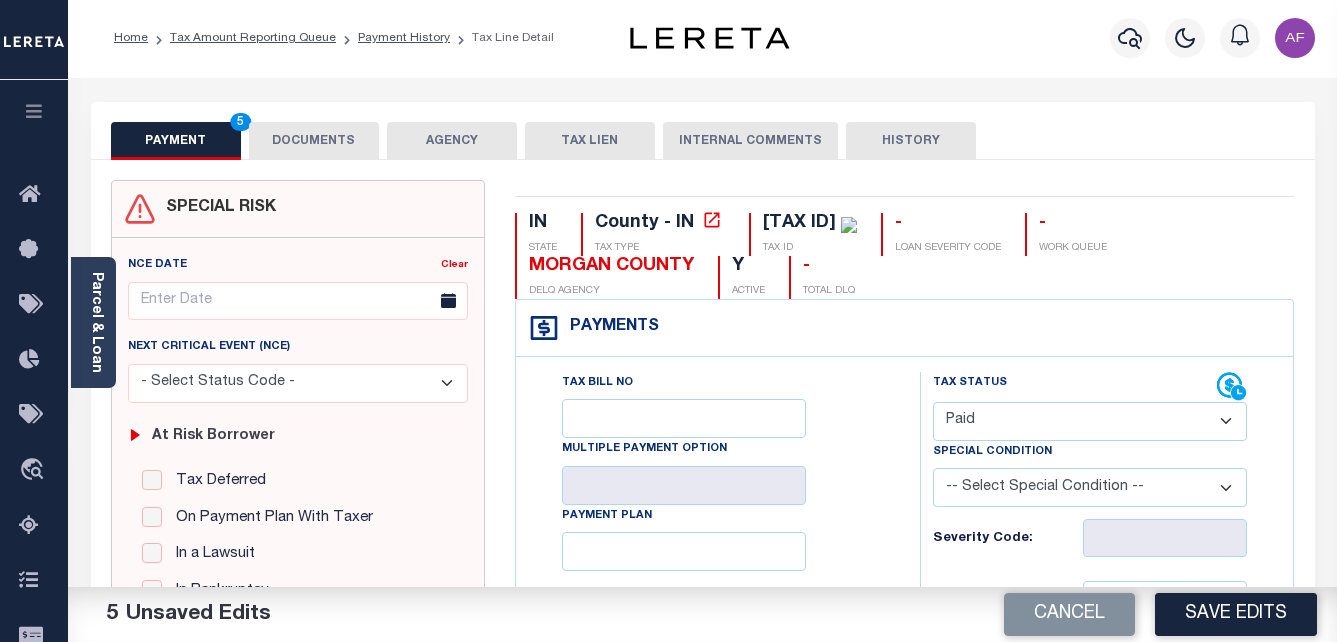scroll, scrollTop: 0, scrollLeft: 0, axis: both 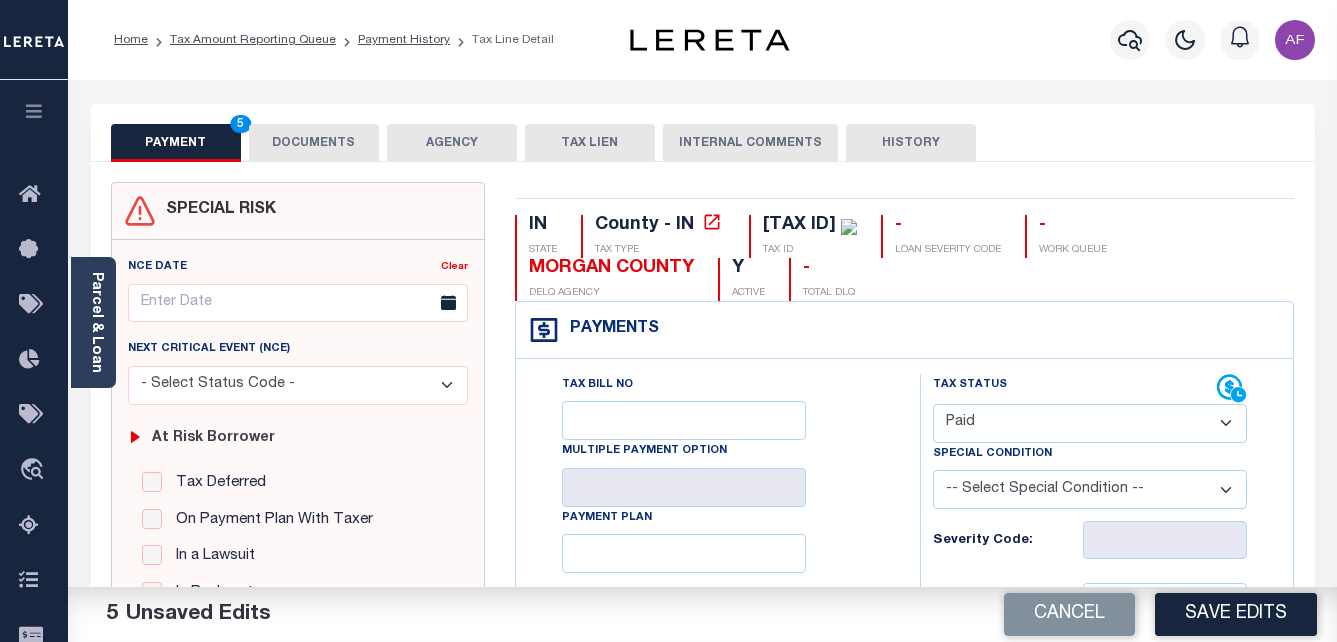 click on "DOCUMENTS" at bounding box center [314, 143] 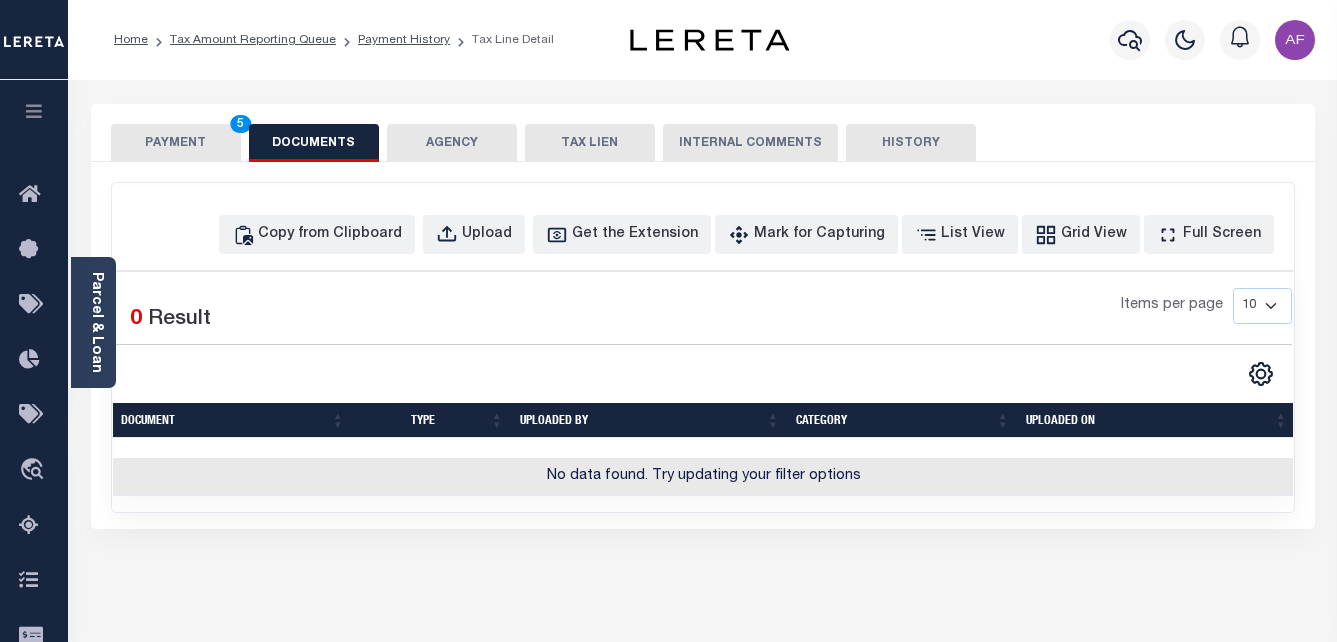 click on "Copy from Clipboard
Upload
Get the Extension
Mark for Capturing
Got it
List View
Grid View
Full Screen
Print" at bounding box center [703, 347] 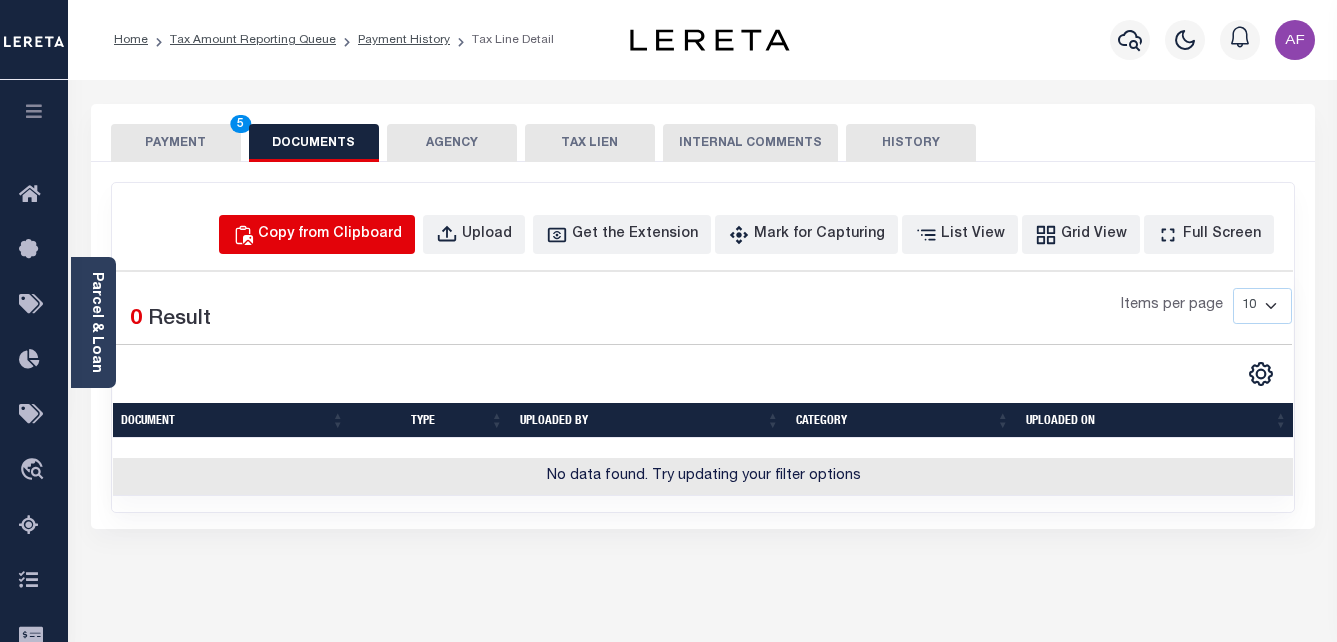 click on "Copy from Clipboard" at bounding box center (330, 235) 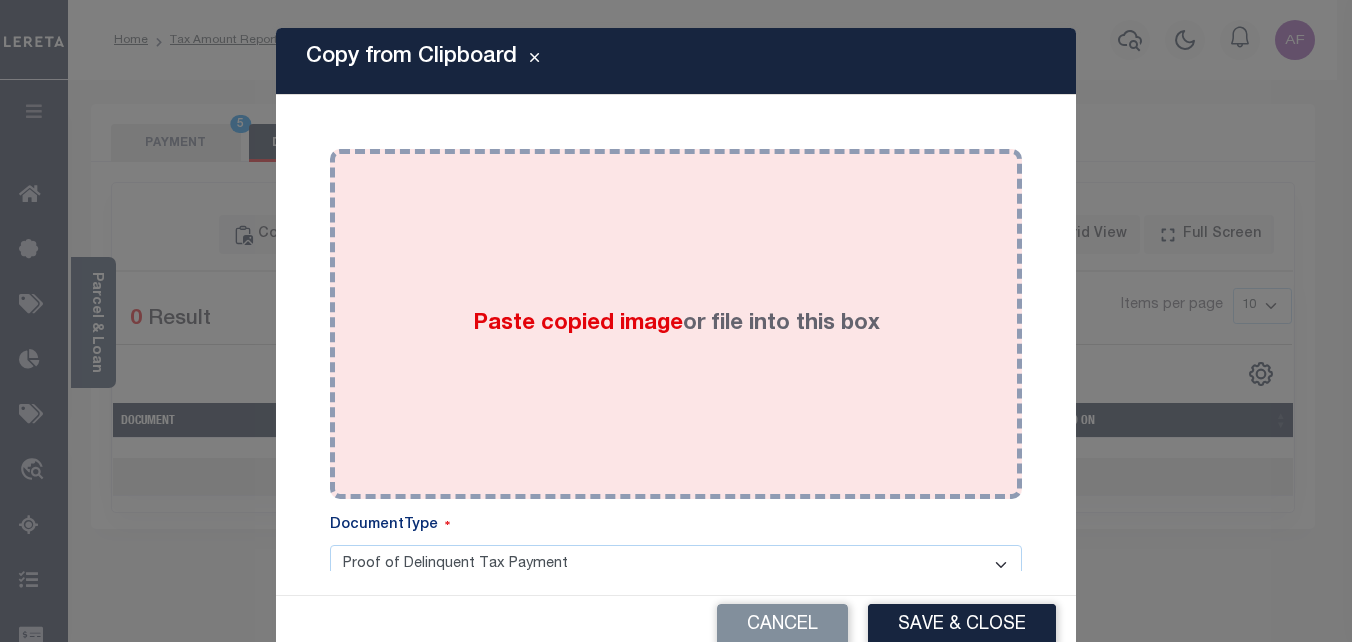 click on "Paste copied image  or file into this box" at bounding box center [676, 324] 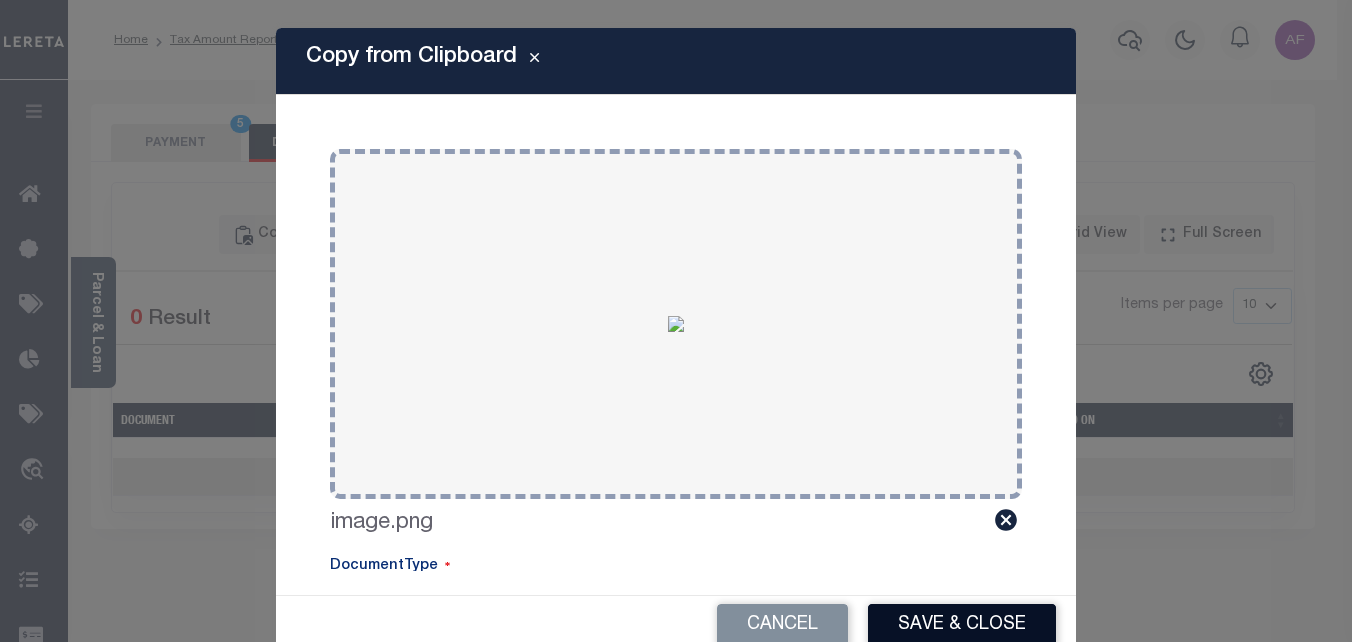 click on "Save & Close" at bounding box center [962, 625] 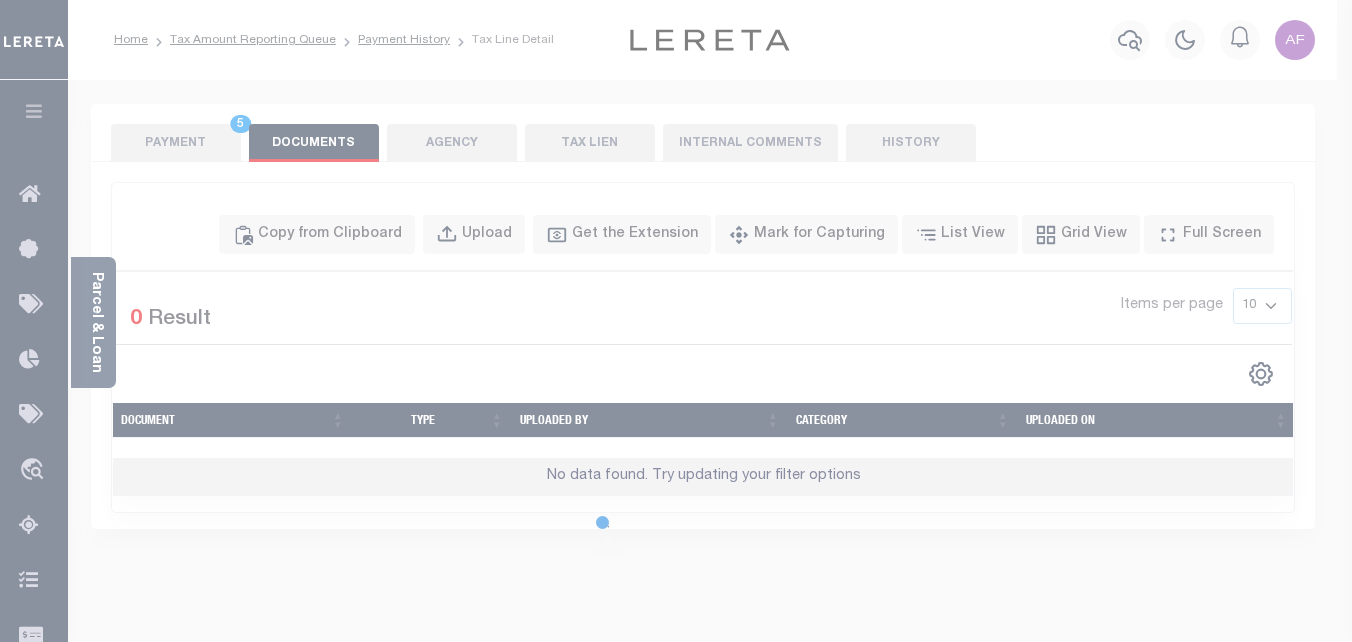 click at bounding box center [676, 321] 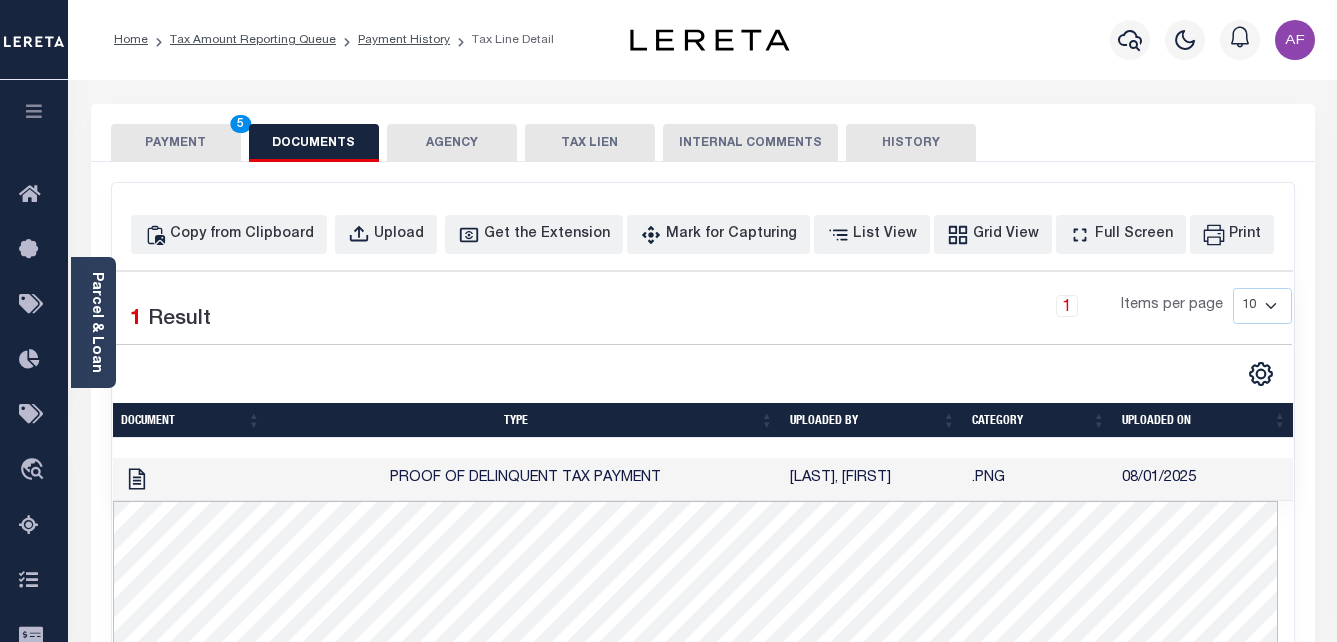 click on "PAYMENT
5" at bounding box center (176, 143) 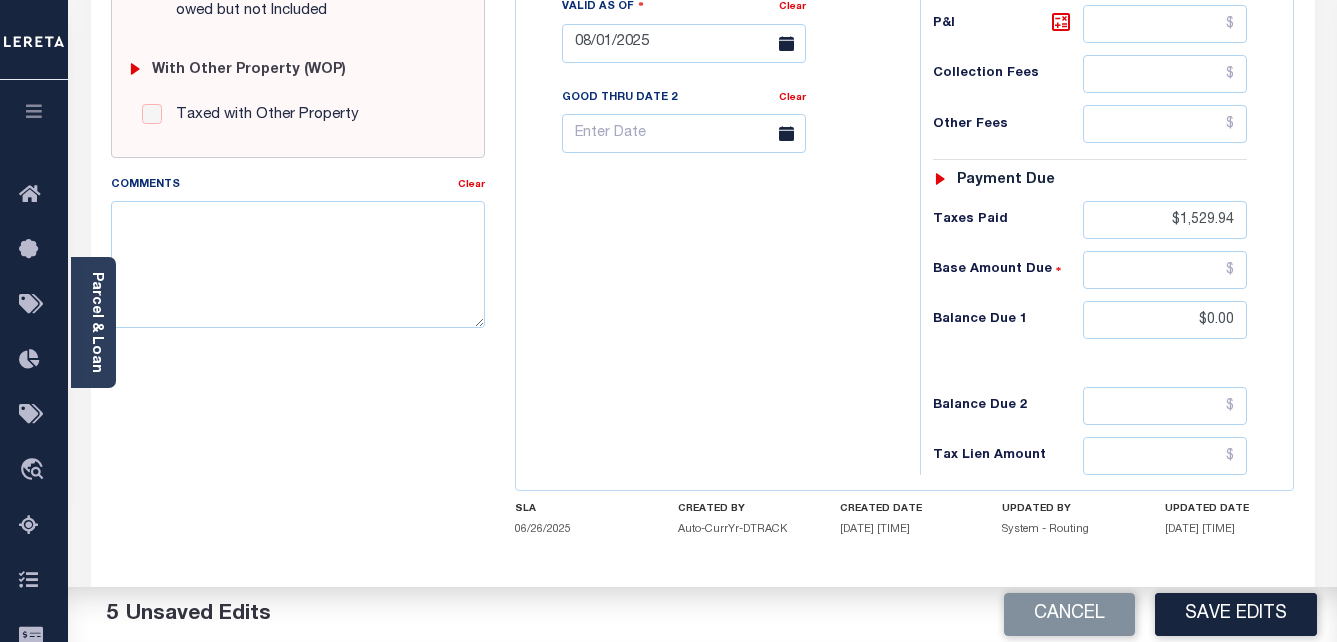 scroll, scrollTop: 800, scrollLeft: 0, axis: vertical 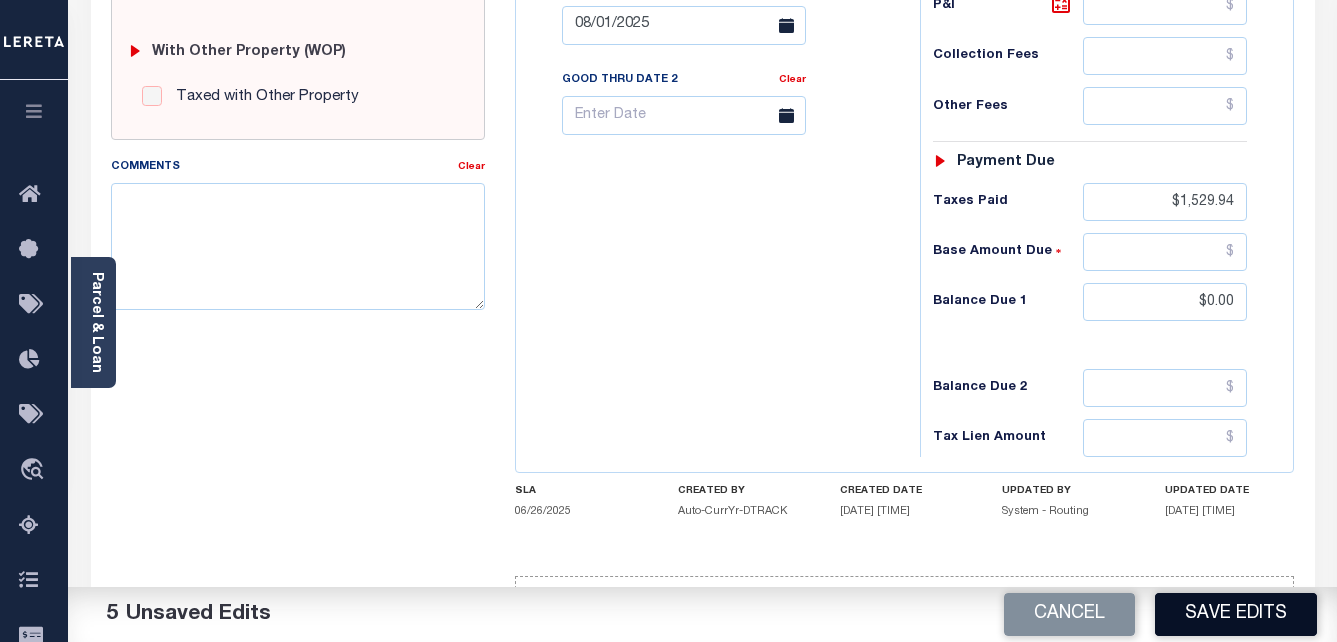 click on "Save Edits" at bounding box center (1236, 614) 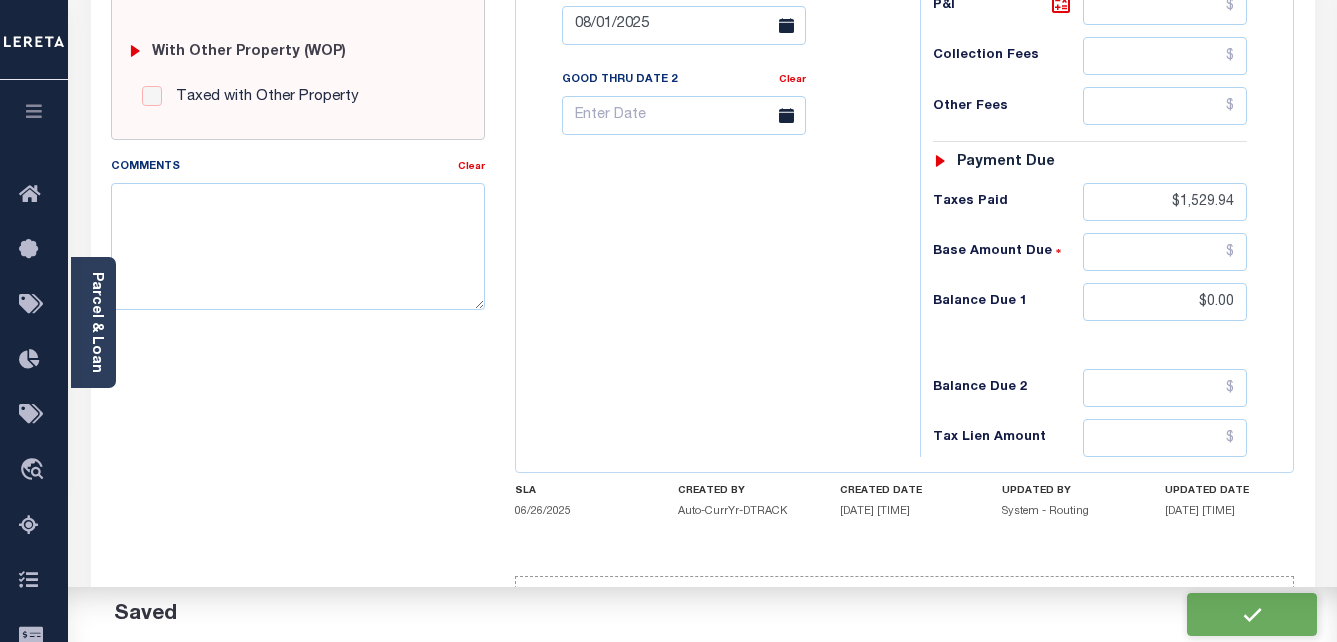 checkbox on "false" 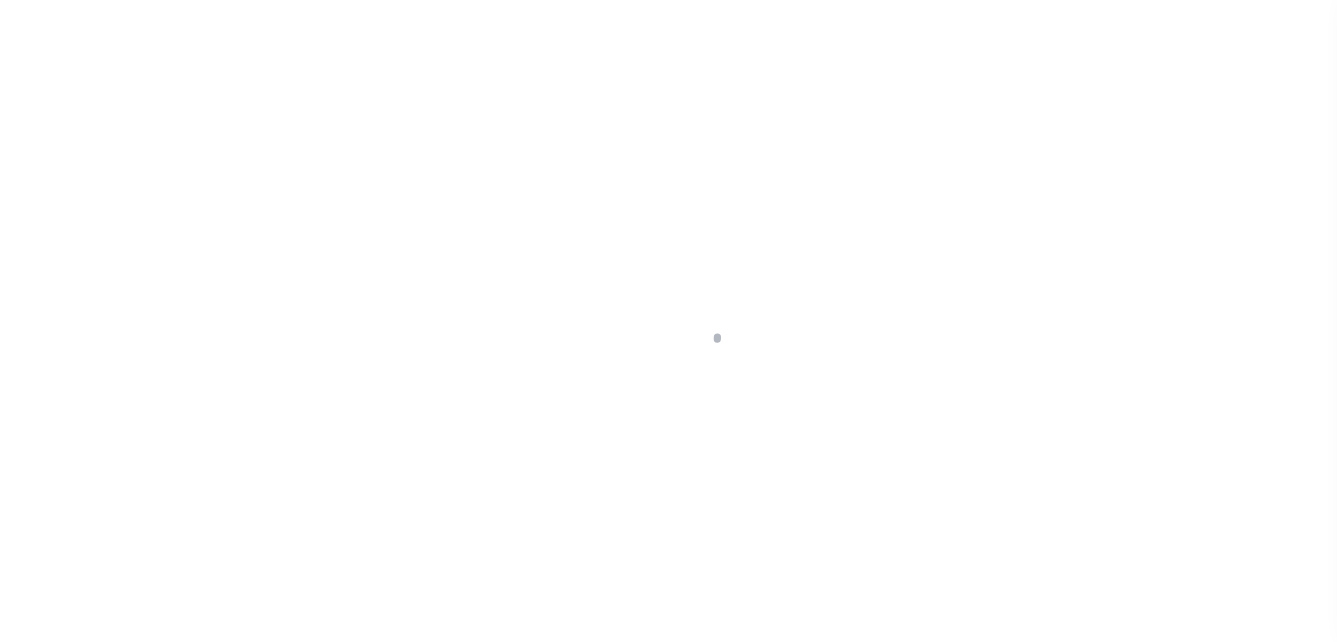 scroll, scrollTop: 0, scrollLeft: 0, axis: both 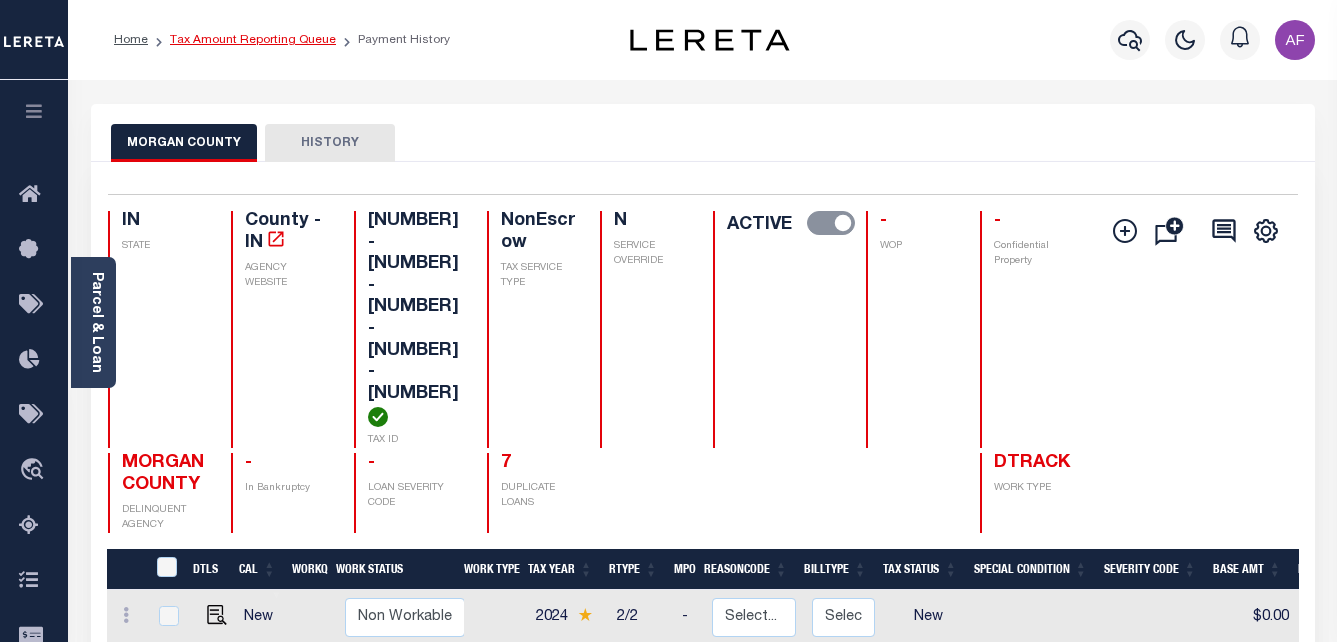 click on "Tax Amount Reporting Queue" at bounding box center [253, 40] 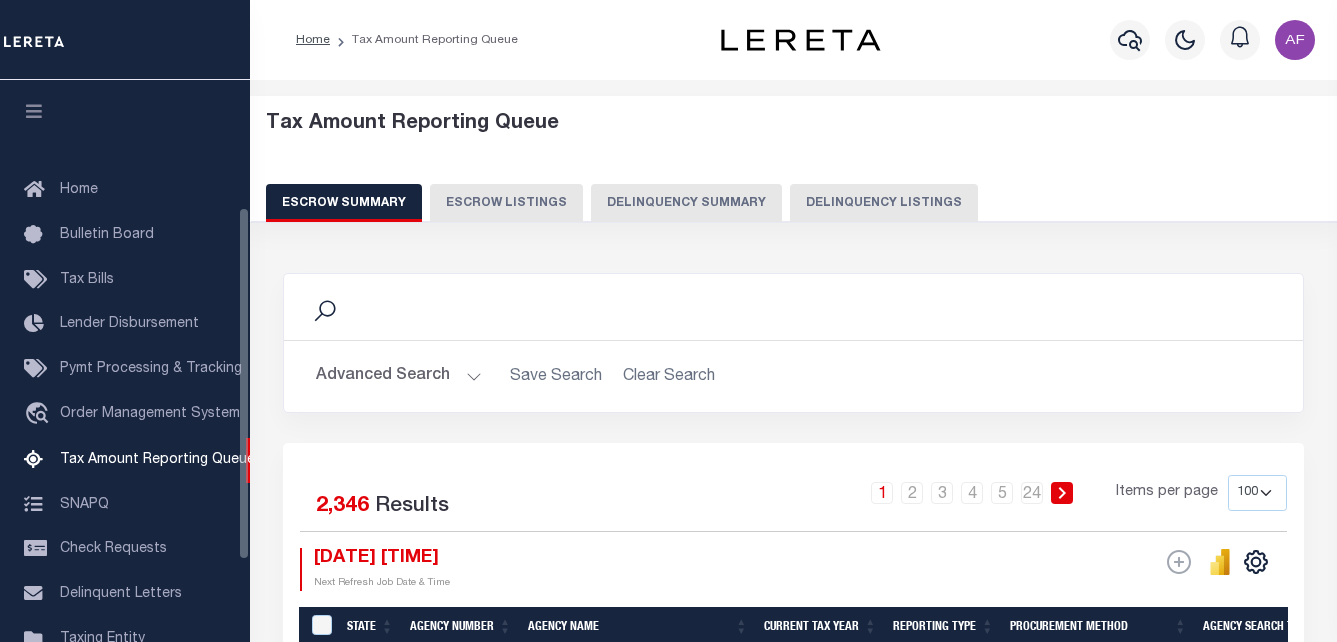 select on "100" 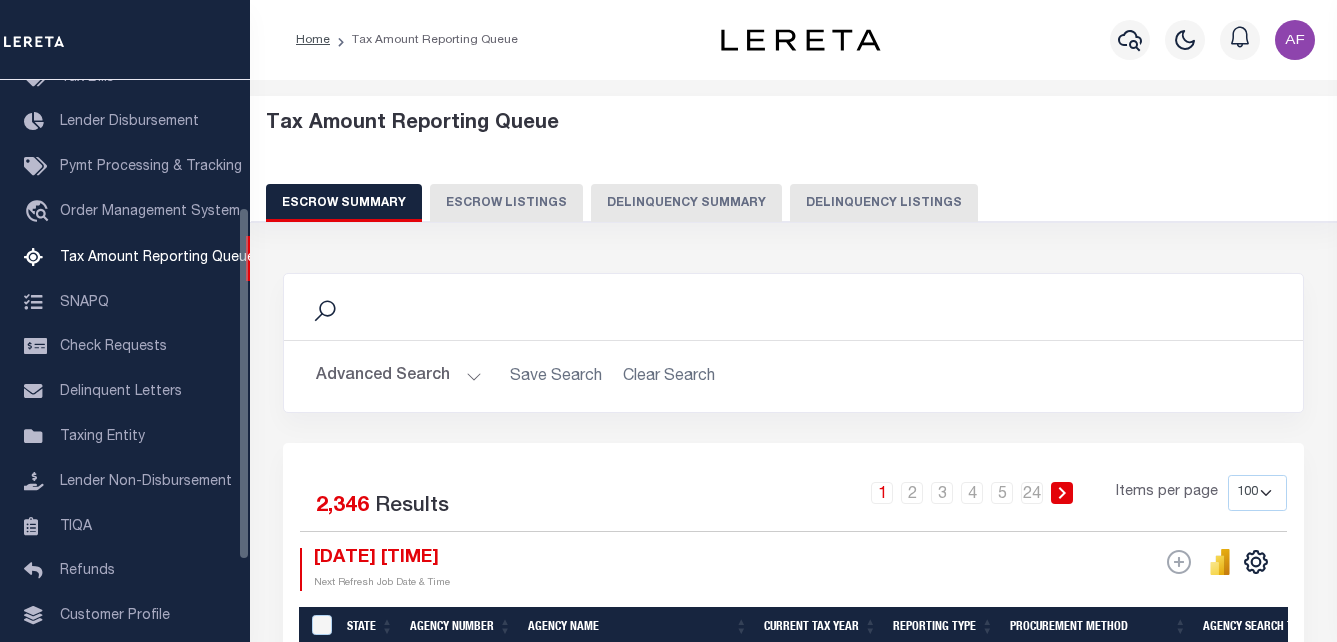 select 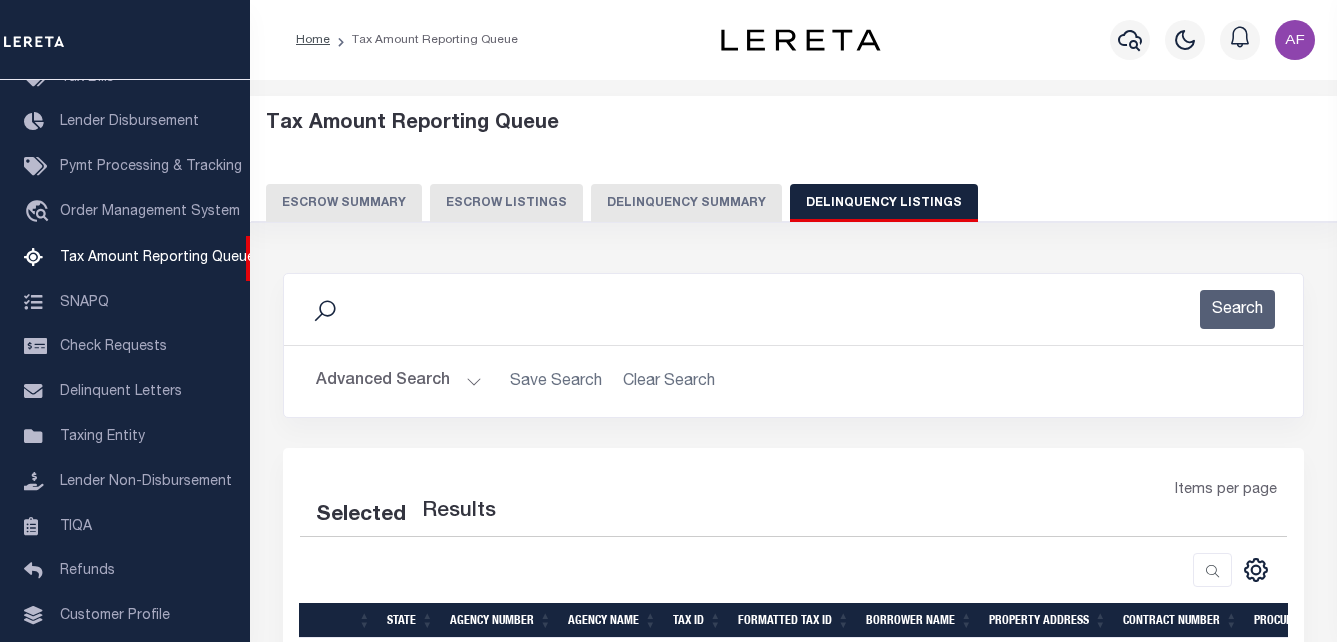 select on "100" 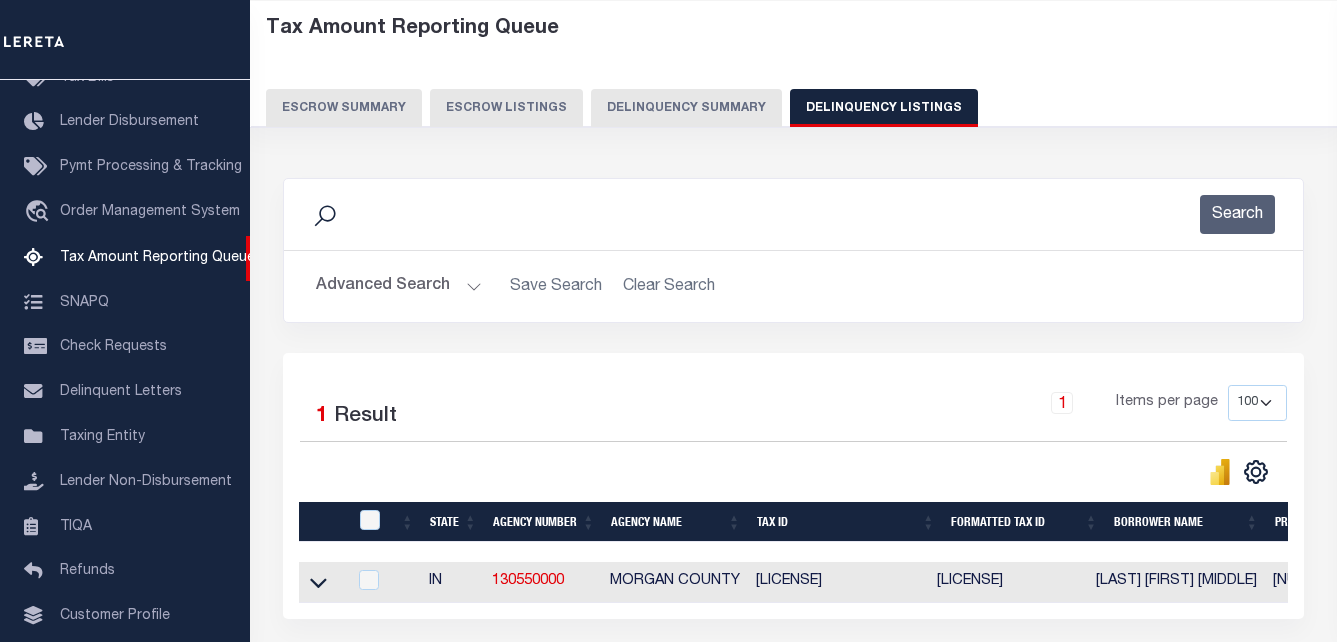 scroll, scrollTop: 100, scrollLeft: 0, axis: vertical 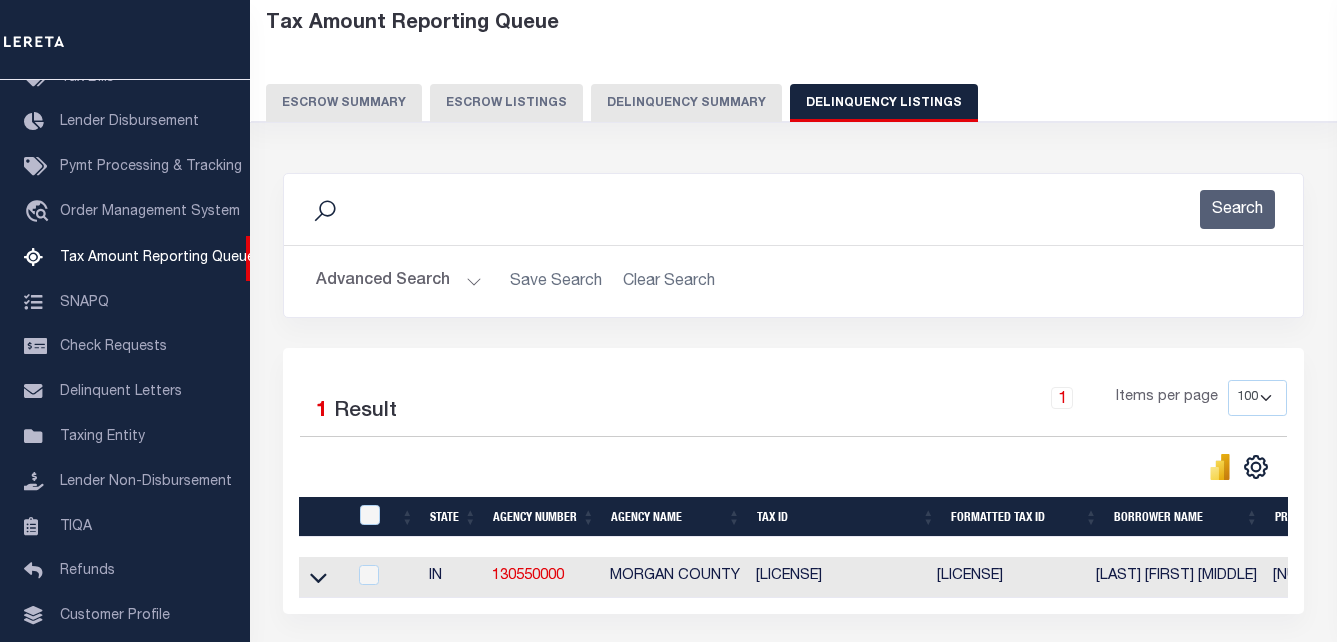 click on "Advanced Search" at bounding box center [399, 281] 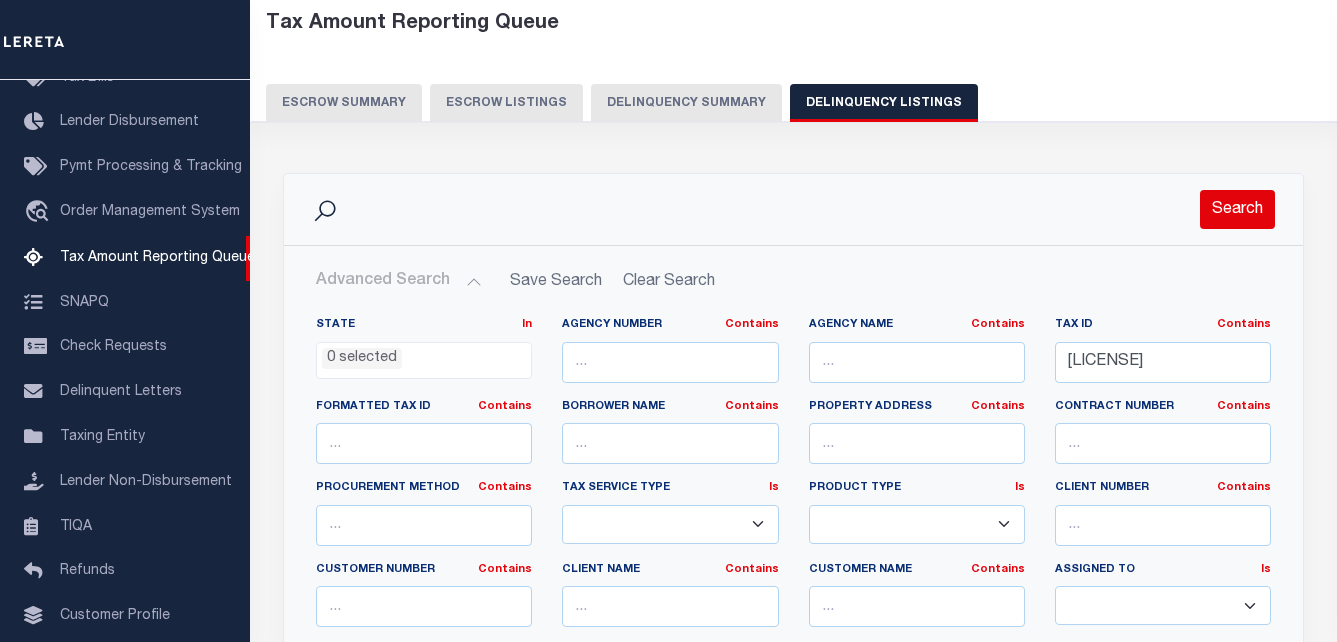 click on "Search" at bounding box center [1237, 209] 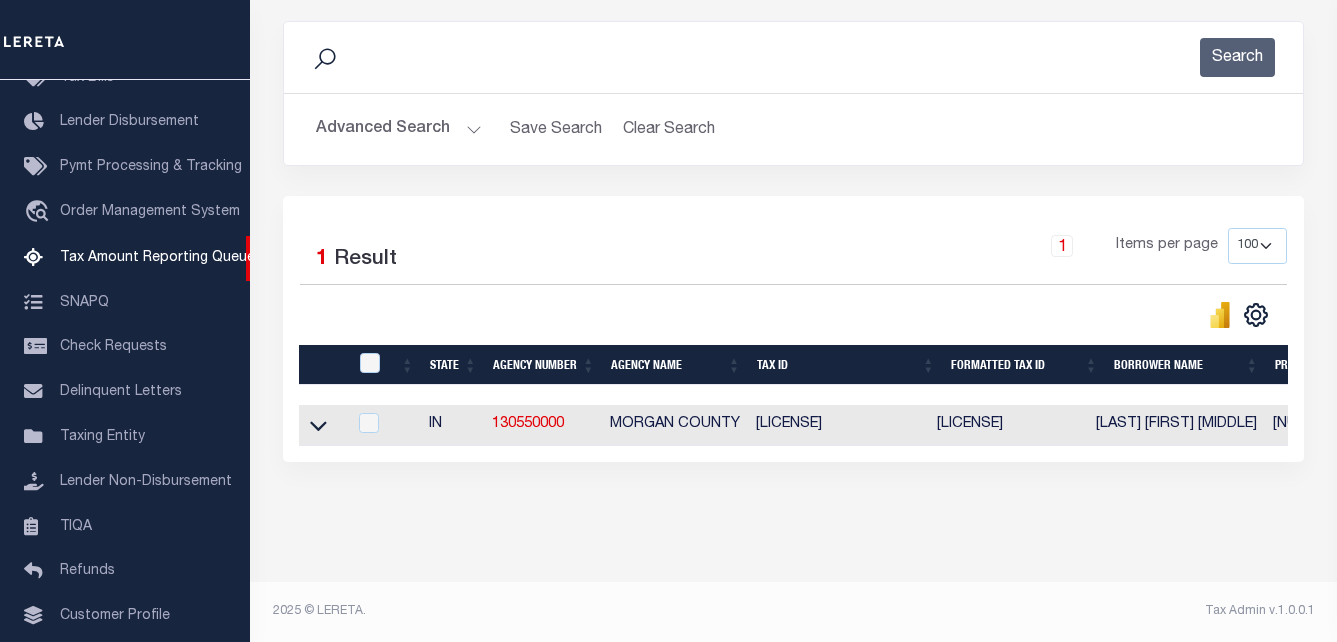scroll, scrollTop: 269, scrollLeft: 0, axis: vertical 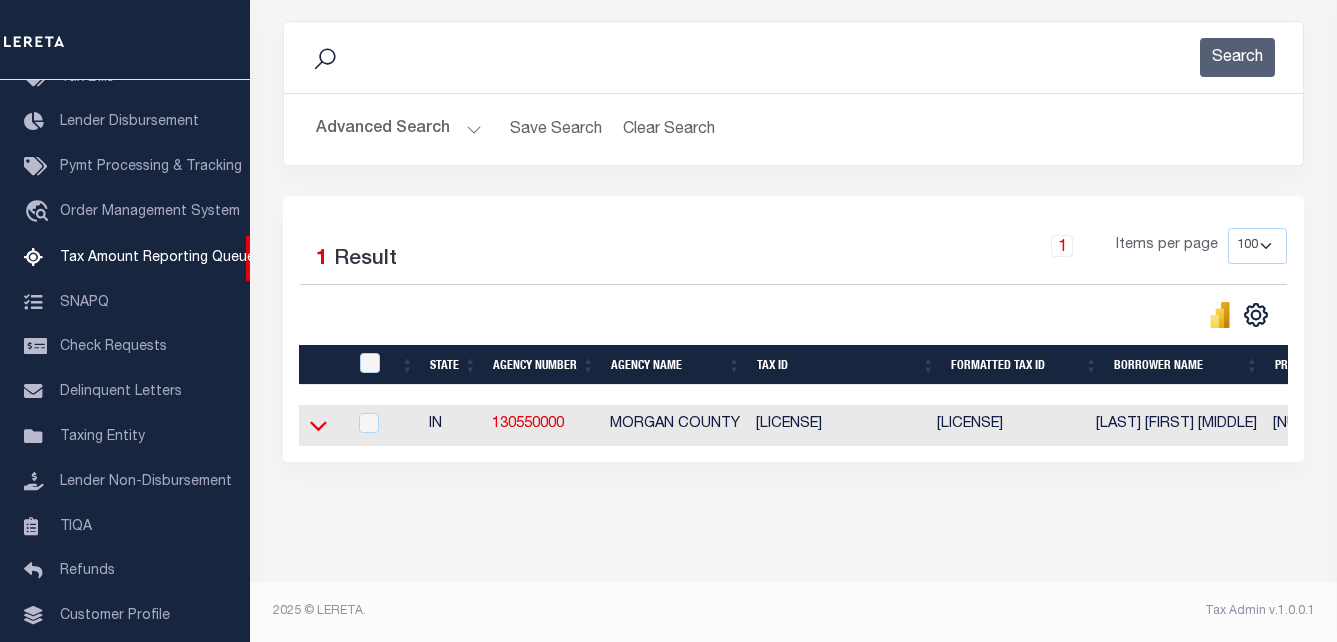 click 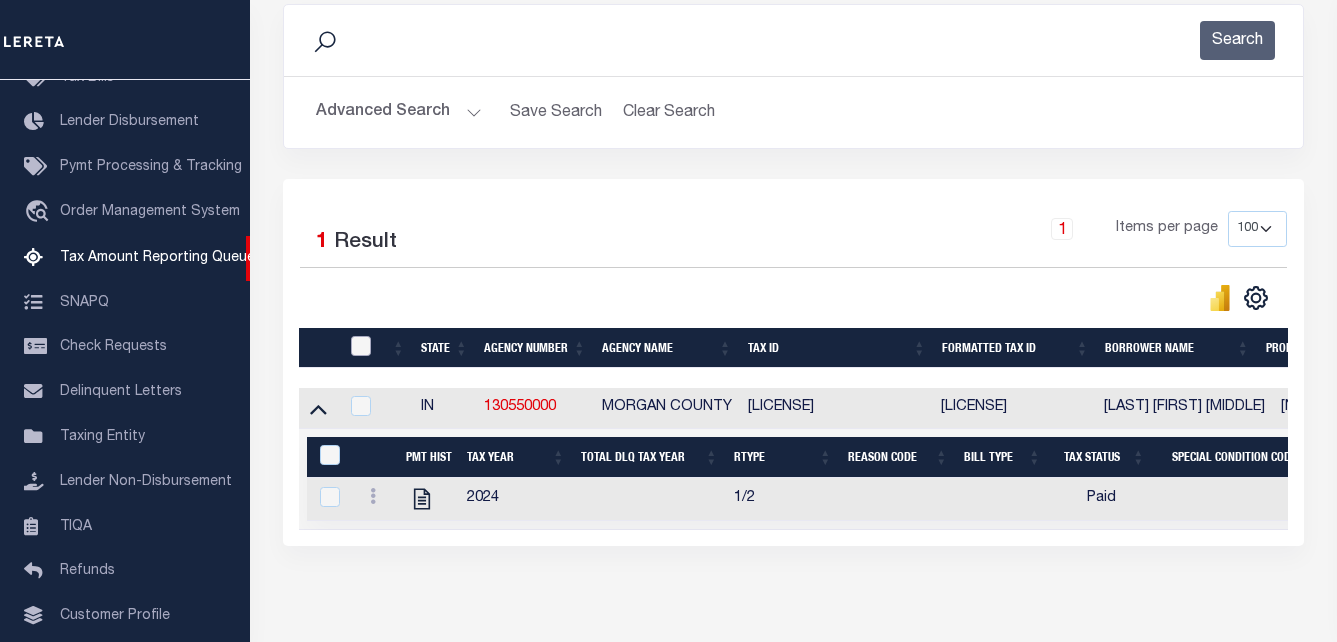 click at bounding box center (361, 346) 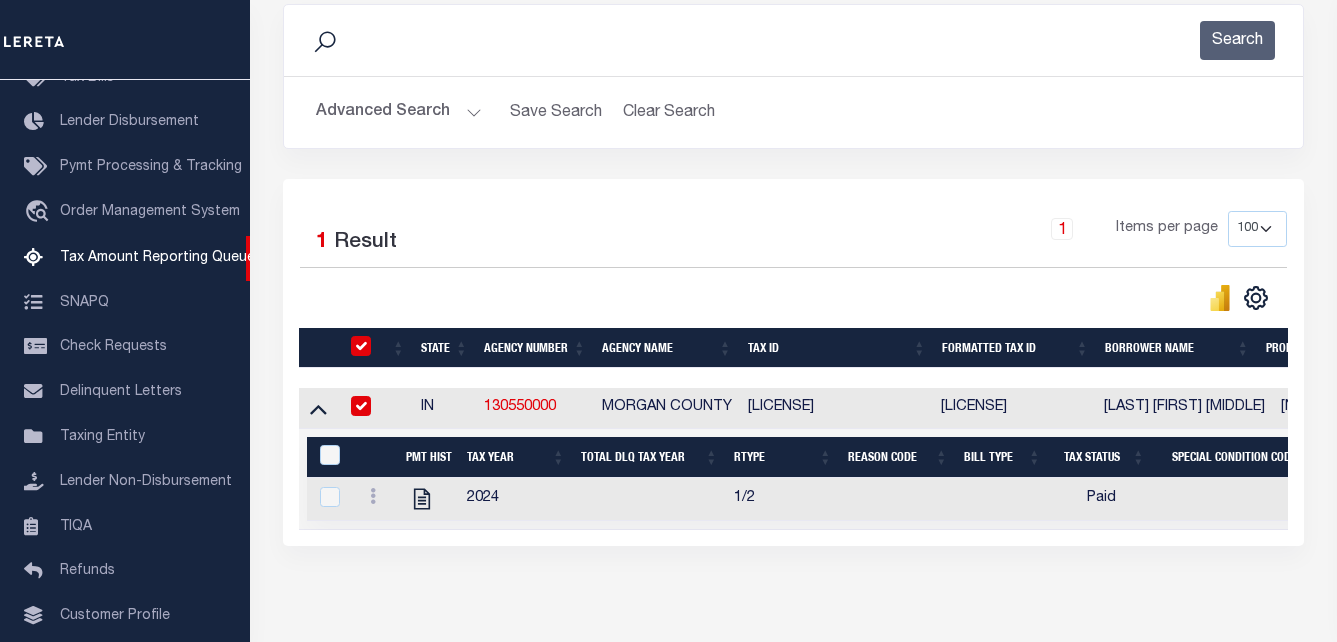 checkbox on "true" 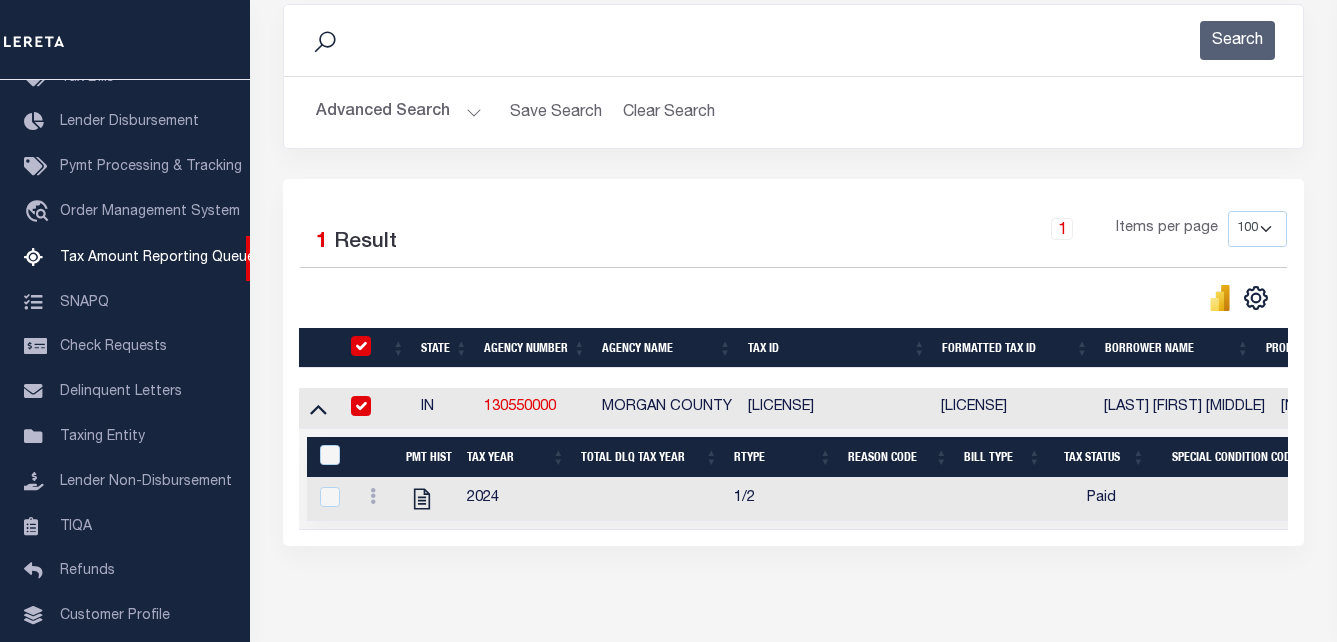 checkbox on "true" 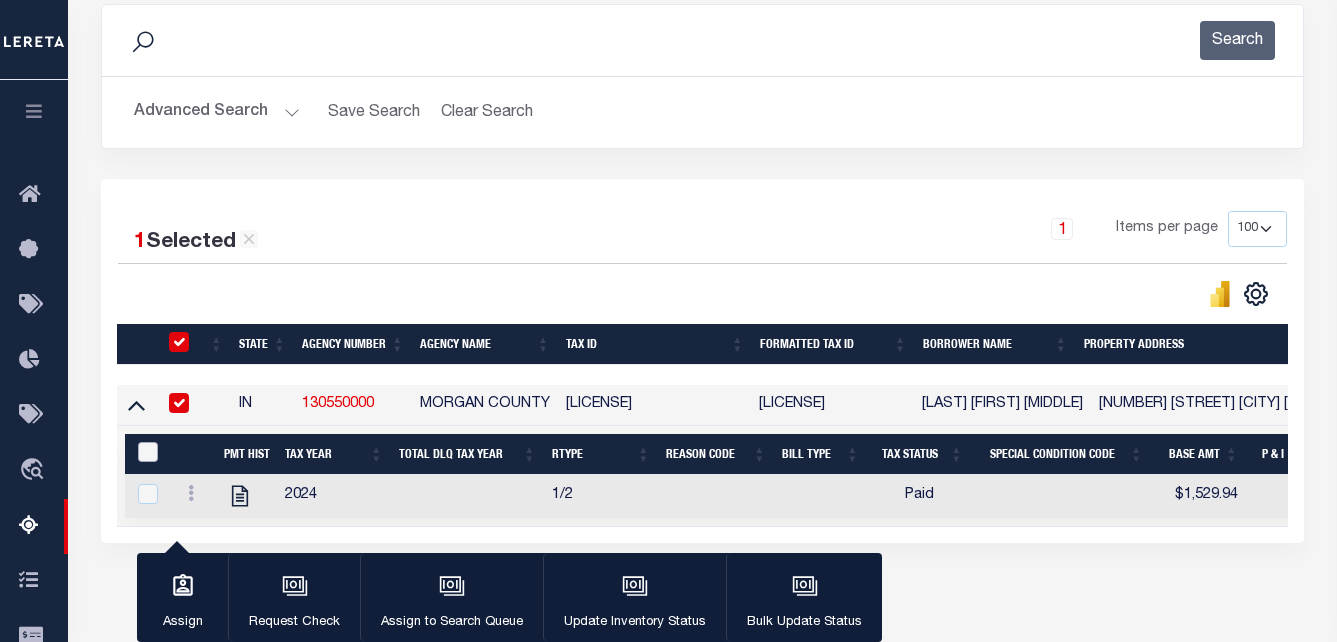 drag, startPoint x: 156, startPoint y: 454, endPoint x: 257, endPoint y: 483, distance: 105.080925 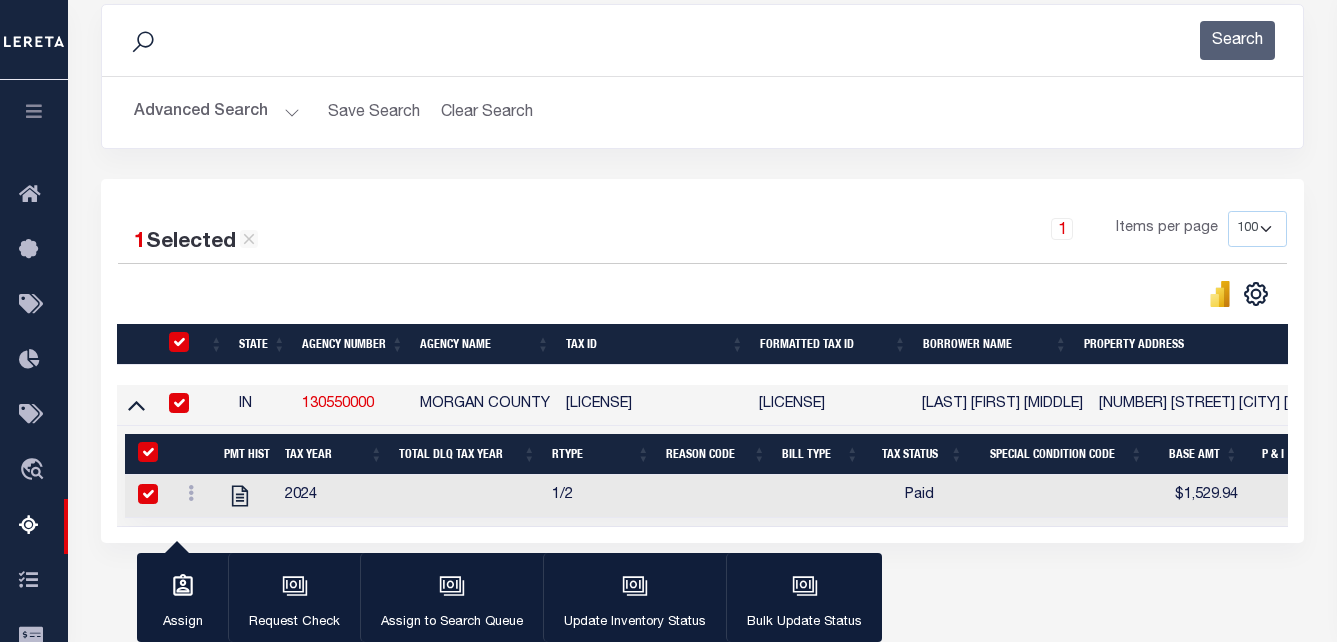 checkbox on "true" 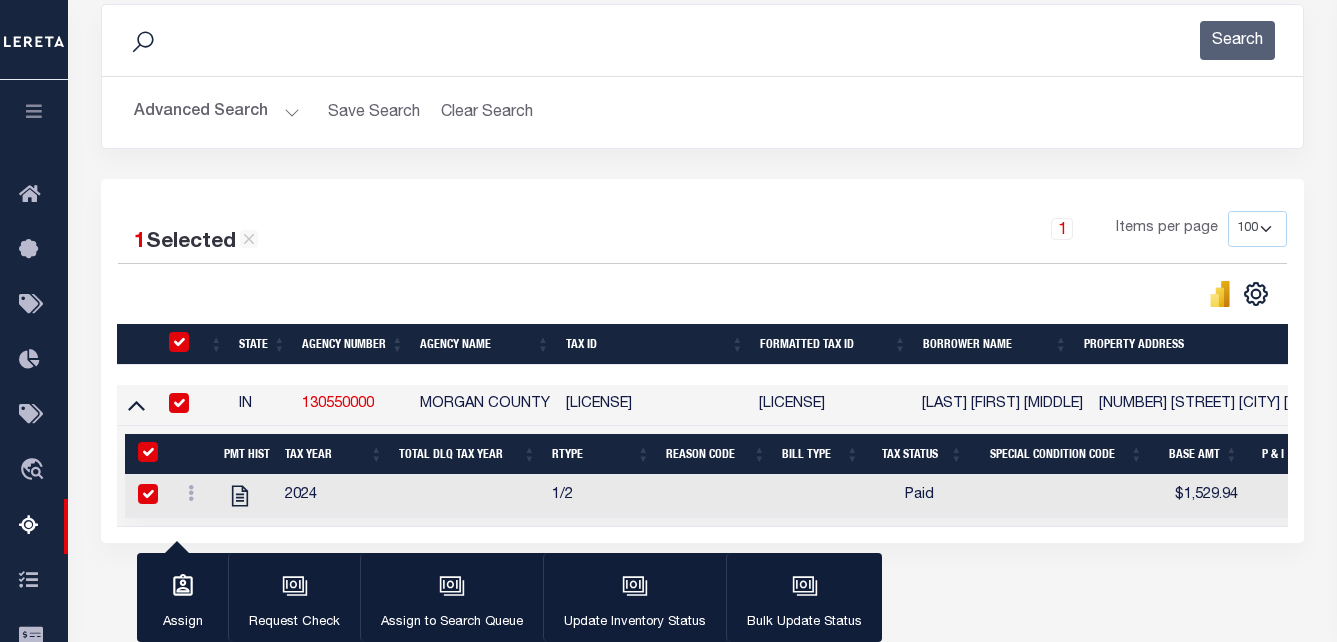checkbox on "true" 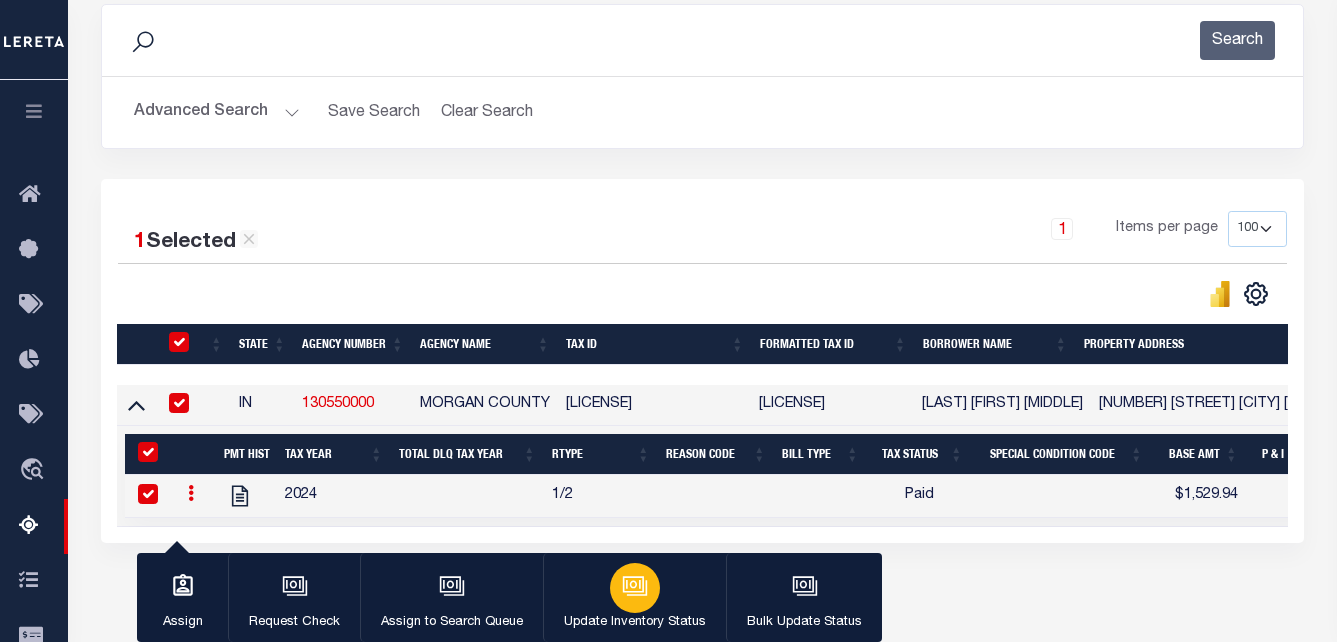 click on "Update Inventory Status" at bounding box center (634, 598) 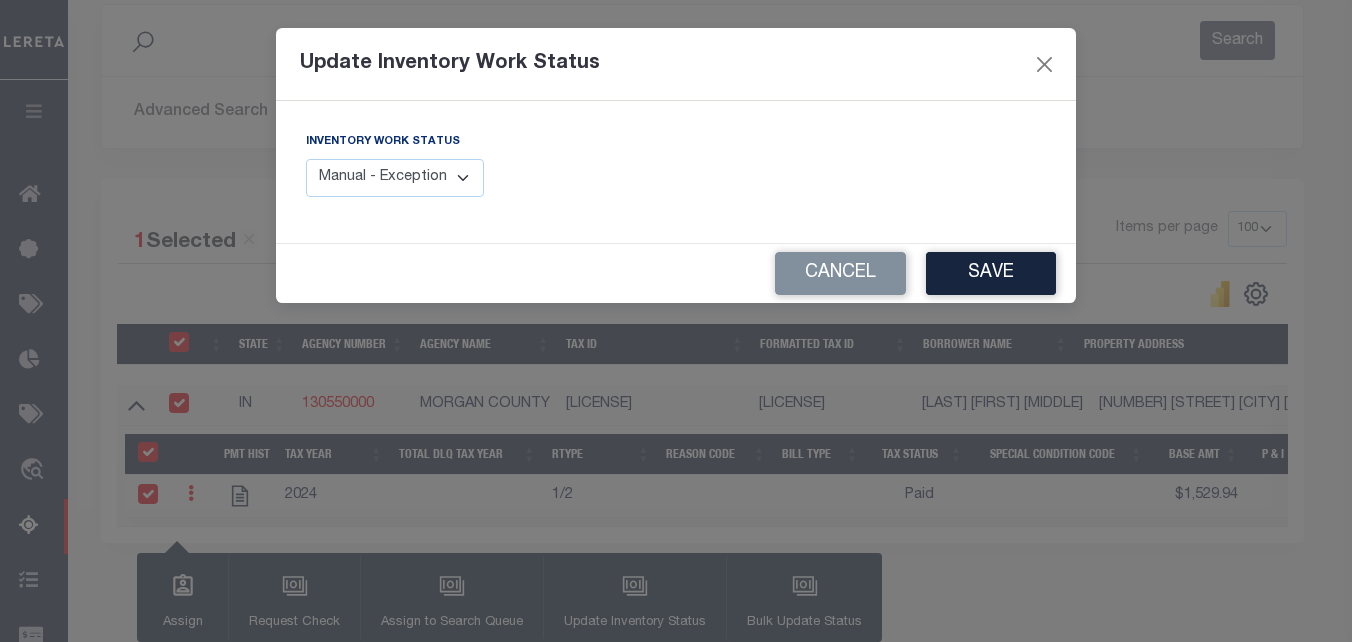click on "Manual - Exception
Pended - Awaiting Search
Late Add Exception
Completed" at bounding box center (395, 178) 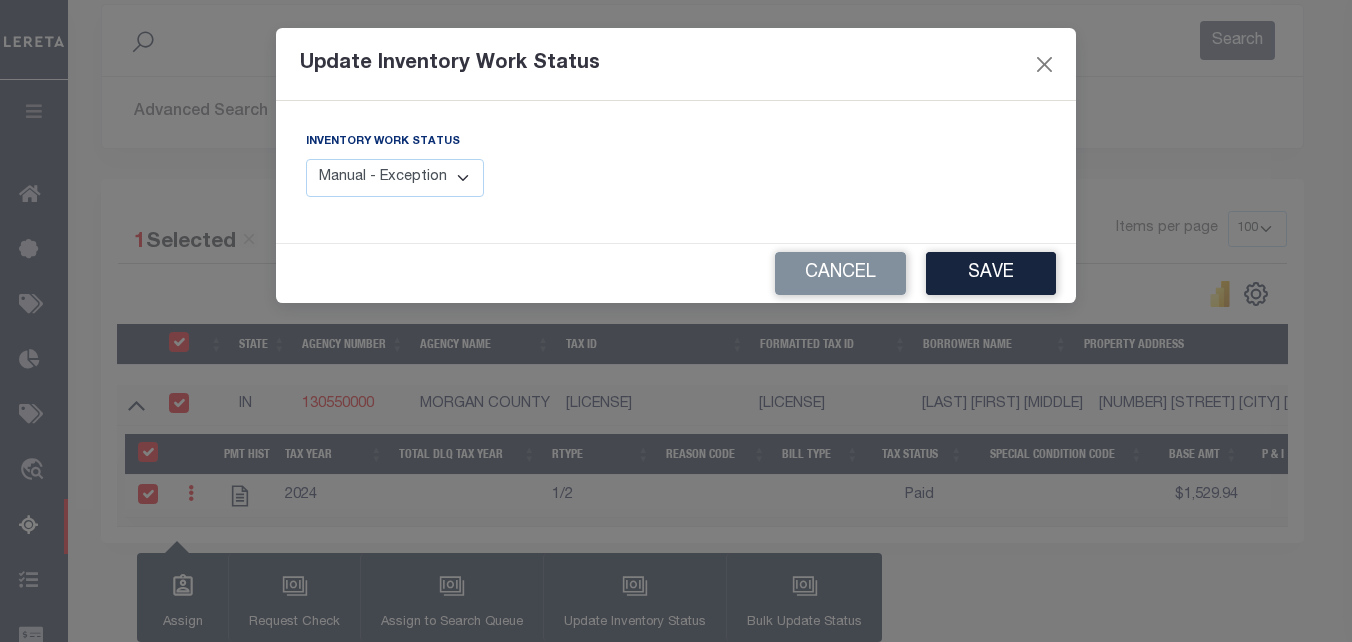 select on "4" 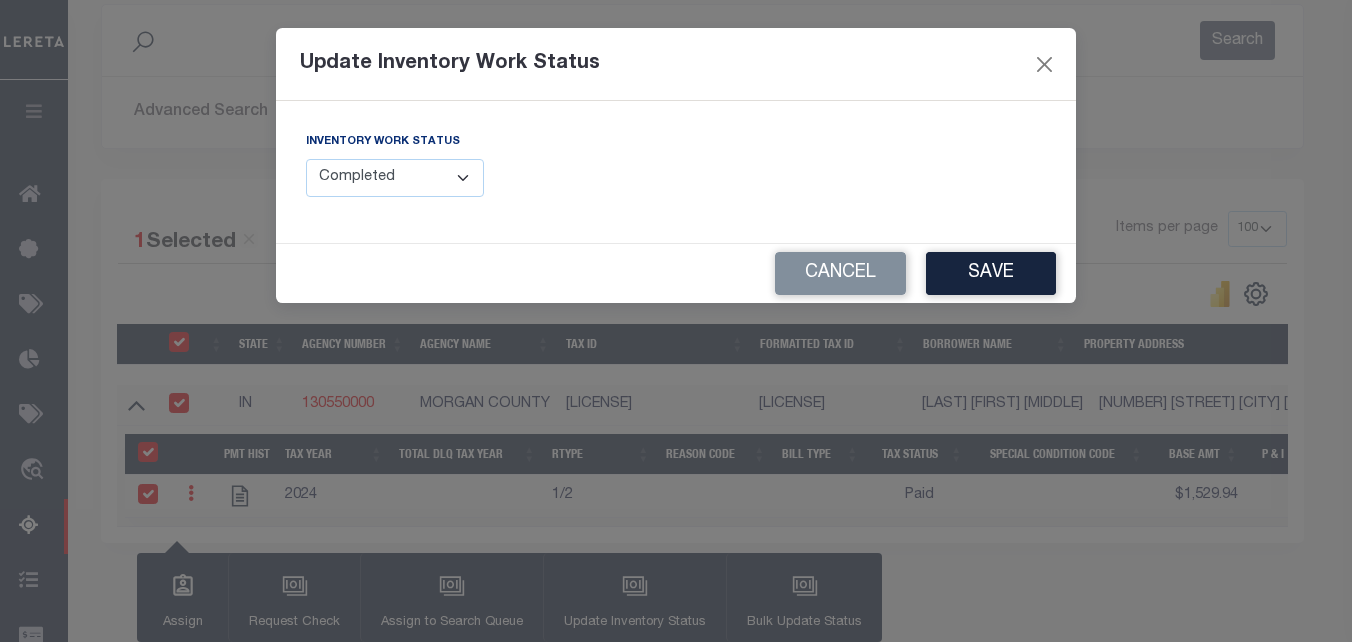 click on "Manual - Exception
Pended - Awaiting Search
Late Add Exception
Completed" at bounding box center [395, 178] 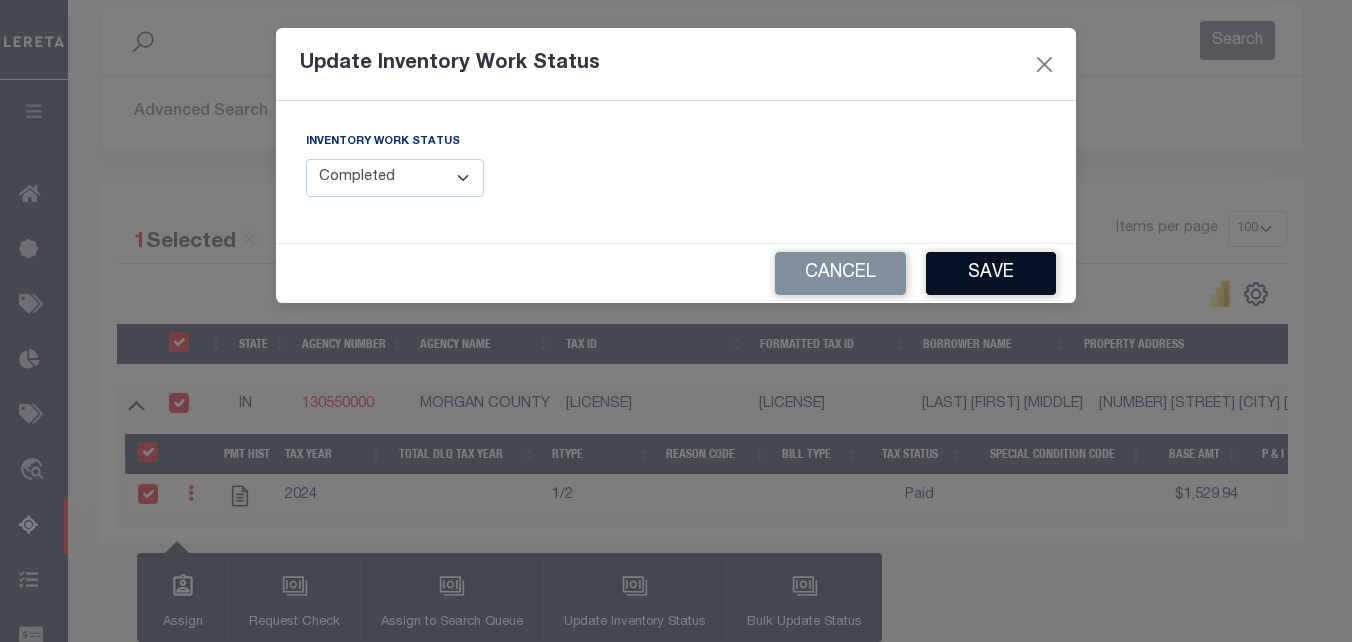 click on "Save" at bounding box center [991, 273] 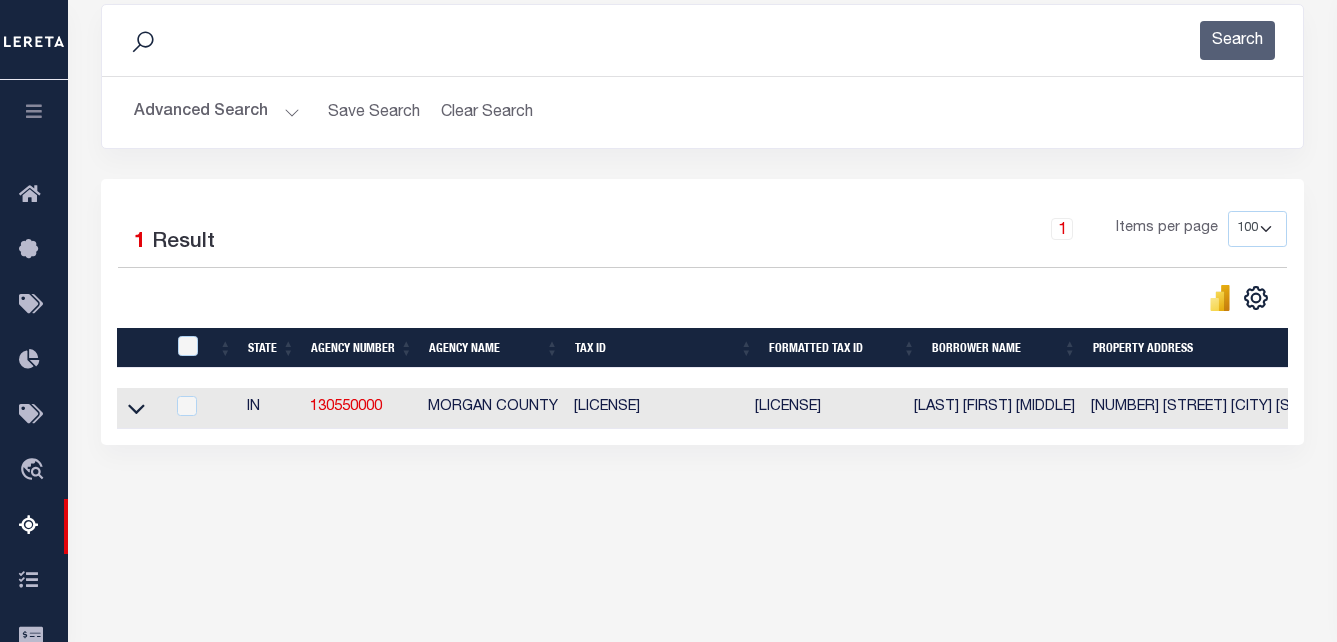 click on "Advanced Search" at bounding box center (217, 112) 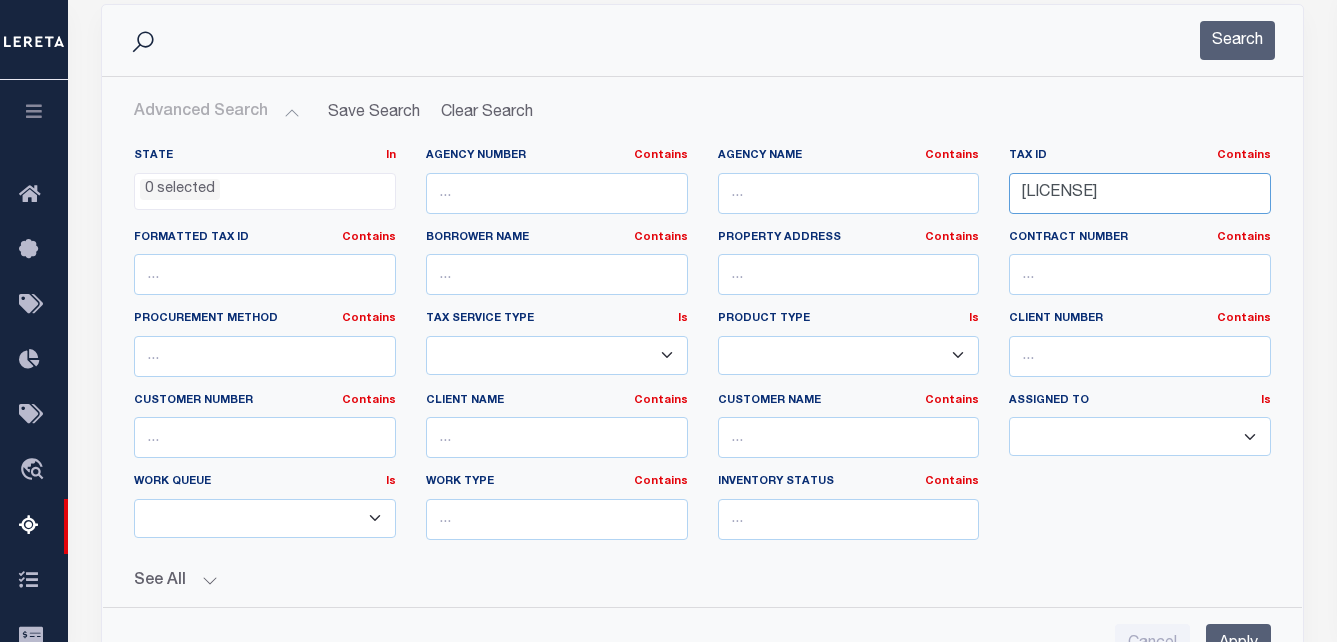 drag, startPoint x: 1236, startPoint y: 190, endPoint x: 919, endPoint y: 173, distance: 317.4555 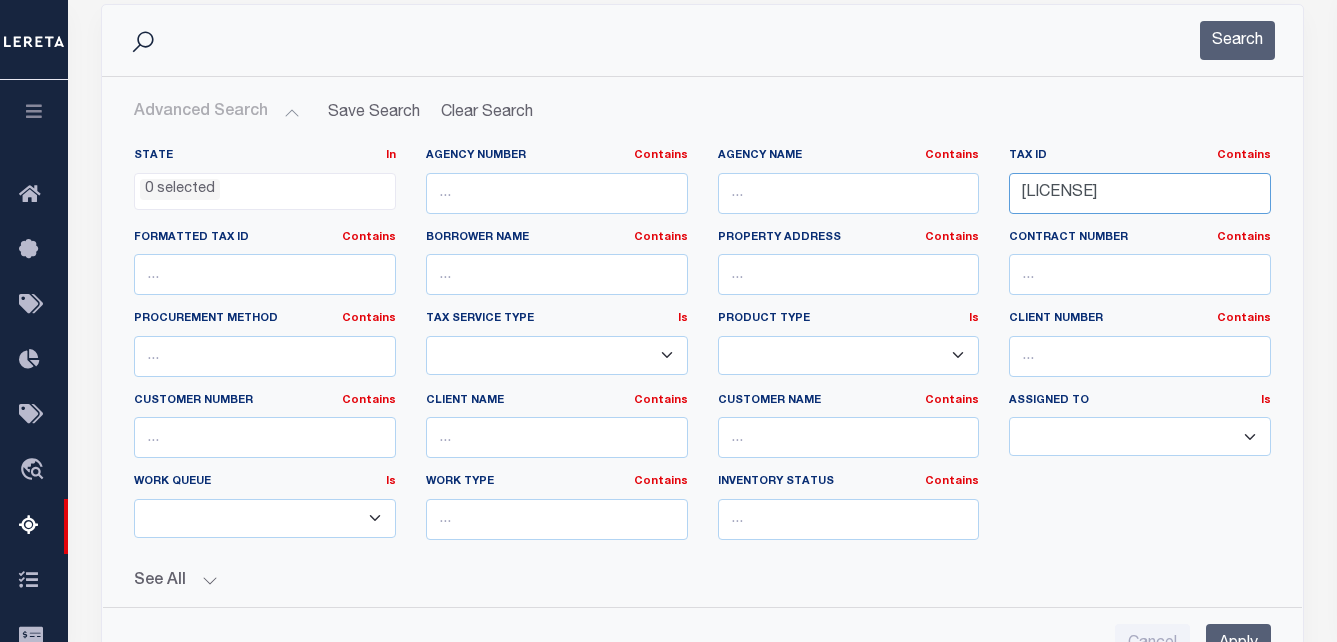 click on "State
In
In
AK AL AR AZ CA CO CT DC DE FL GA GU HI IA ID IL IN KS KY LA MA MD ME MI MN MO MS MT NC ND NE NH NJ NM NV NY OH OK OR PA PR RI SC SD TN TX UT VA VI VT WA WI WV WY 0 selected
Agency Number
Contains
Contains" at bounding box center (702, 352) 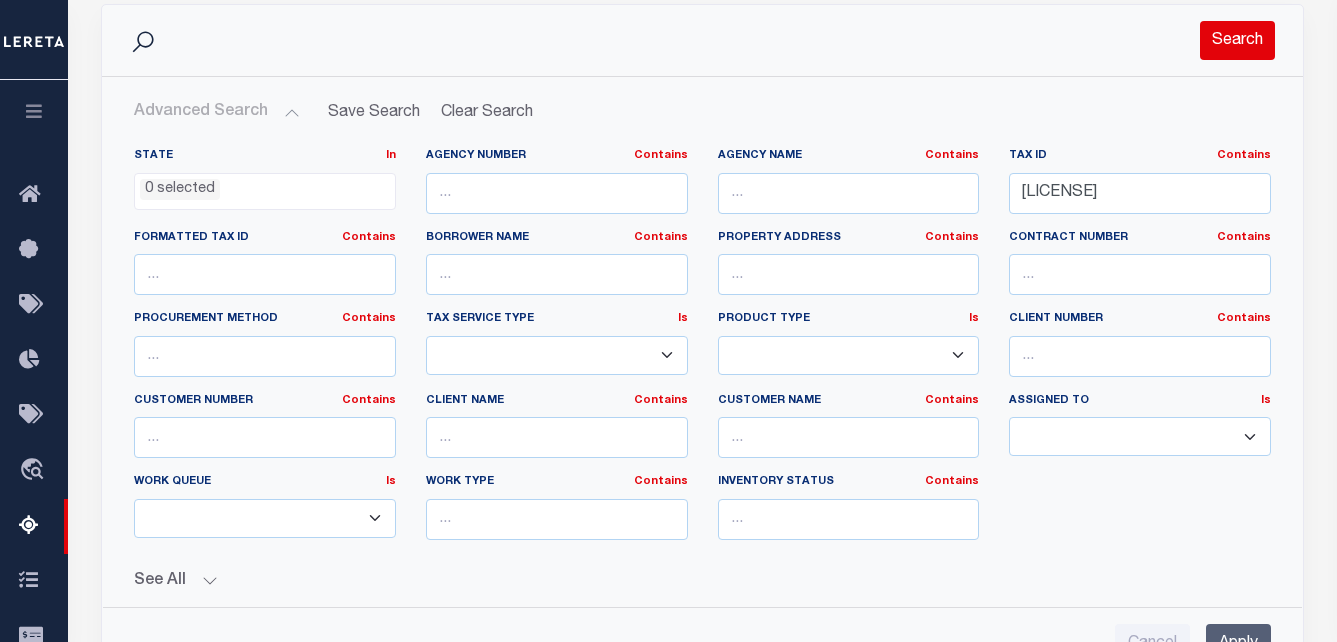 click on "Search" at bounding box center [1237, 40] 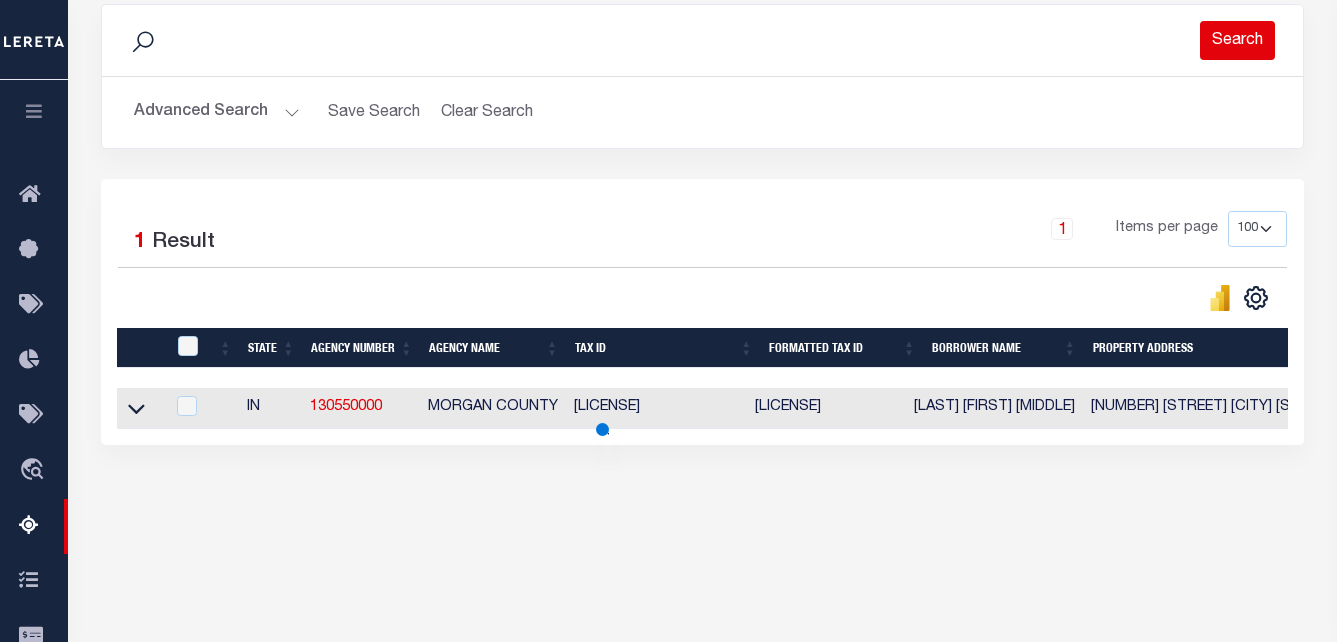 click on "Search" at bounding box center (1237, 40) 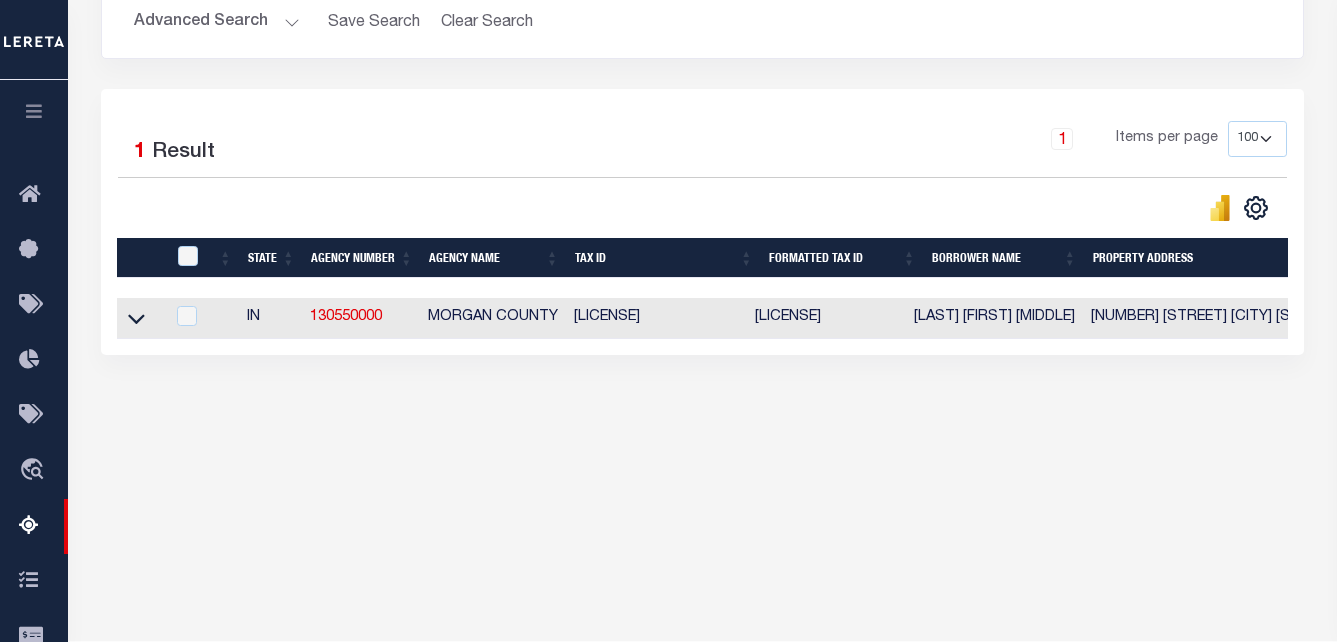 scroll, scrollTop: 418, scrollLeft: 0, axis: vertical 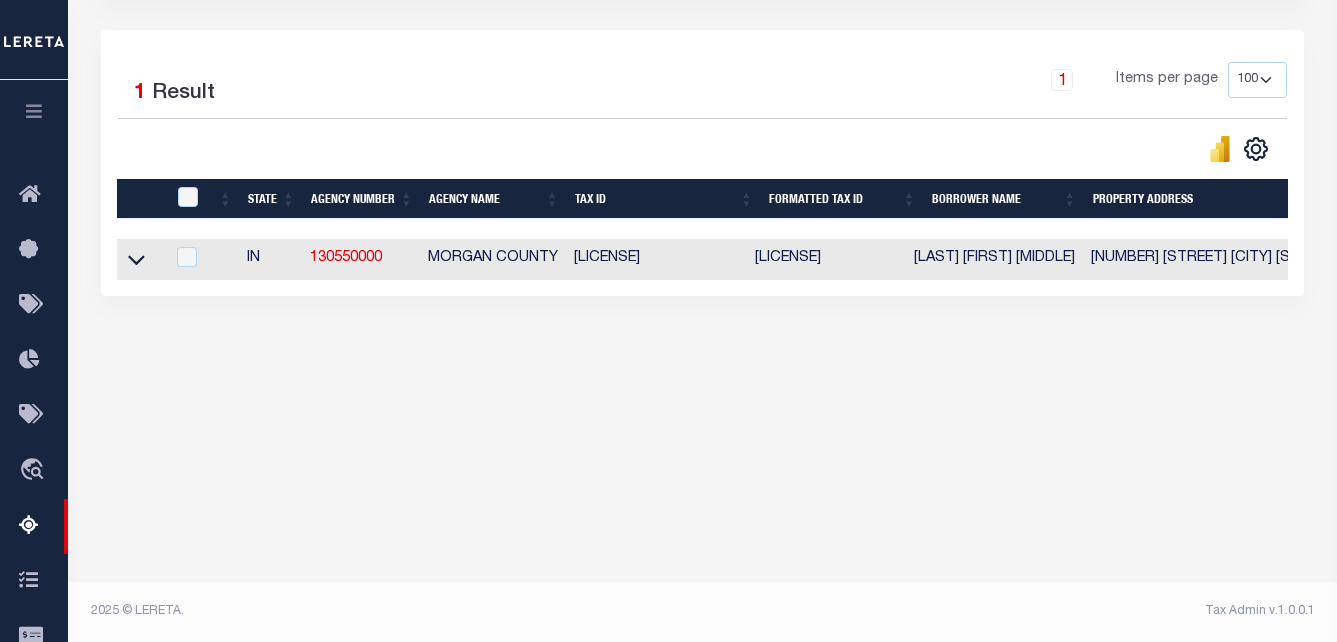 click 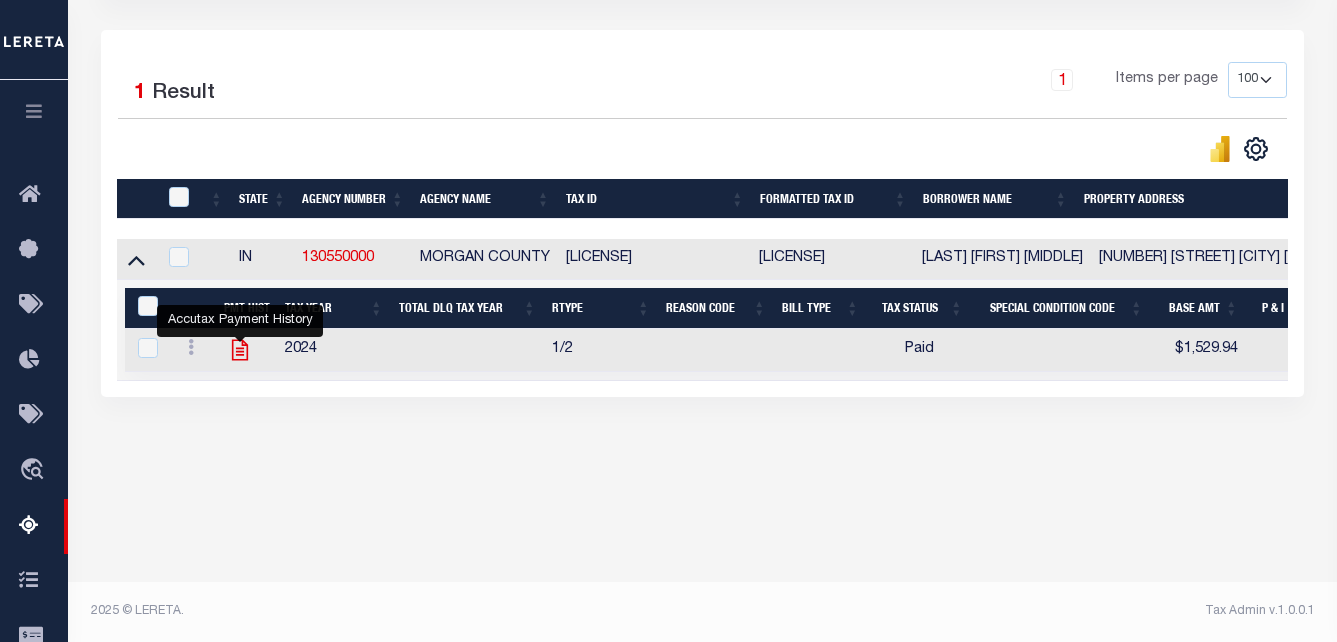 click 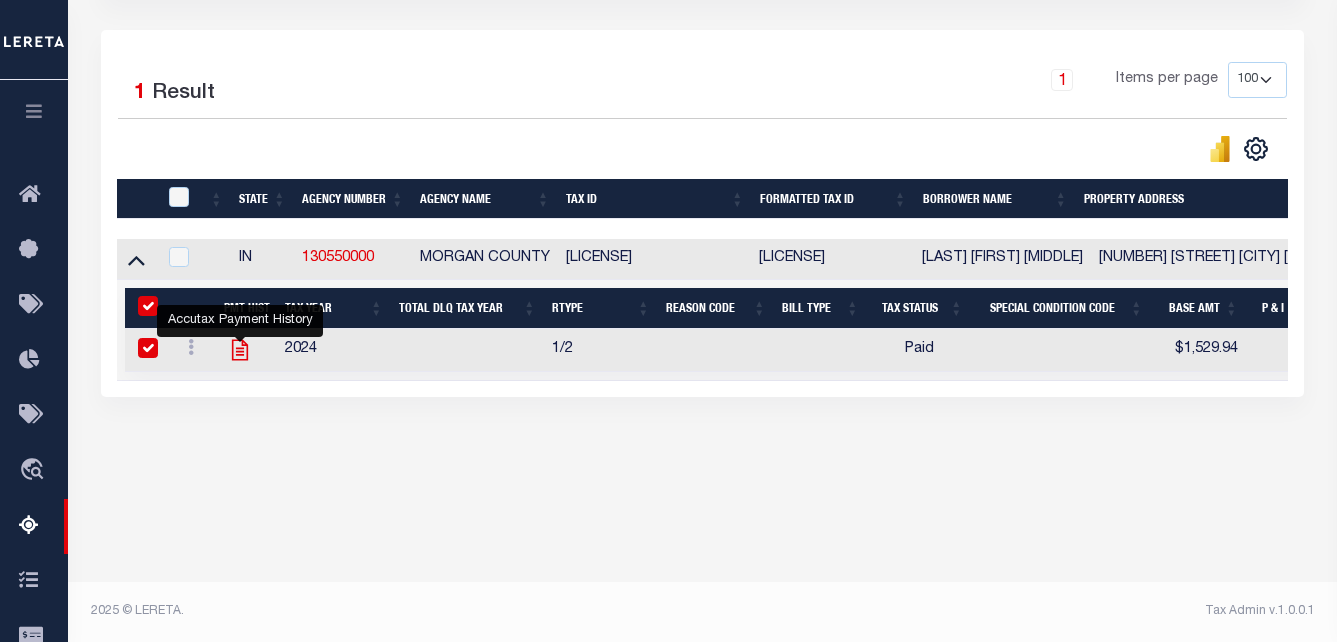 checkbox on "true" 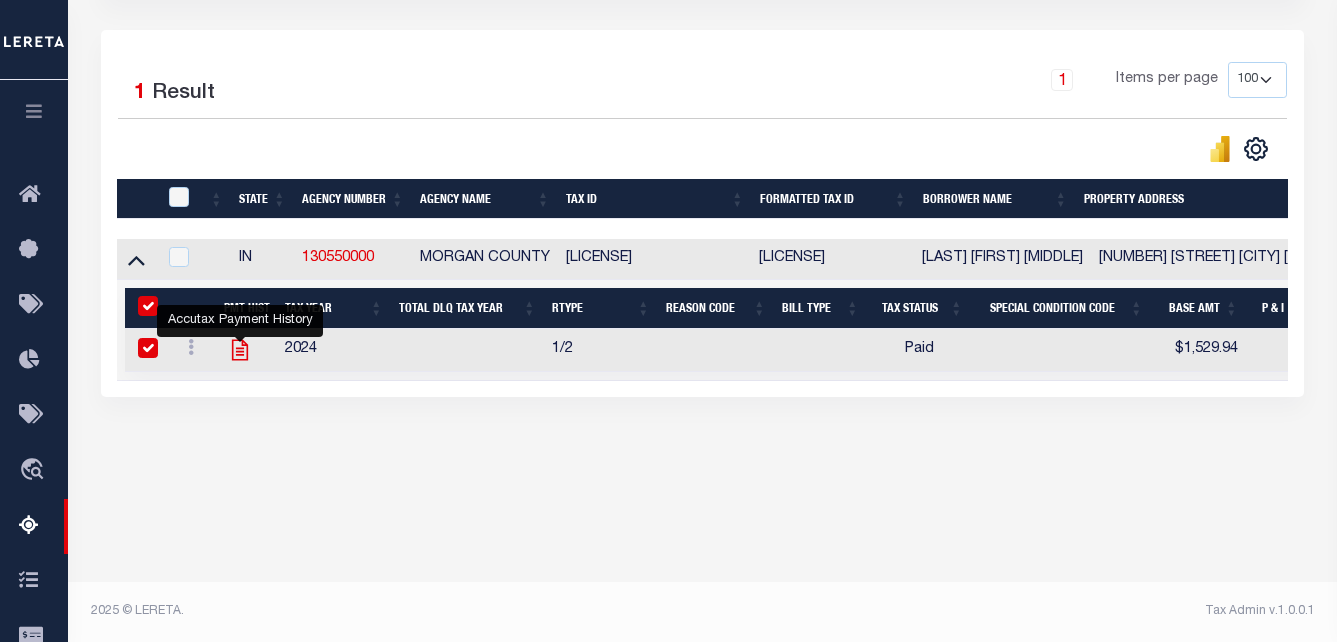 checkbox on "true" 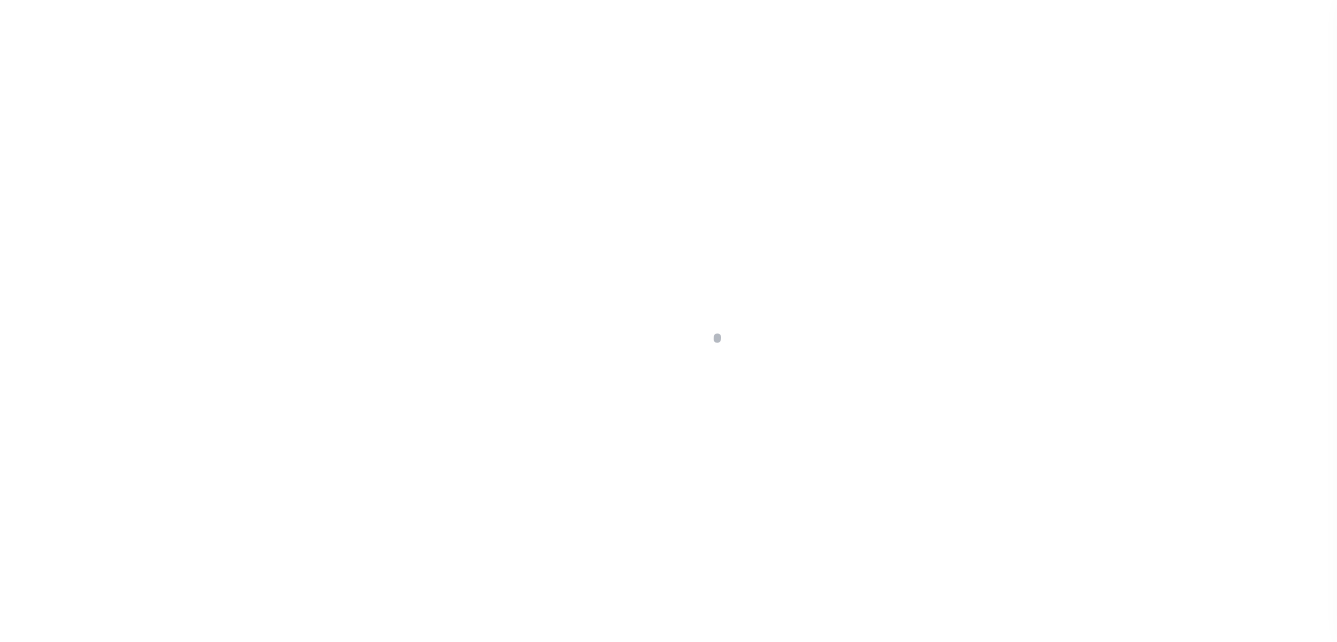scroll, scrollTop: 0, scrollLeft: 0, axis: both 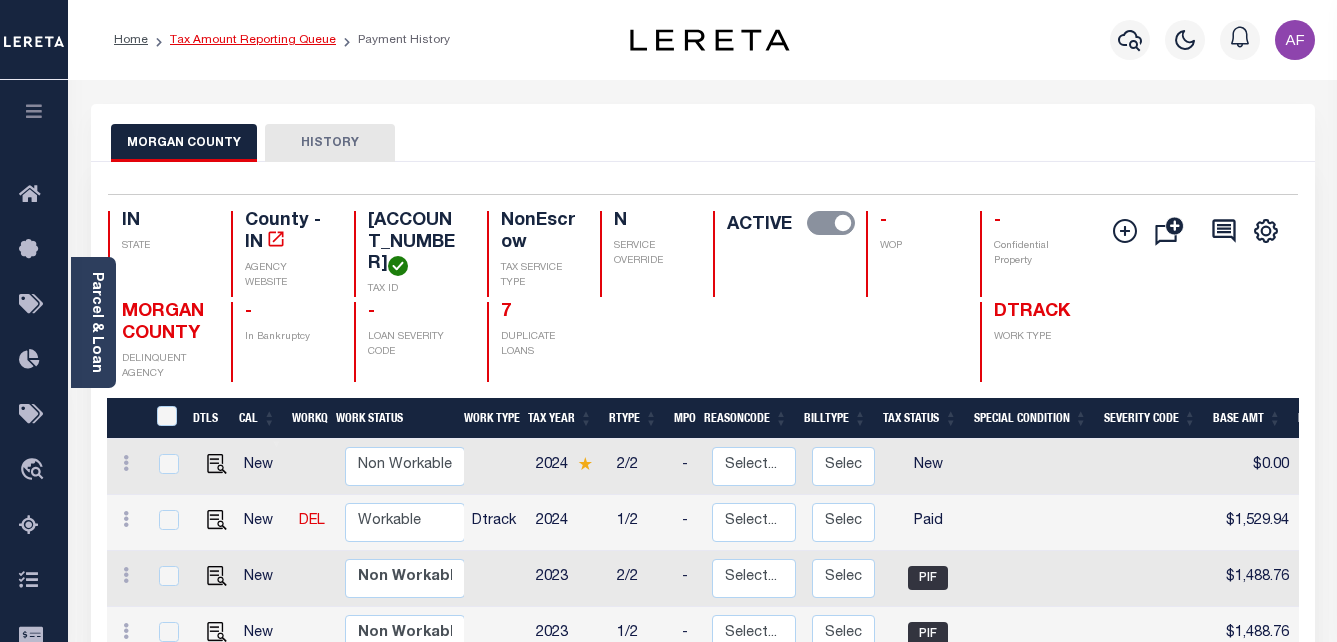 click on "Tax Amount Reporting Queue" at bounding box center (253, 40) 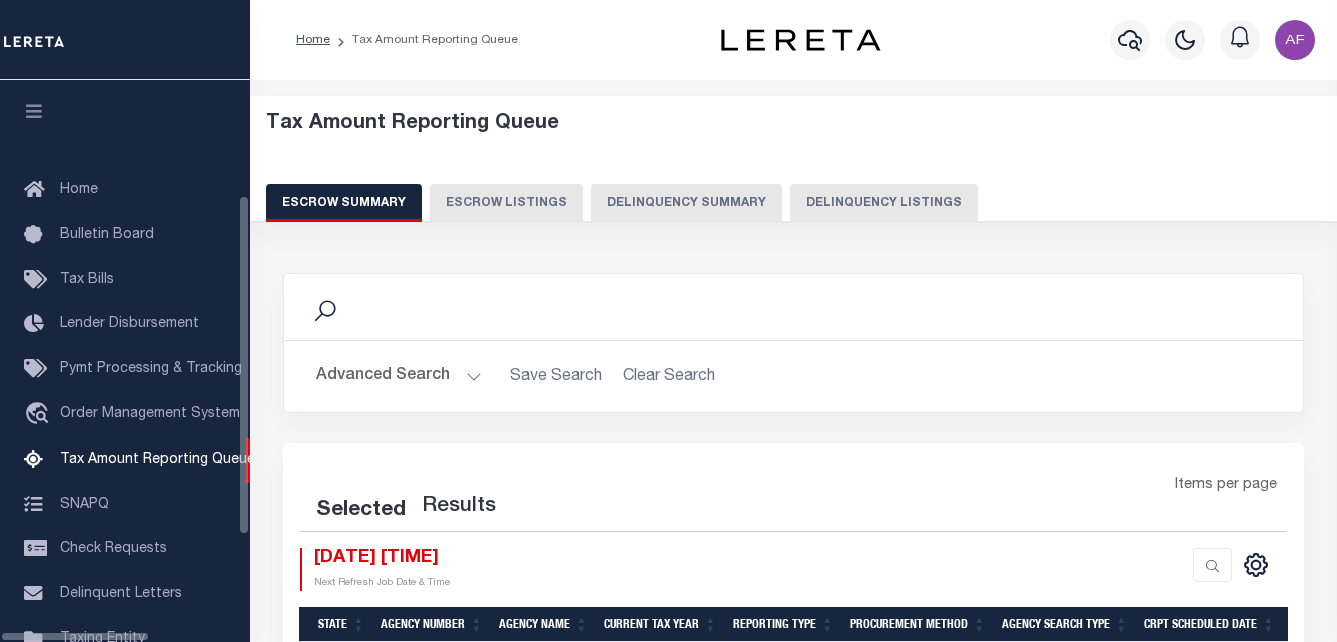 click on "Delinquency Listings" at bounding box center (884, 203) 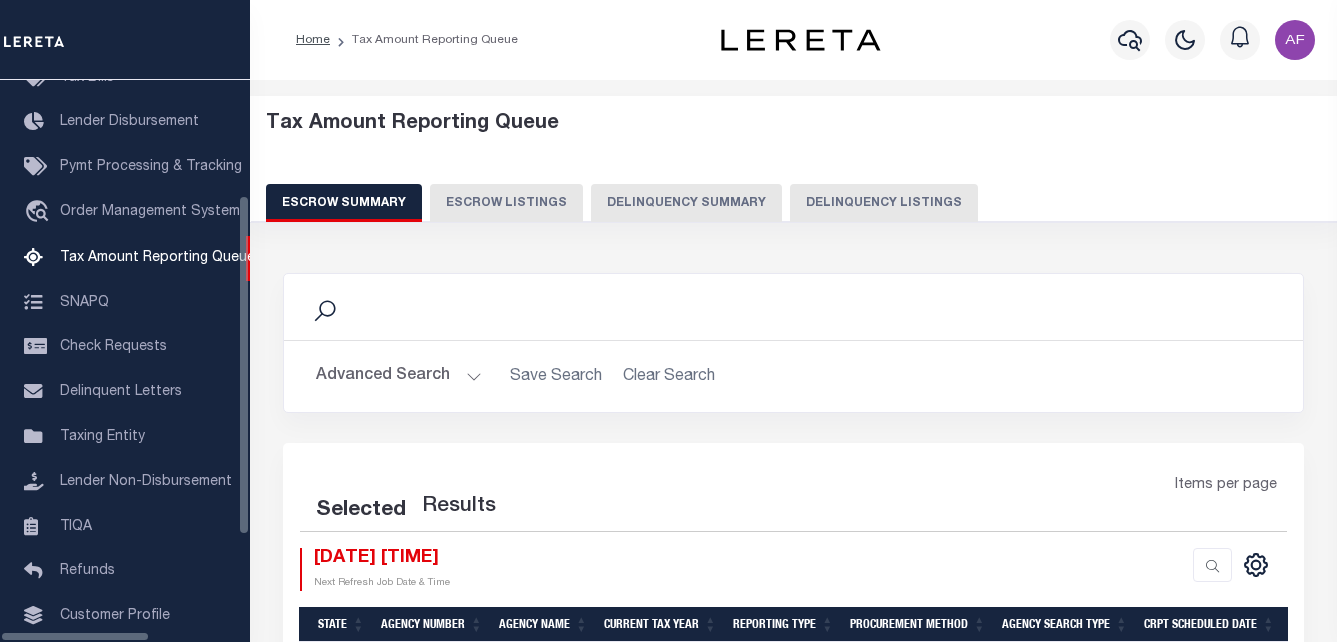select on "100" 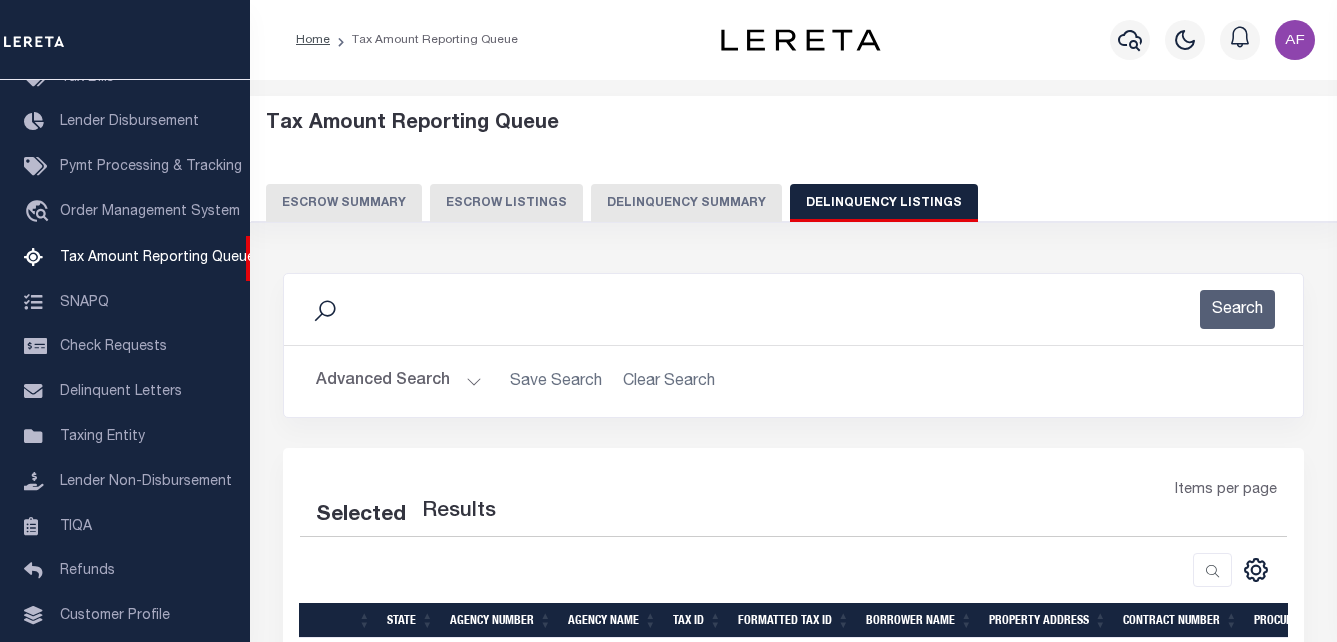 select on "100" 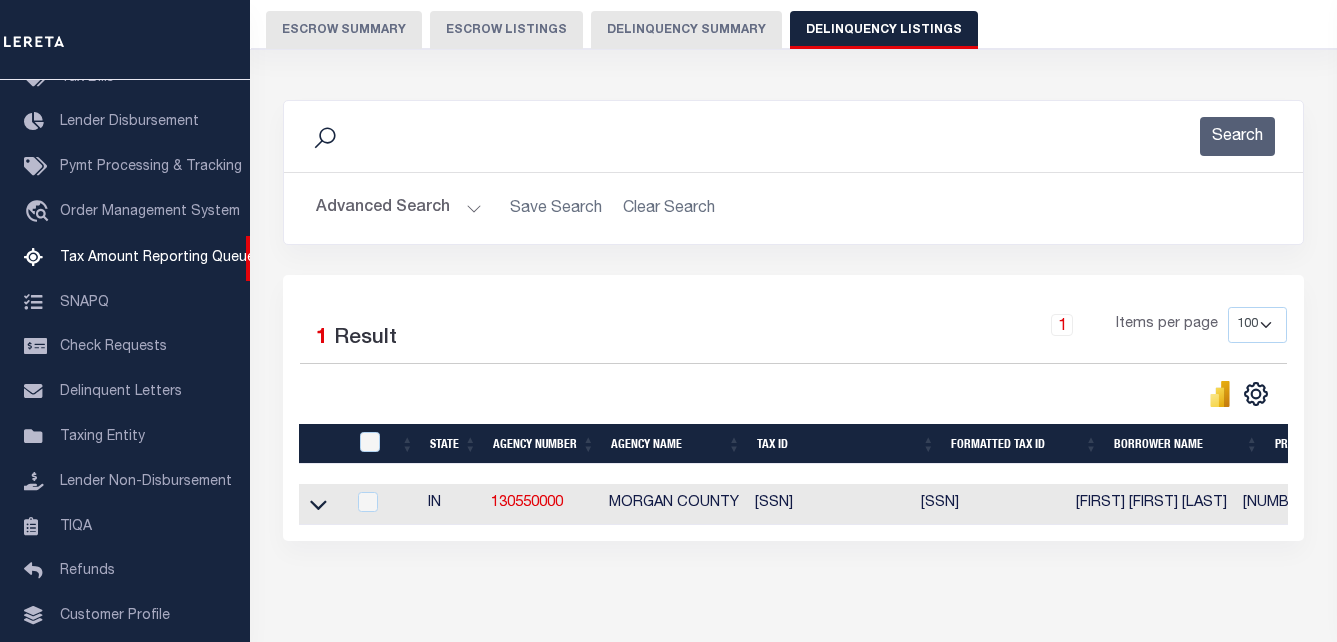 scroll, scrollTop: 269, scrollLeft: 0, axis: vertical 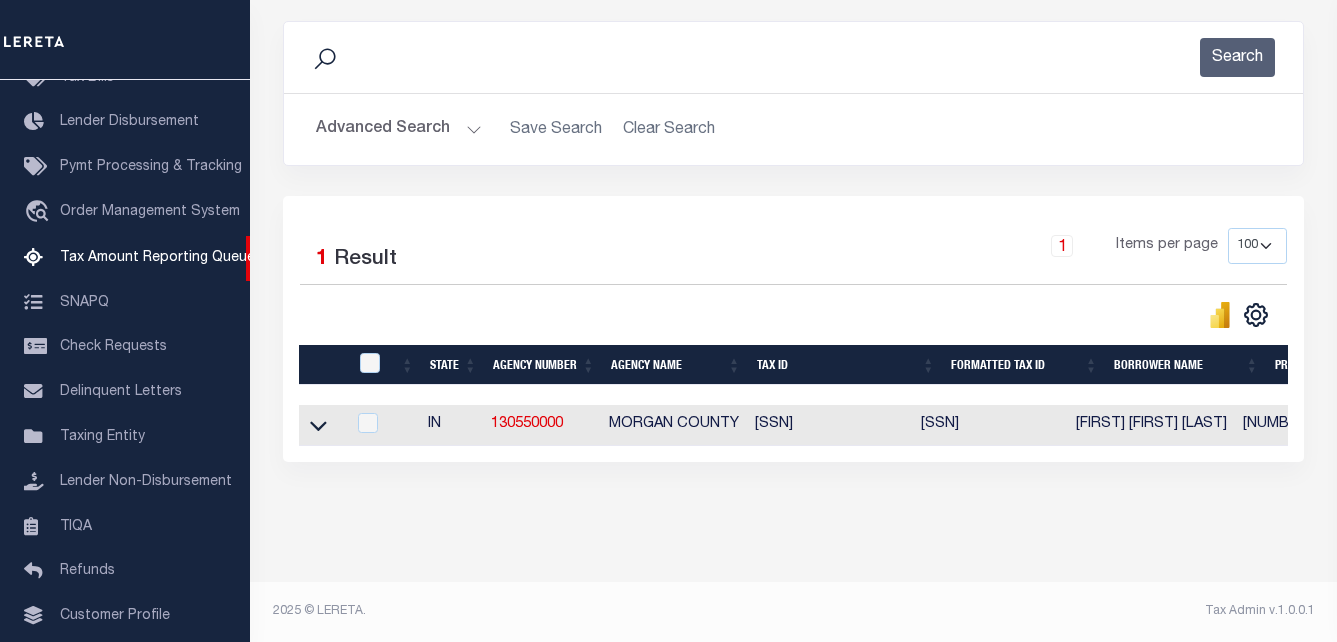 click at bounding box center [318, 424] 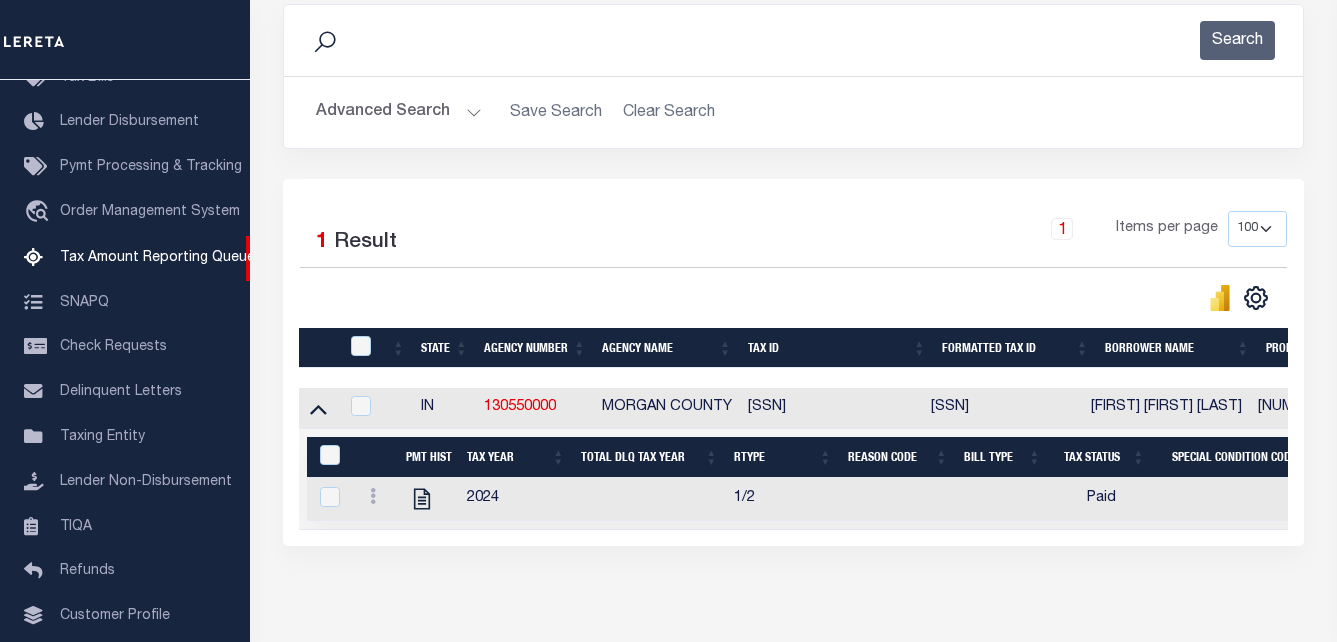 scroll, scrollTop: 0, scrollLeft: 328, axis: horizontal 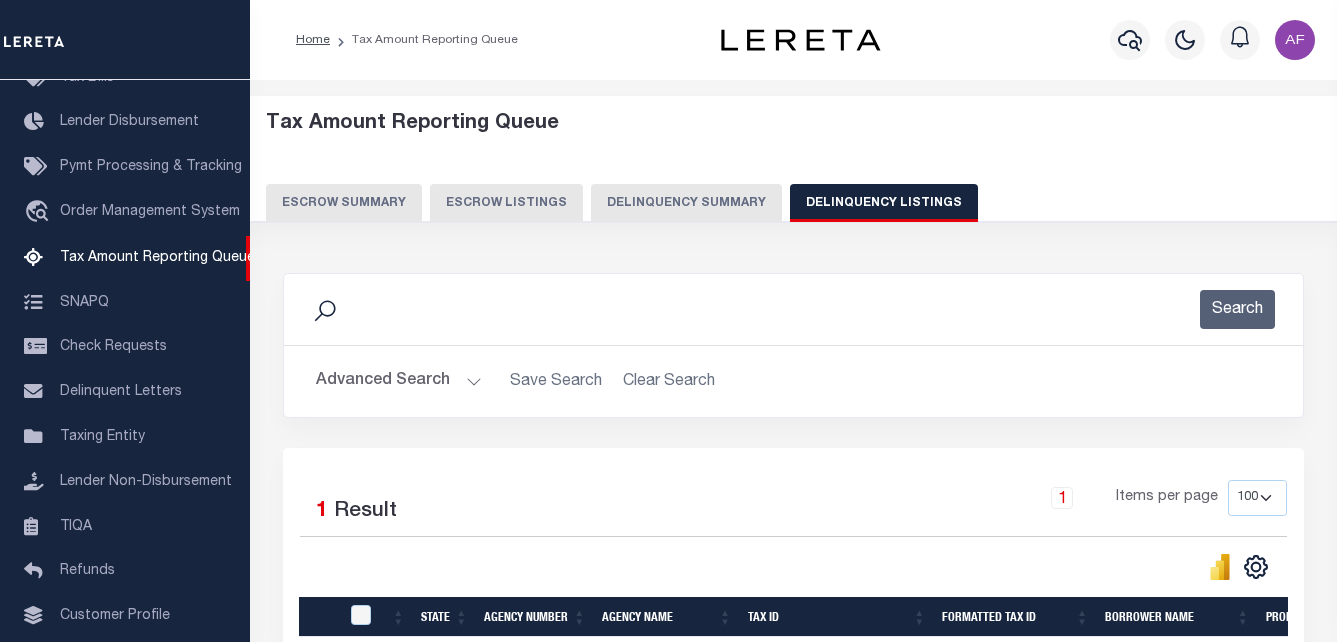 click on "Advanced Search" at bounding box center [399, 381] 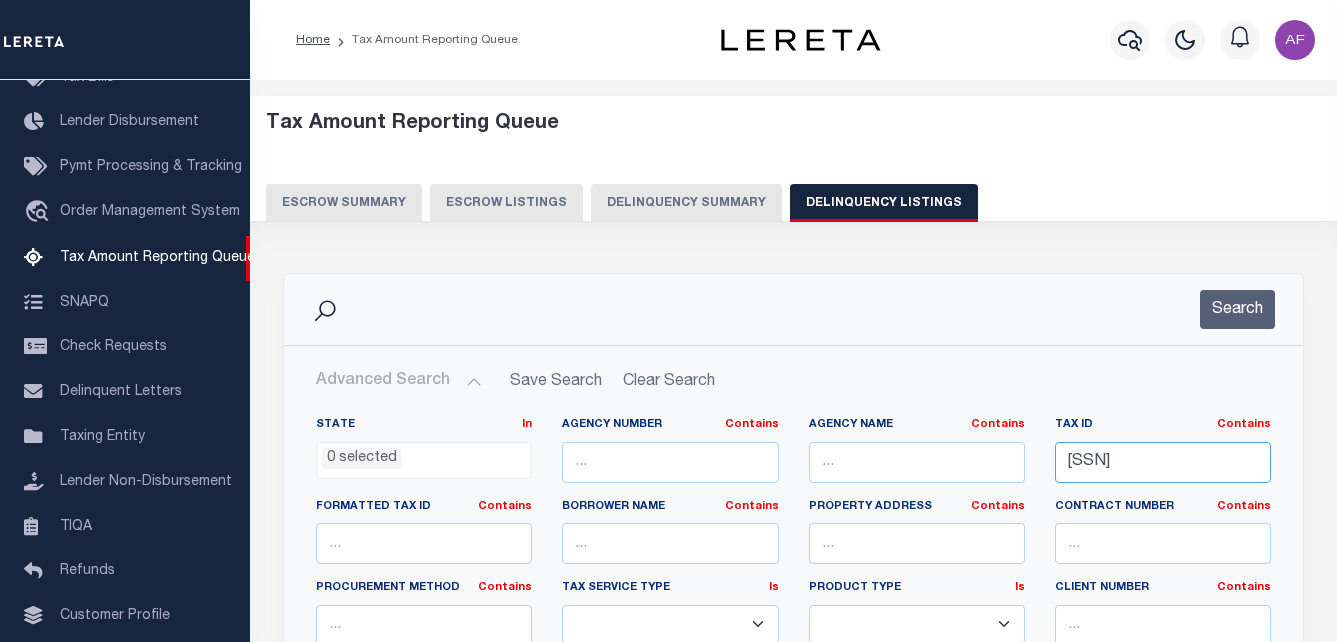 drag, startPoint x: 1066, startPoint y: 465, endPoint x: 1355, endPoint y: 465, distance: 289 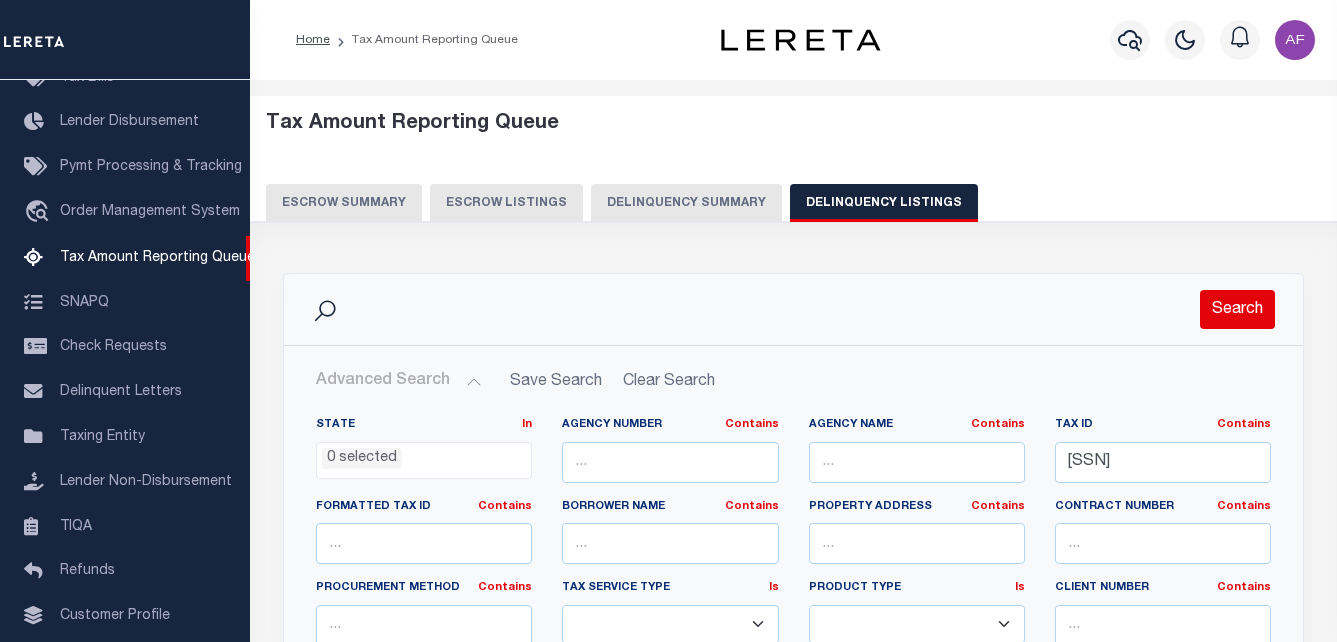 click on "Search" at bounding box center [1237, 309] 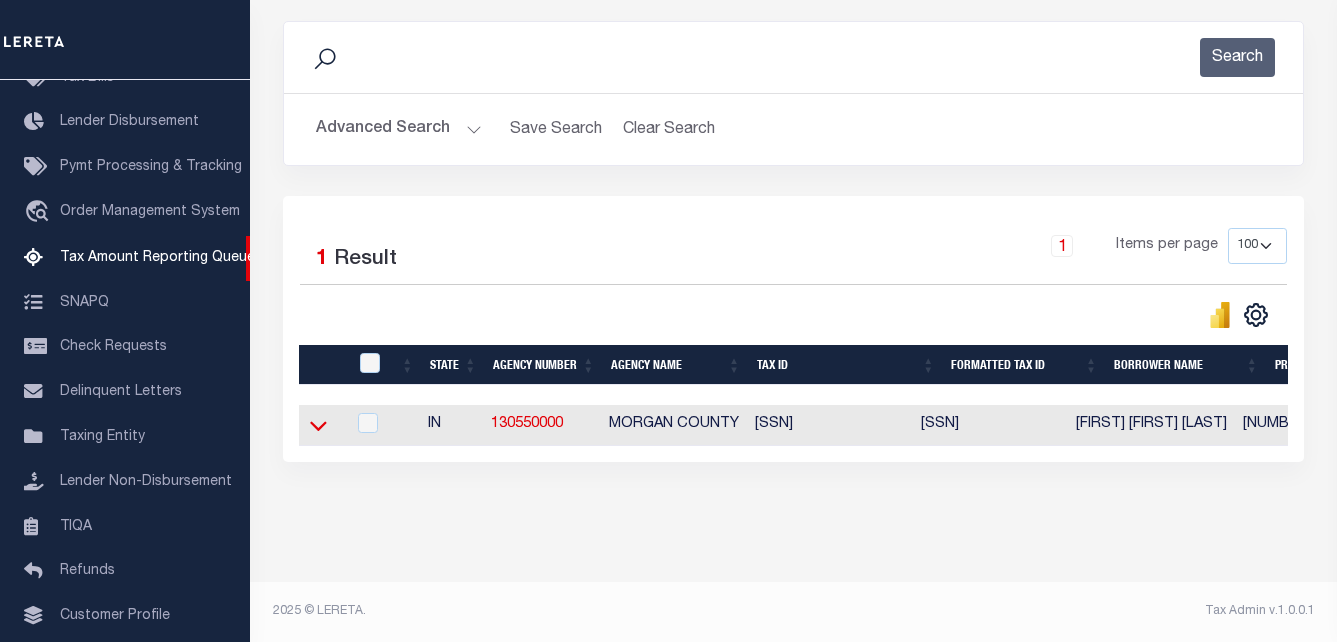 click 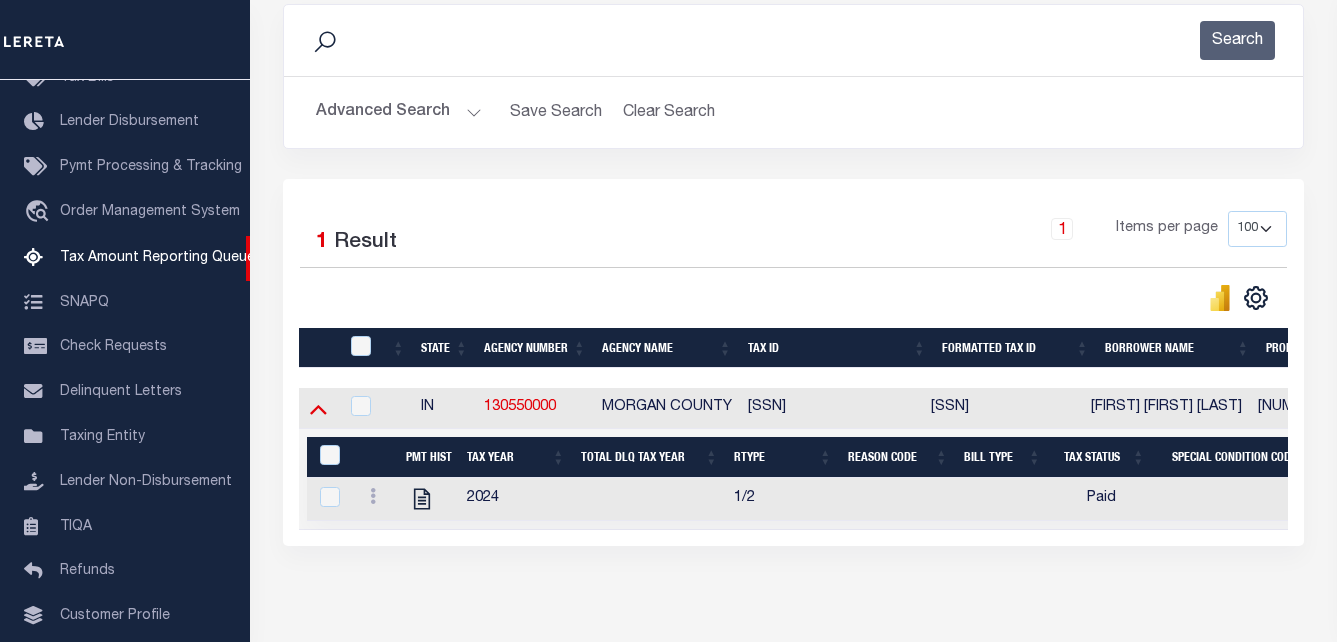 click 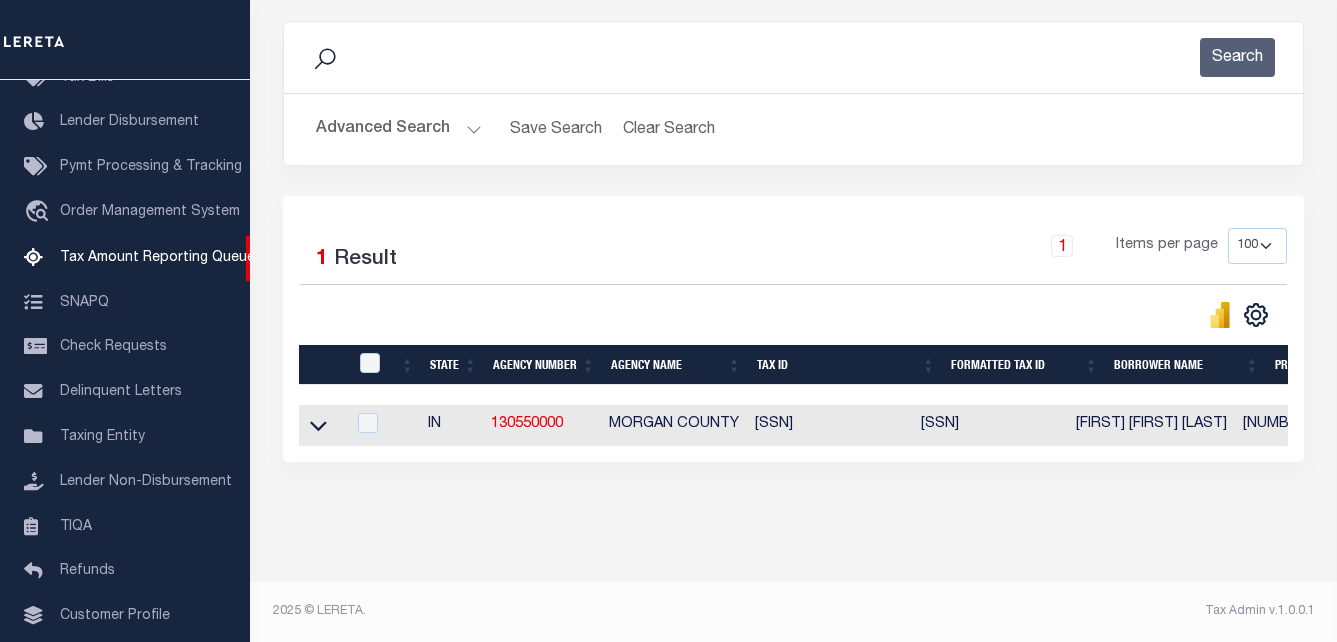 drag, startPoint x: 315, startPoint y: 413, endPoint x: 350, endPoint y: 391, distance: 41.340054 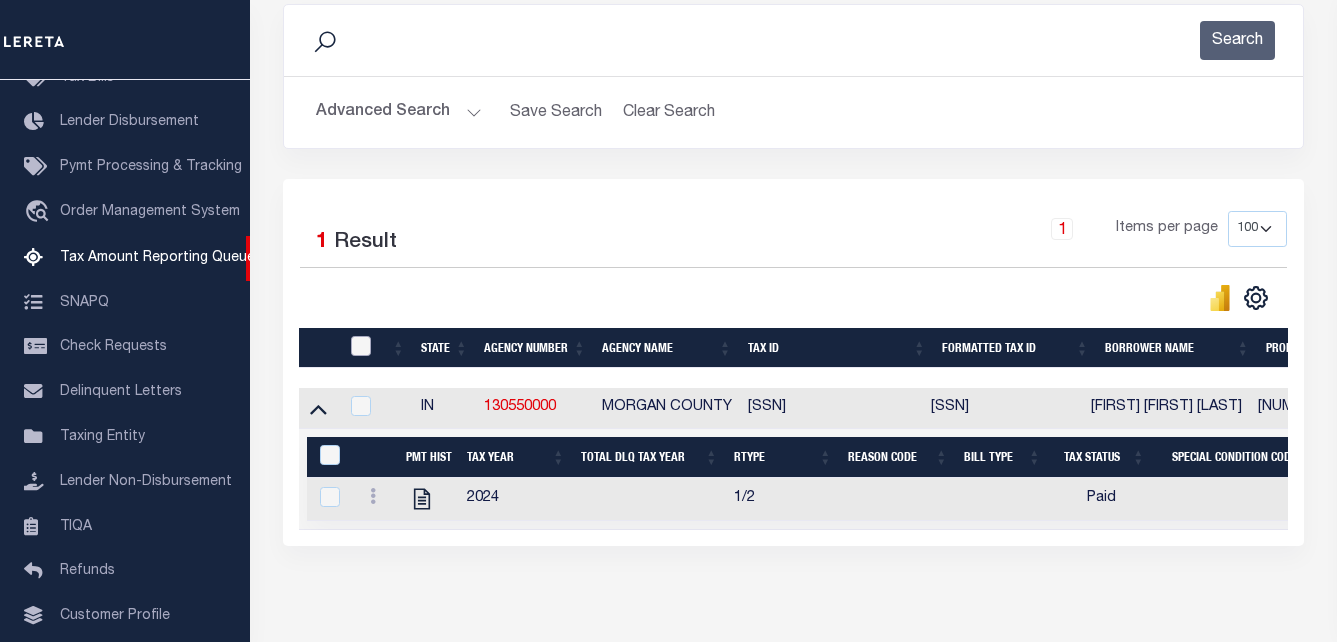 click at bounding box center [361, 346] 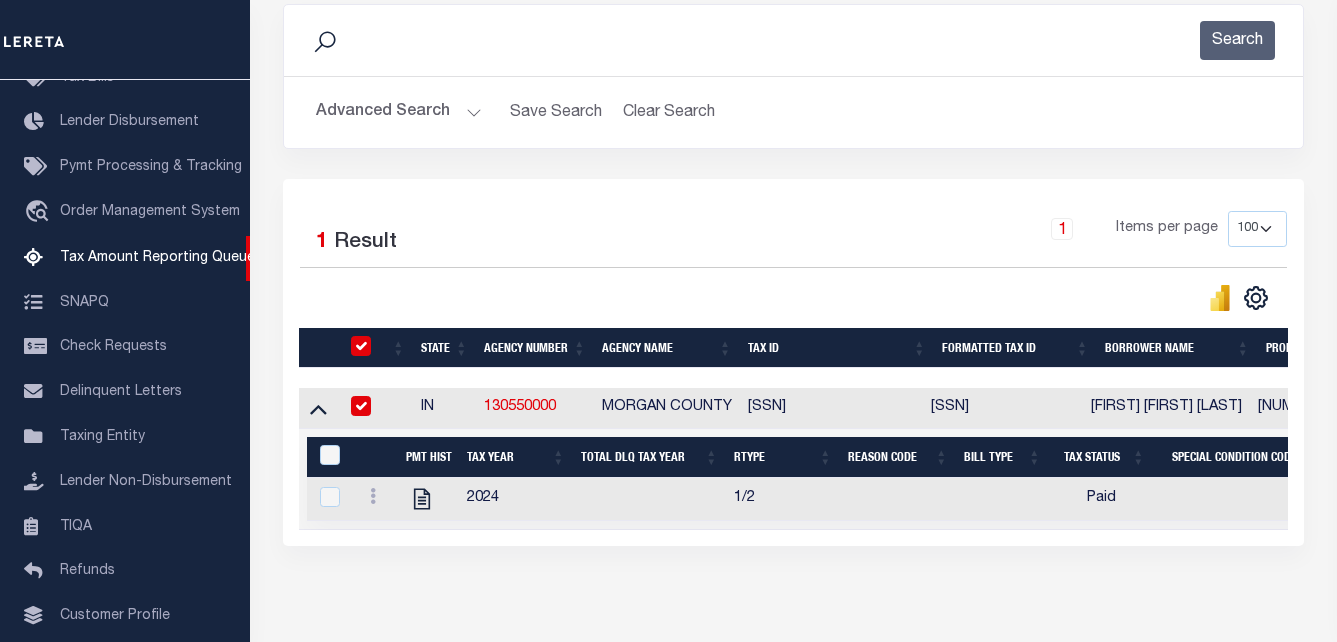 checkbox on "true" 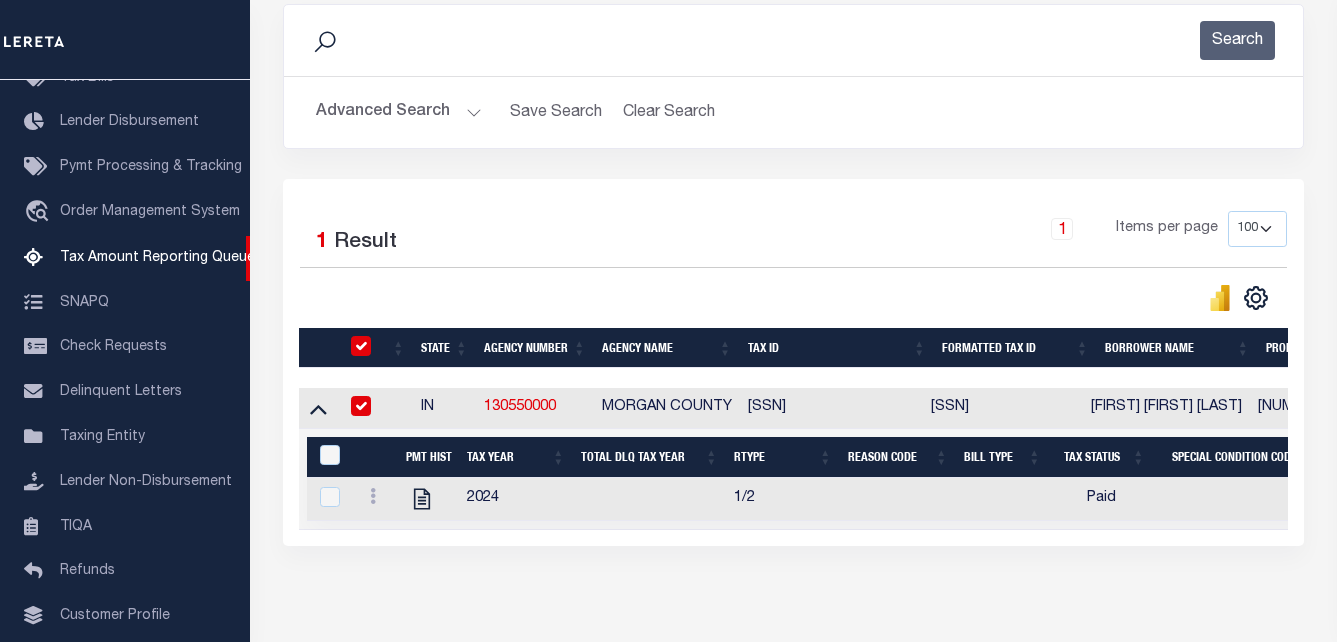 checkbox on "true" 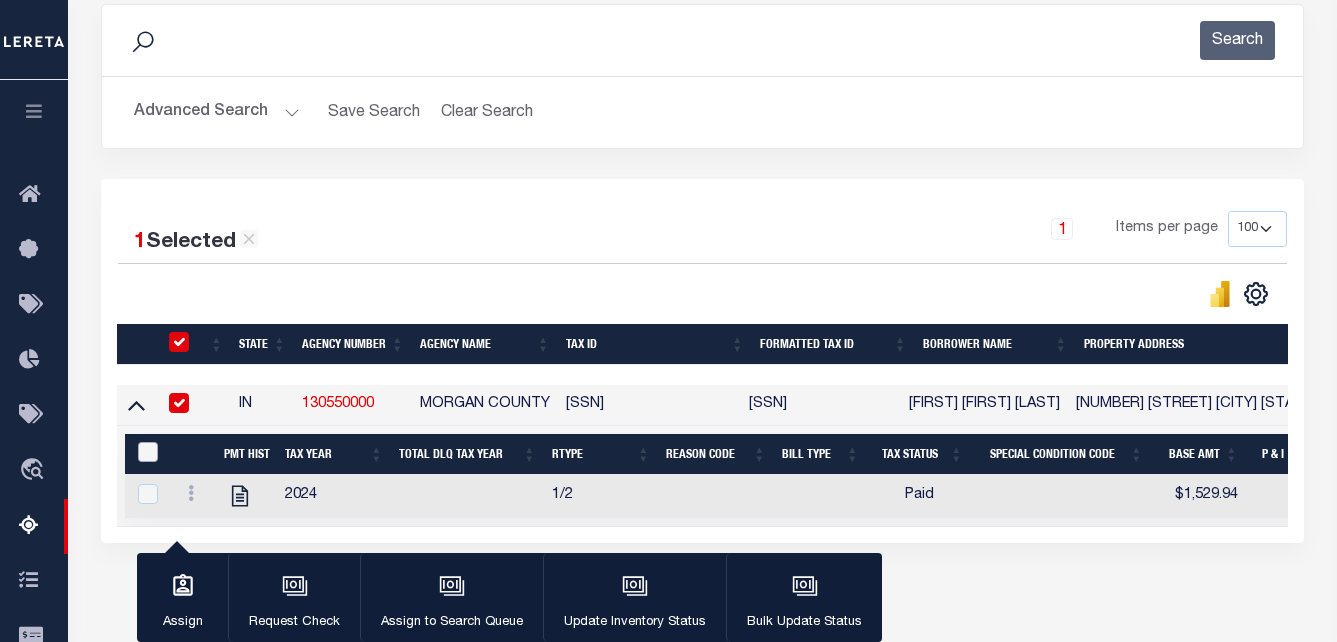 click at bounding box center (148, 452) 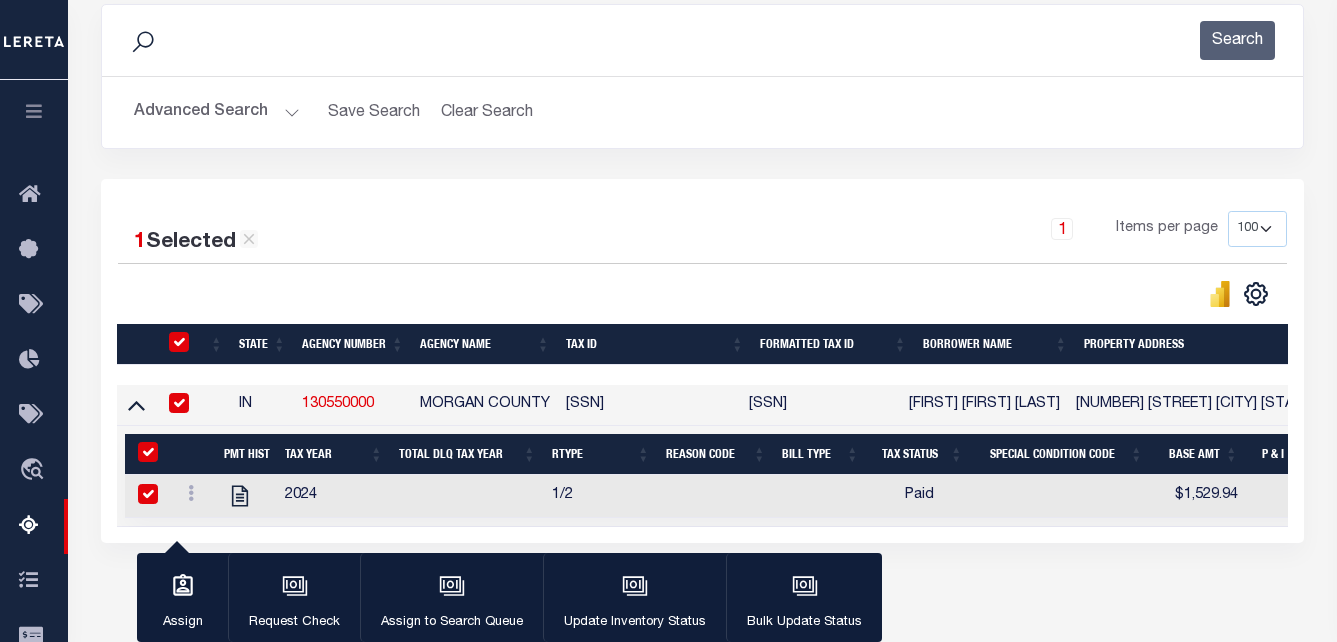 checkbox on "true" 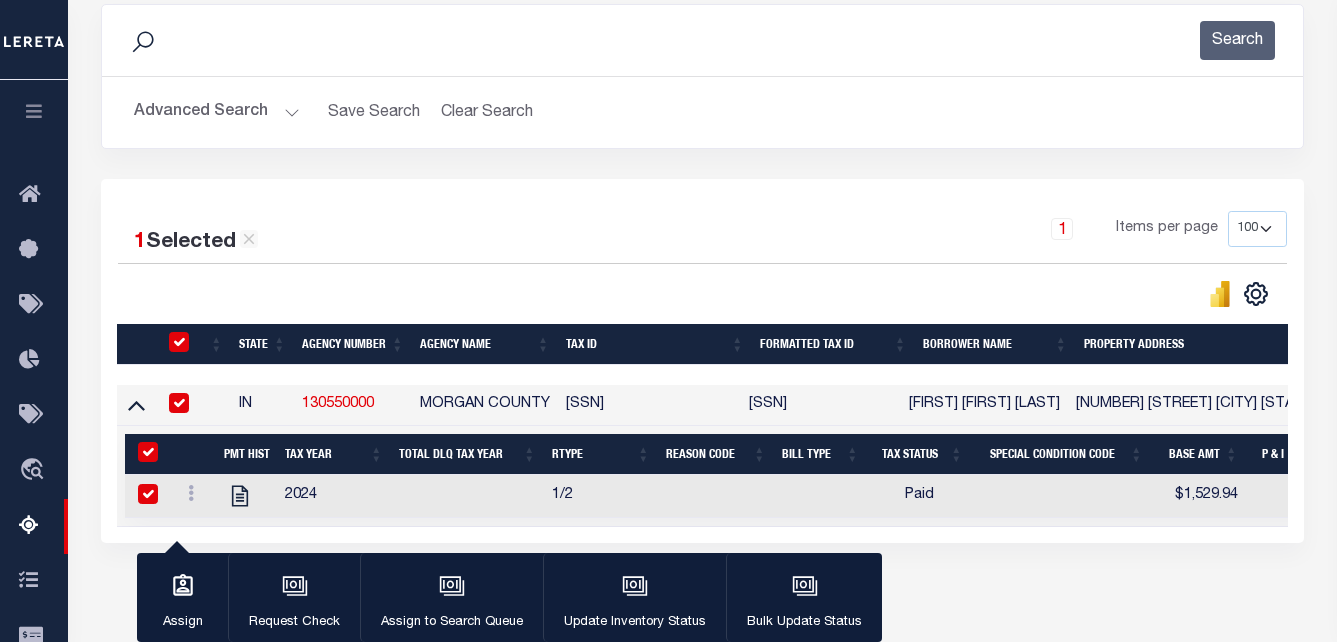 checkbox on "true" 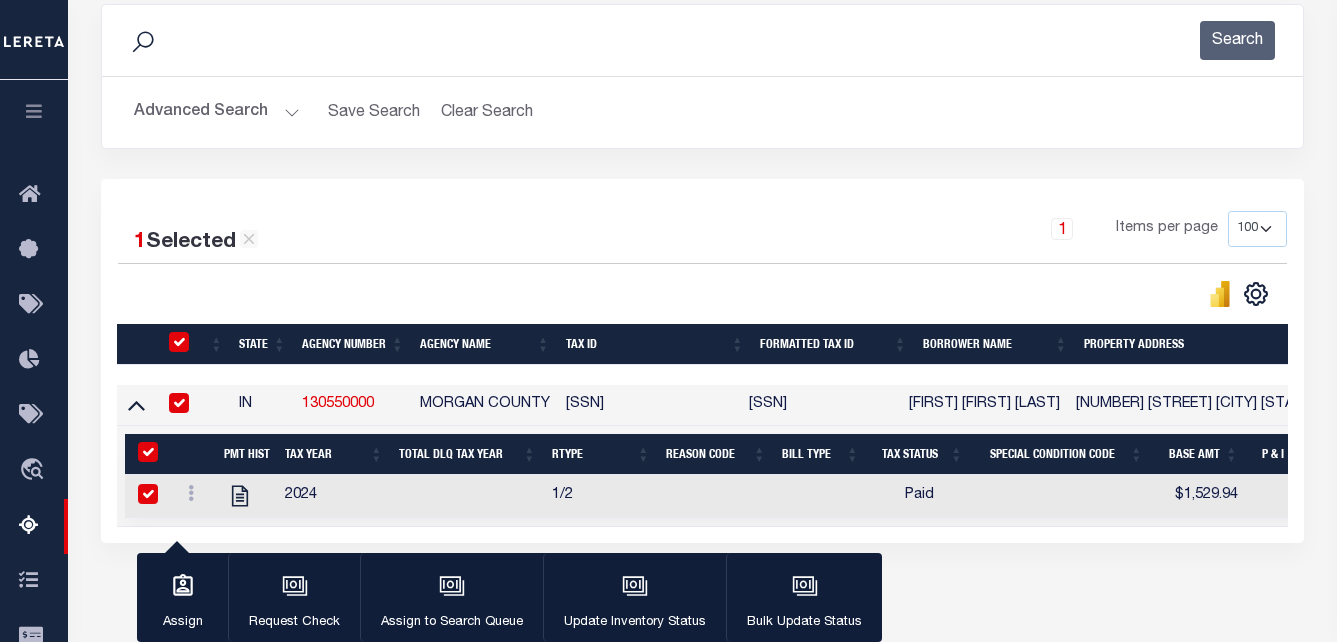 checkbox on "true" 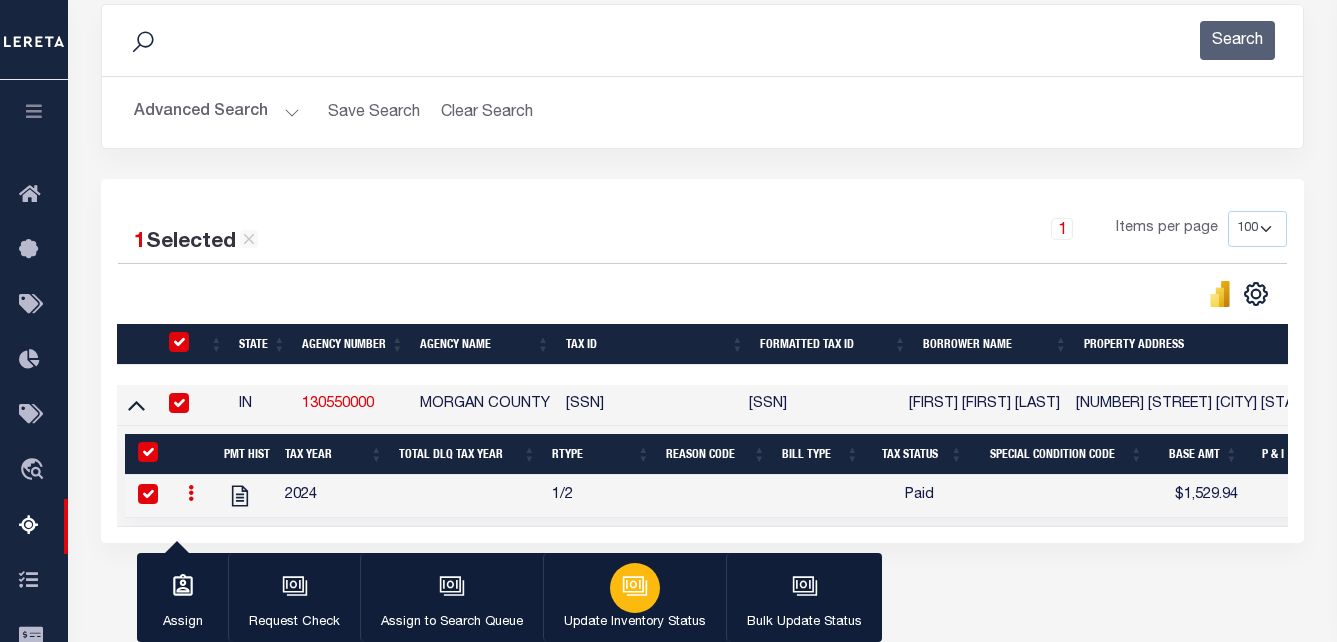 click on "Update Inventory Status" at bounding box center (634, 598) 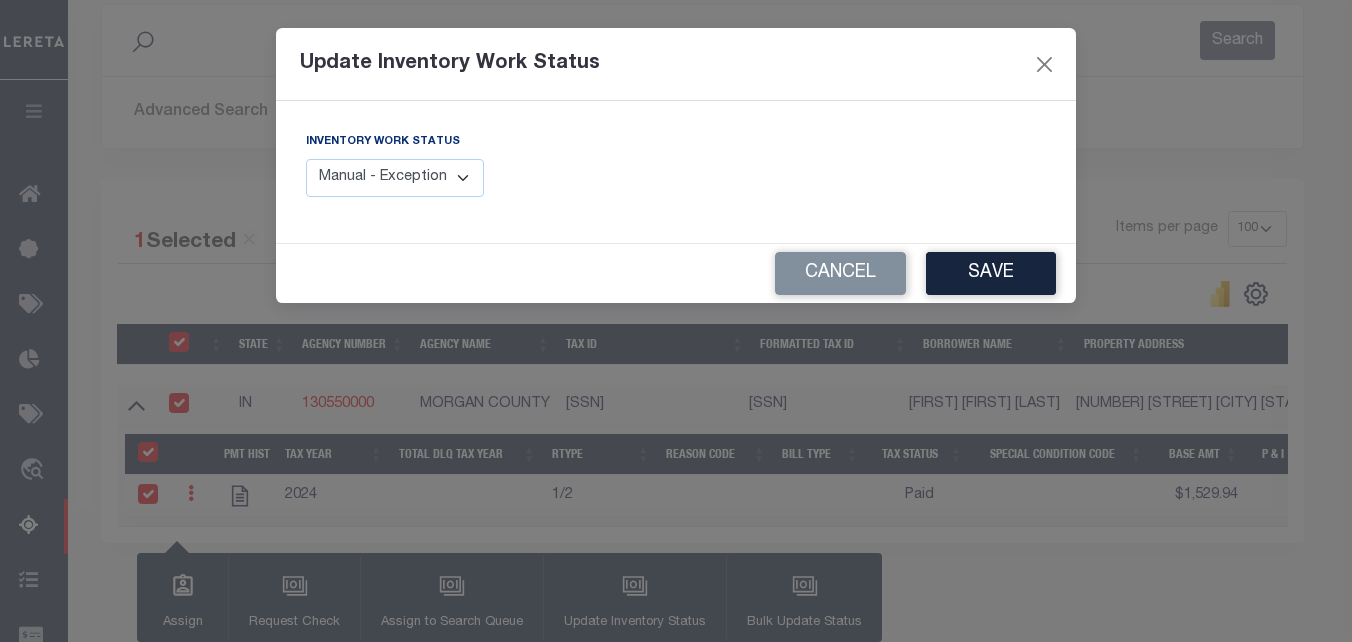 click on "Manual - Exception
Pended - Awaiting Search
Late Add Exception
Completed" at bounding box center [395, 178] 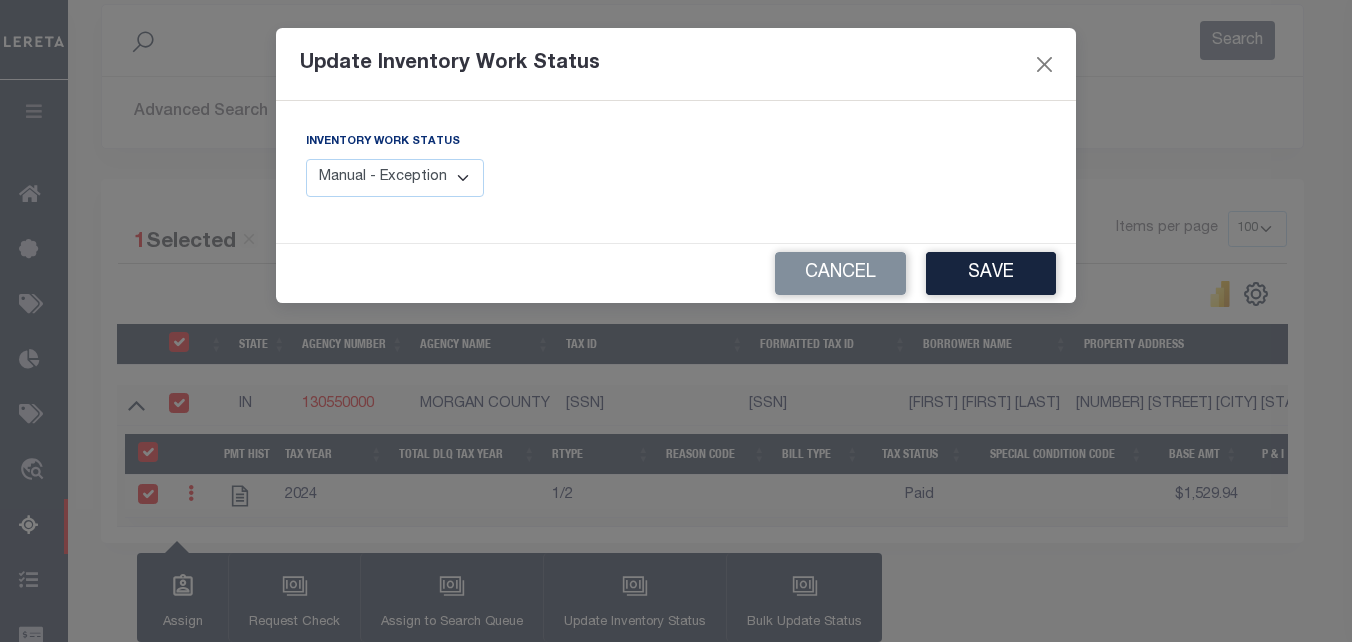 select on "4" 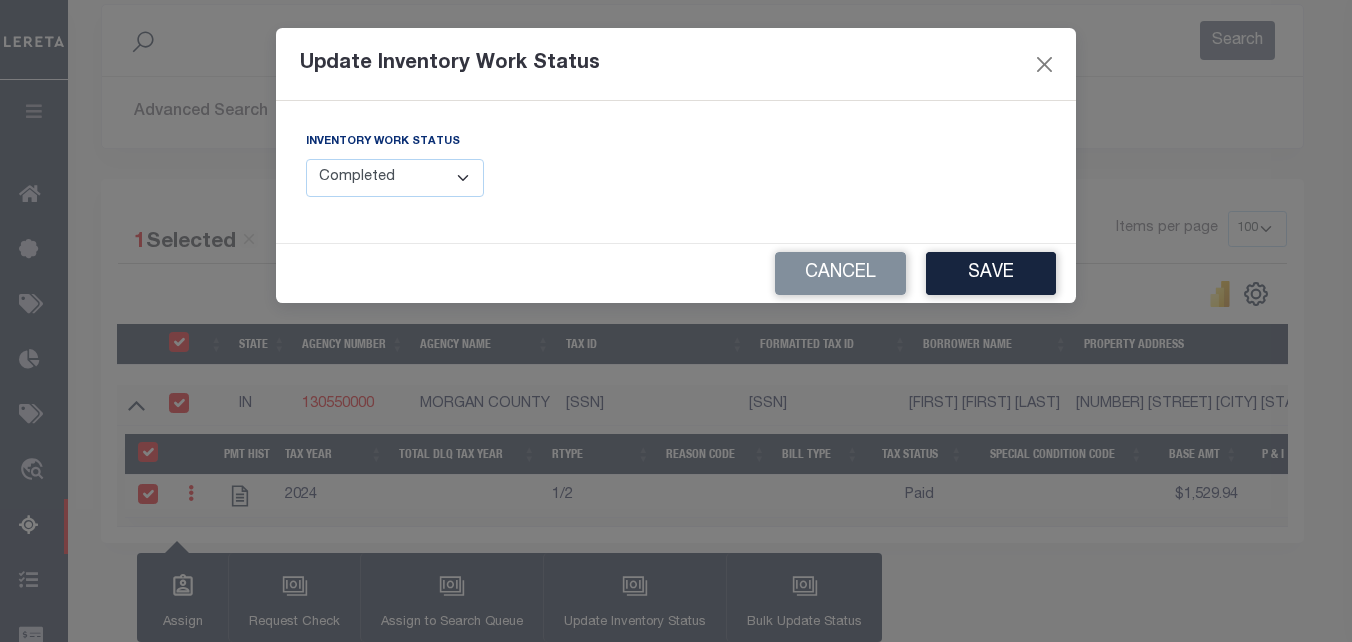 click on "Manual - Exception
Pended - Awaiting Search
Late Add Exception
Completed" at bounding box center (395, 178) 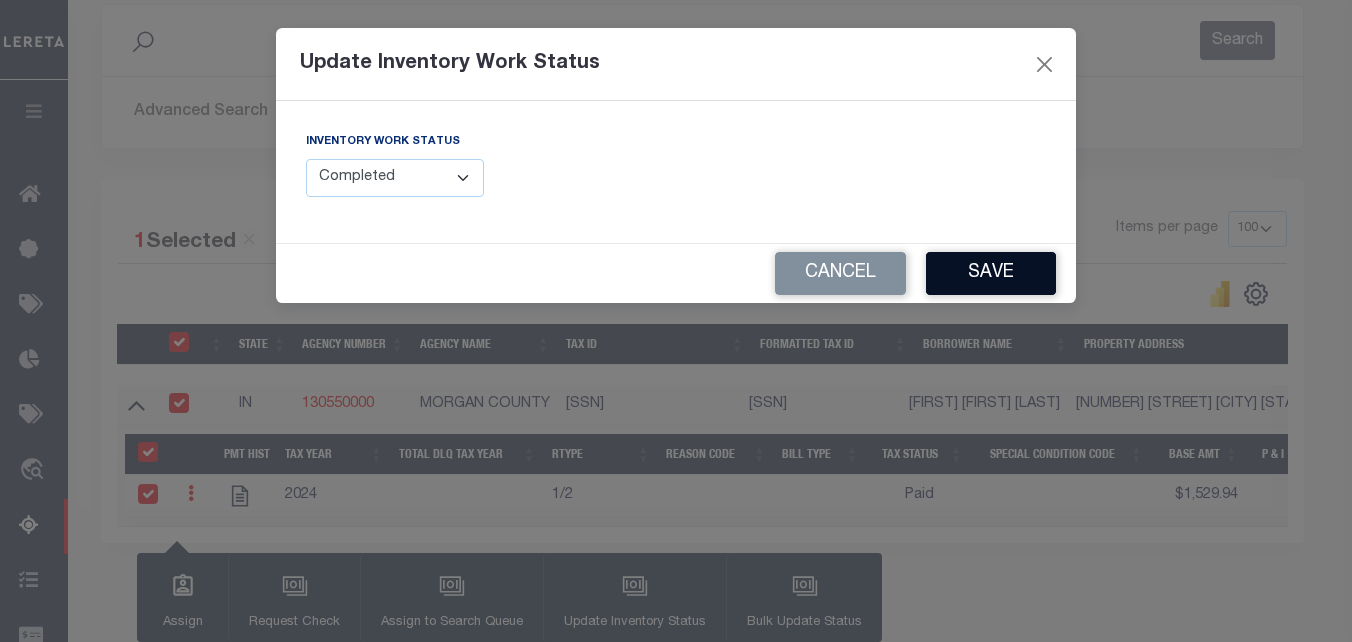 click on "Save" at bounding box center (991, 273) 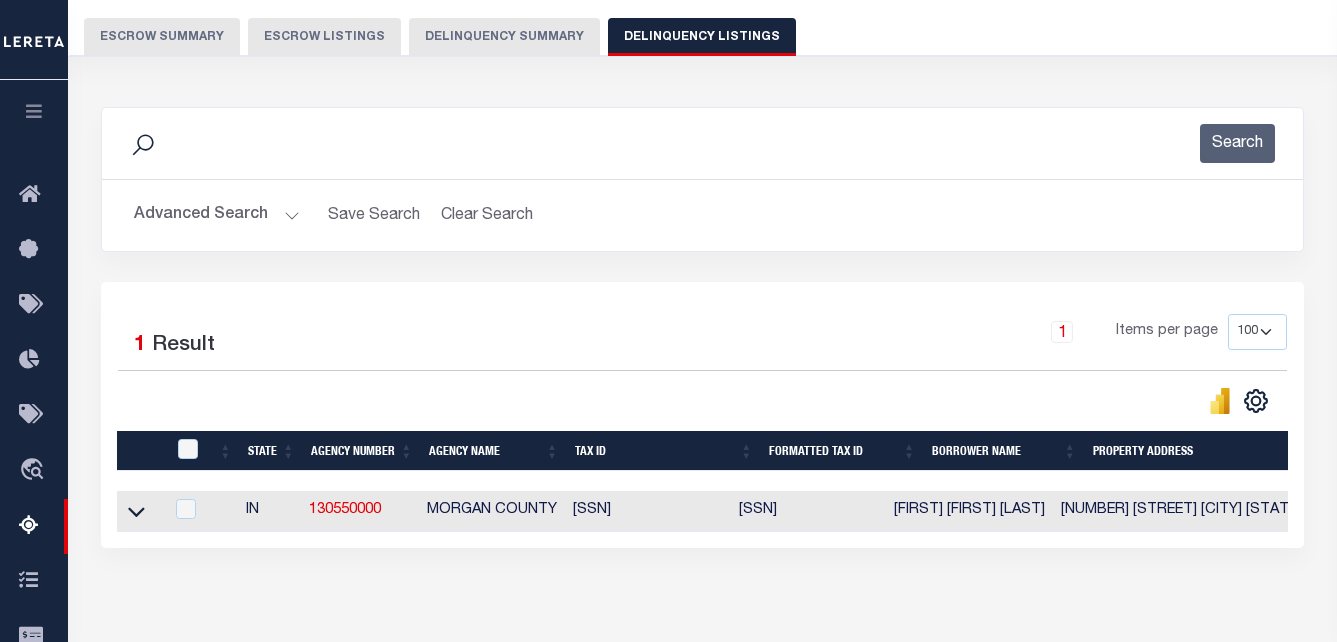 scroll, scrollTop: 69, scrollLeft: 0, axis: vertical 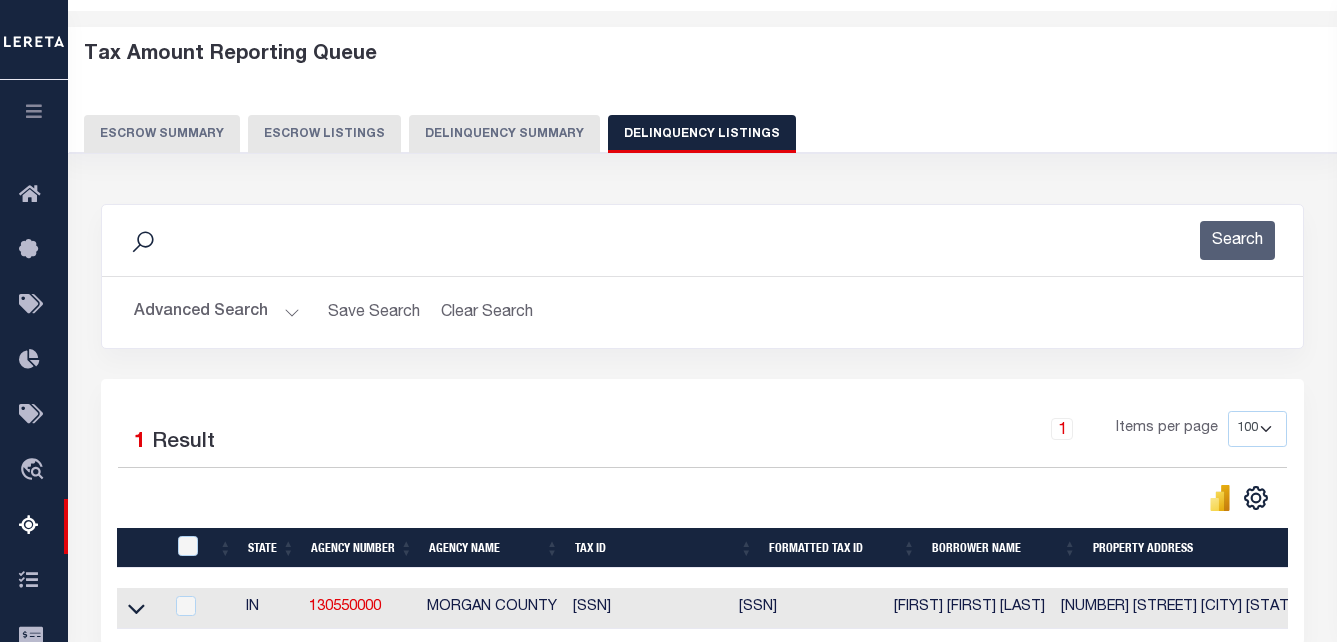 click on "Advanced Search" at bounding box center [217, 312] 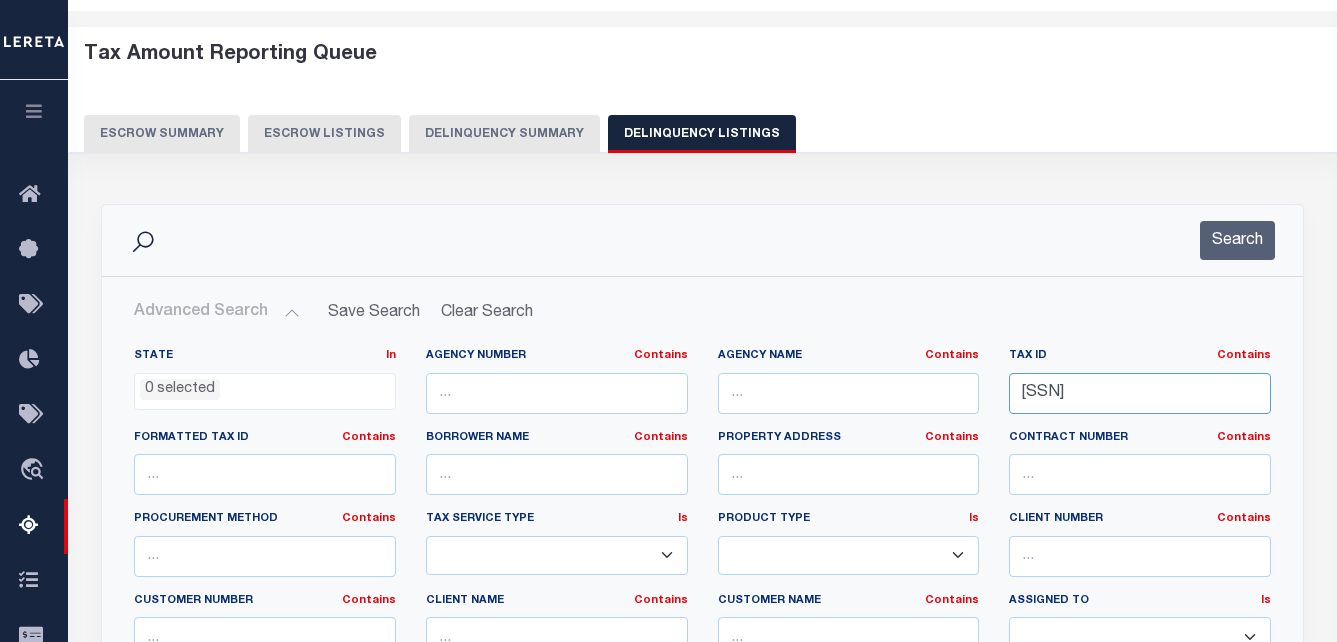 drag, startPoint x: 1022, startPoint y: 392, endPoint x: 1280, endPoint y: 420, distance: 259.51492 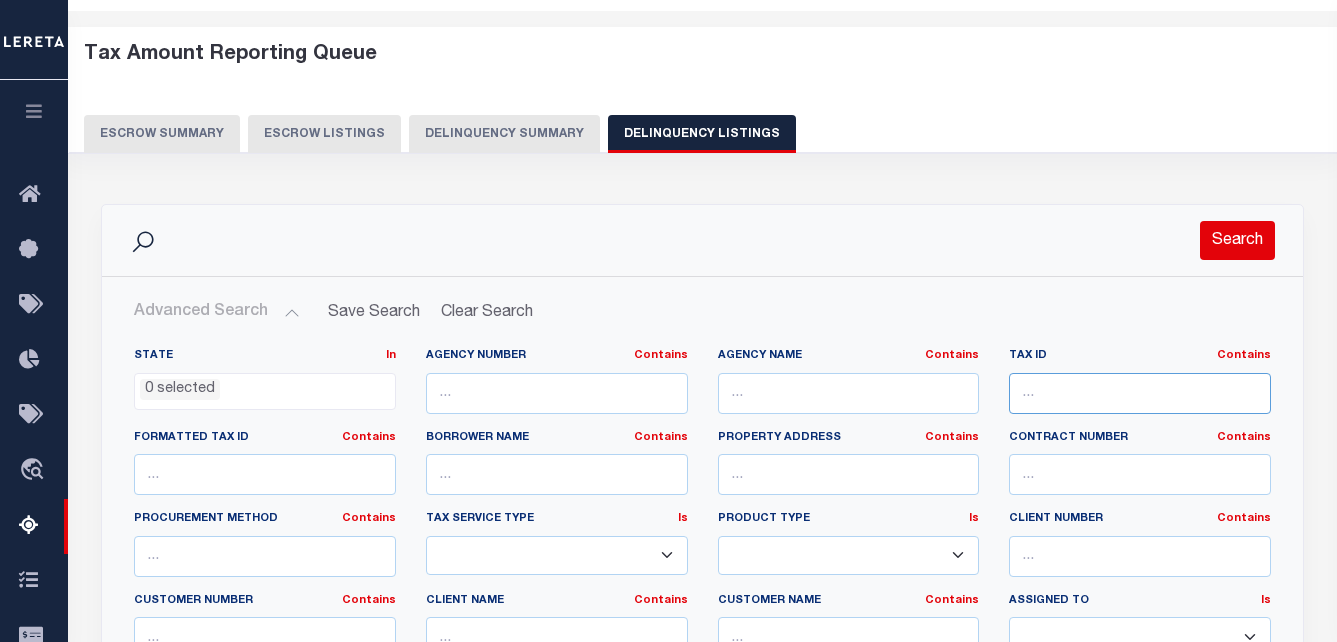 paste 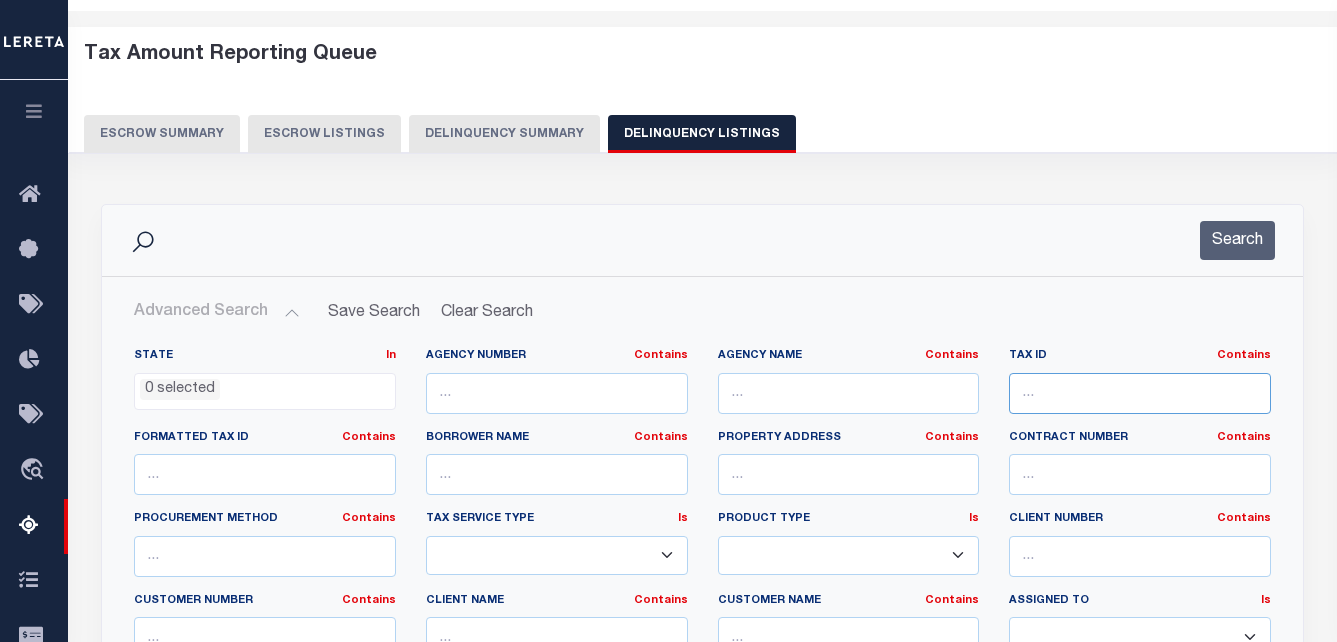 click at bounding box center (1140, 393) 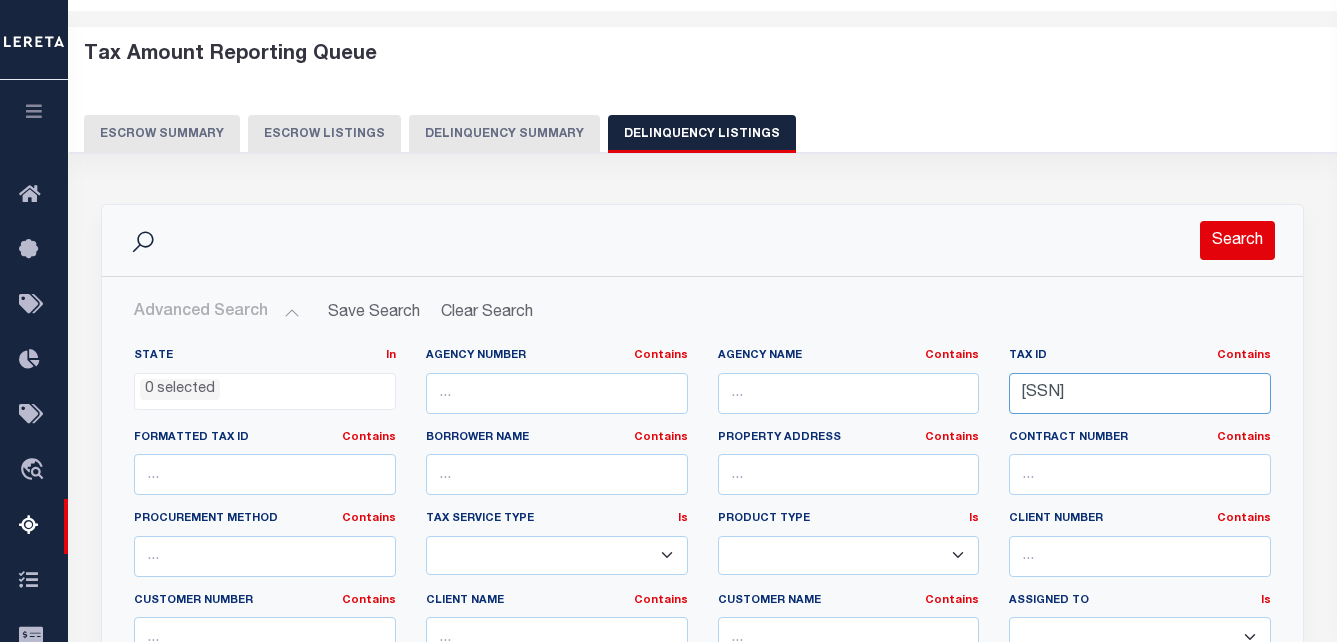 type on "55-01-26-490-003.003-005" 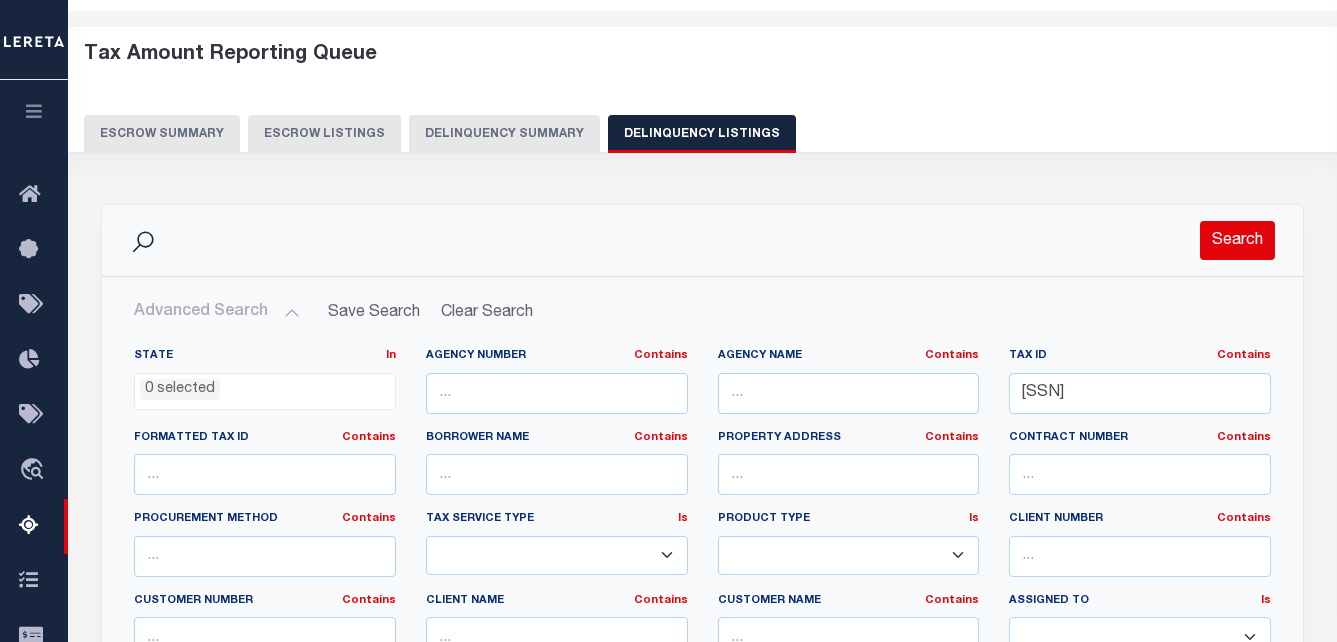 click on "Search" at bounding box center (1237, 240) 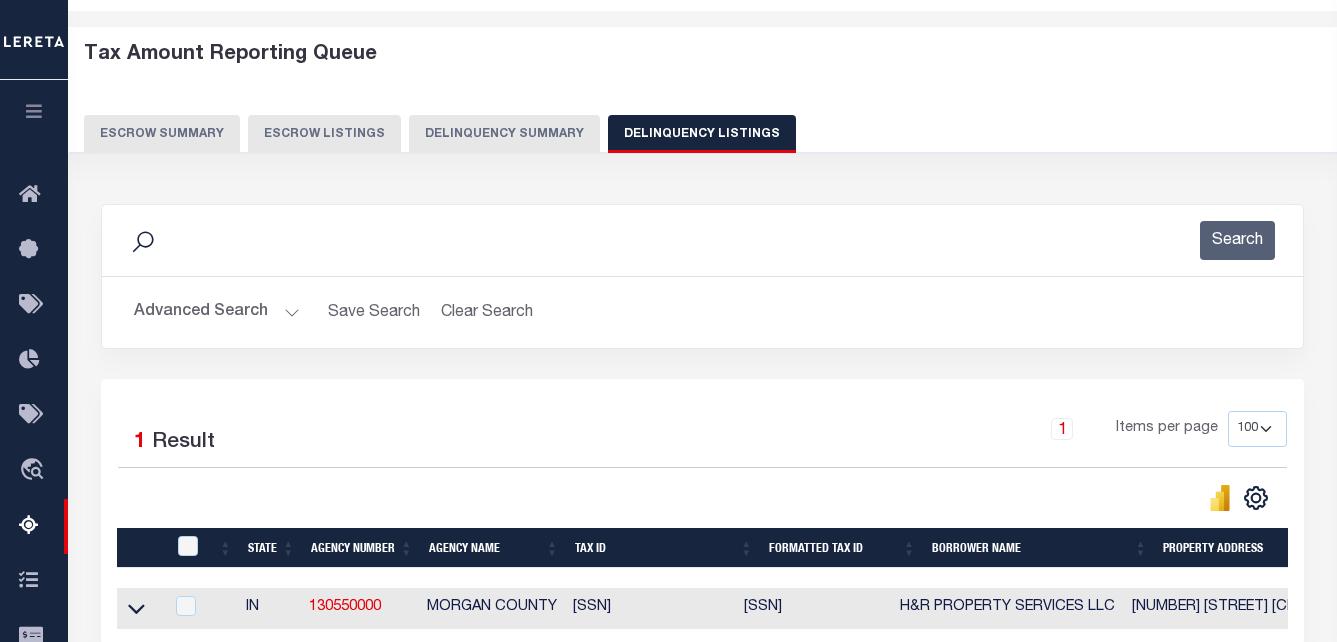 scroll, scrollTop: 369, scrollLeft: 0, axis: vertical 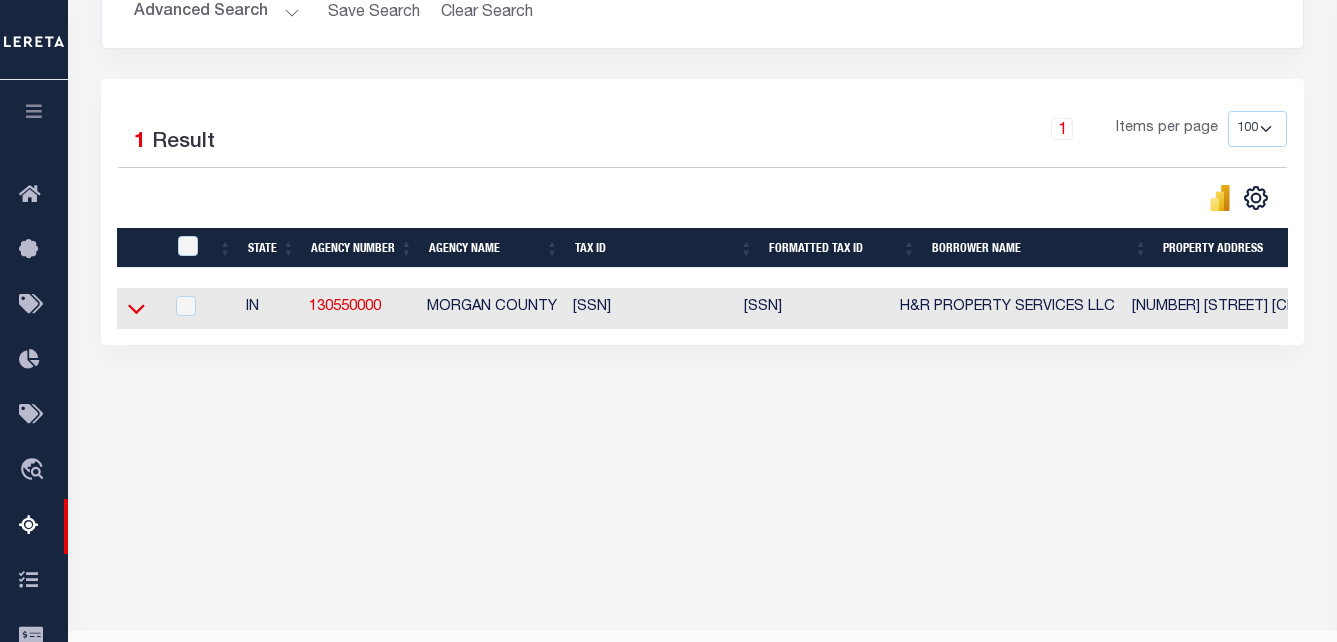 click 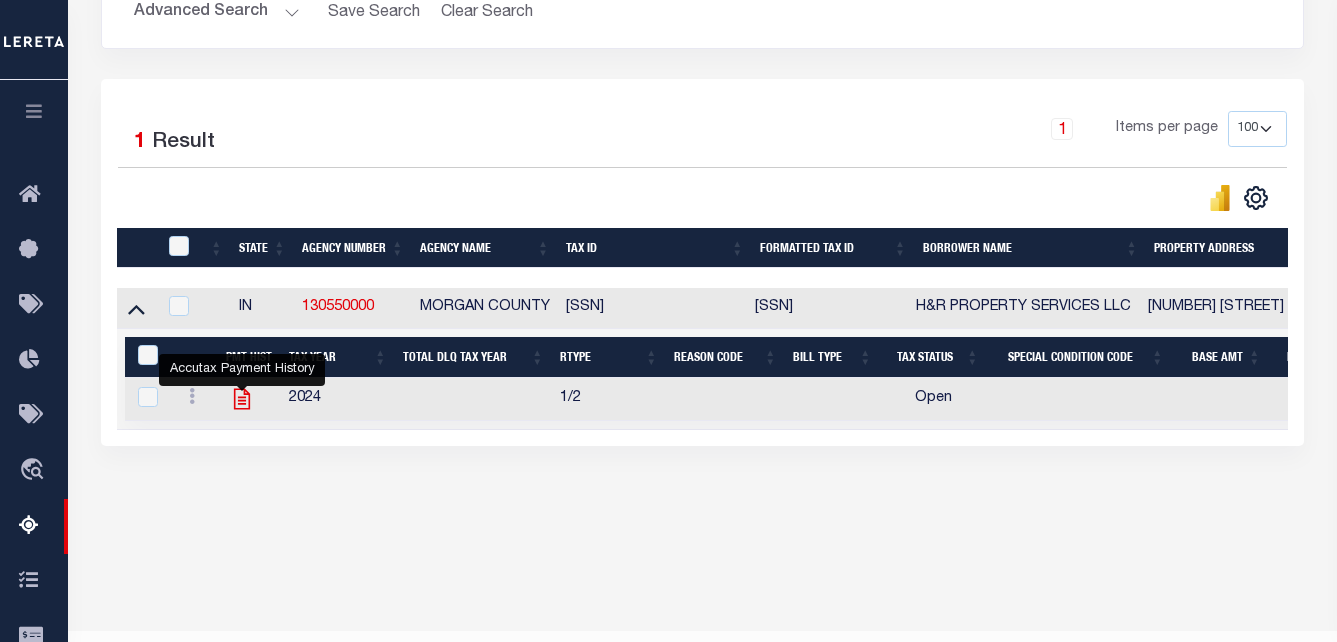 click 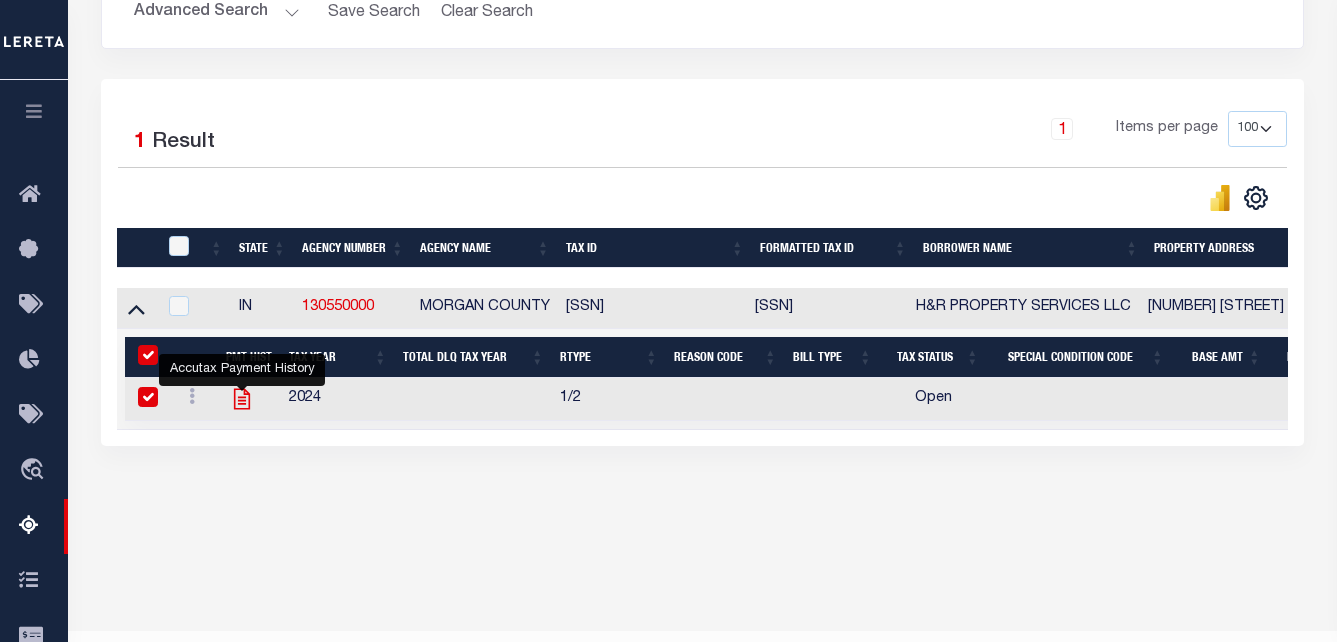 checkbox on "true" 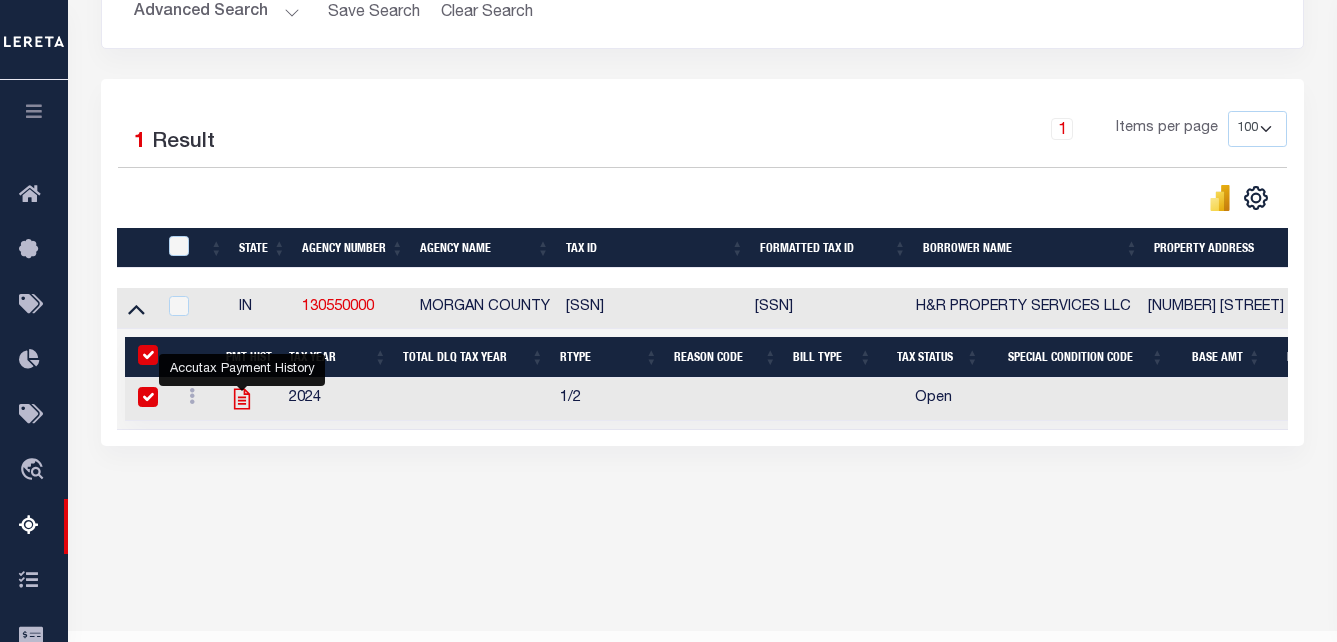 checkbox on "true" 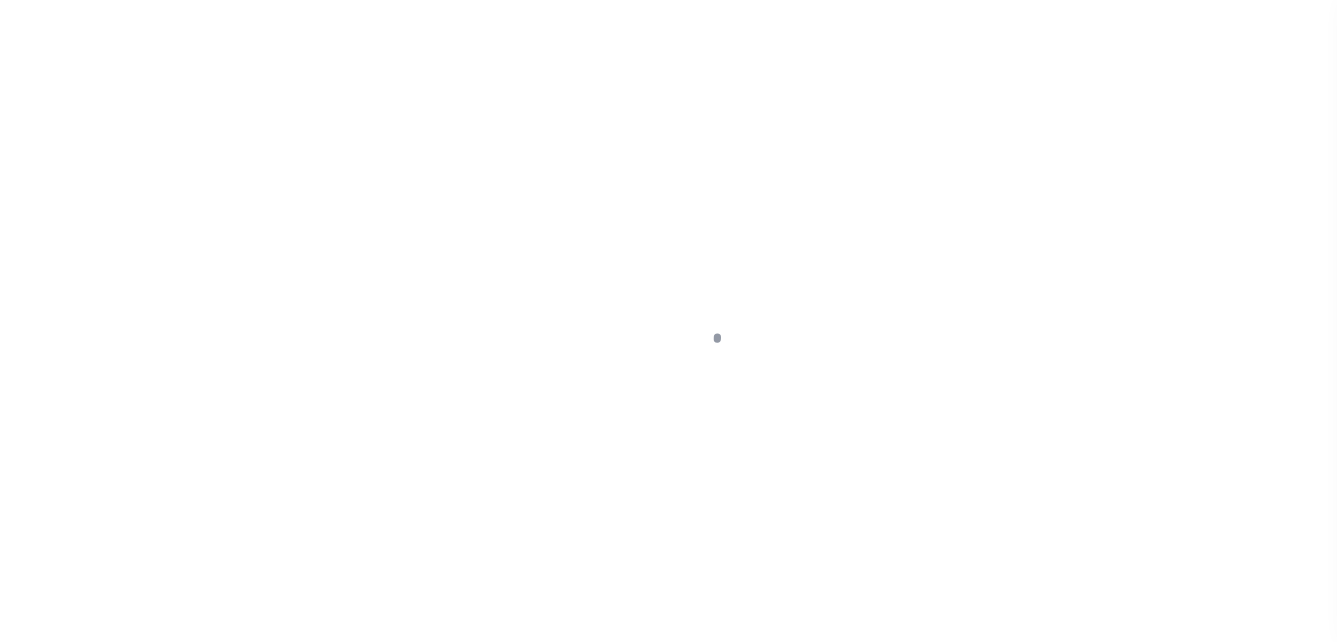 scroll, scrollTop: 0, scrollLeft: 0, axis: both 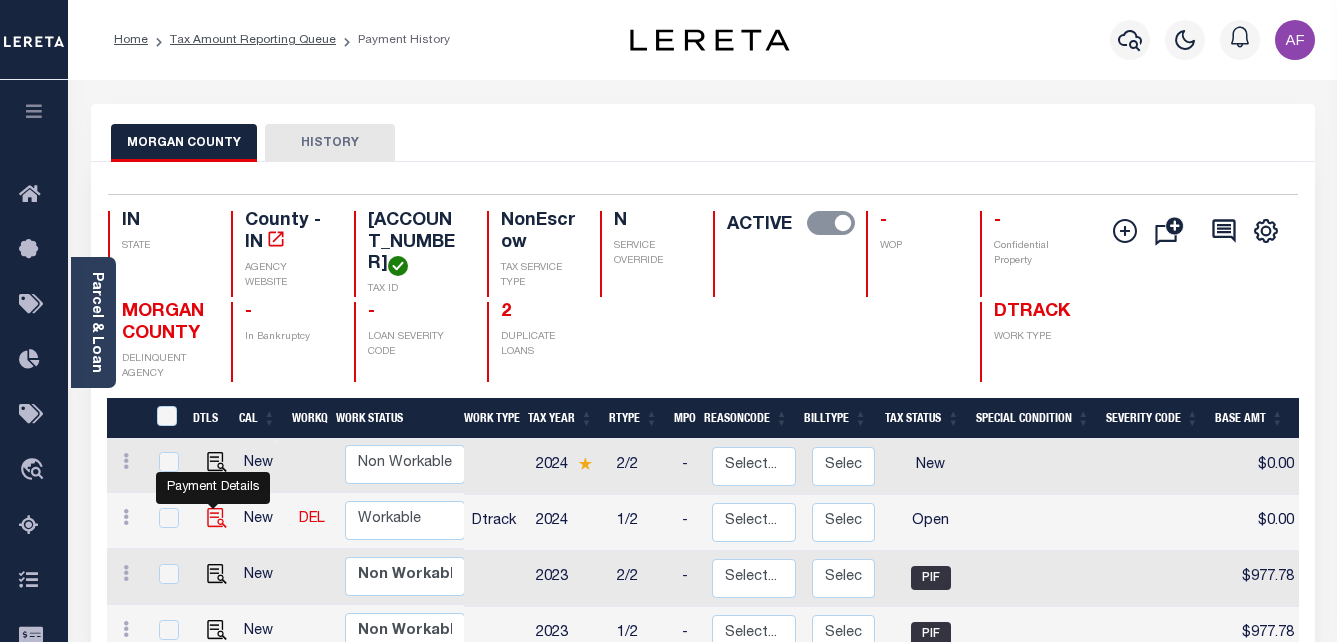click at bounding box center (217, 518) 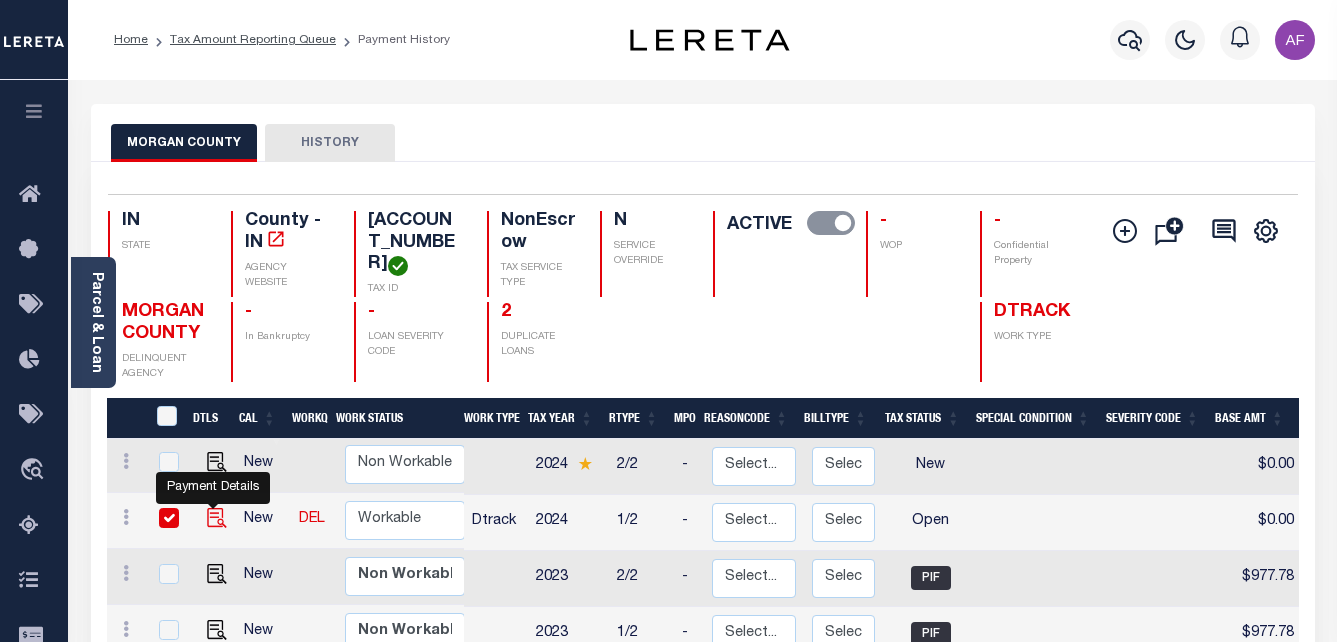 checkbox on "true" 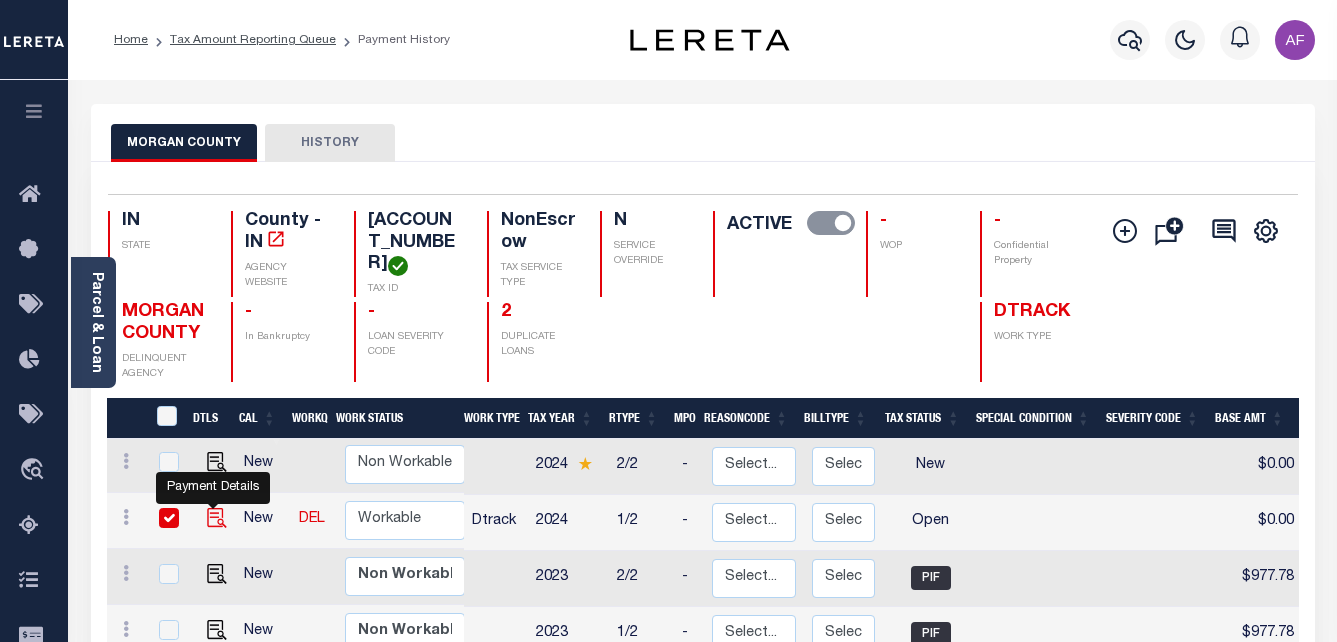 checkbox on "true" 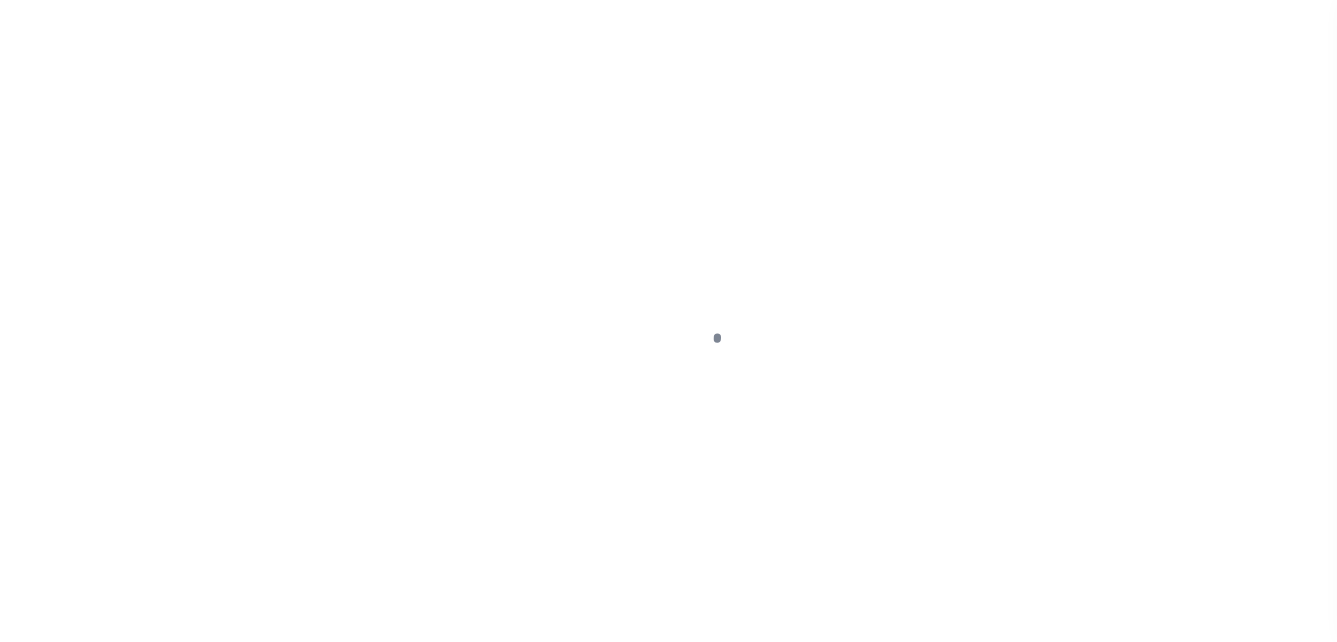 scroll, scrollTop: 0, scrollLeft: 0, axis: both 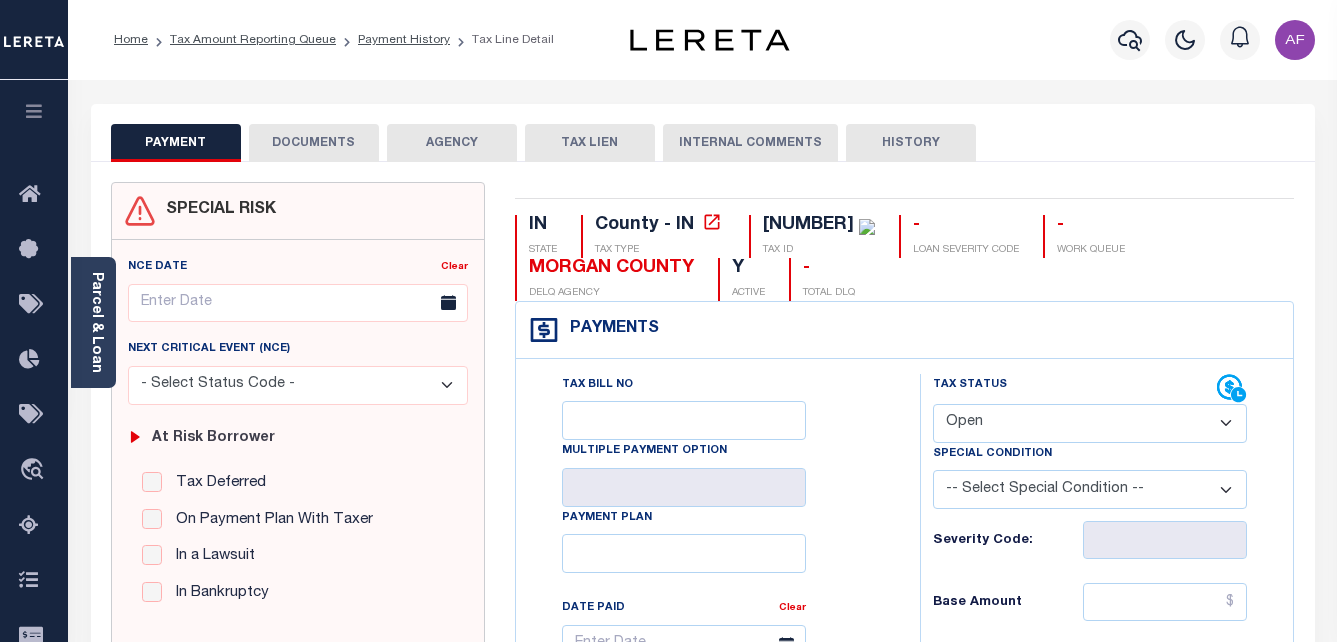 click on "- Select Status Code -
Open
Due/Unpaid
Paid
Incomplete
No Tax Due
Internal Refund Processed
New" at bounding box center (1090, 423) 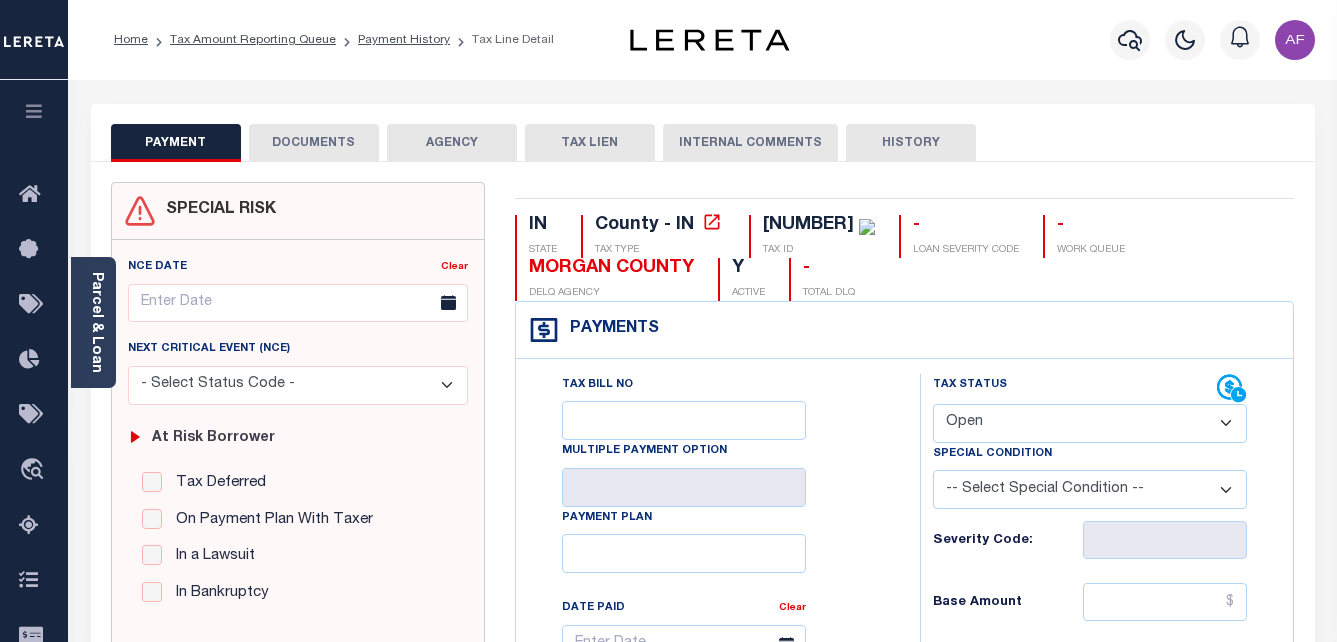 select on "PYD" 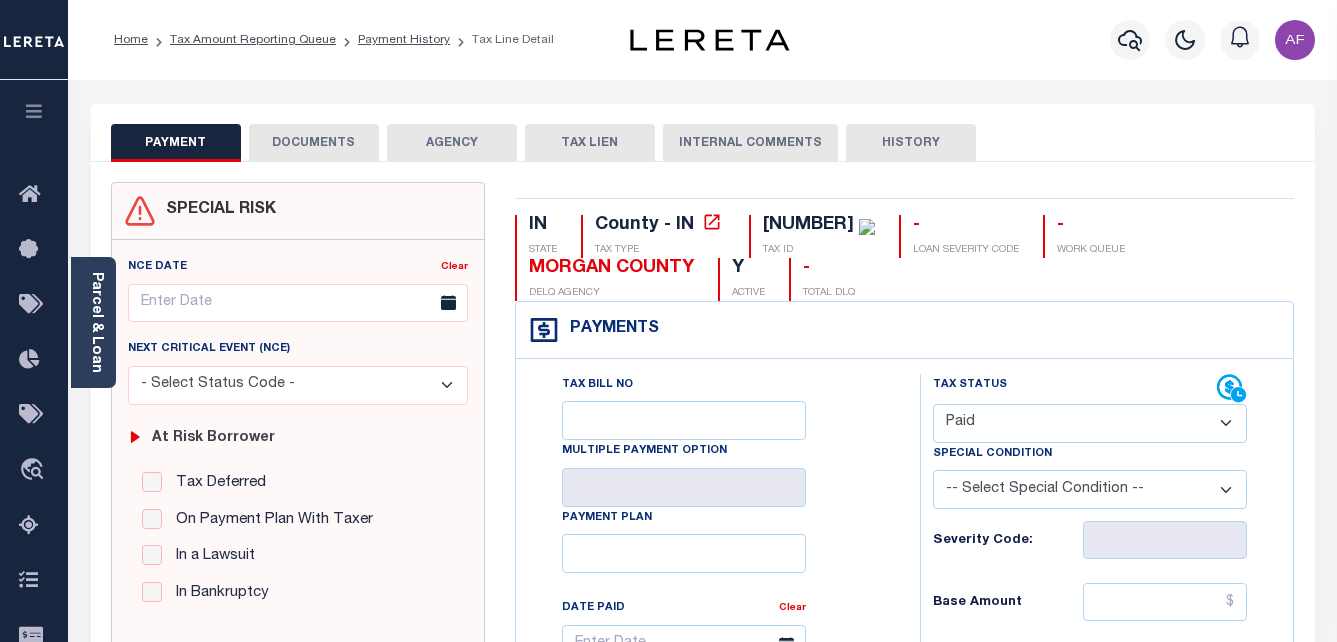 click on "- Select Status Code -
Open
Due/Unpaid
Paid
Incomplete
No Tax Due
Internal Refund Processed
New" at bounding box center [1090, 423] 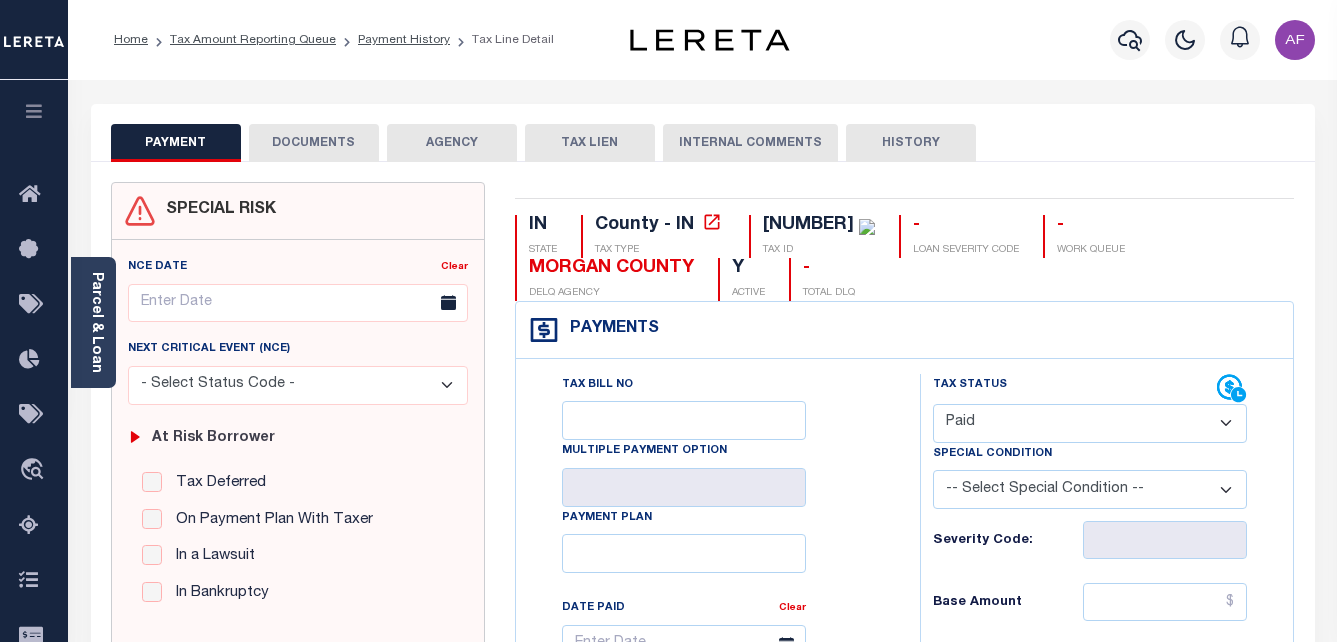 type on "08/01/2025" 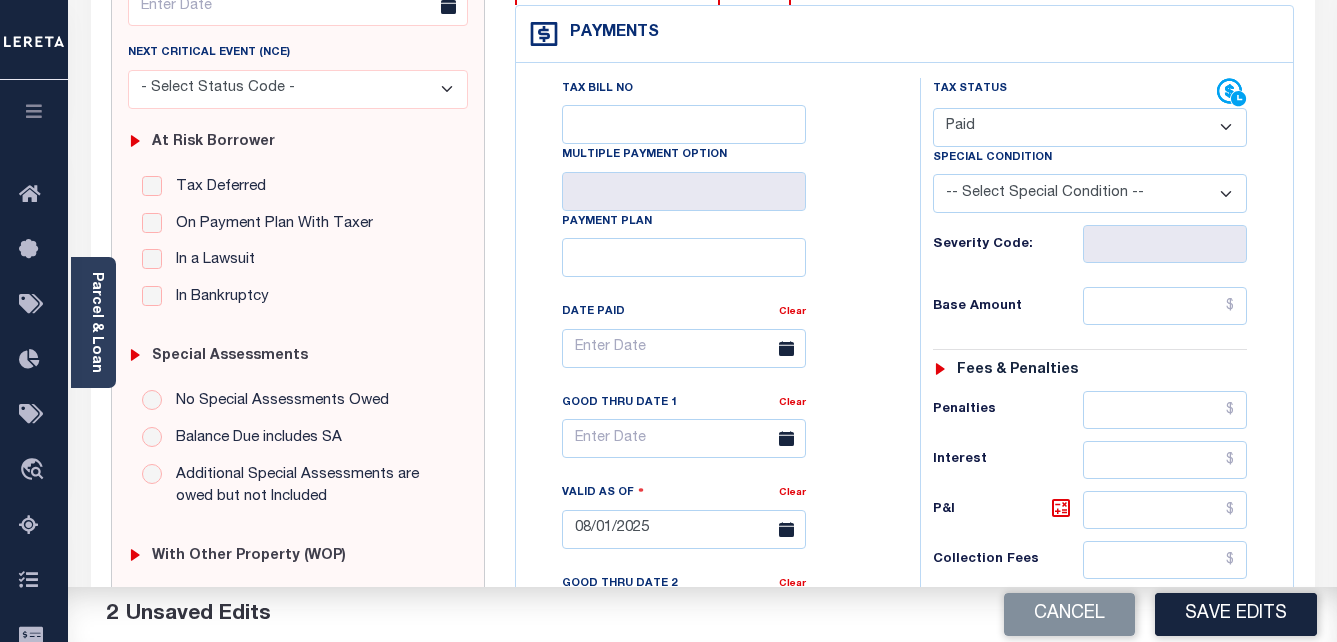 scroll, scrollTop: 300, scrollLeft: 0, axis: vertical 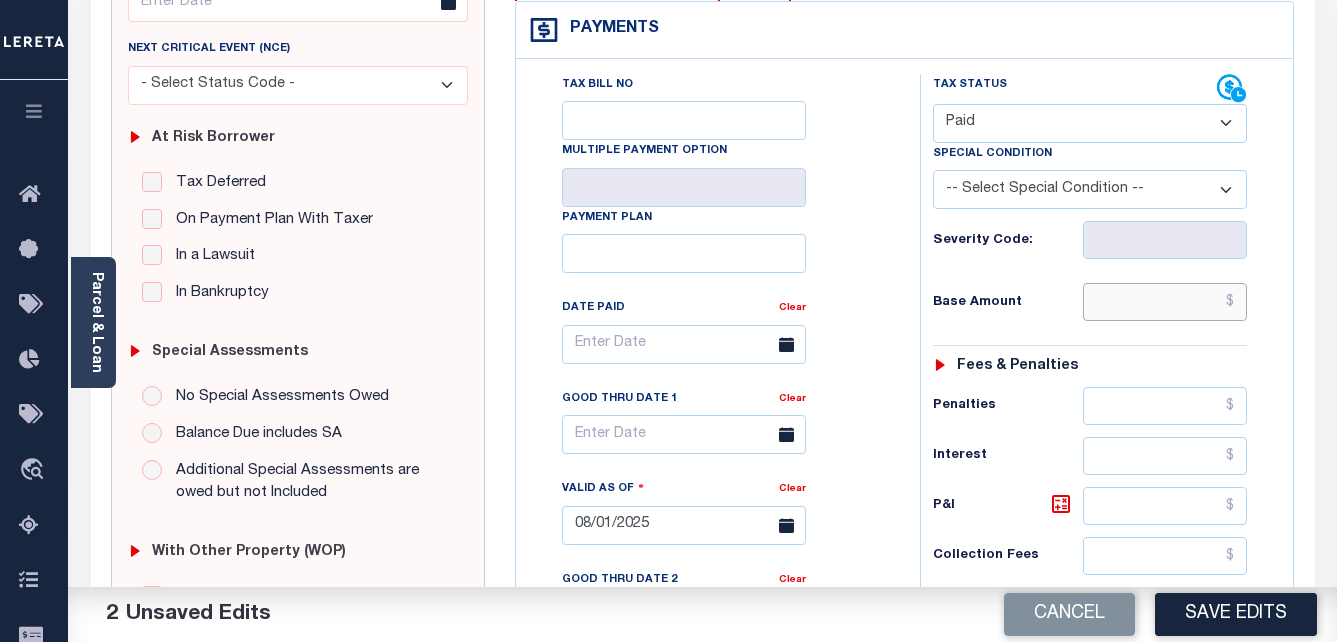 click at bounding box center [1165, 302] 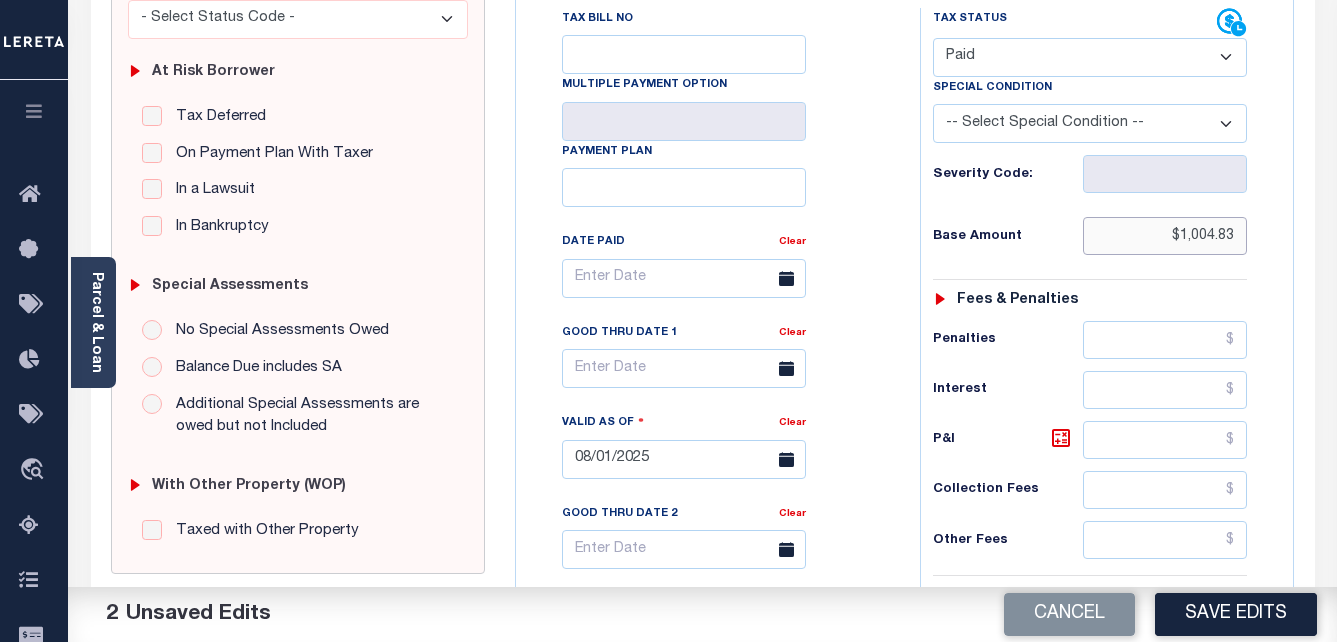 scroll, scrollTop: 600, scrollLeft: 0, axis: vertical 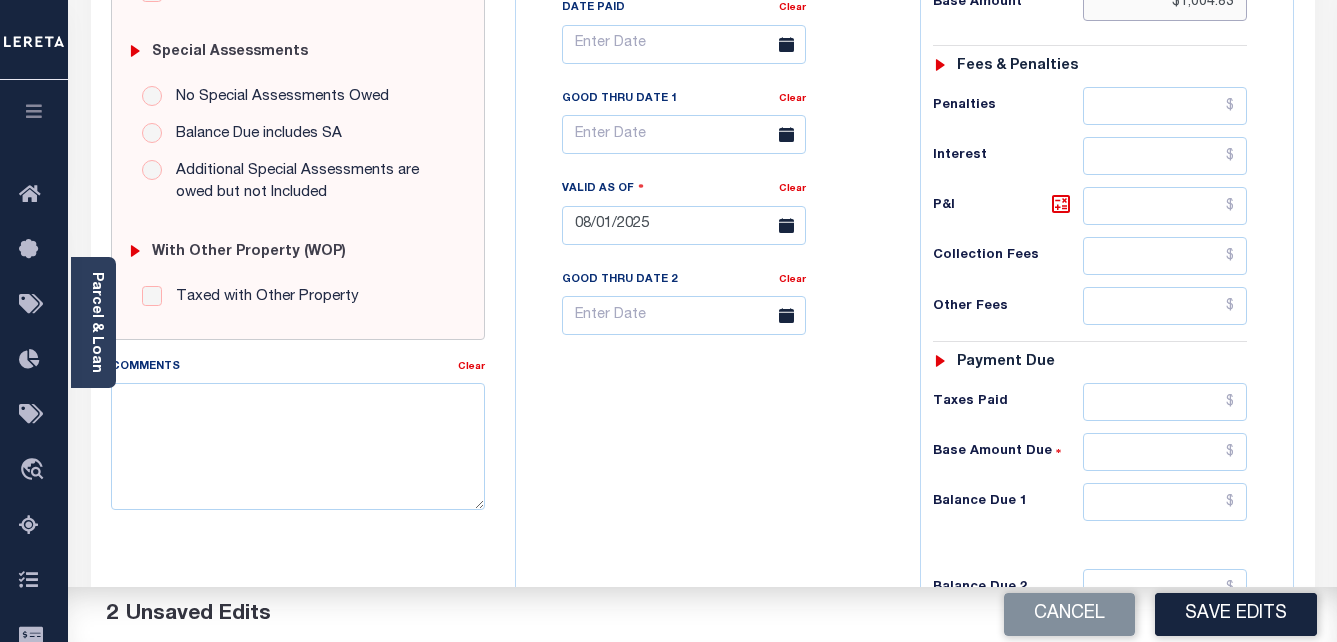 type on "$1,004.83" 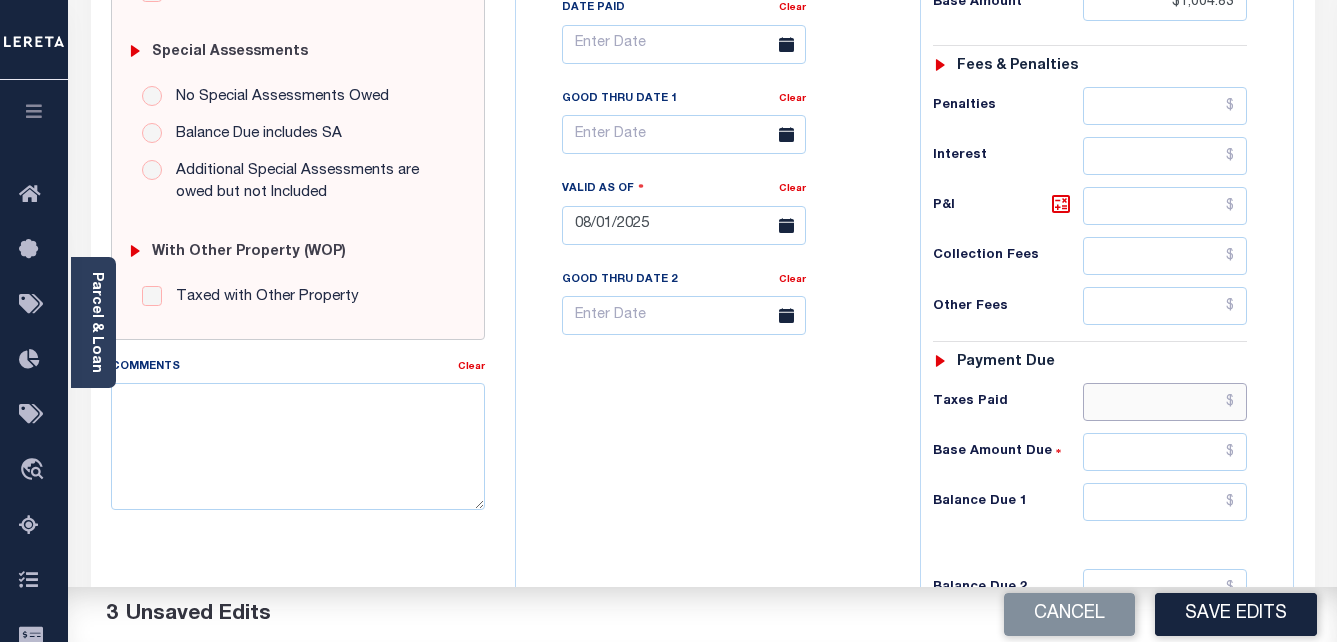 click at bounding box center (1165, 402) 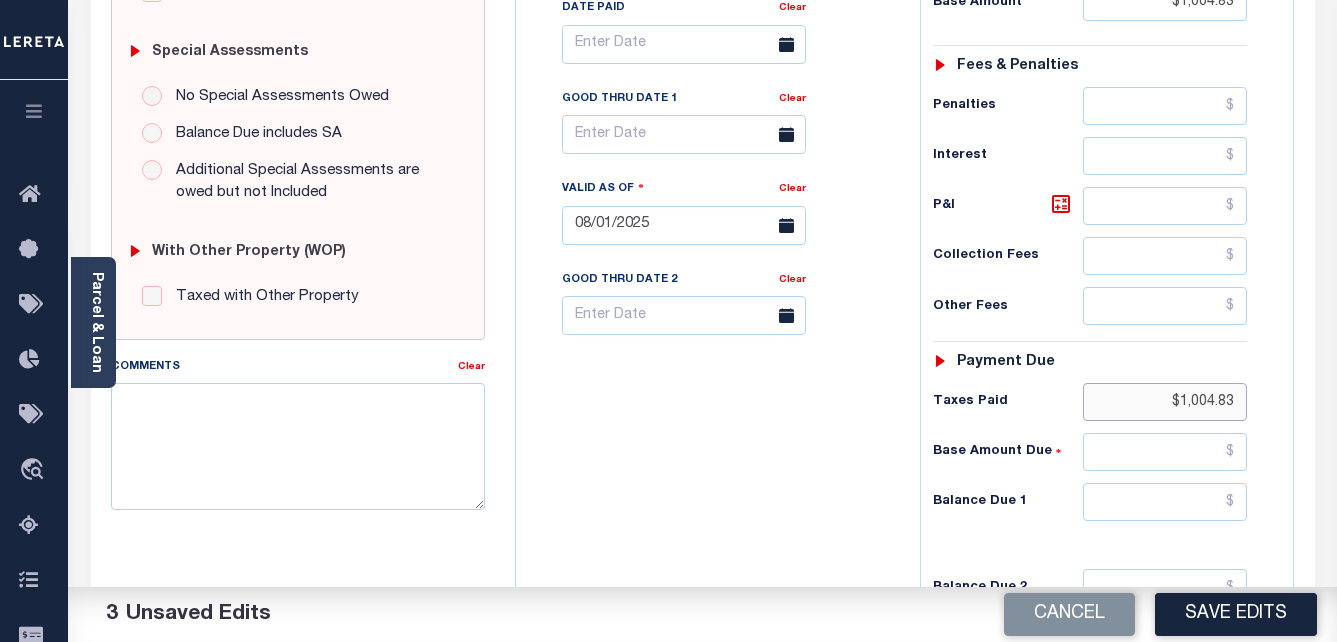 type on "$1,004.83" 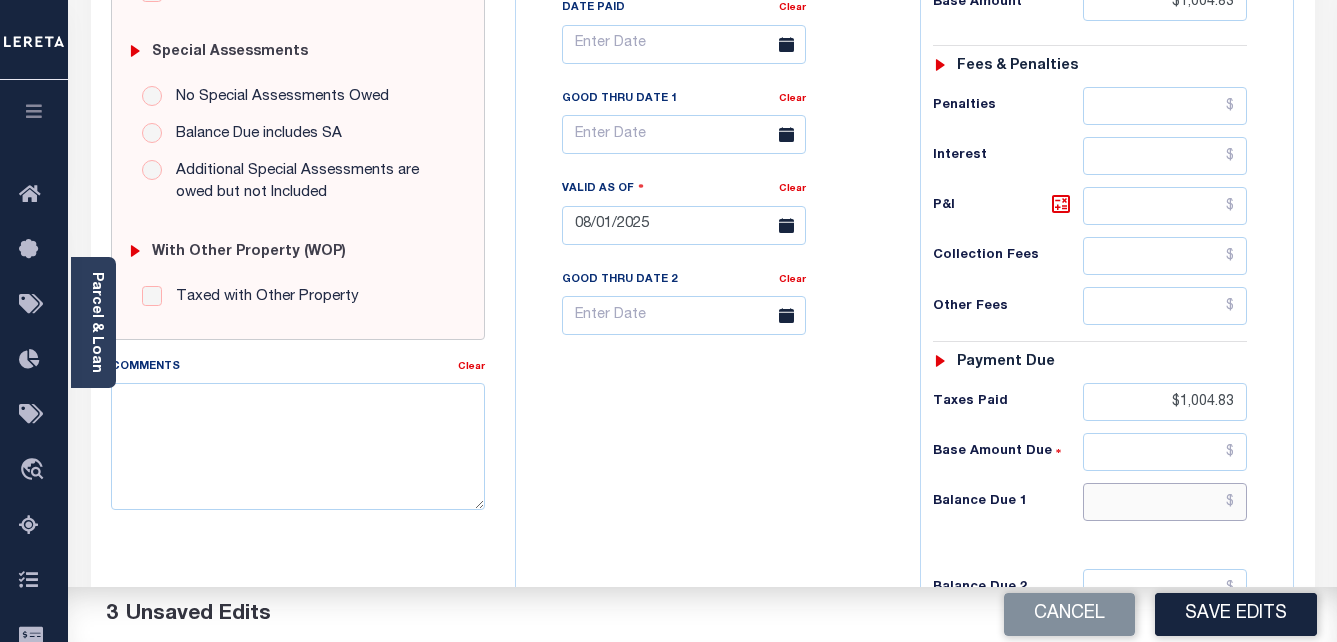 click at bounding box center (1165, 502) 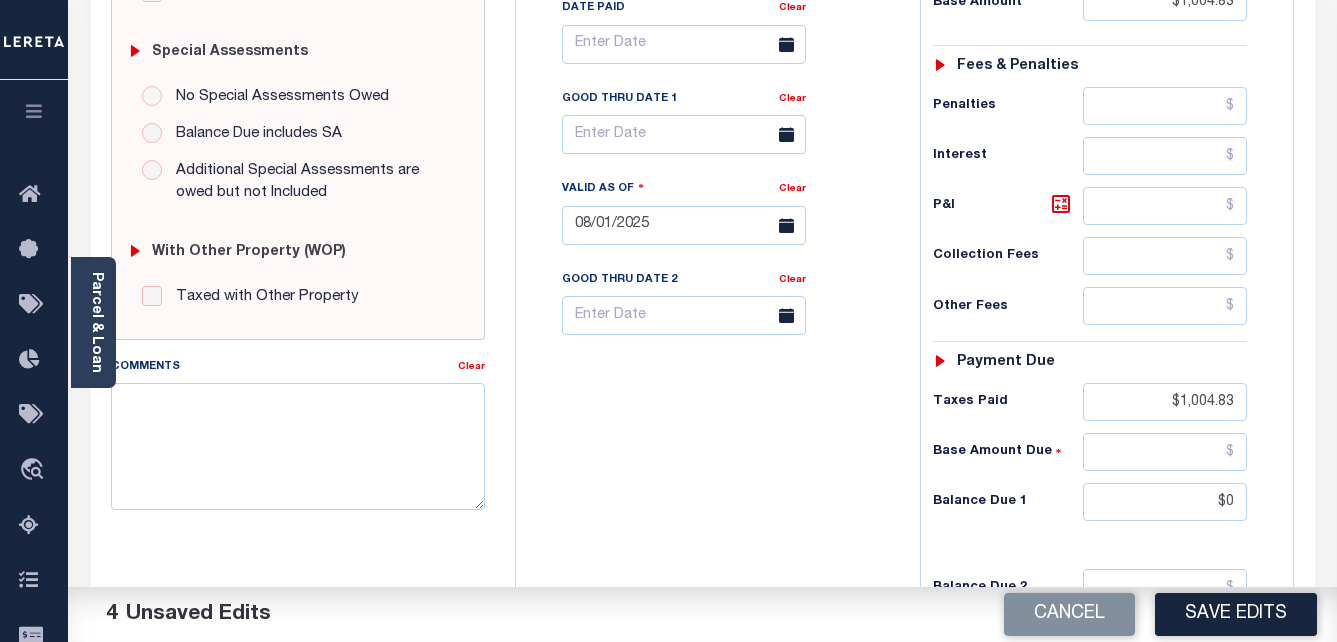 type on "$0.00" 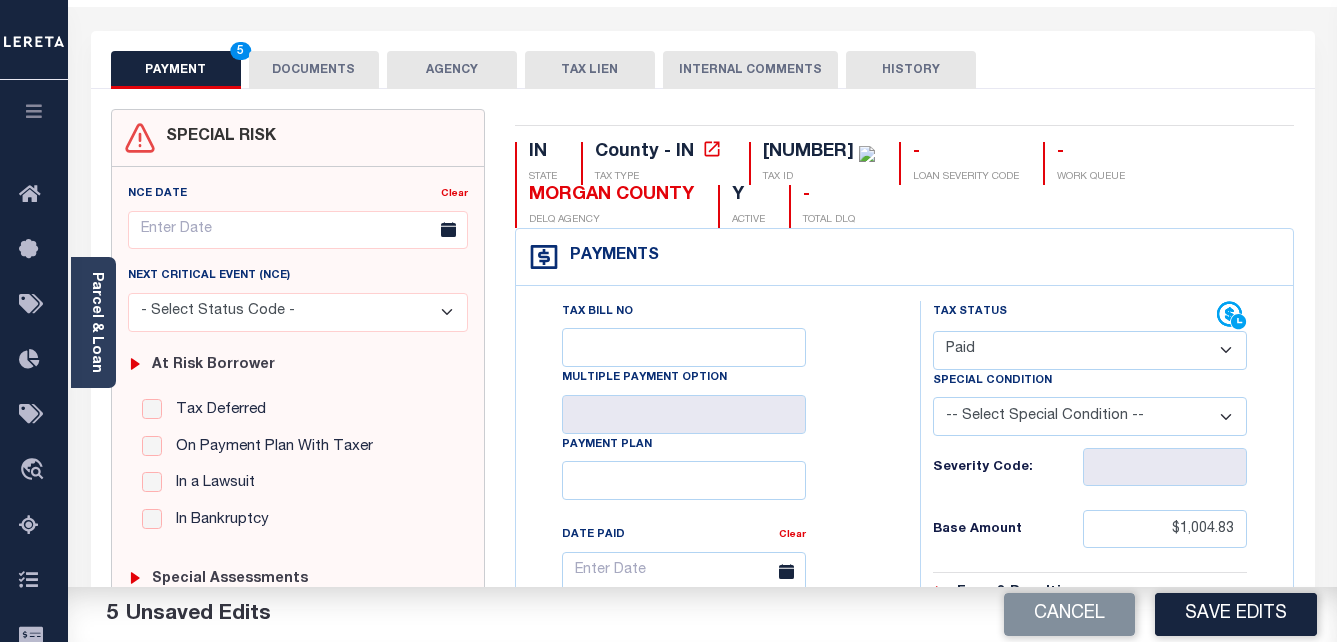 scroll, scrollTop: 0, scrollLeft: 0, axis: both 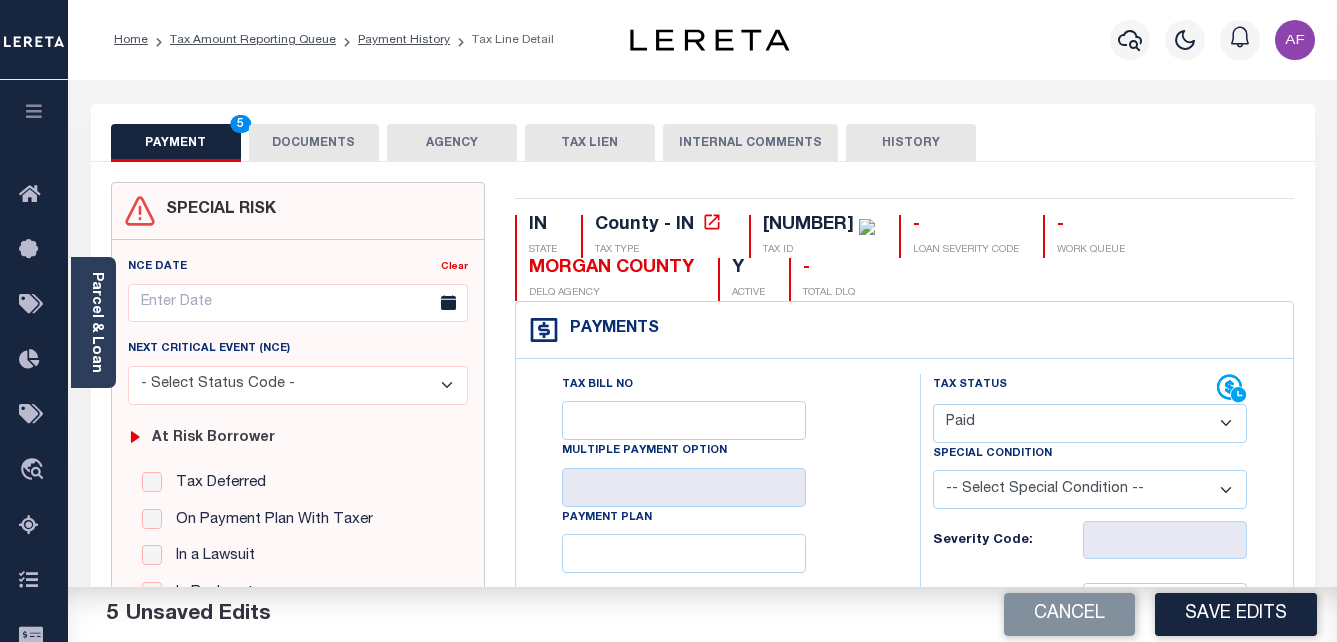 click on "DOCUMENTS" at bounding box center [314, 143] 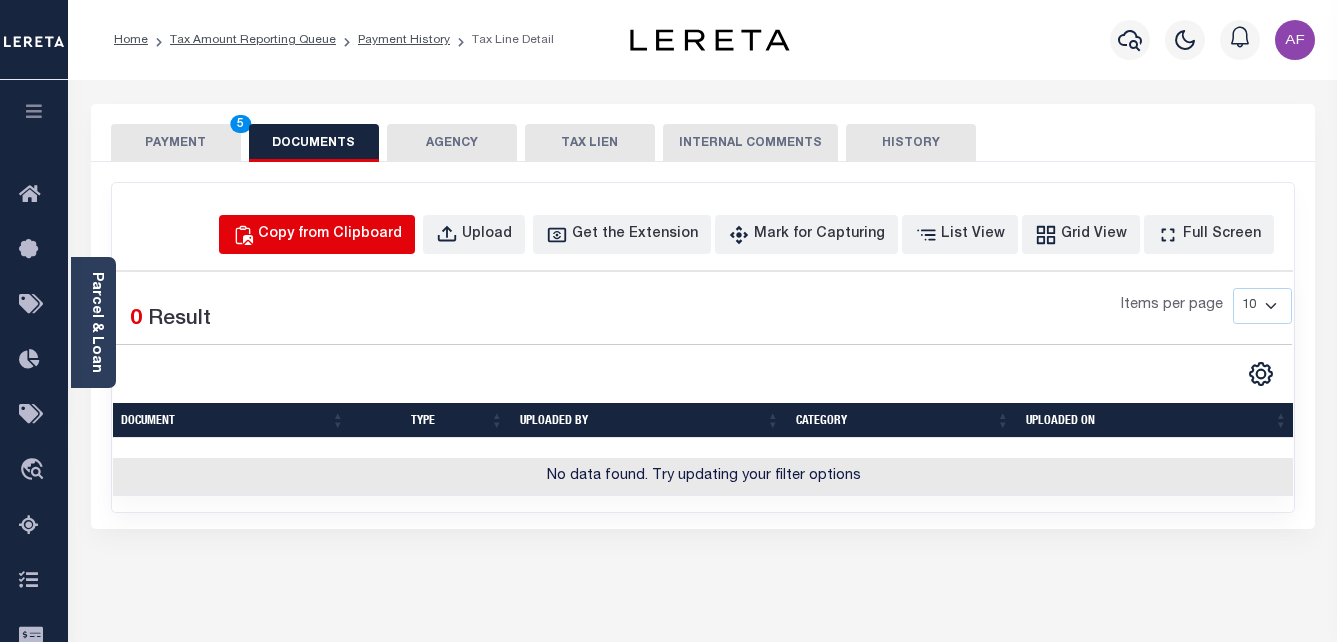 click on "Copy from Clipboard" at bounding box center (330, 235) 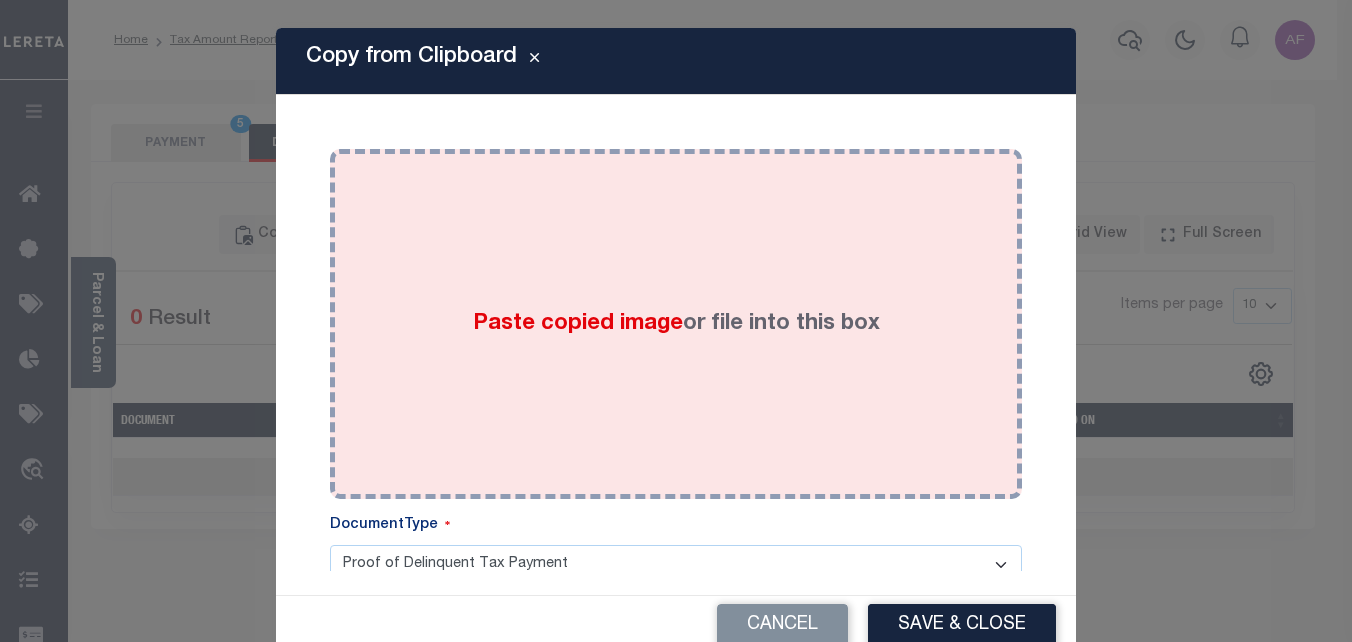 click on "Paste copied image  or file into this box" at bounding box center [676, 324] 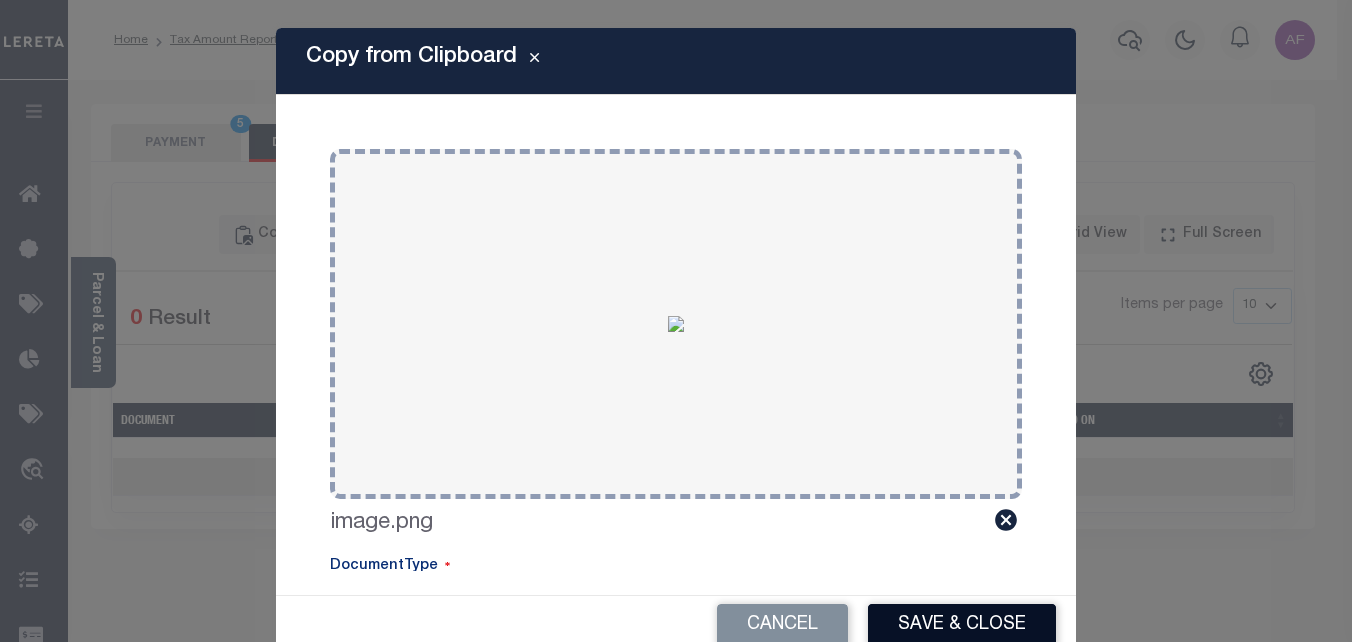 click on "Save & Close" at bounding box center (962, 625) 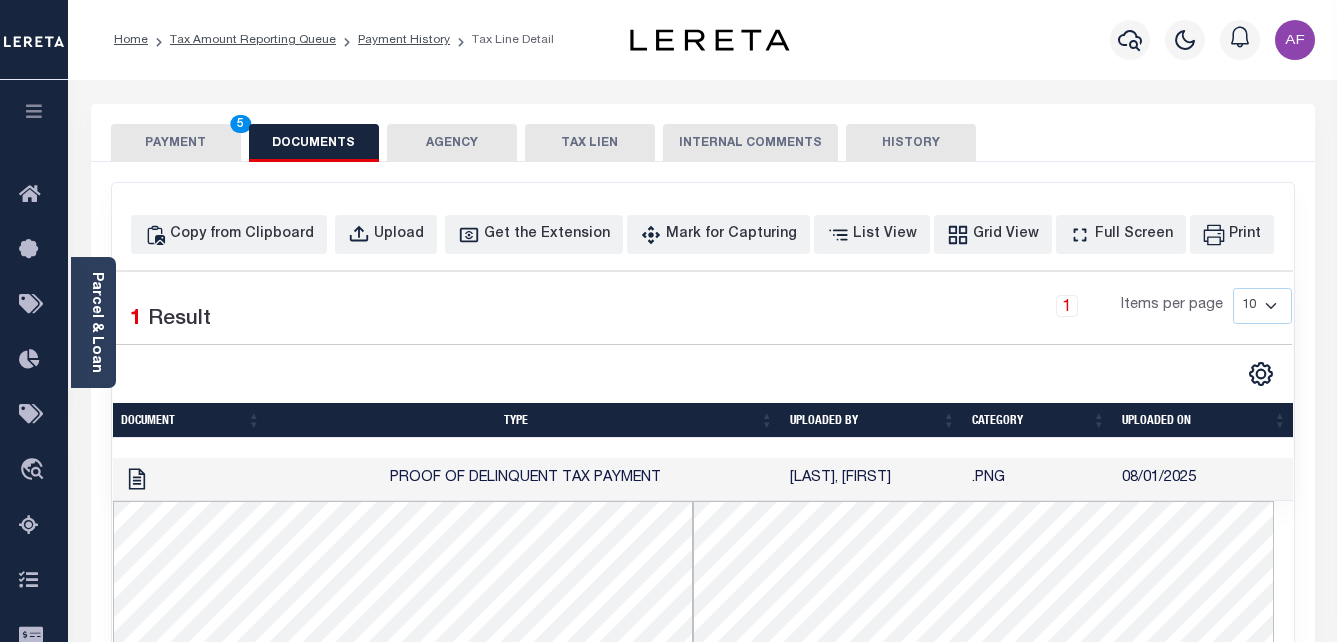 click on "PAYMENT
5" at bounding box center (176, 143) 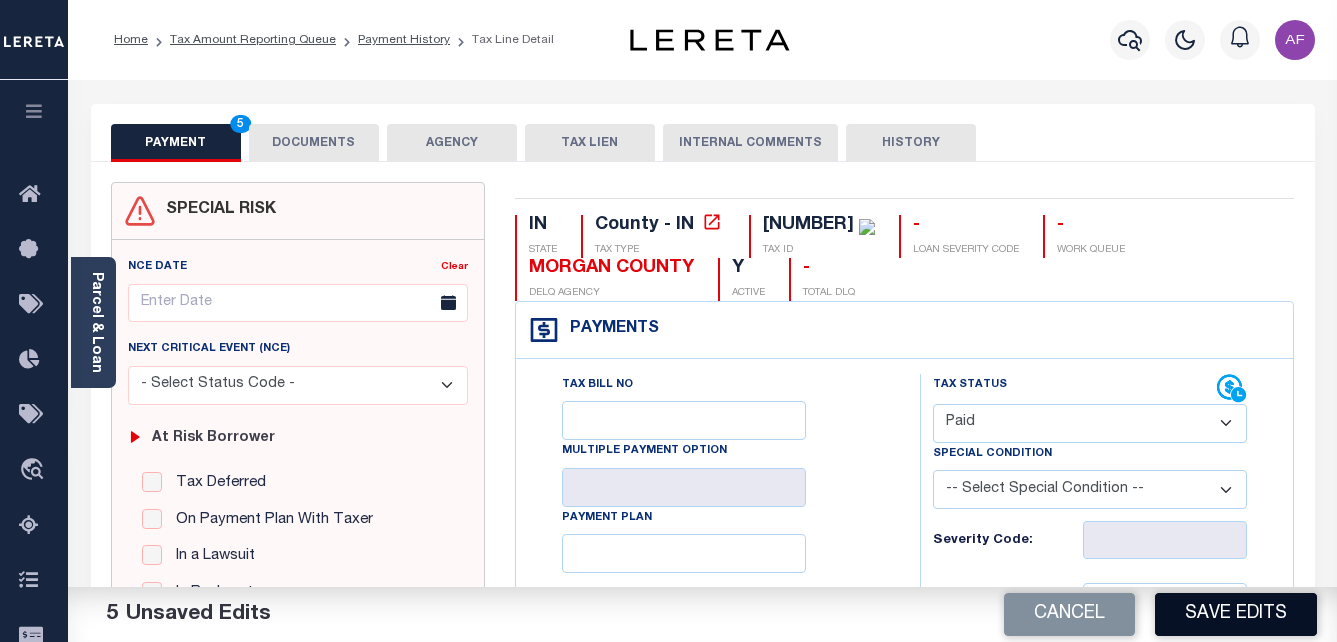 click on "Save Edits" at bounding box center (1236, 614) 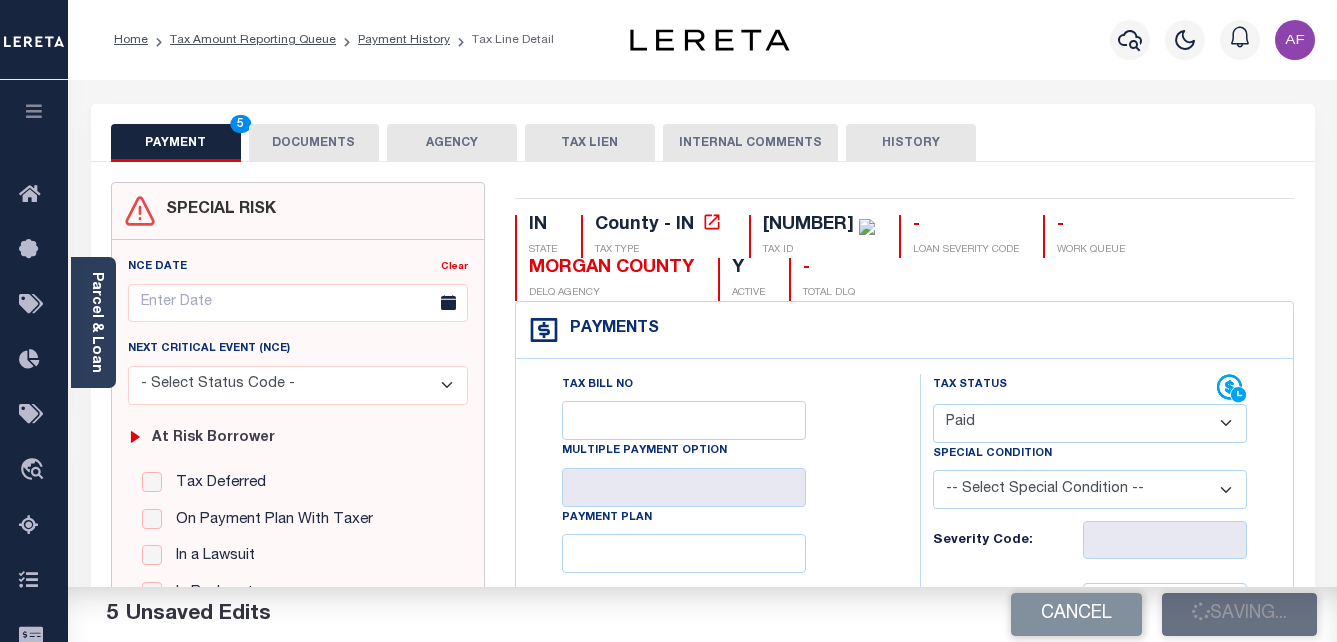 checkbox on "false" 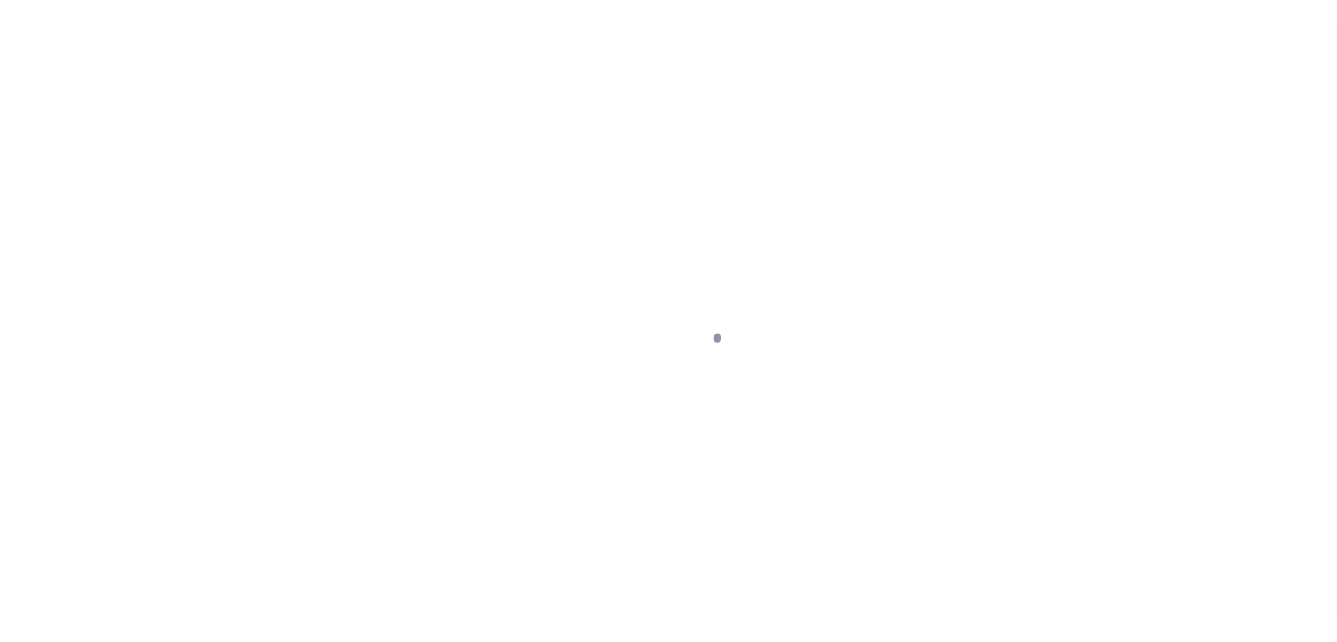 scroll, scrollTop: 0, scrollLeft: 0, axis: both 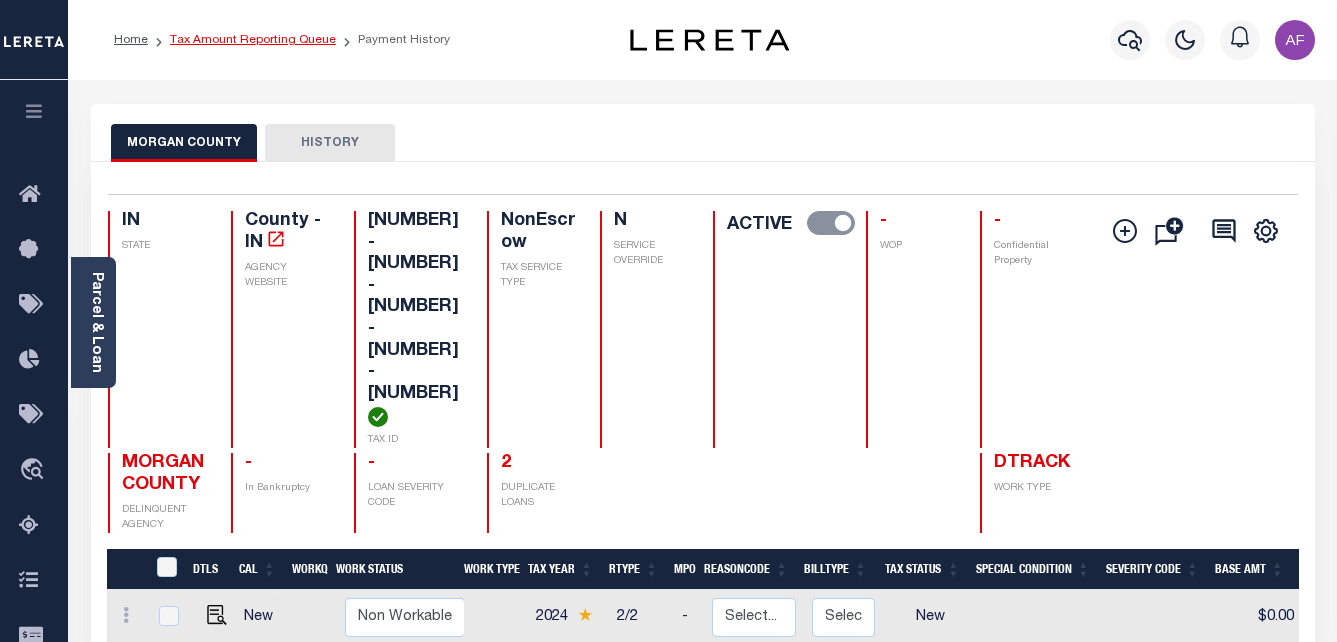 click on "Tax Amount Reporting Queue" at bounding box center (253, 40) 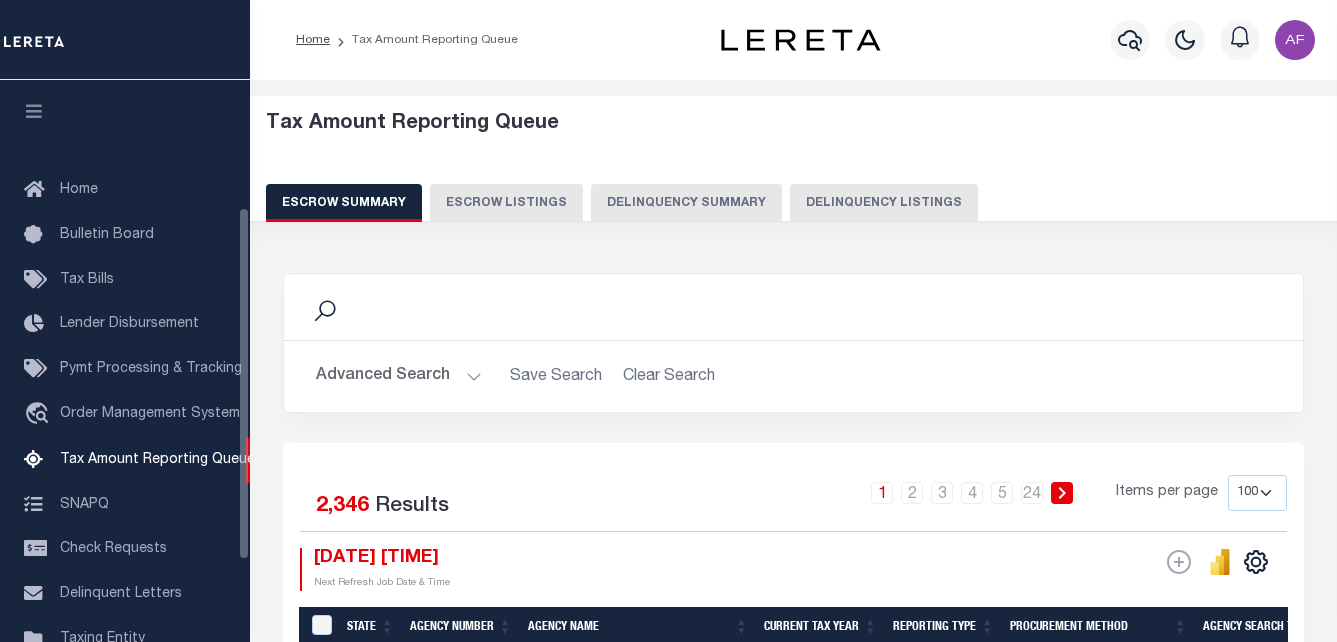 click on "Delinquency Listings" at bounding box center [884, 203] 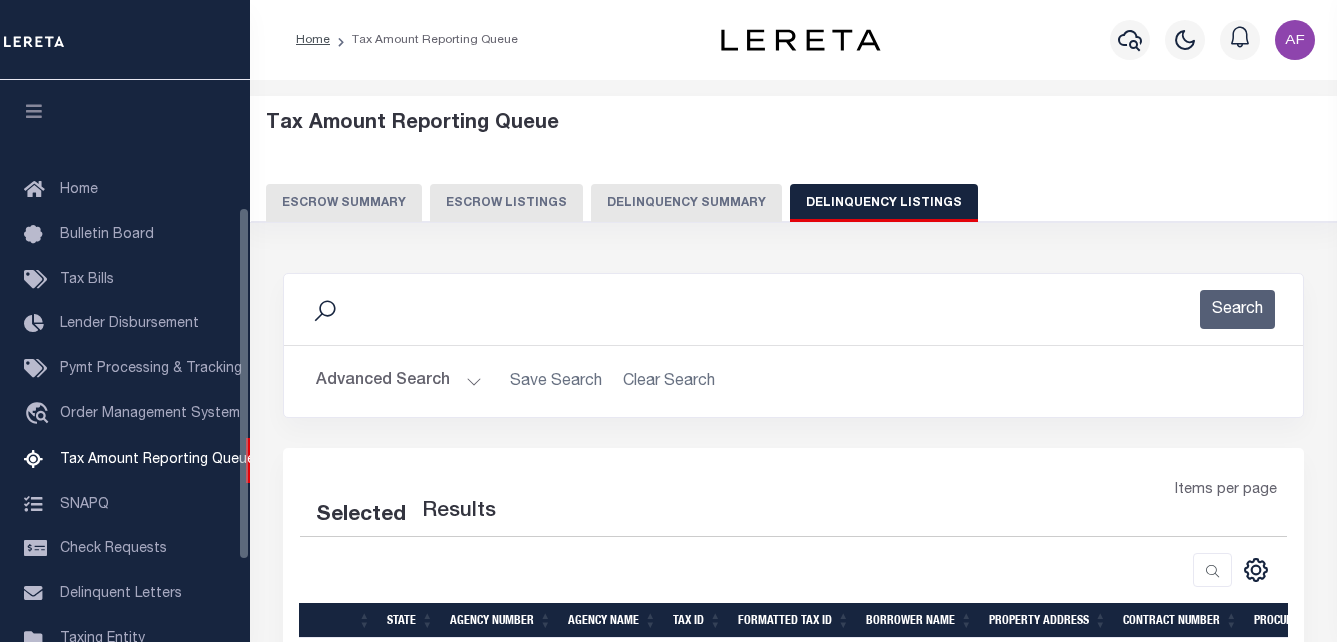 scroll, scrollTop: 202, scrollLeft: 0, axis: vertical 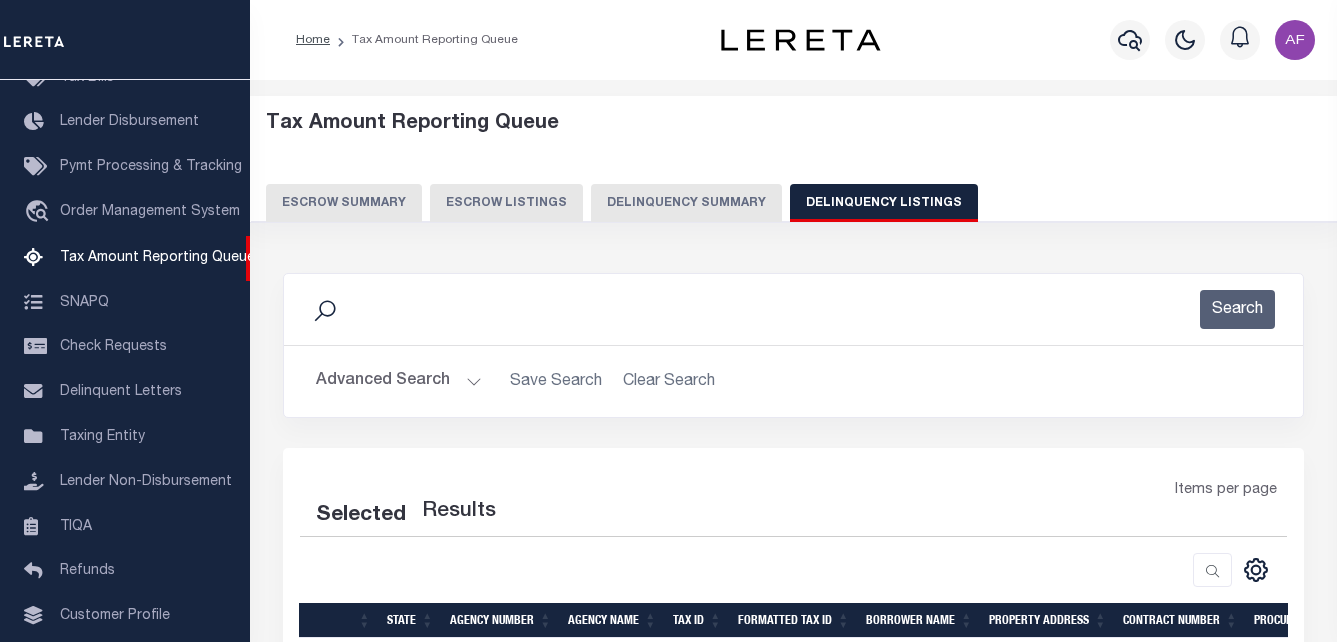 select on "100" 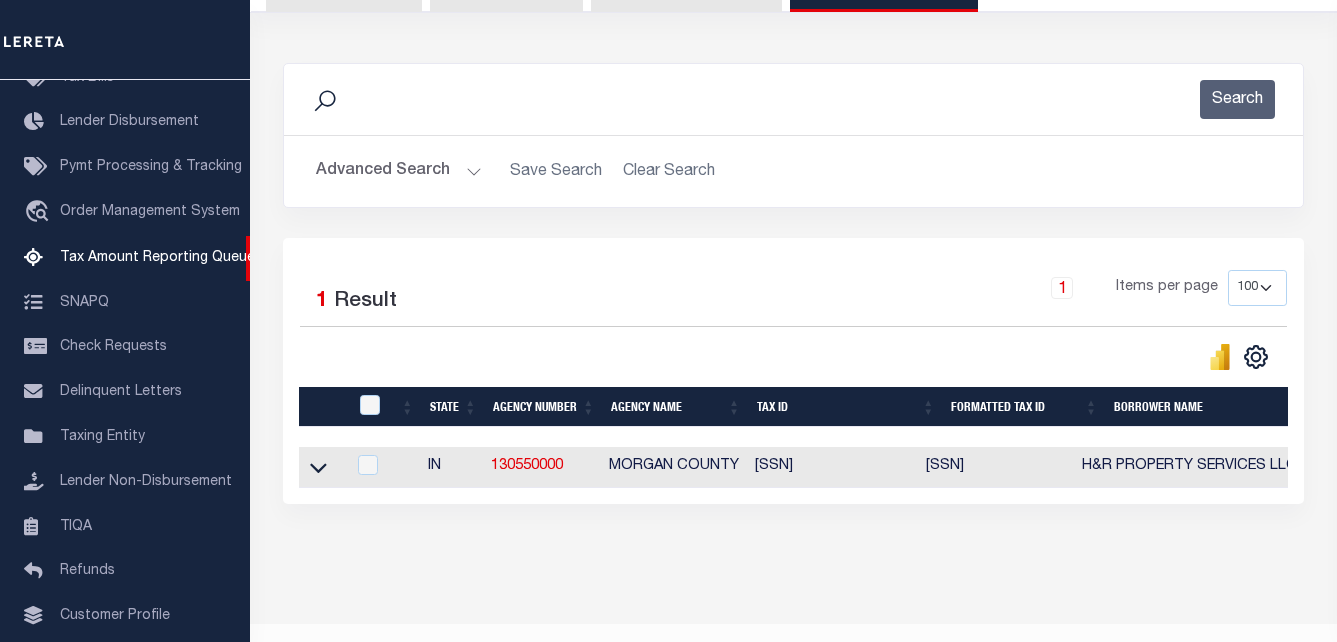 scroll, scrollTop: 269, scrollLeft: 0, axis: vertical 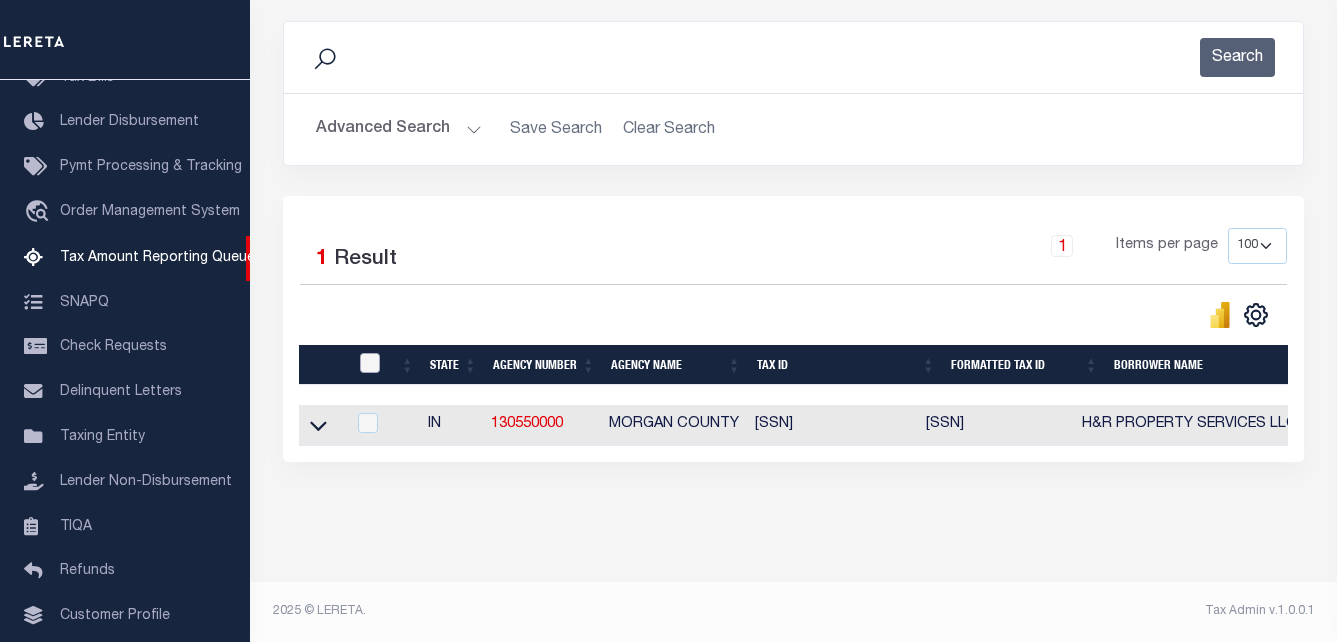 click at bounding box center (370, 363) 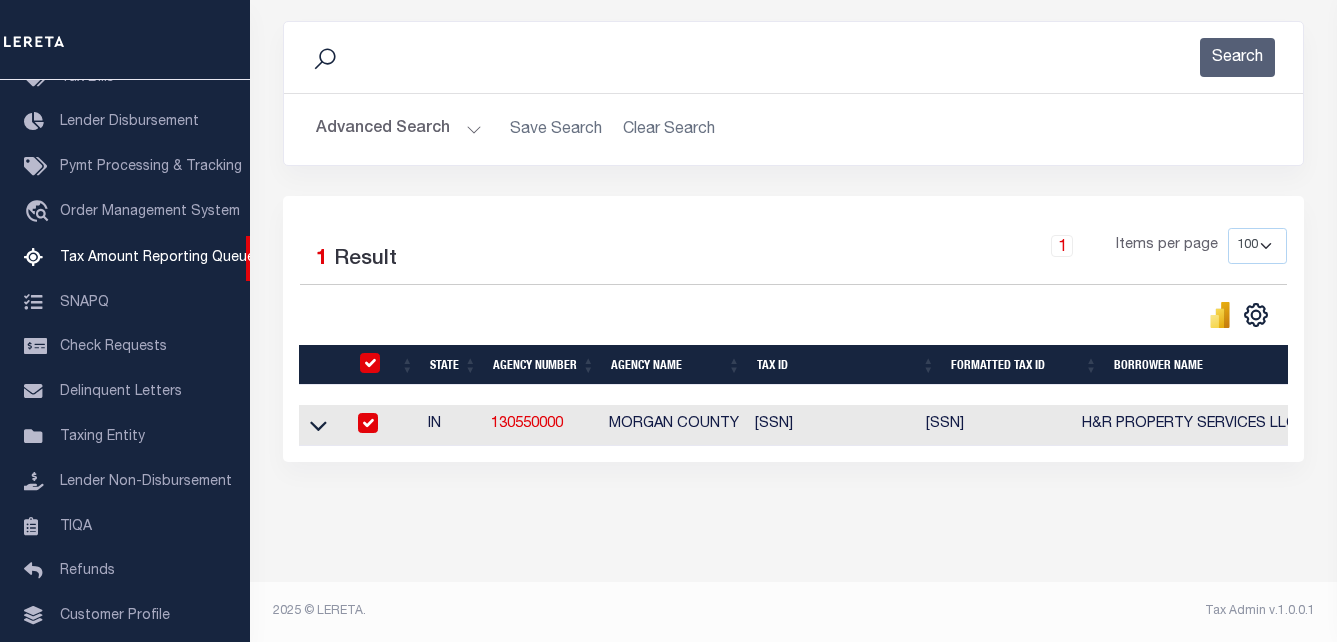 checkbox on "true" 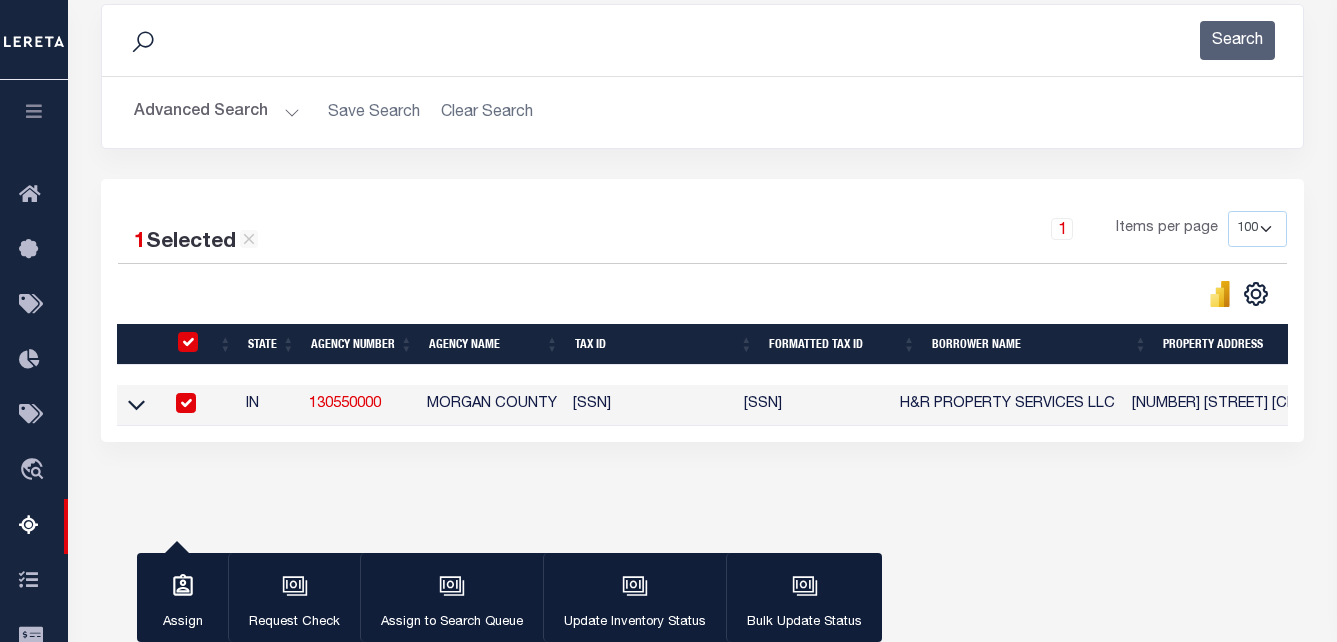 scroll, scrollTop: 266, scrollLeft: 0, axis: vertical 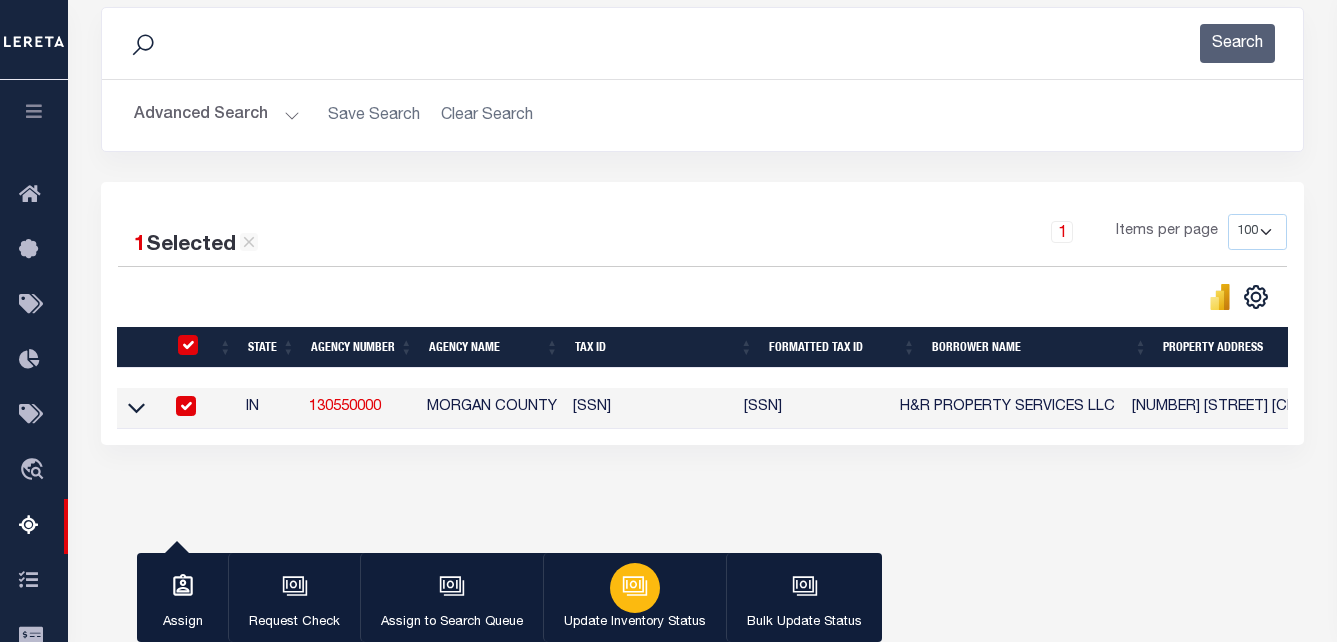 click on "Update Inventory Status" at bounding box center (634, 598) 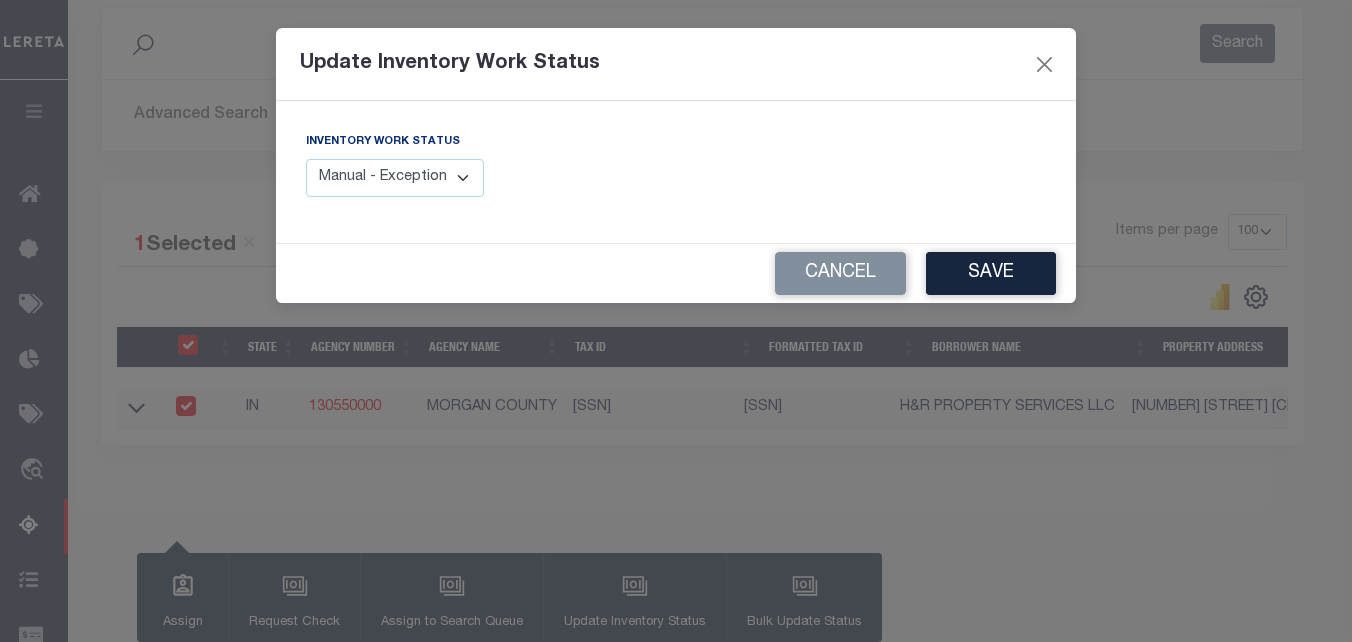 click on "Manual - Exception
Pended - Awaiting Search
Late Add Exception
Completed" at bounding box center (395, 178) 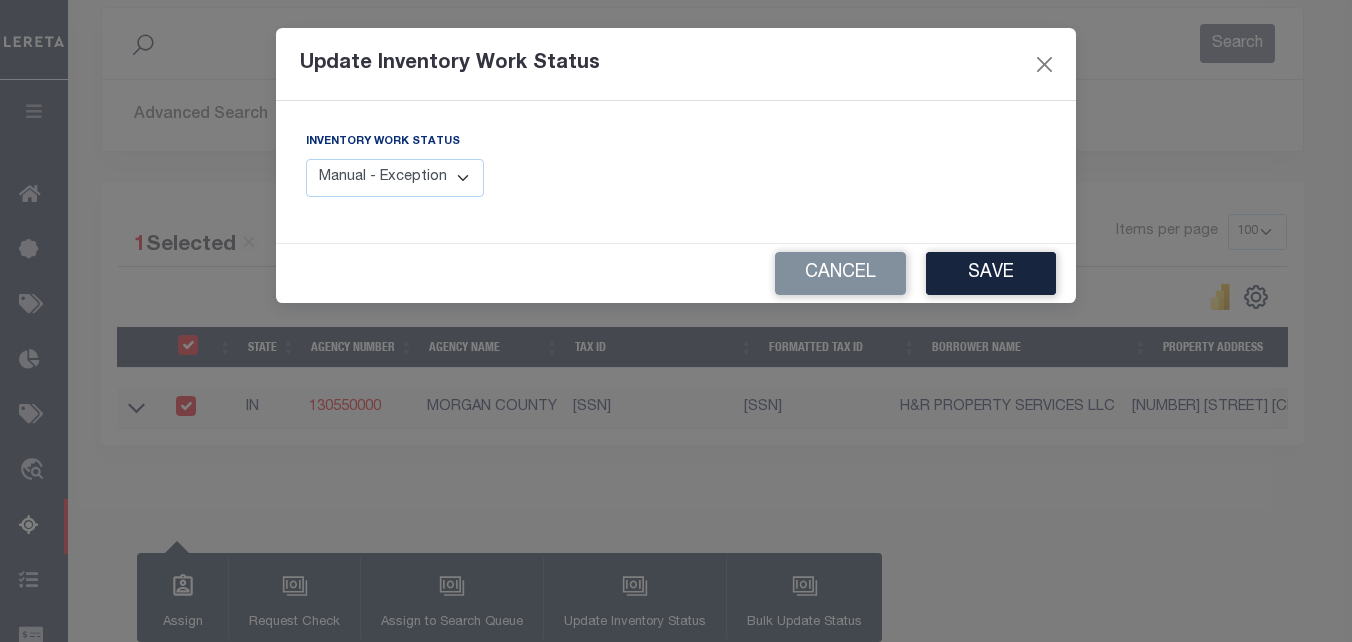 select on "4" 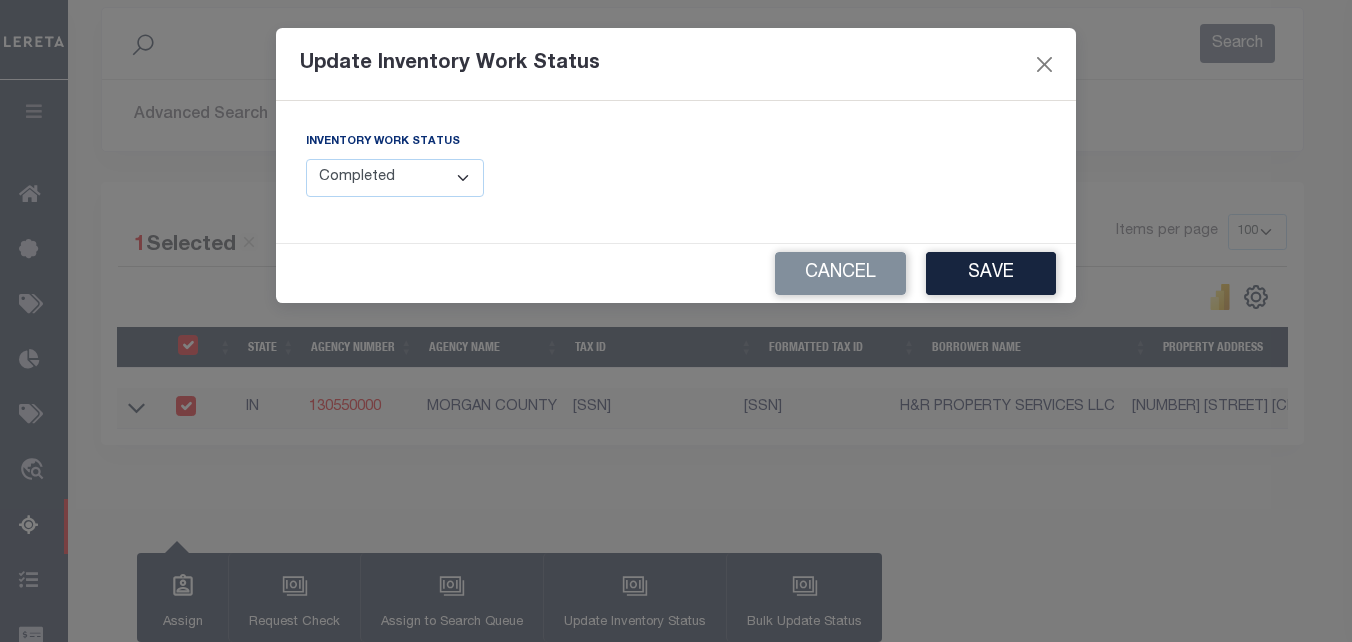 click on "Manual - Exception
Pended - Awaiting Search
Late Add Exception
Completed" at bounding box center [395, 178] 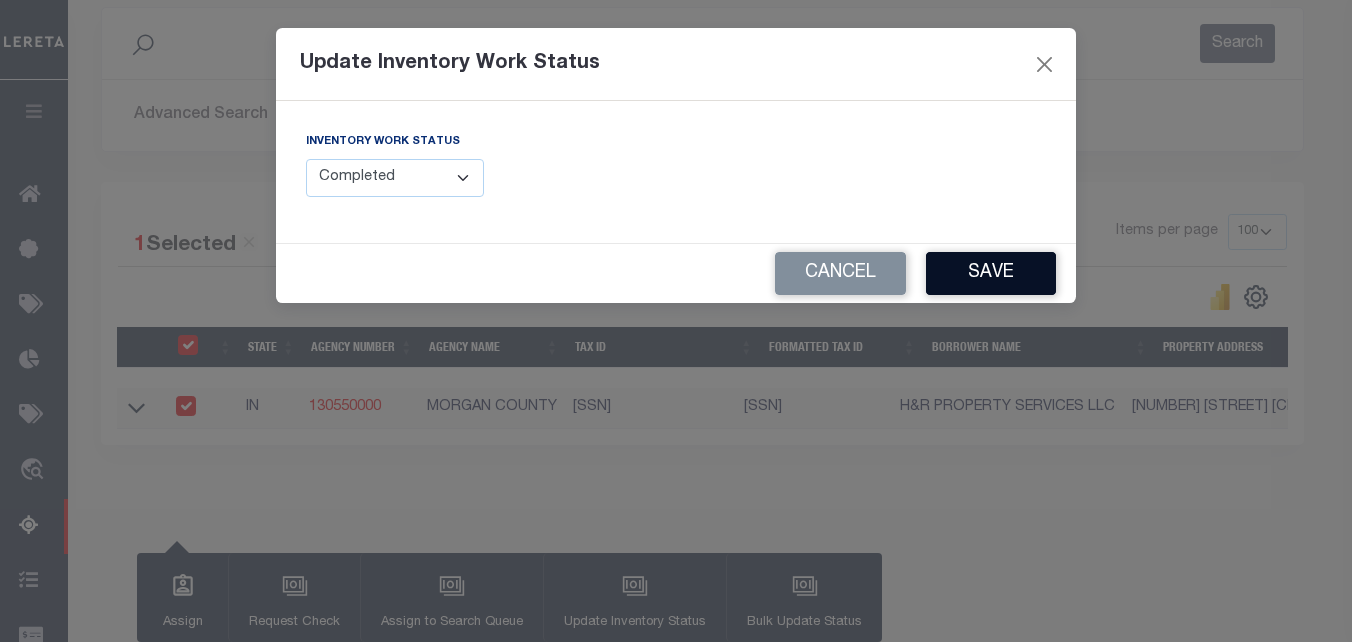 click on "Save" at bounding box center [991, 273] 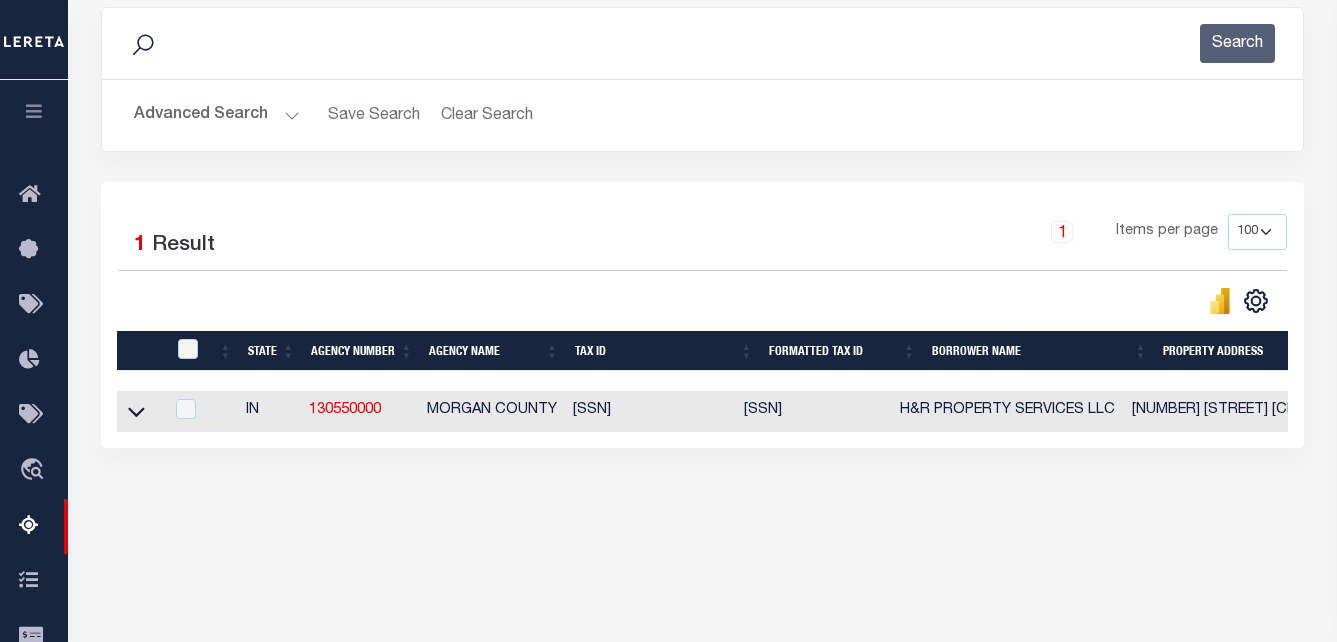 click on "Advanced Search" at bounding box center [217, 115] 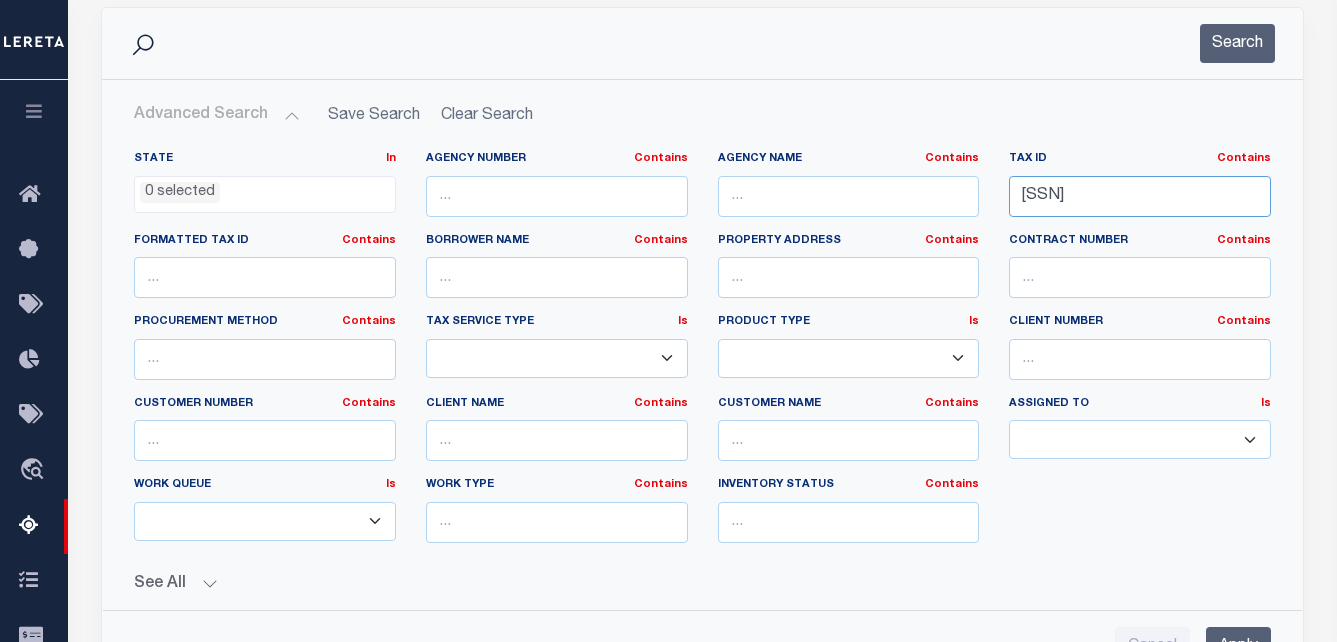 drag, startPoint x: 1226, startPoint y: 192, endPoint x: 865, endPoint y: 158, distance: 362.59756 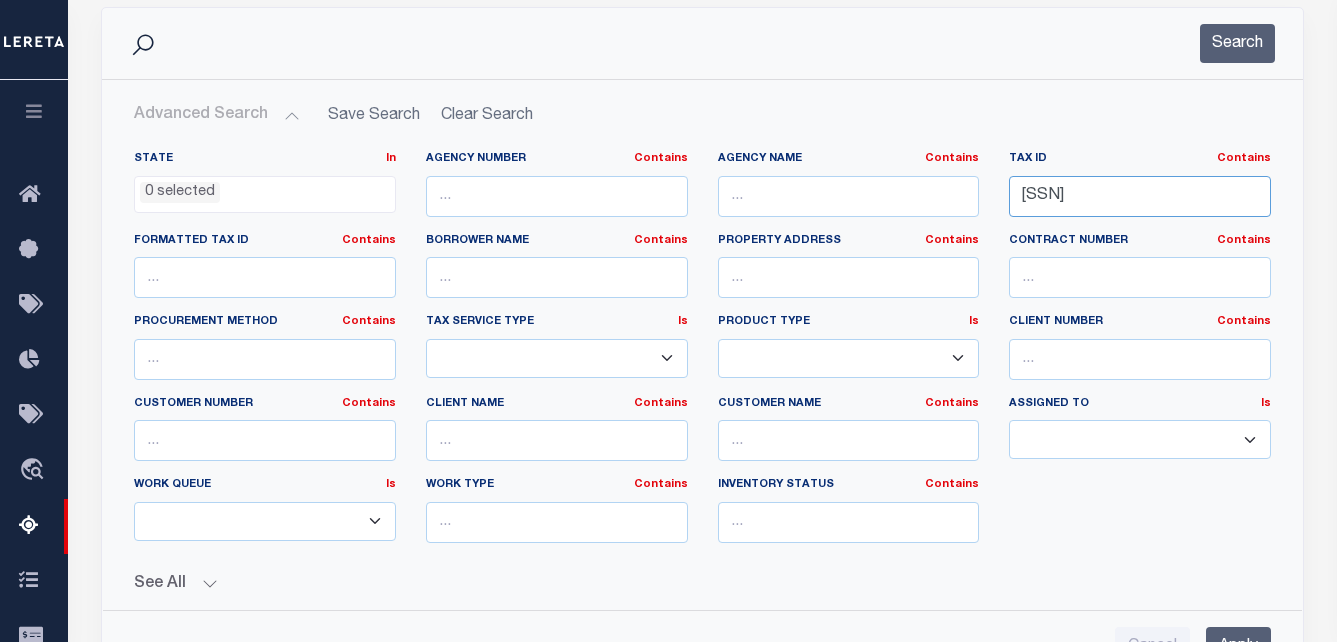 click on "State
In
In
AK AL AR AZ CA CO CT DC DE FL GA GU HI IA ID IL IN KS KY LA MA MD ME MI MN MO MS MT NC ND NE NH NJ NM NV NY OH OK OR PA PR RI SC SD TN TX UT VA VI VT WA WI WV WY 0 selected
Agency Number
Contains
Contains" at bounding box center [702, 355] 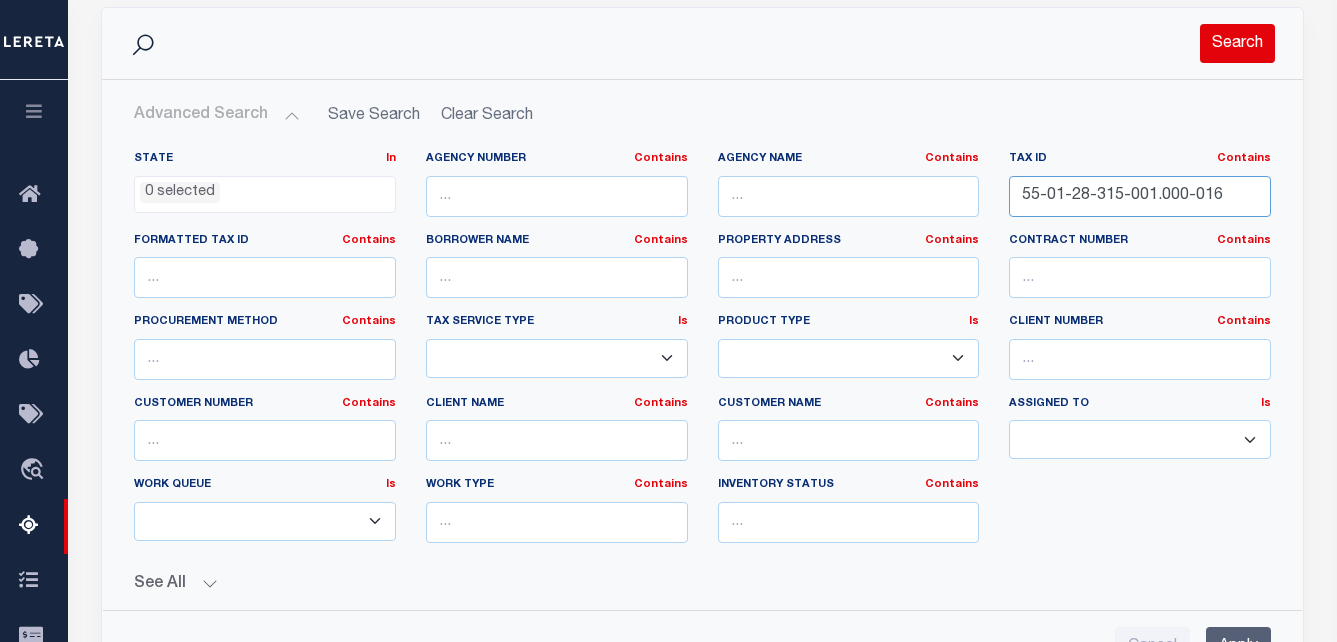 type on "55-01-28-315-001.000-016" 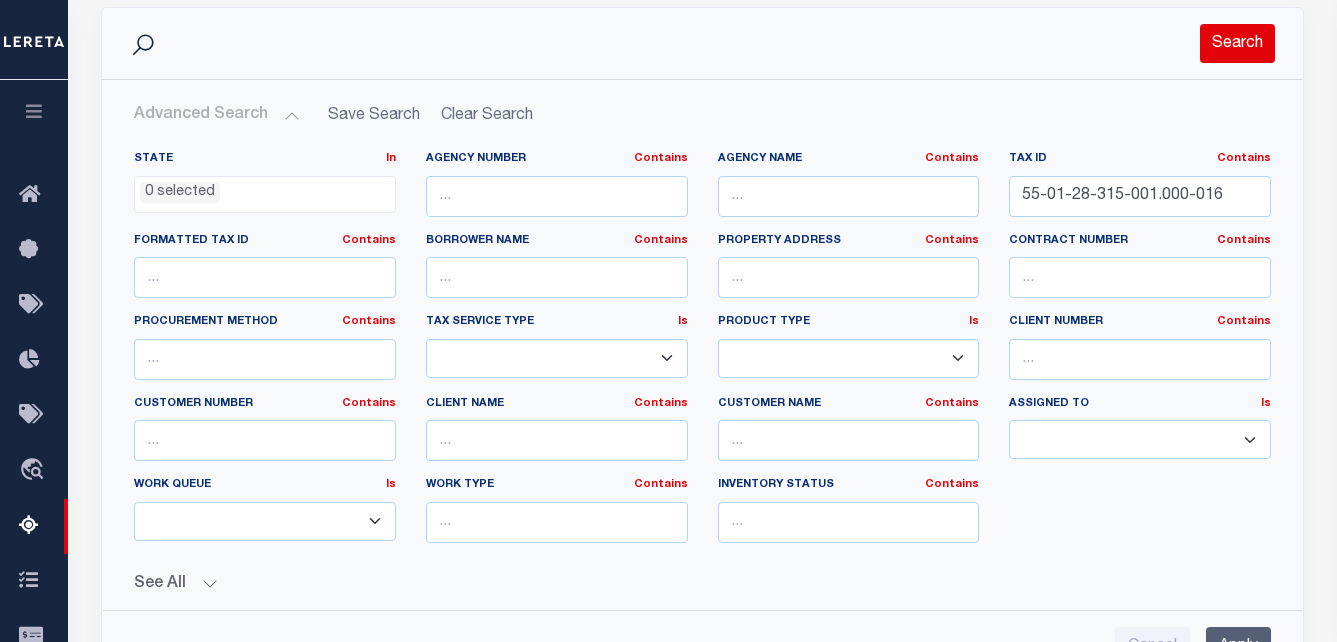 click on "Search" at bounding box center (1237, 43) 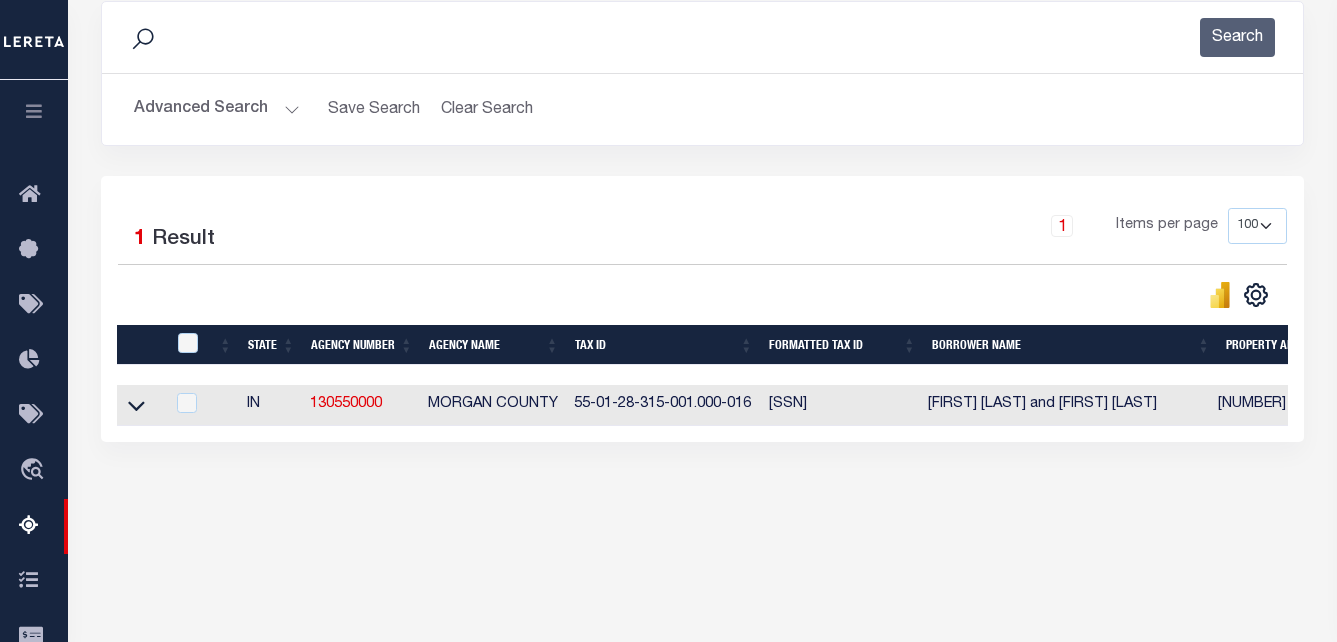 scroll, scrollTop: 418, scrollLeft: 0, axis: vertical 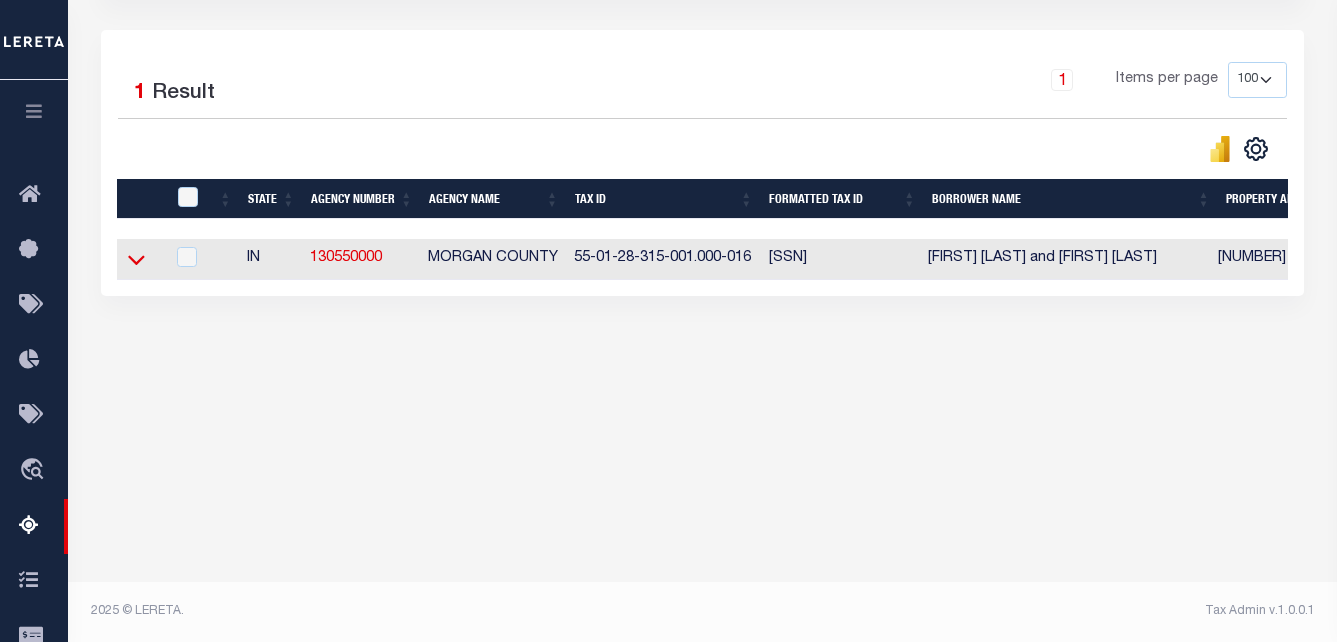 click 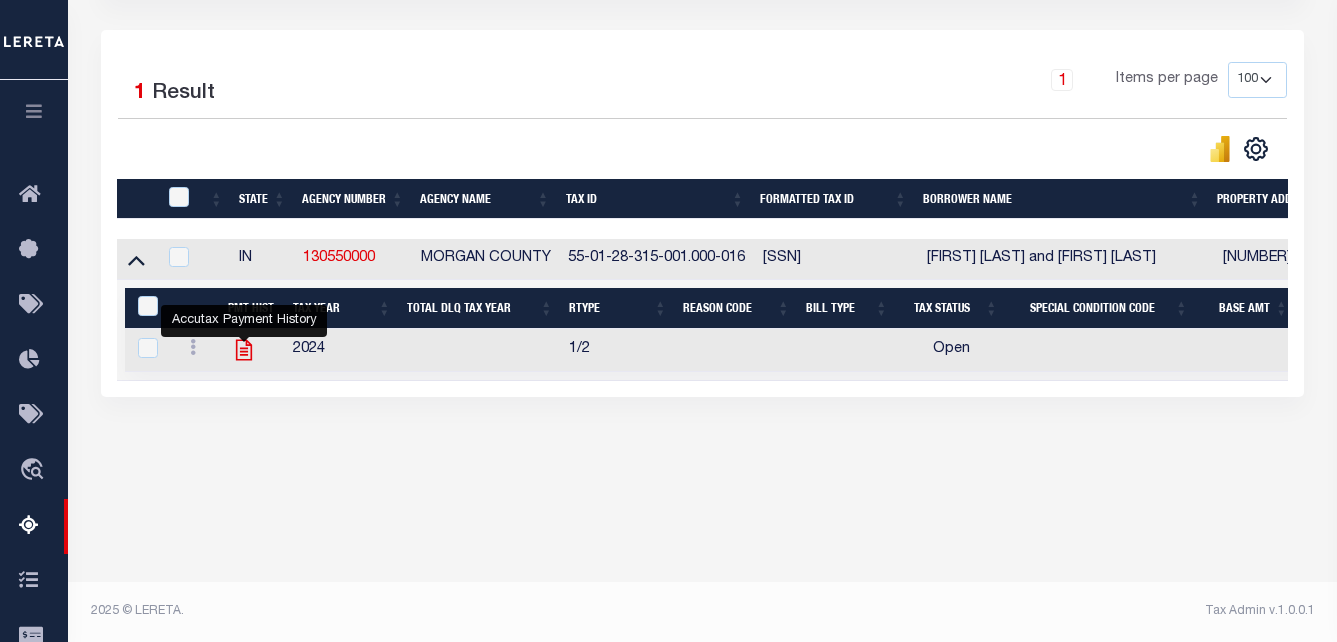 click 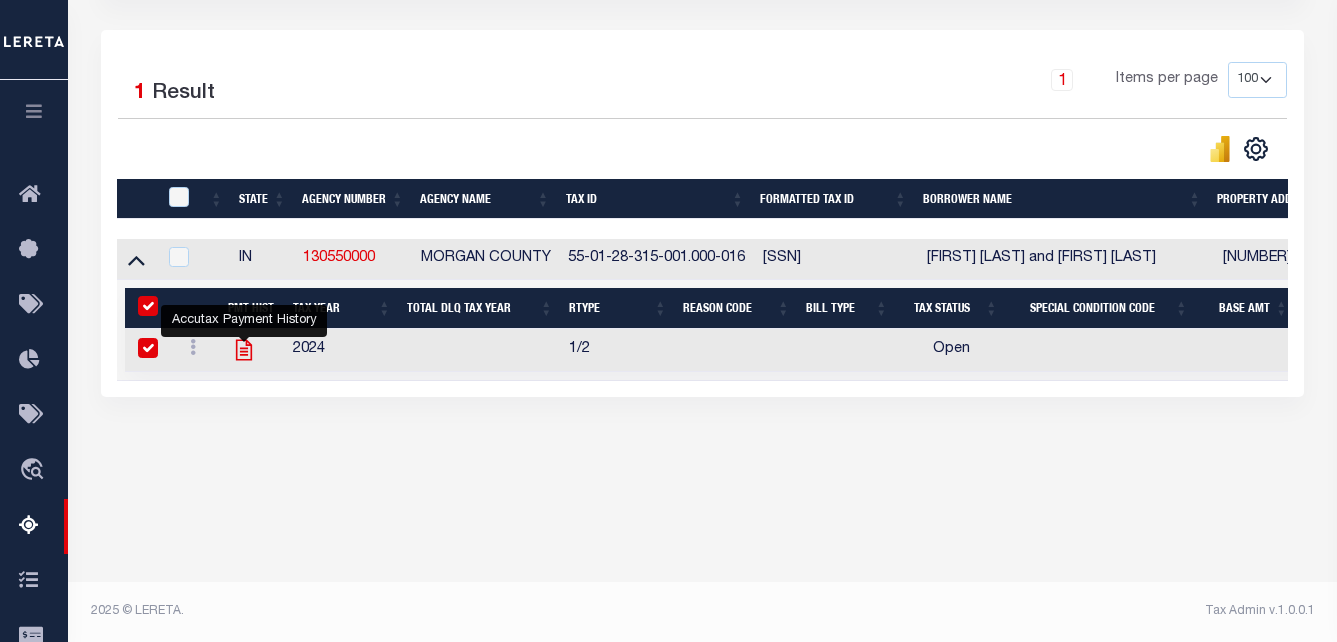 checkbox on "true" 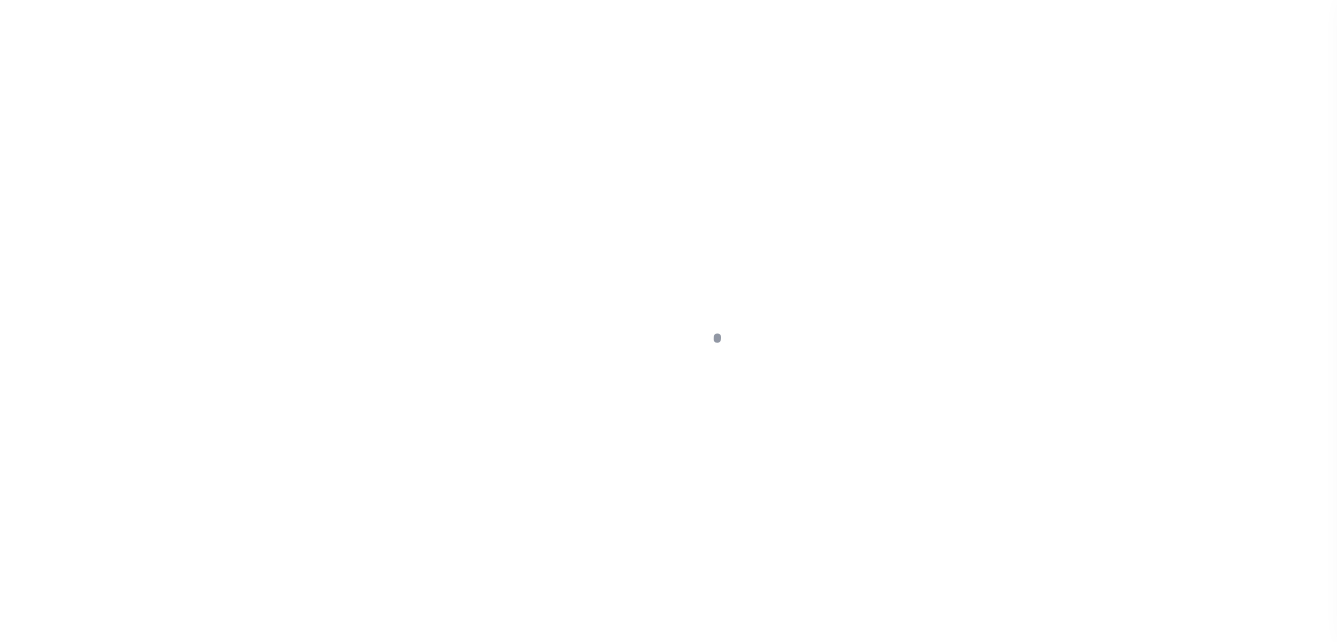 scroll, scrollTop: 0, scrollLeft: 0, axis: both 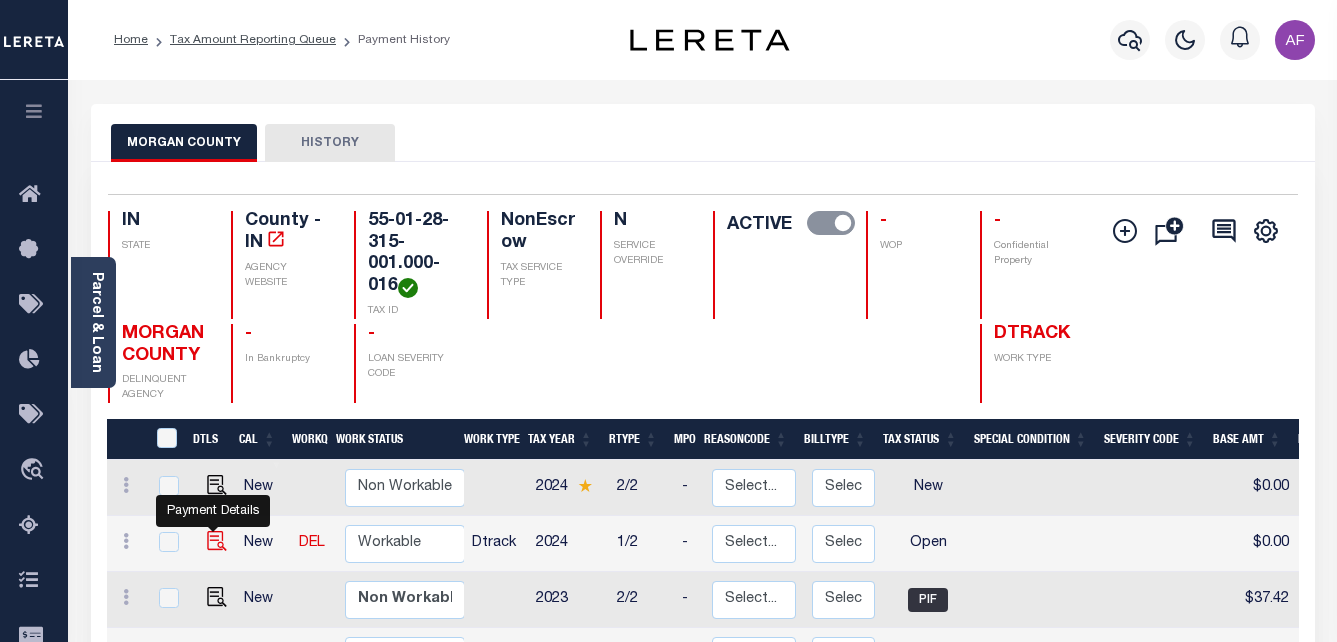 click at bounding box center (217, 541) 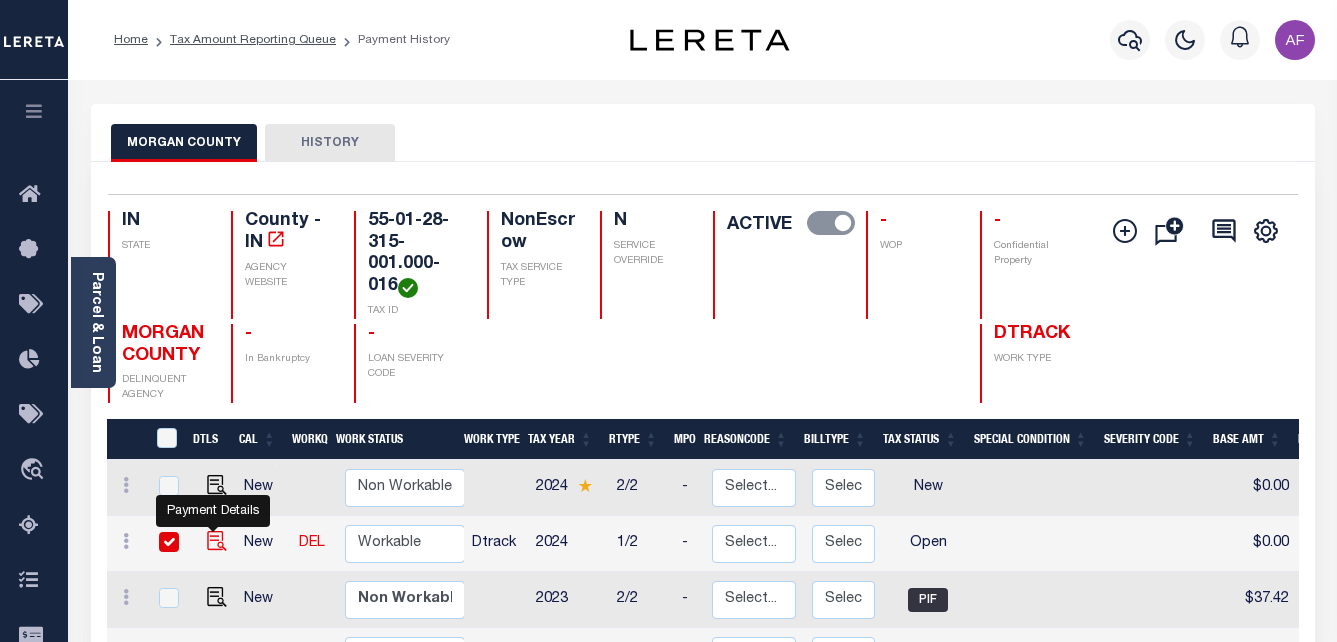checkbox on "true" 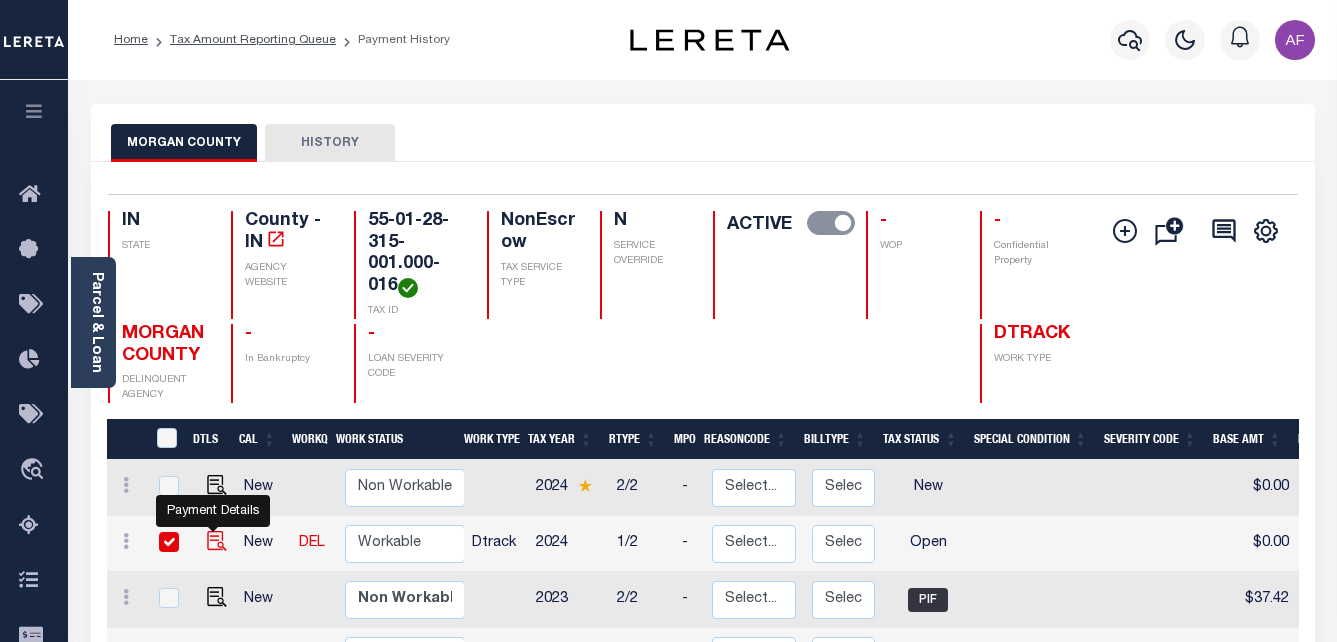 checkbox on "true" 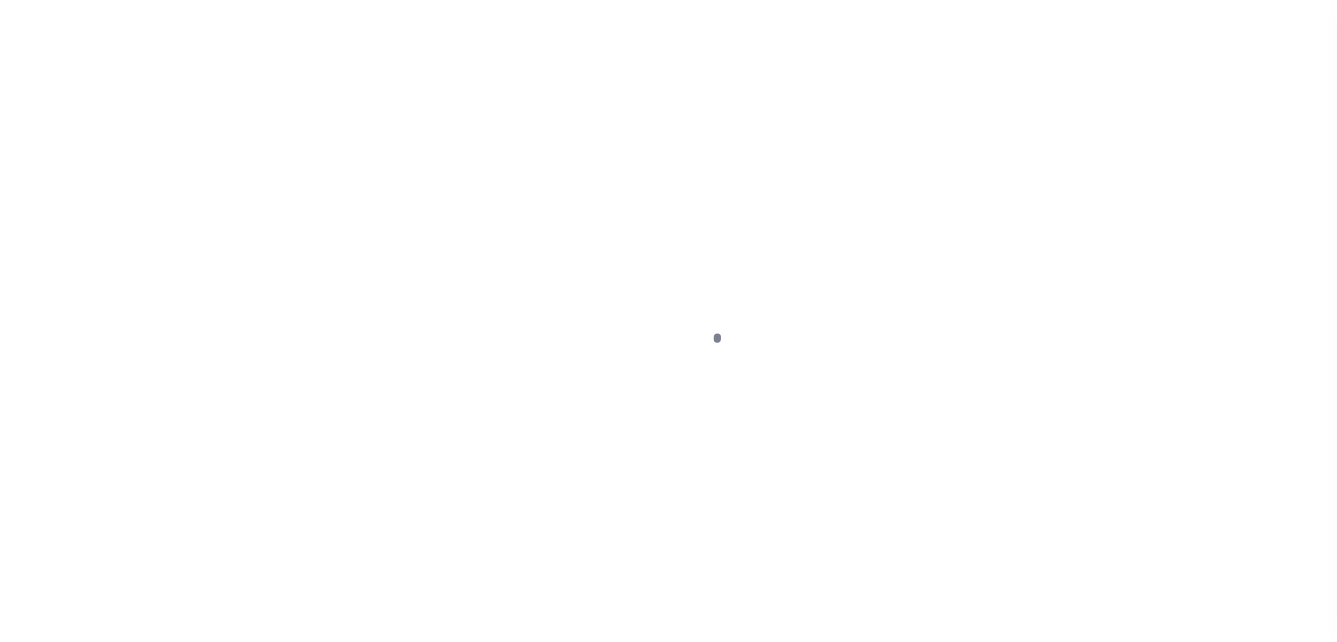 scroll, scrollTop: 0, scrollLeft: 0, axis: both 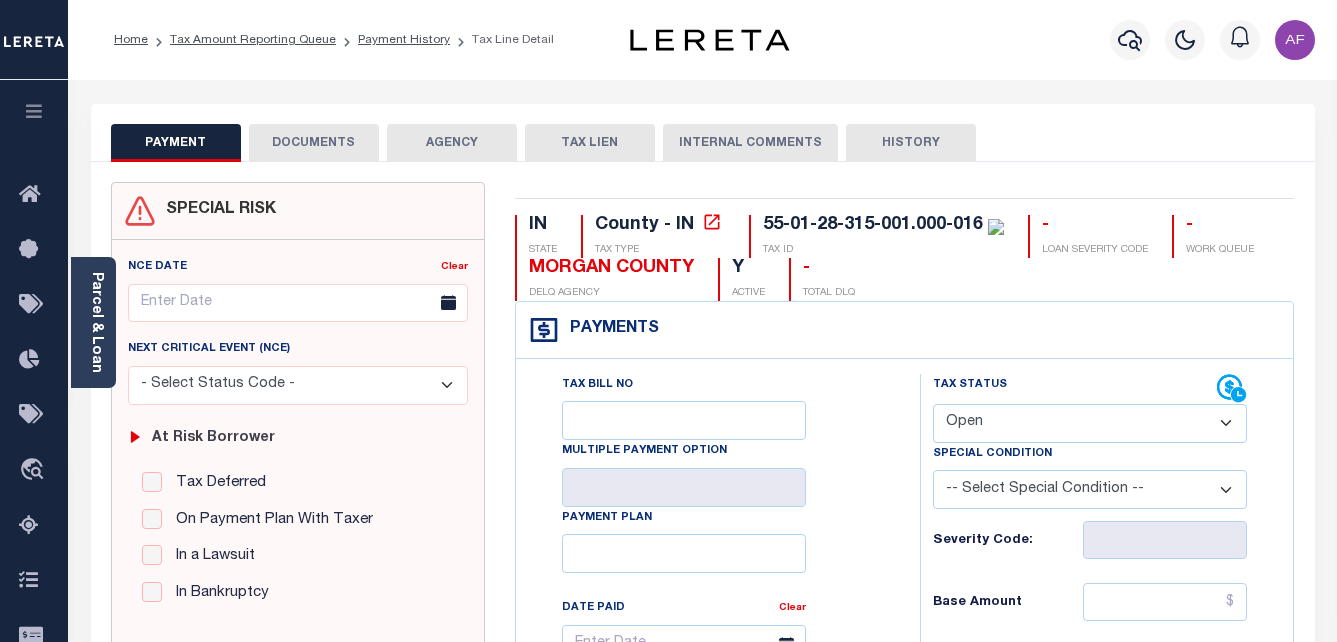 click on "- Select Status Code -
Open
Due/Unpaid
Paid
Incomplete
No Tax Due
Internal Refund Processed
New" at bounding box center (1090, 423) 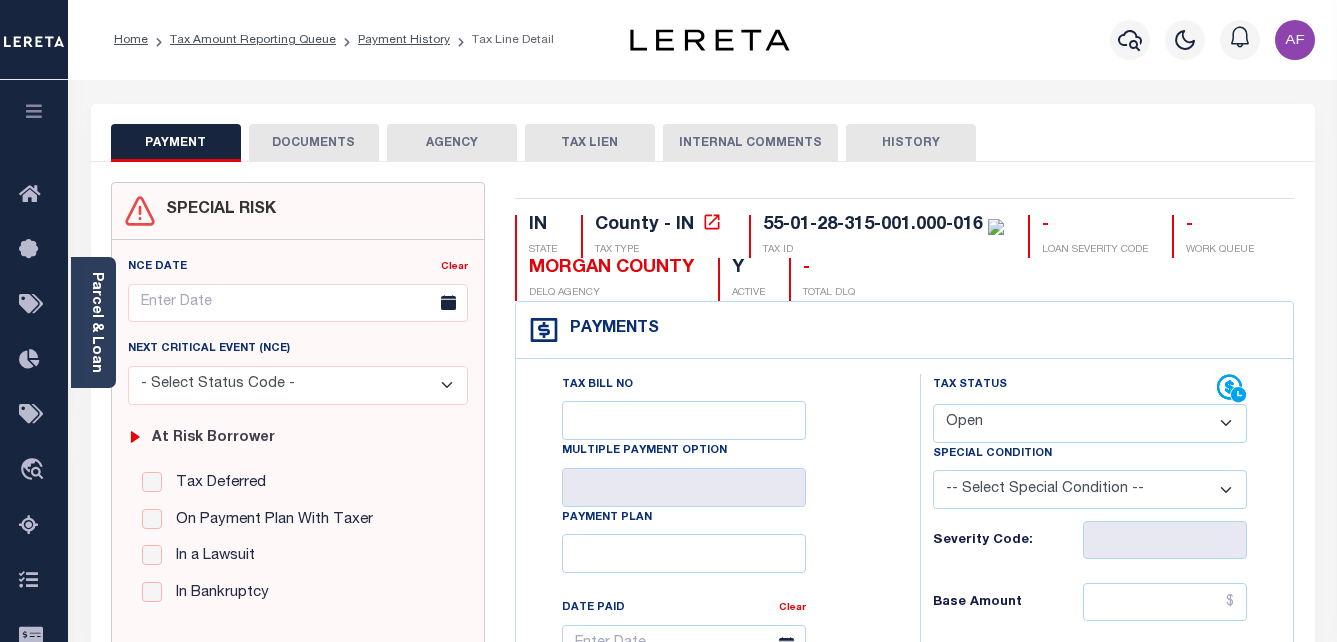 select on "PYD" 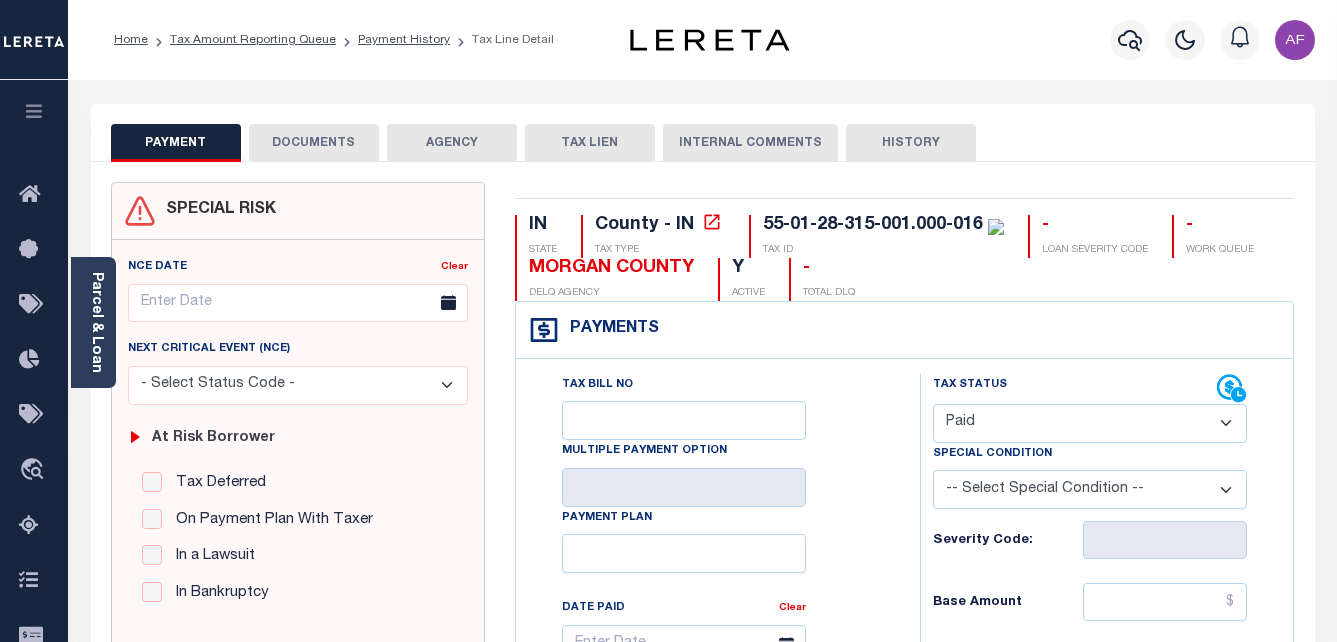 click on "- Select Status Code -
Open
Due/Unpaid
Paid
Incomplete
No Tax Due
Internal Refund Processed
New" at bounding box center (1090, 423) 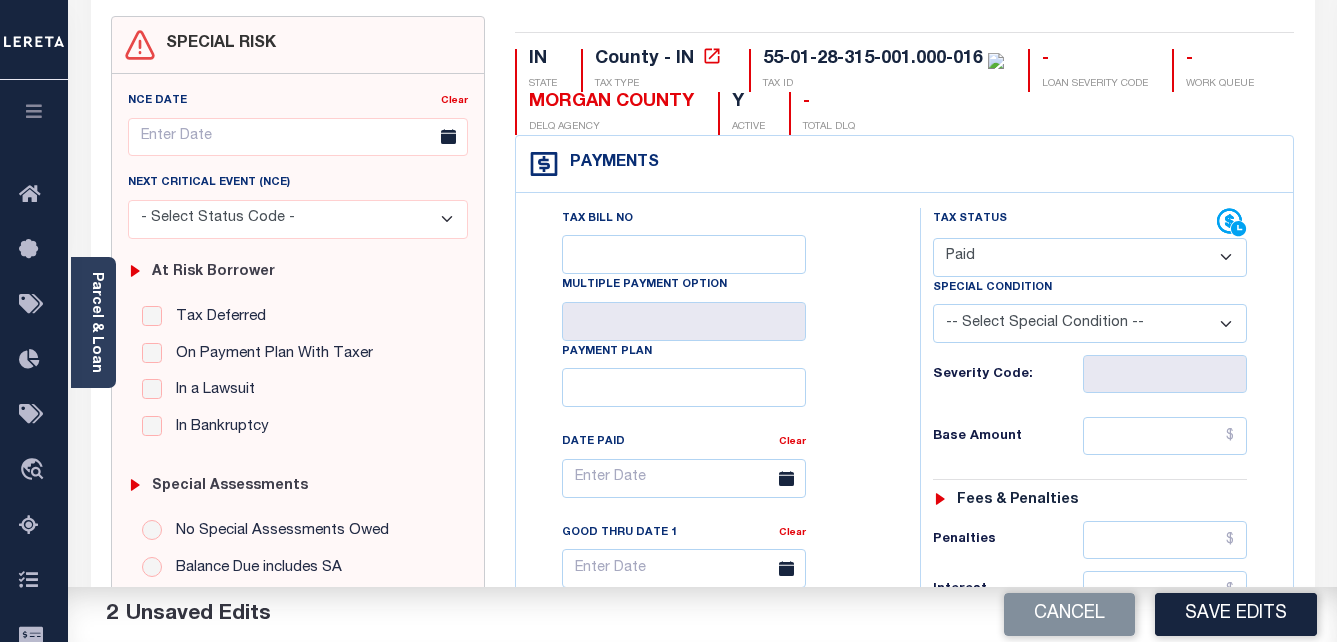 scroll, scrollTop: 400, scrollLeft: 0, axis: vertical 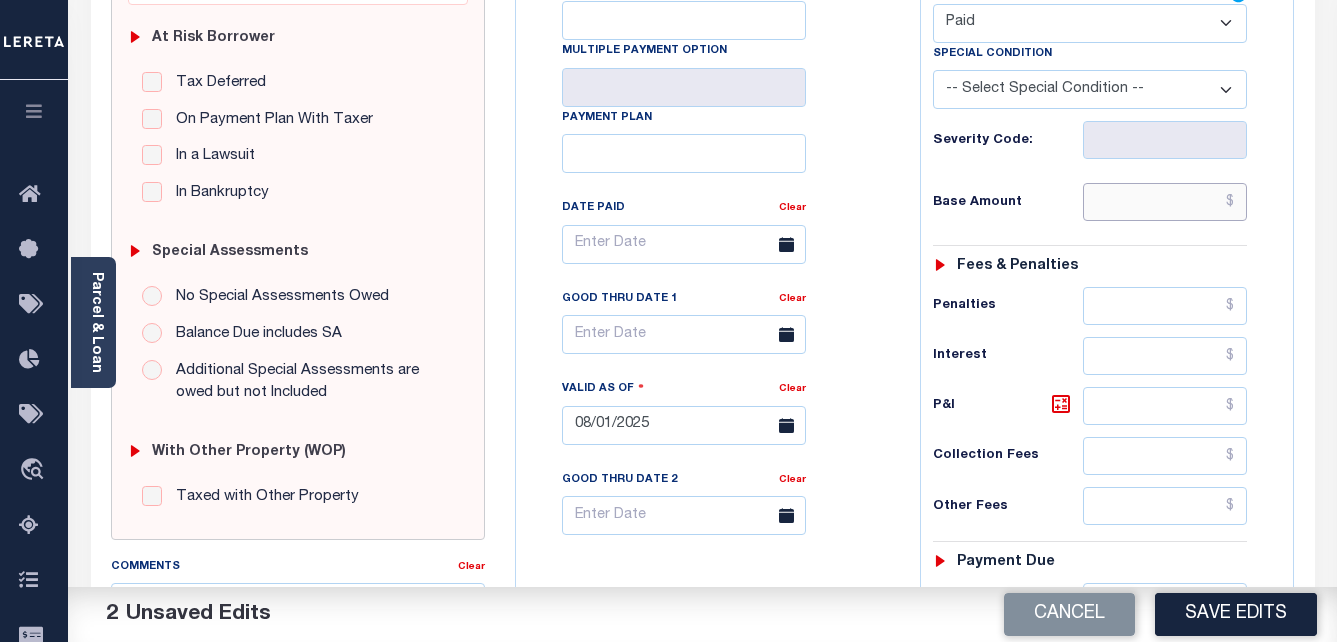 click at bounding box center [1165, 202] 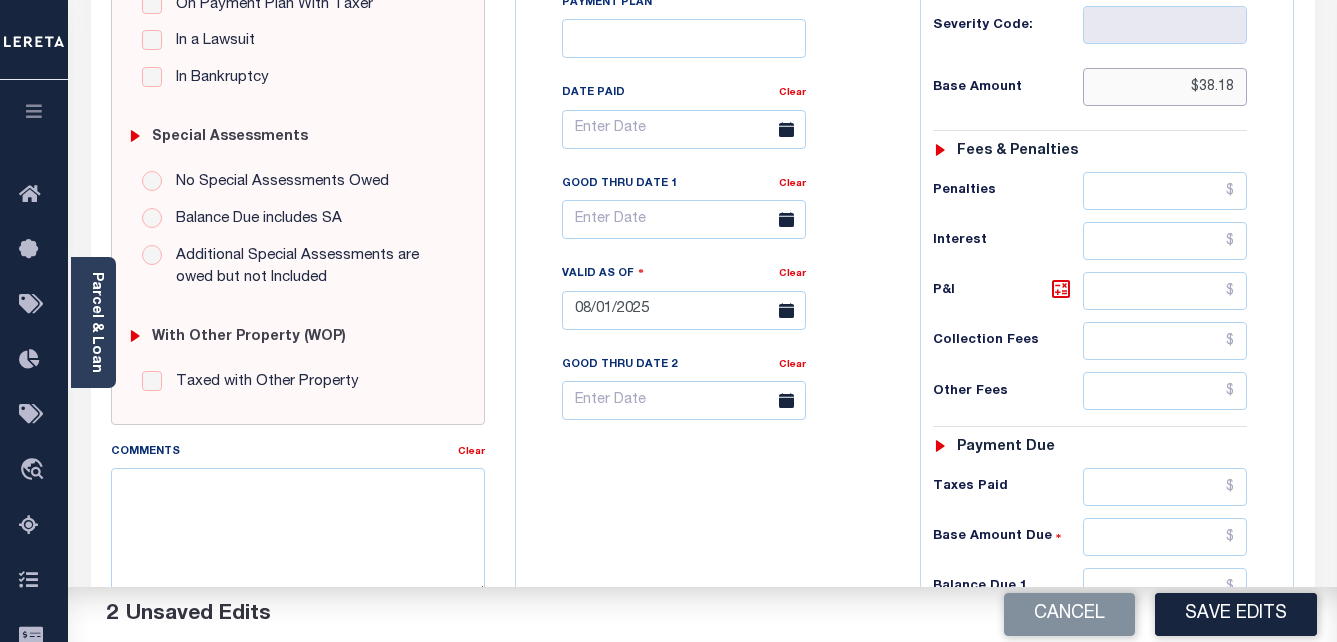 scroll, scrollTop: 800, scrollLeft: 0, axis: vertical 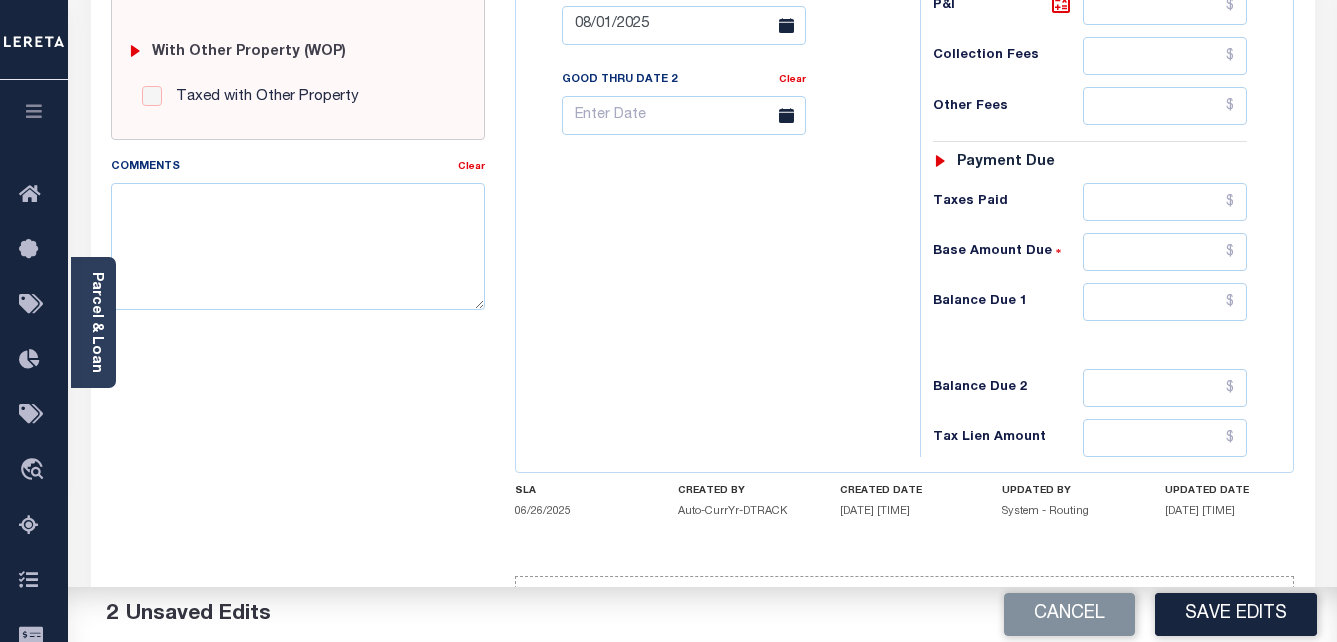 paste on "38.18" 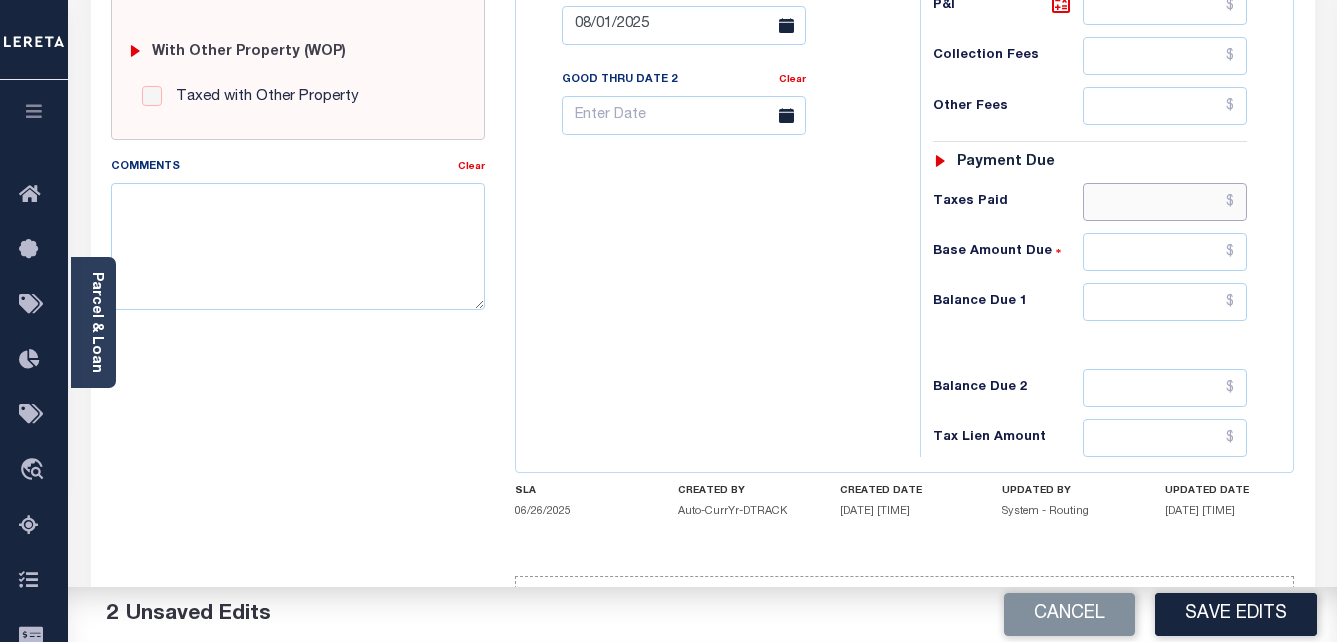 click at bounding box center (1165, 202) 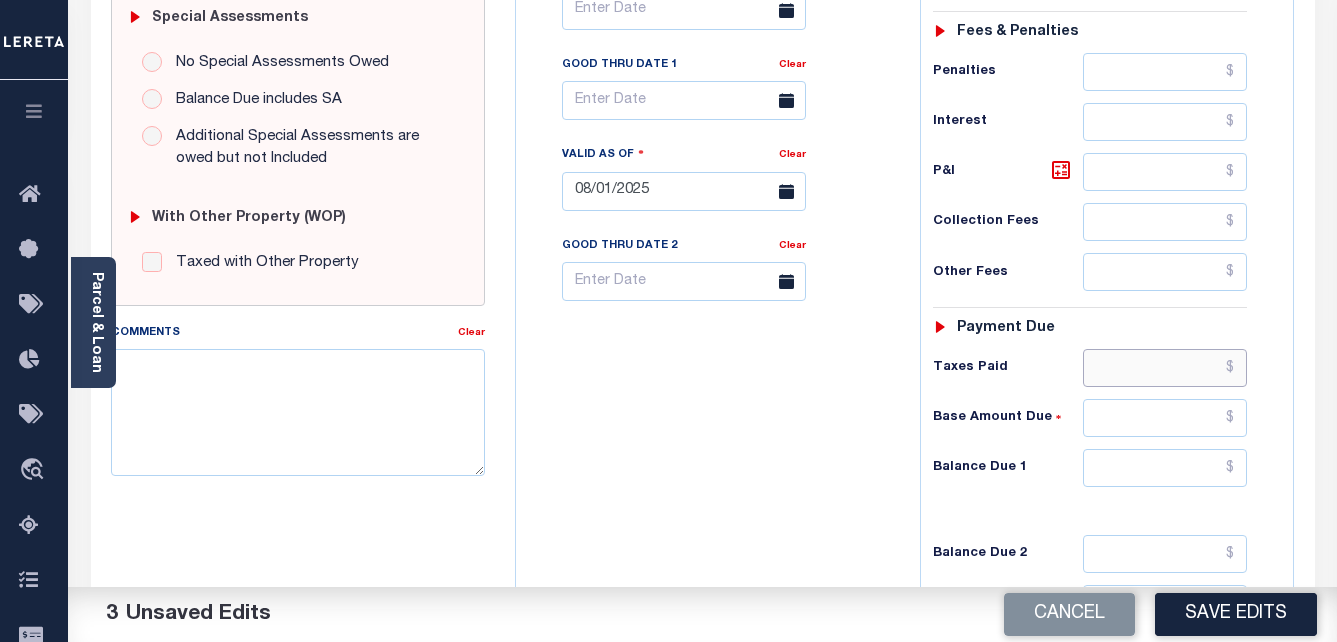 scroll, scrollTop: 596, scrollLeft: 0, axis: vertical 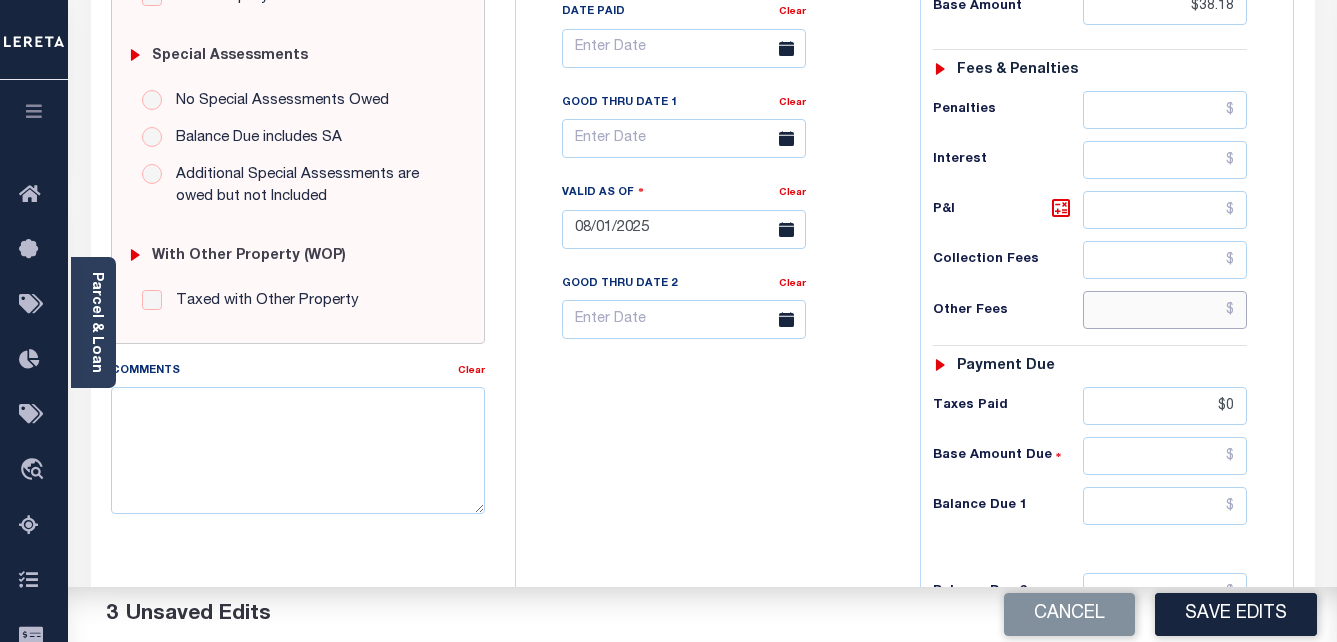click at bounding box center [1165, 310] 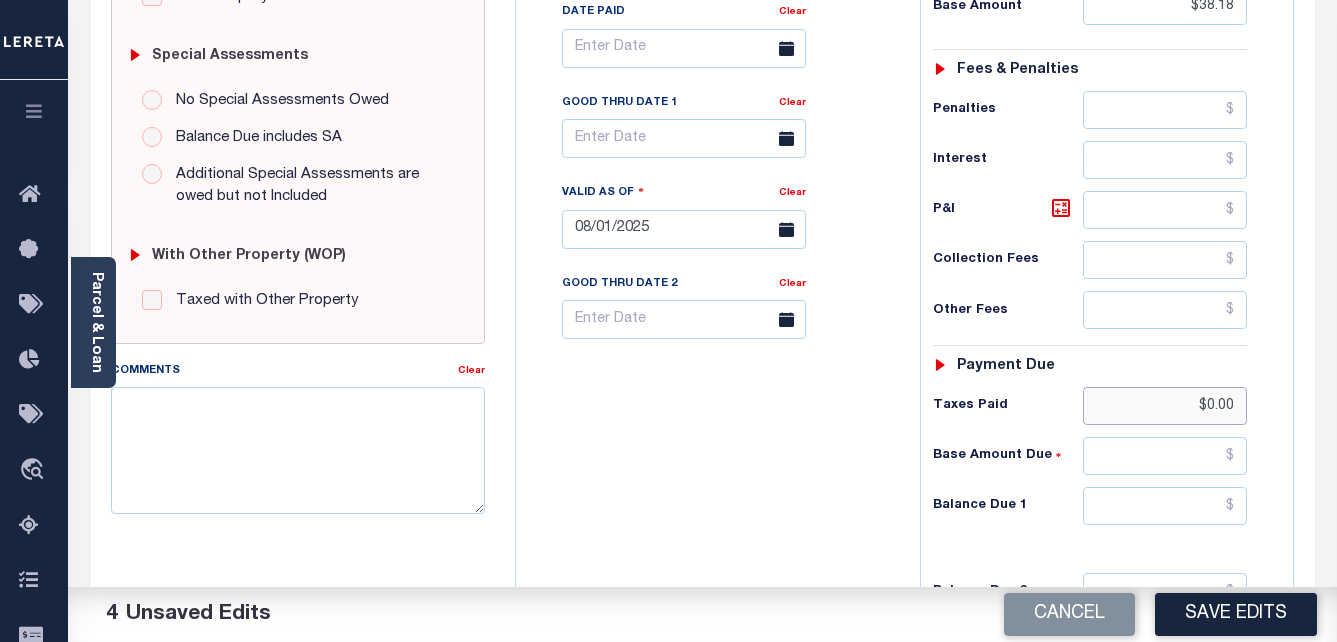 click on "$0.00" at bounding box center (1165, 406) 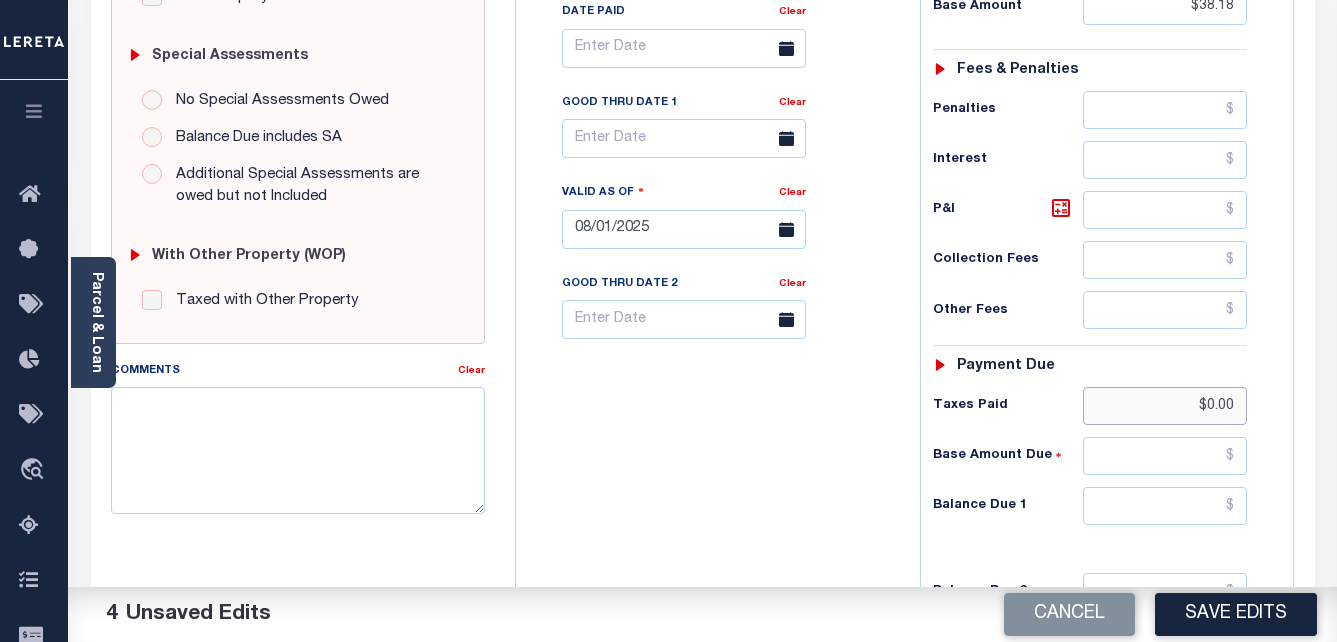 click on "$0.00" at bounding box center [1165, 406] 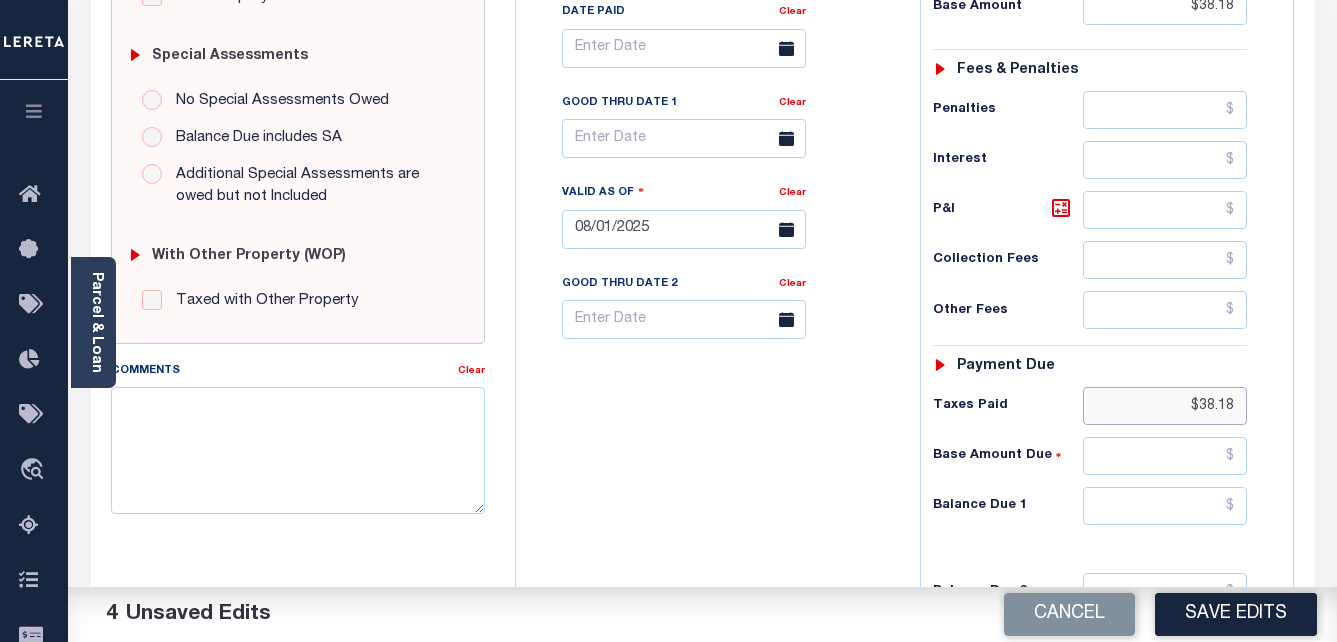 type on "$38.18" 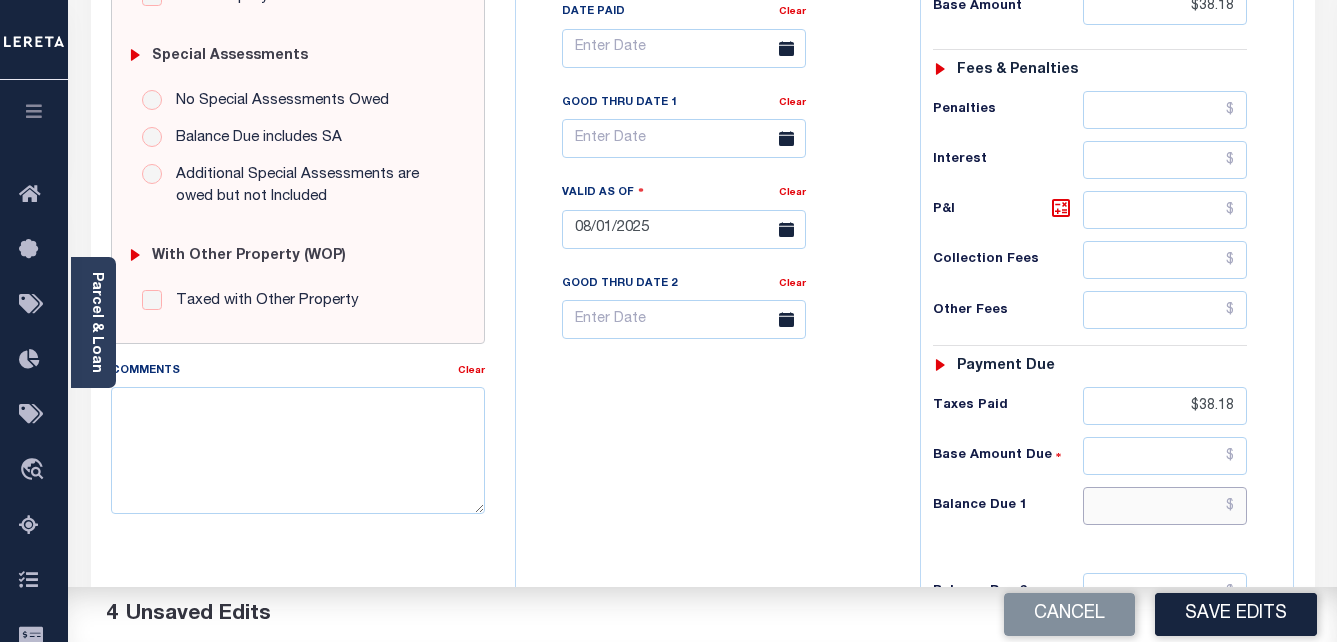 click at bounding box center (1165, 506) 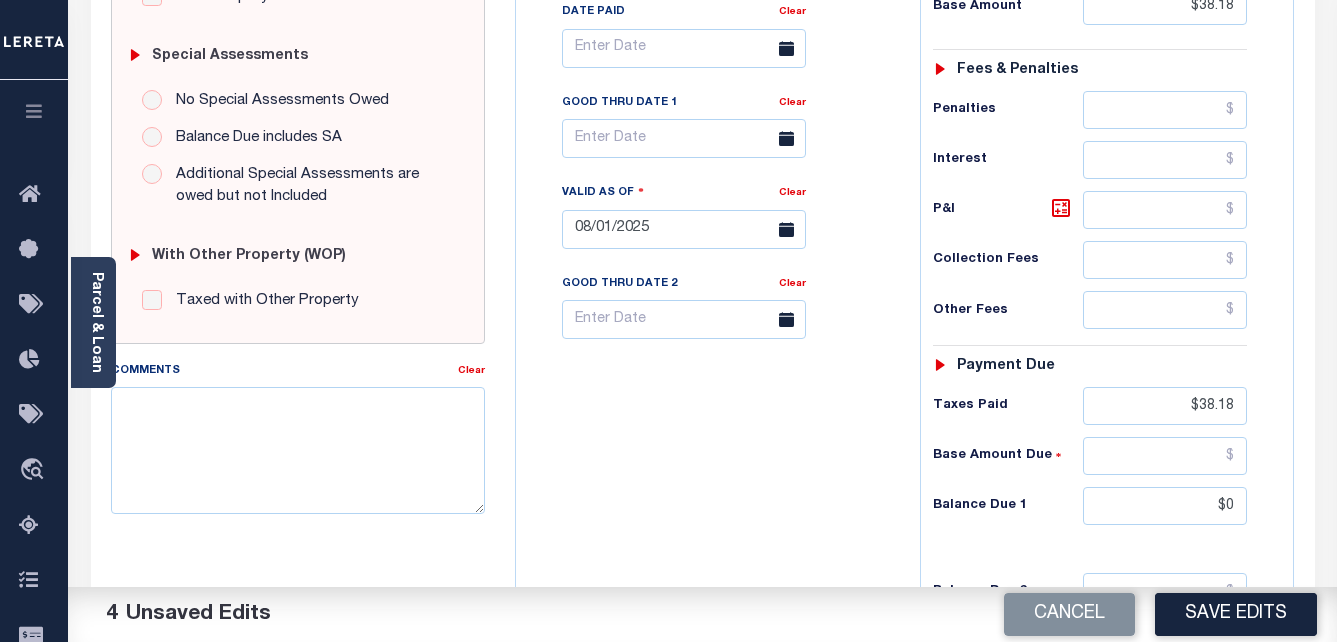 type on "$0.00" 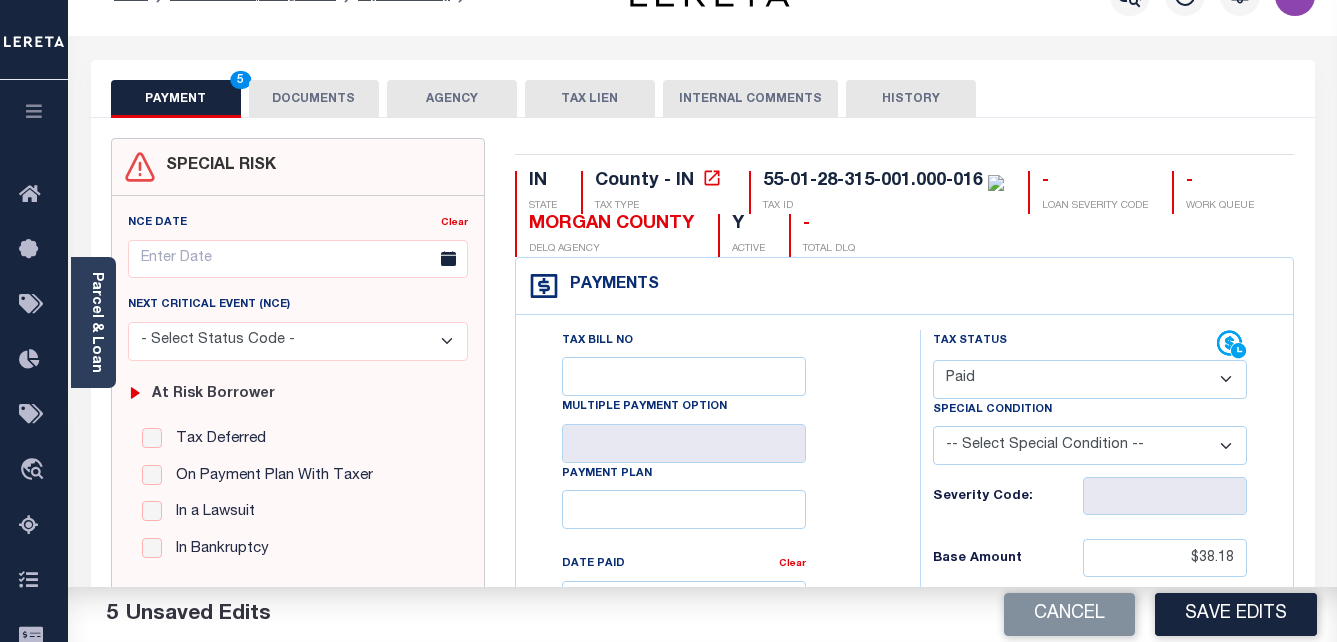 scroll, scrollTop: 0, scrollLeft: 0, axis: both 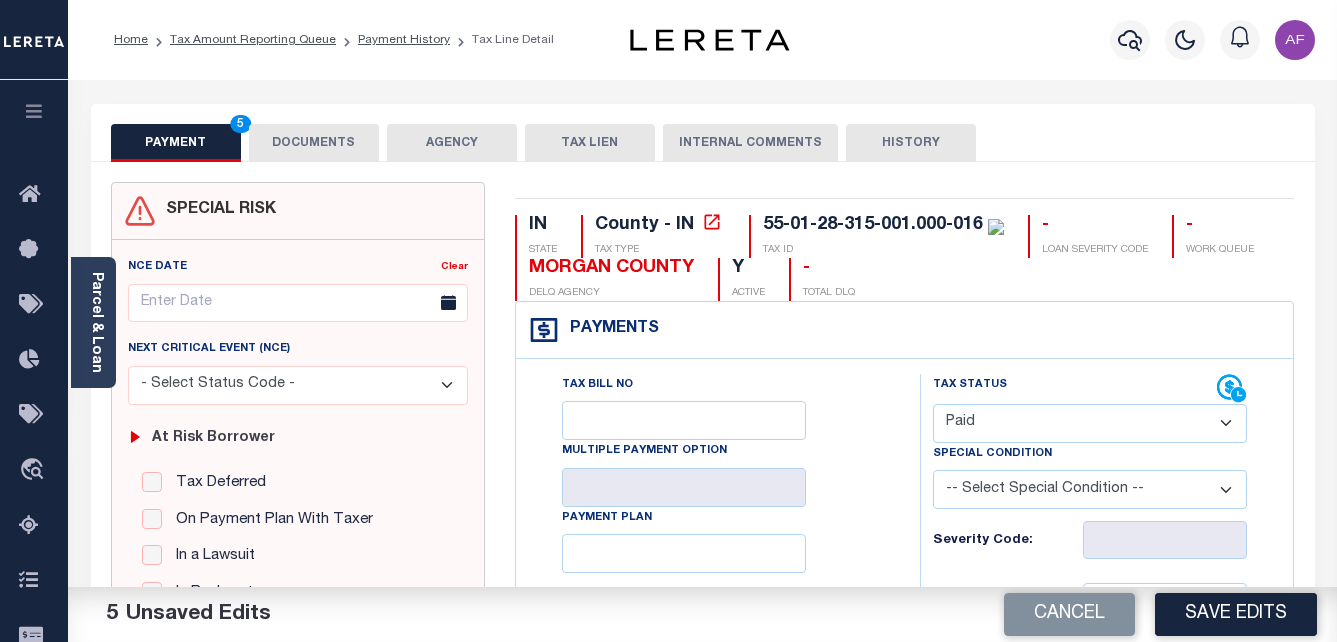 click on "DOCUMENTS" at bounding box center (314, 143) 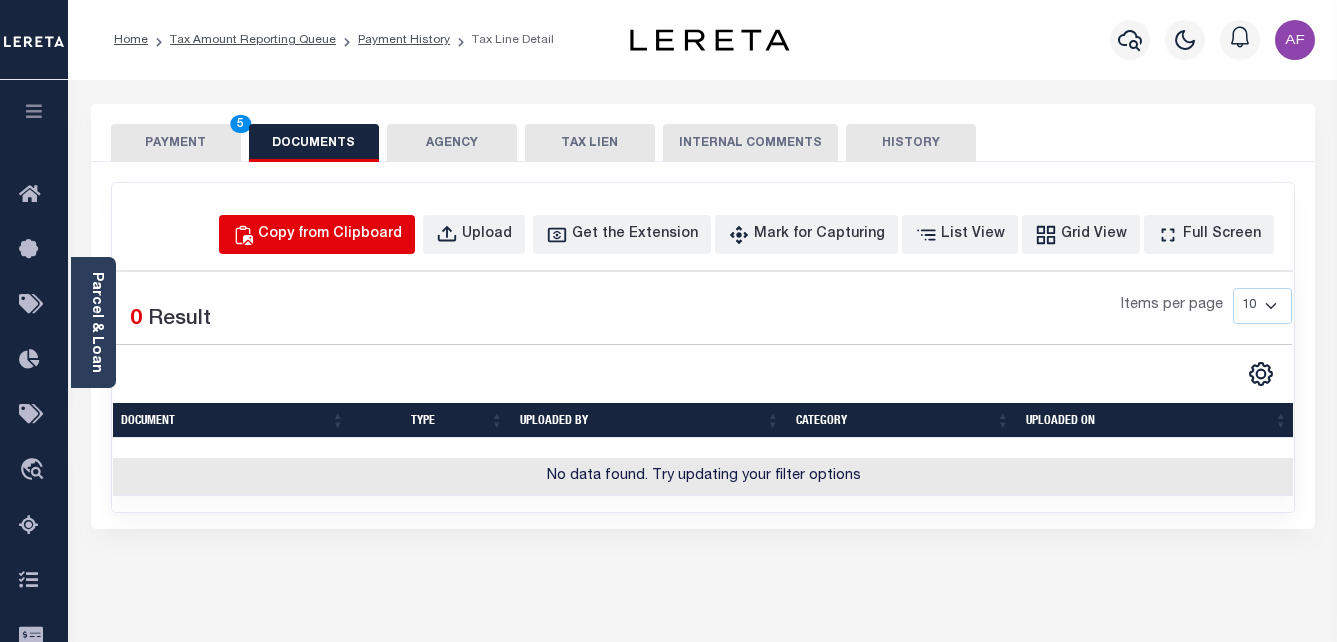click on "Copy from Clipboard" at bounding box center [317, 234] 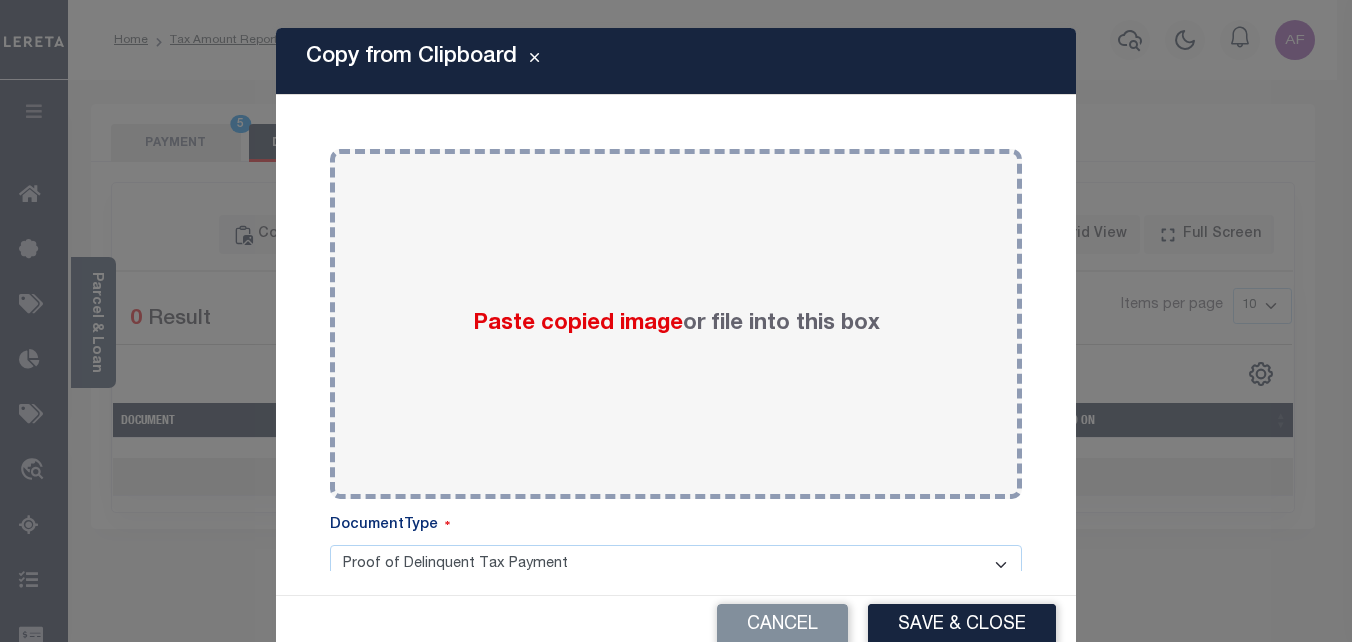 click on "Paste copied image  or file into this box" at bounding box center [676, 324] 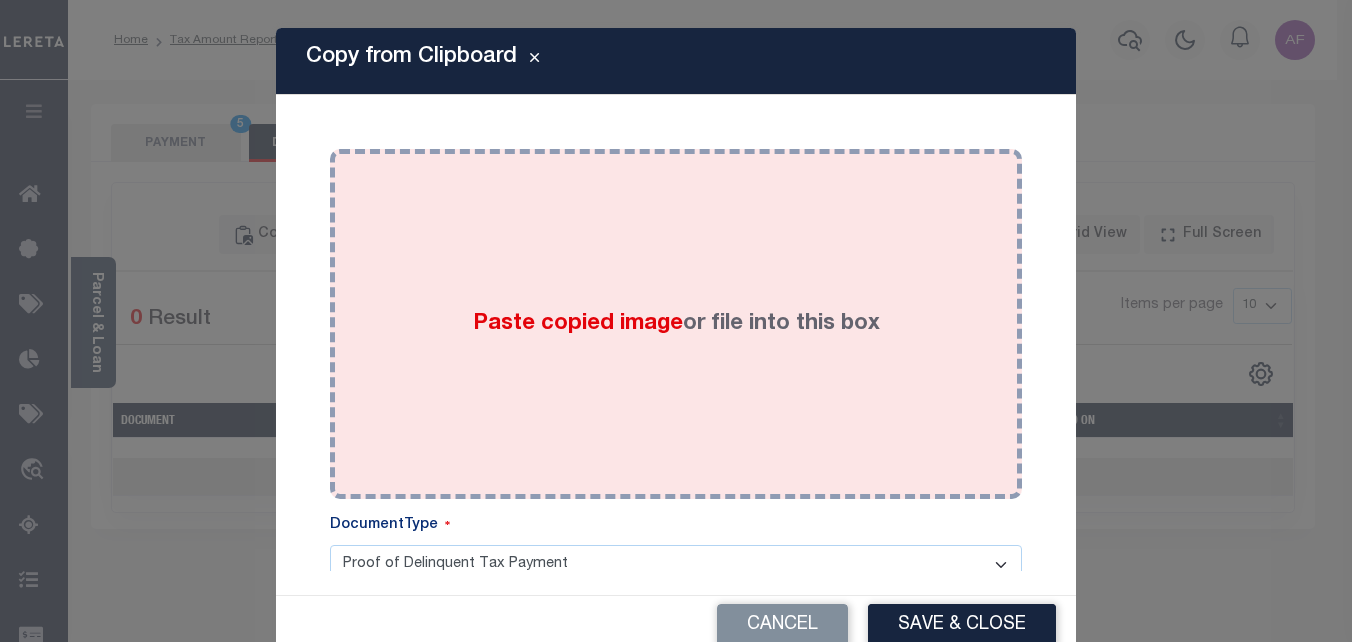 click on "Paste copied image  or file into this box" at bounding box center (676, 324) 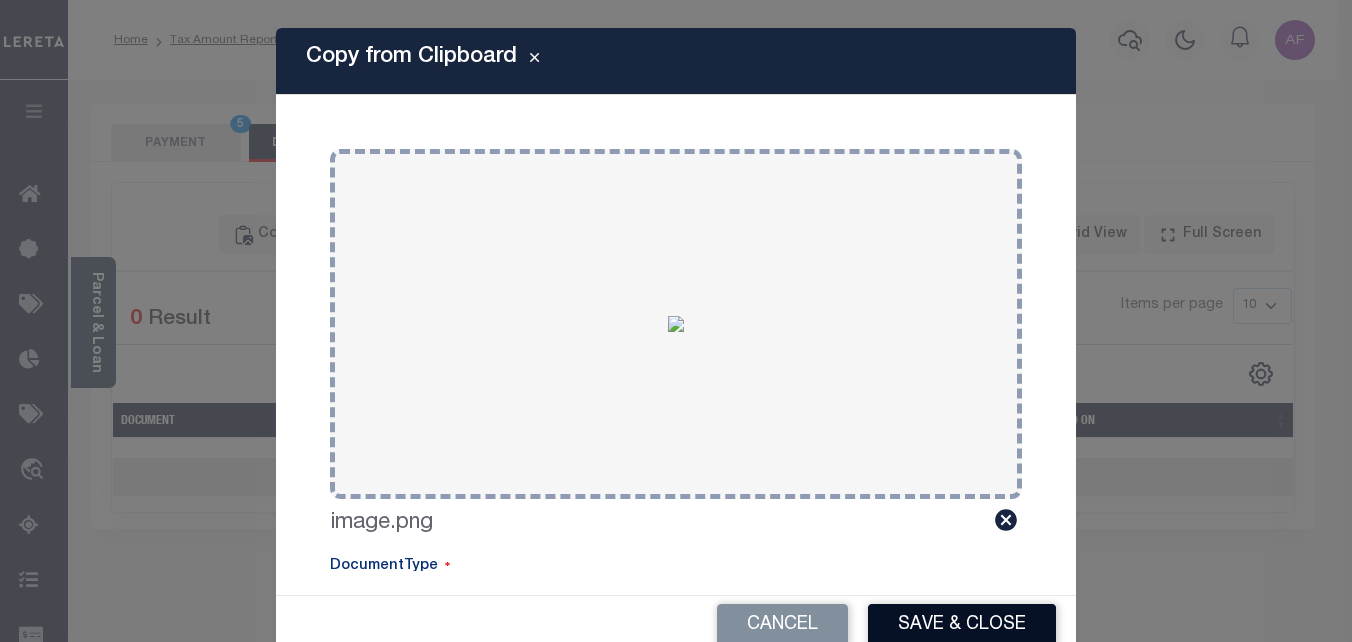 click on "Save & Close" at bounding box center (962, 625) 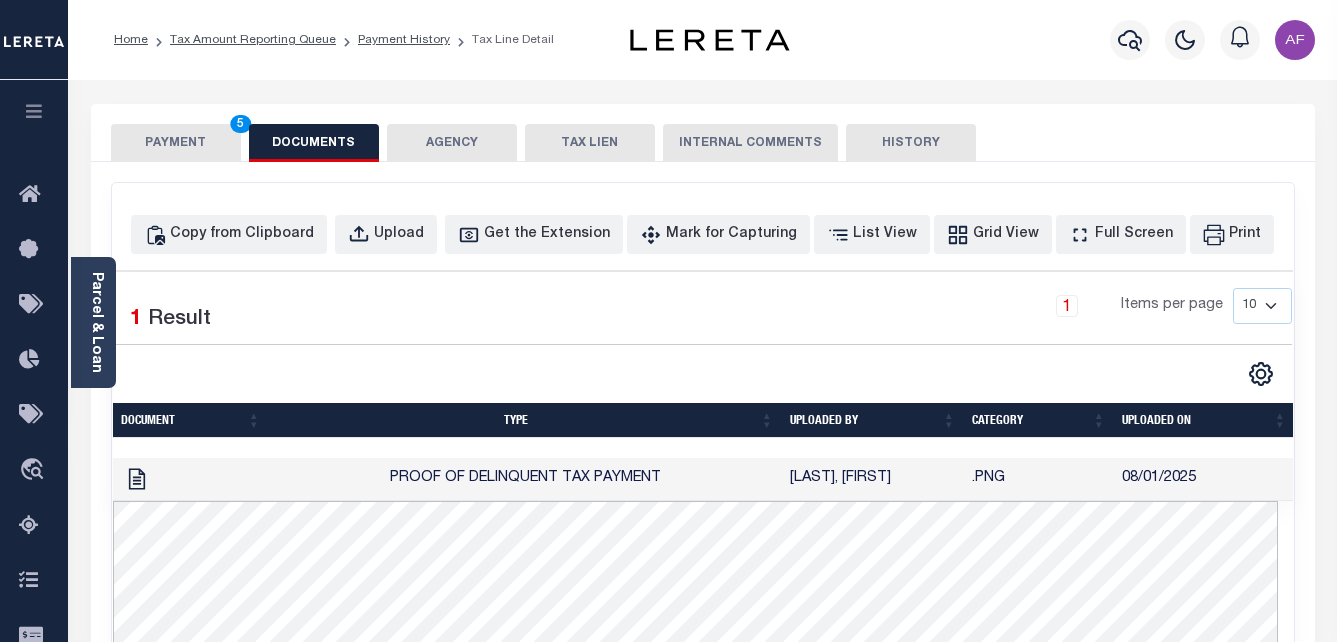 click on "PAYMENT
5" at bounding box center (176, 143) 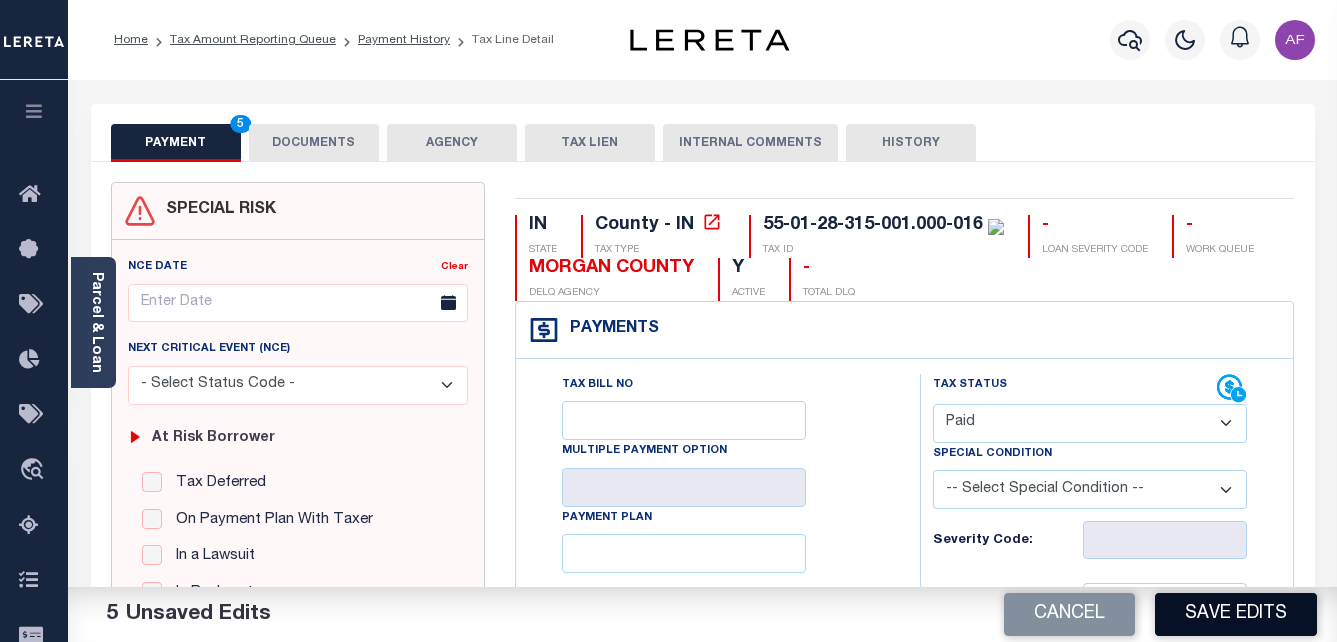 click on "Save Edits" at bounding box center (1236, 614) 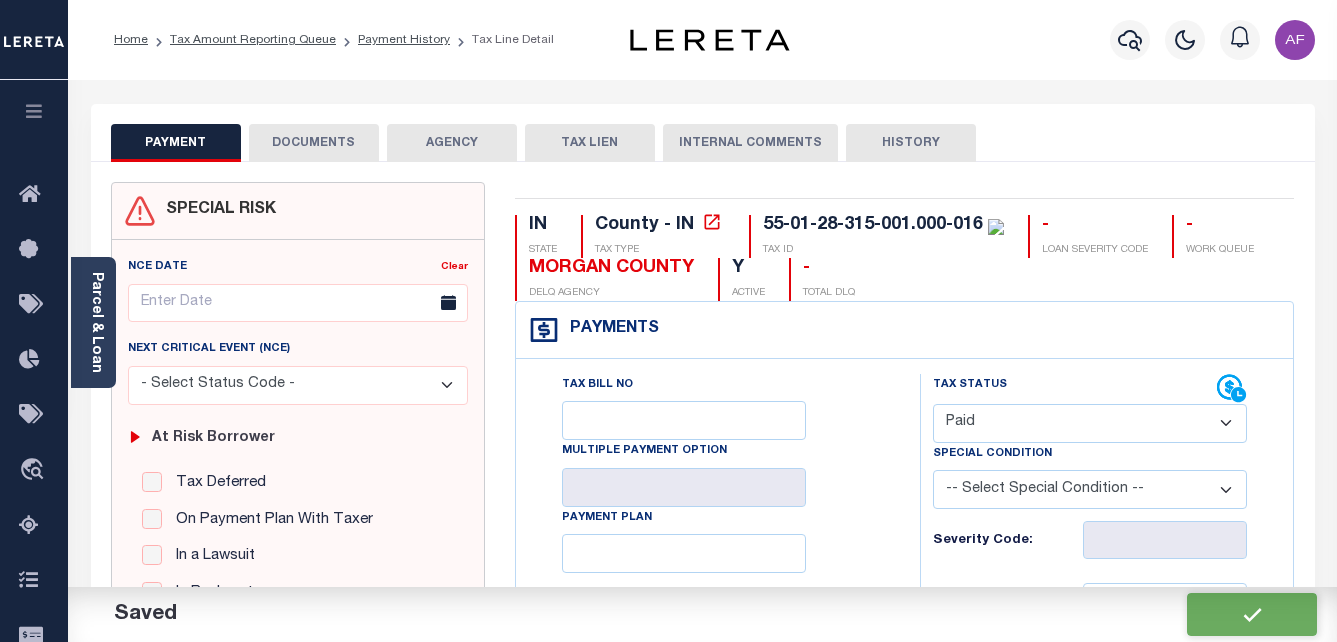 checkbox on "false" 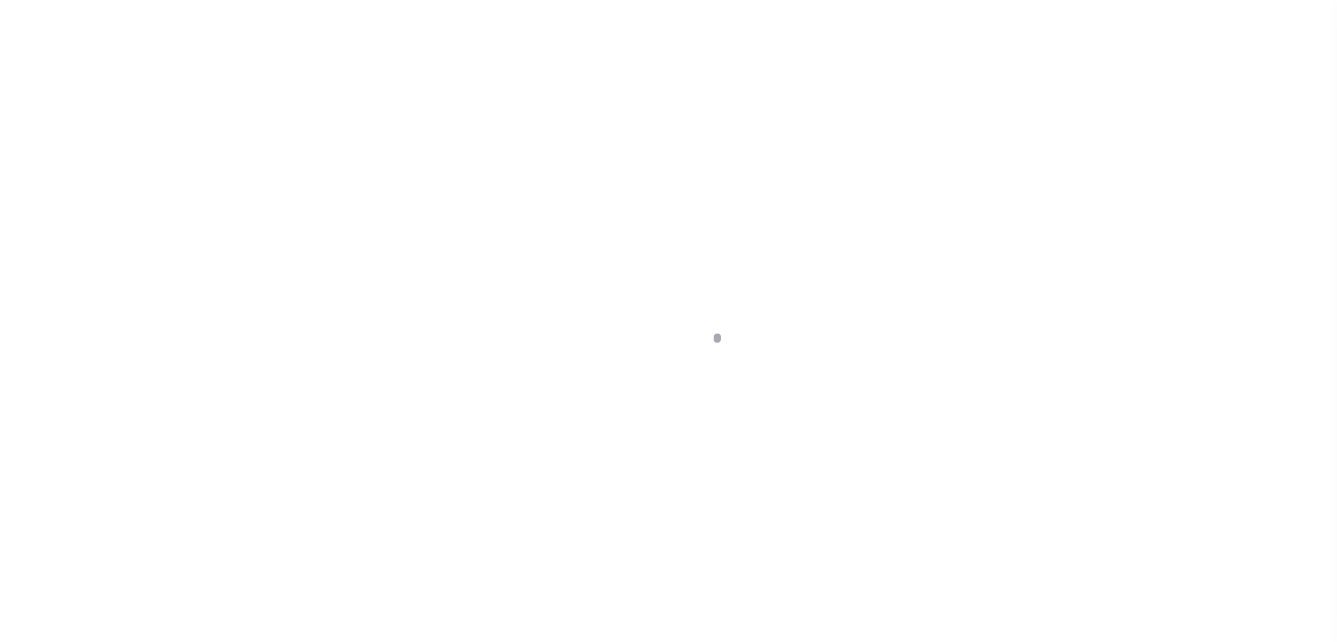 scroll, scrollTop: 0, scrollLeft: 0, axis: both 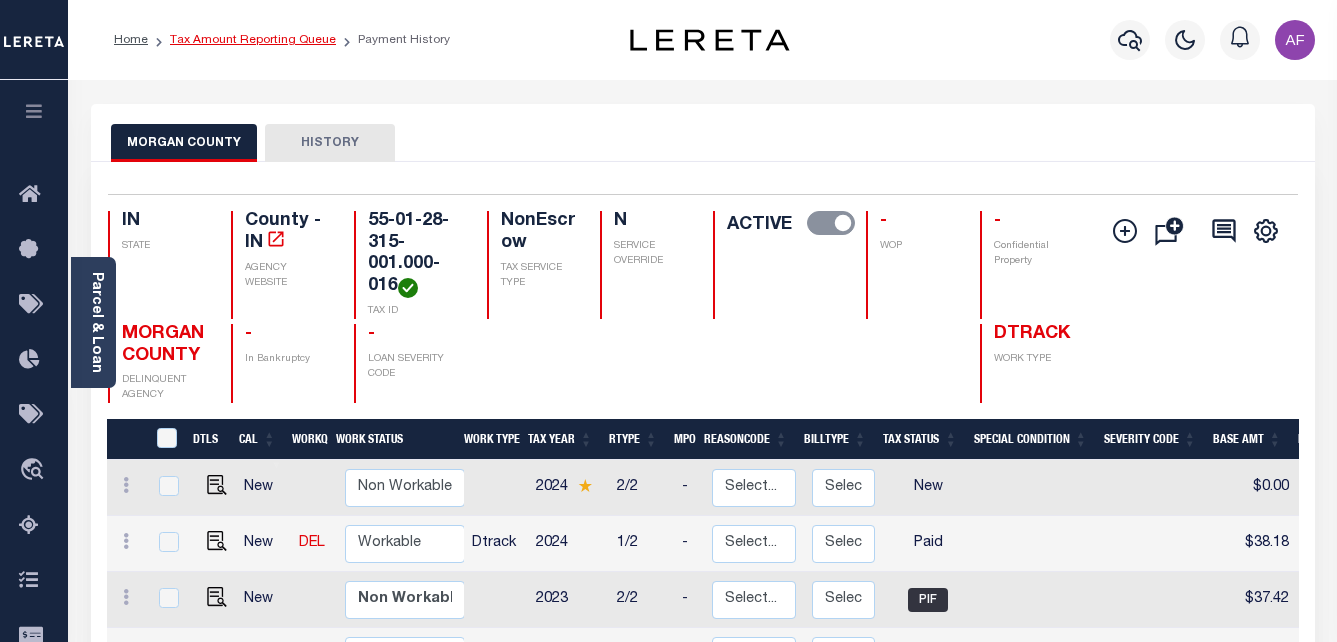 click on "Tax Amount Reporting Queue" at bounding box center [253, 40] 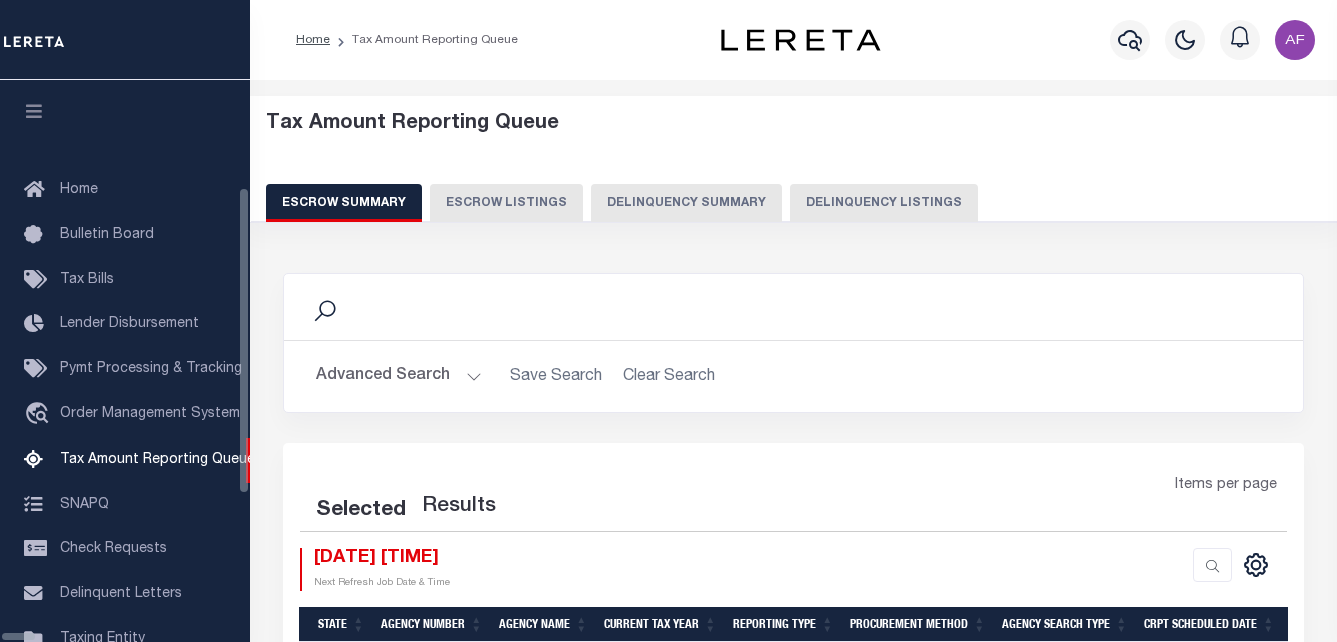 select on "100" 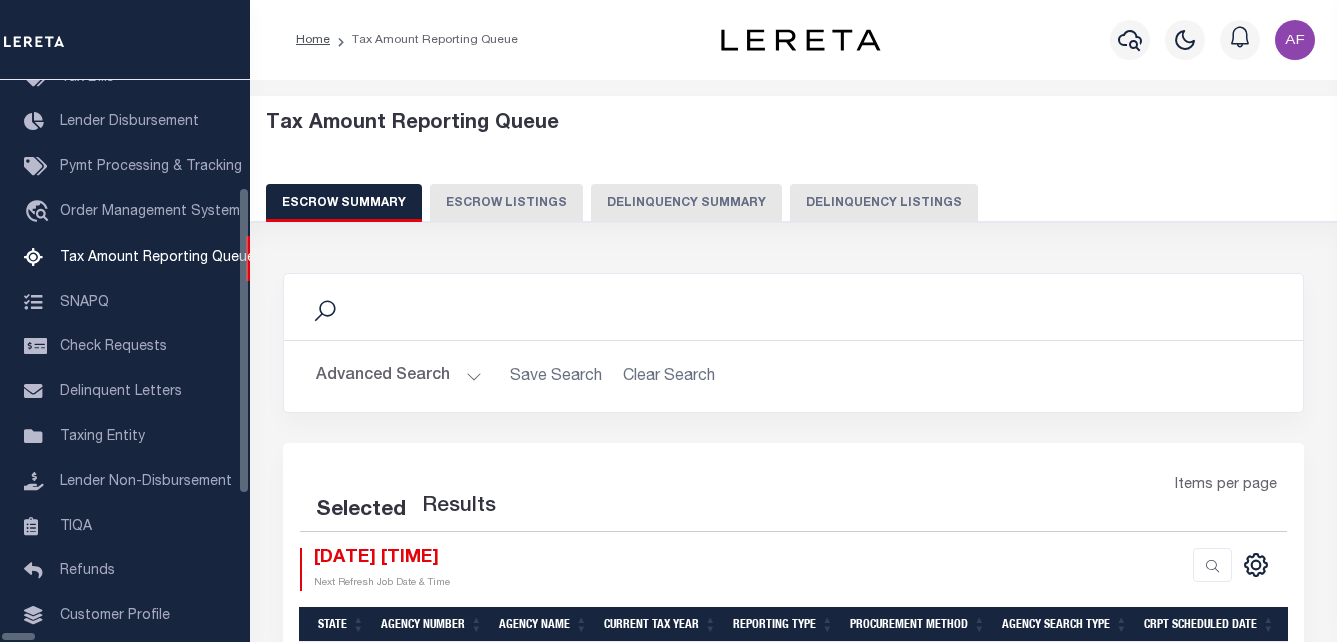 select on "100" 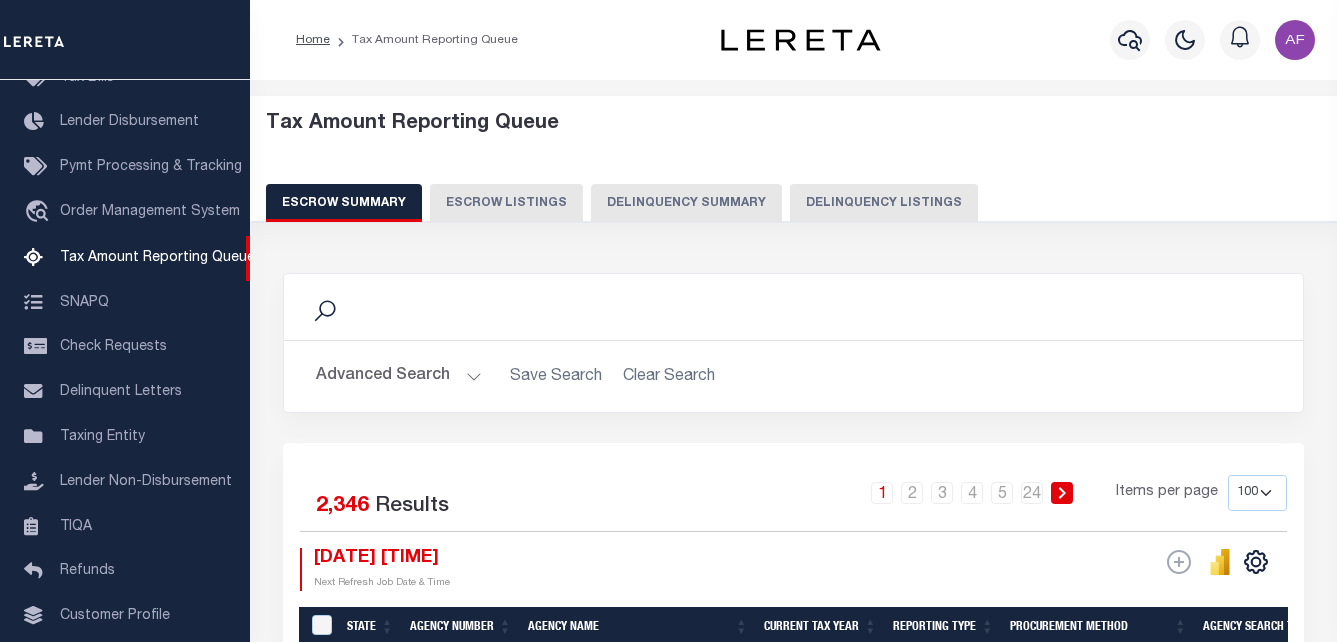click on "Delinquency Listings" at bounding box center [884, 203] 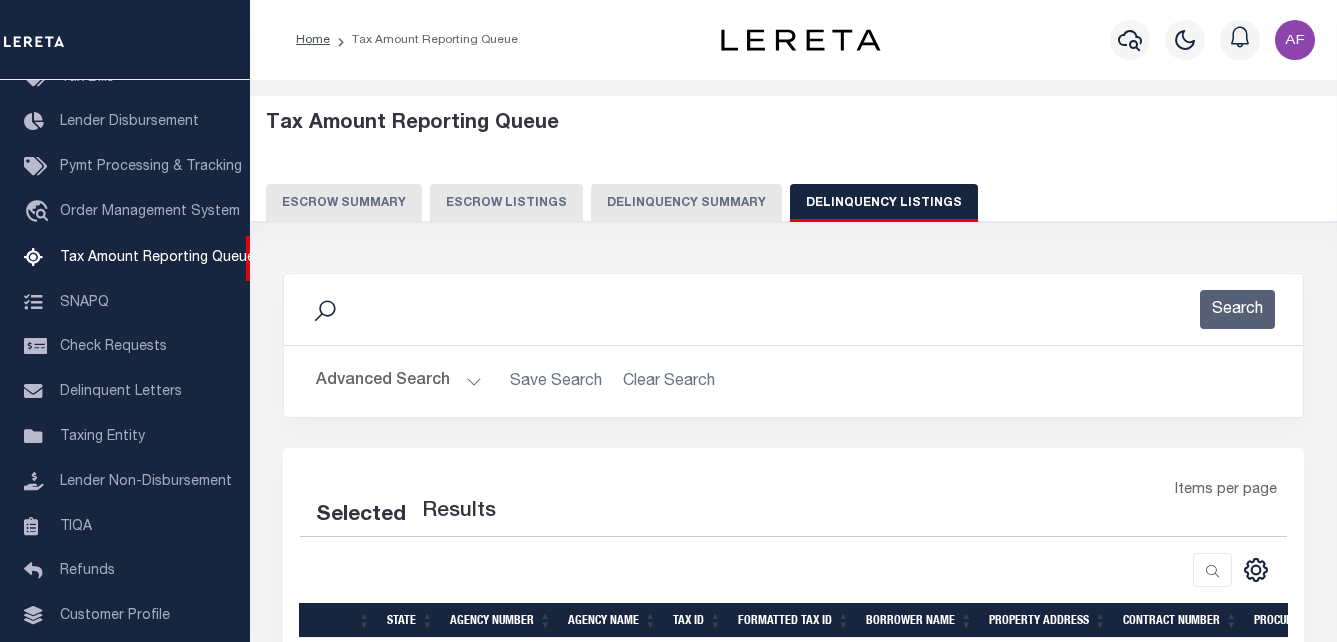 select on "100" 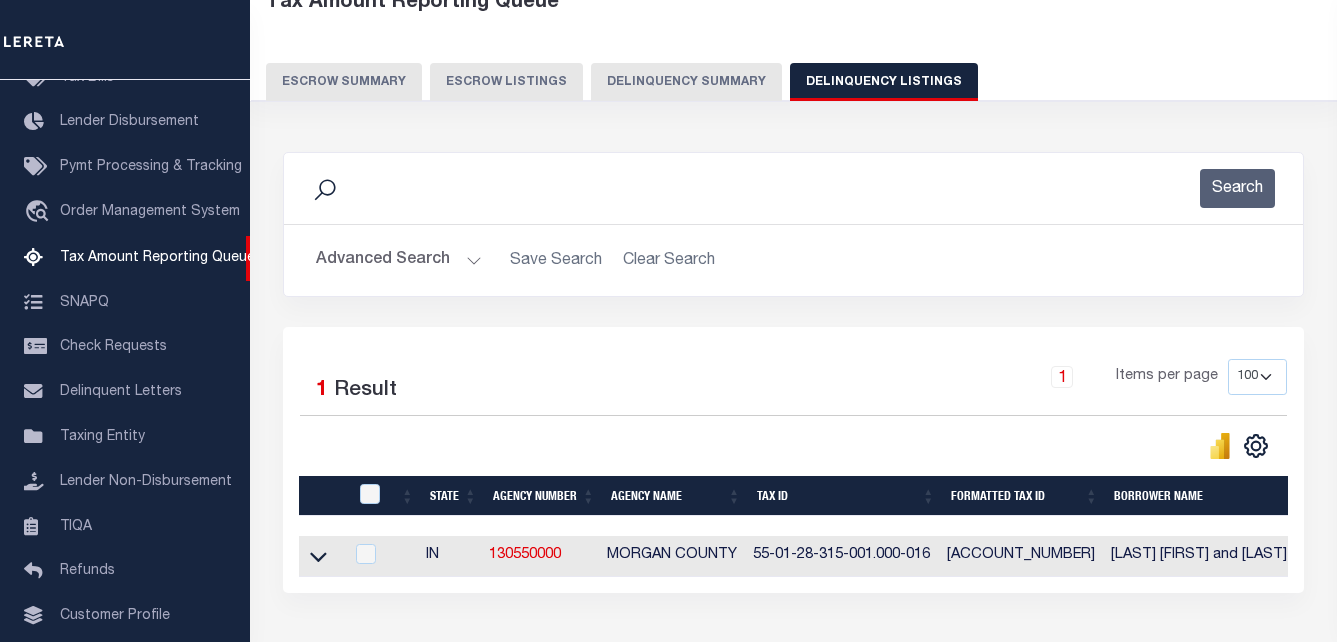 scroll, scrollTop: 269, scrollLeft: 0, axis: vertical 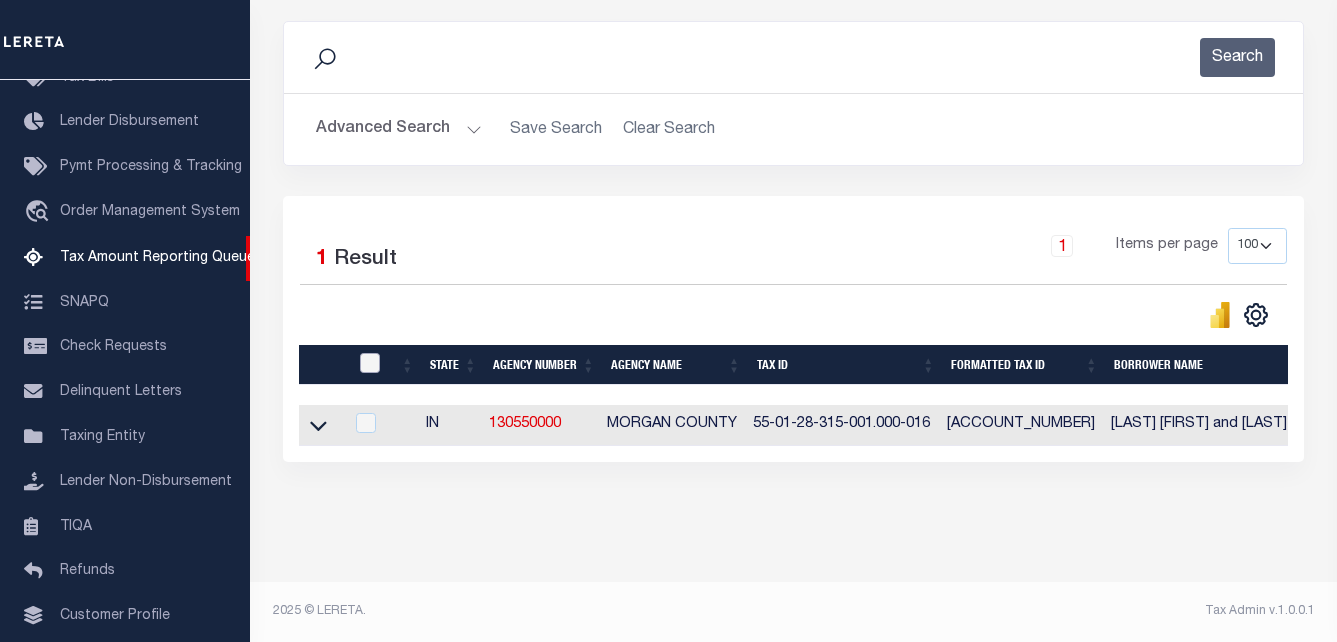click at bounding box center (370, 363) 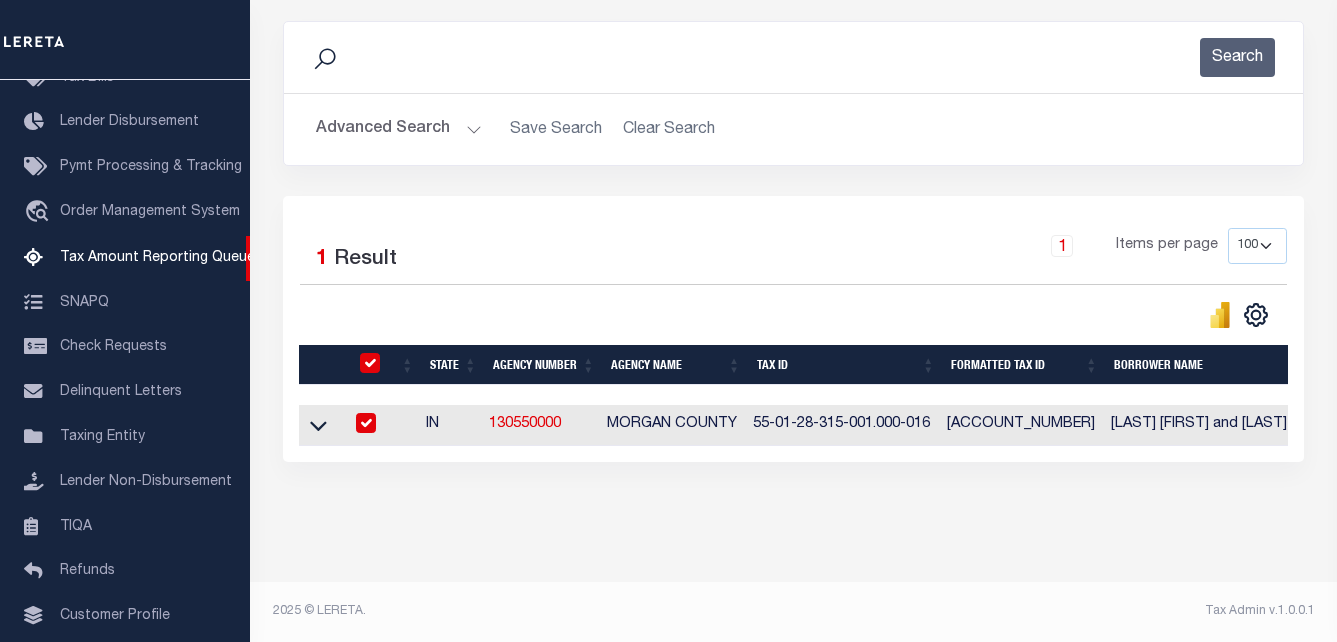 checkbox on "true" 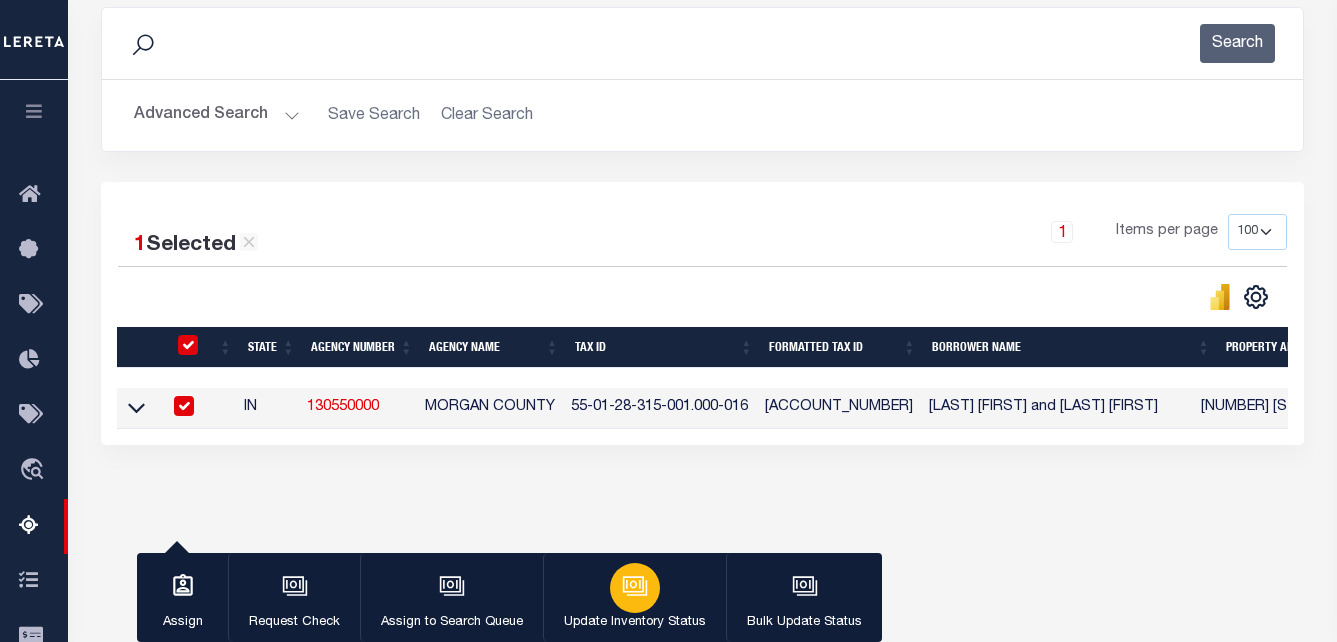 click on "Update Inventory Status" at bounding box center [634, 598] 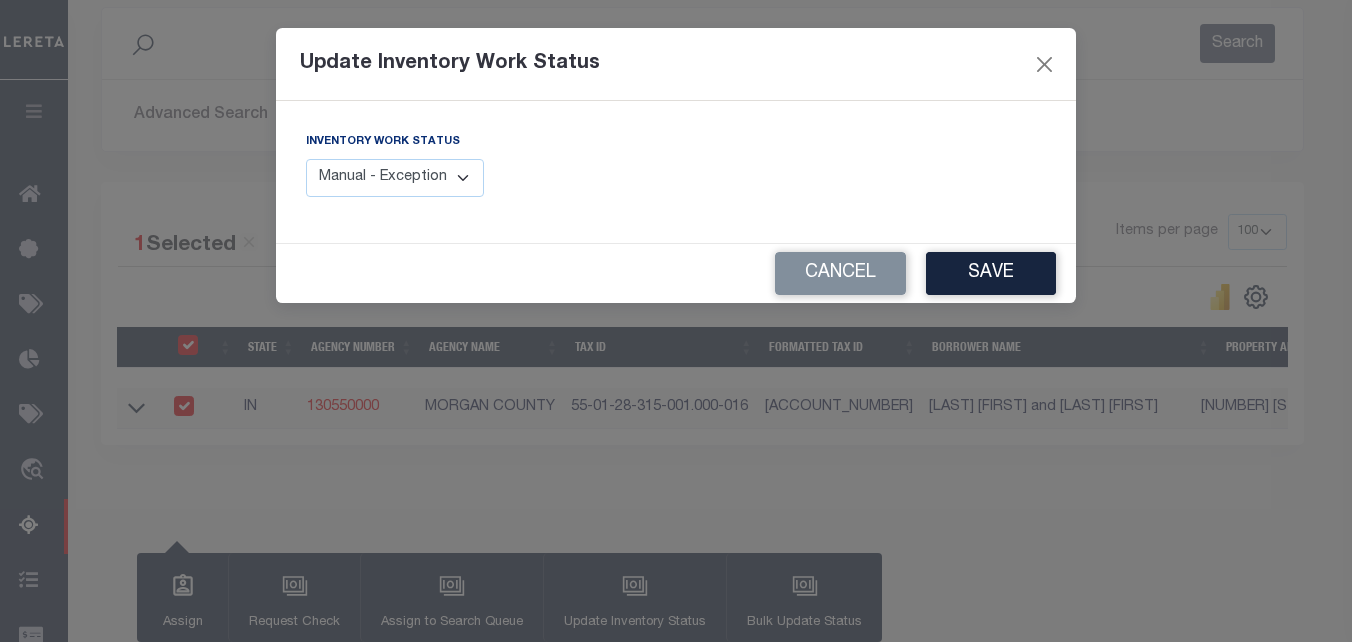 click on "Manual - Exception
Pended - Awaiting Search
Late Add Exception
Completed" at bounding box center (395, 178) 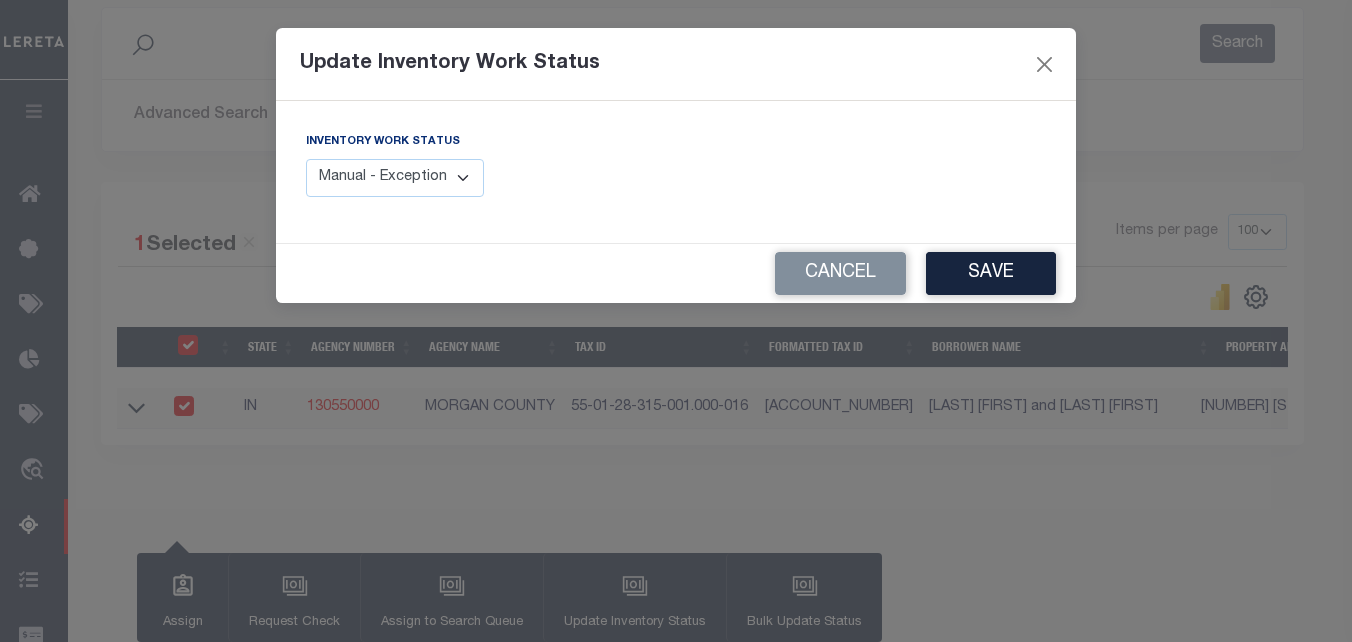 select on "4" 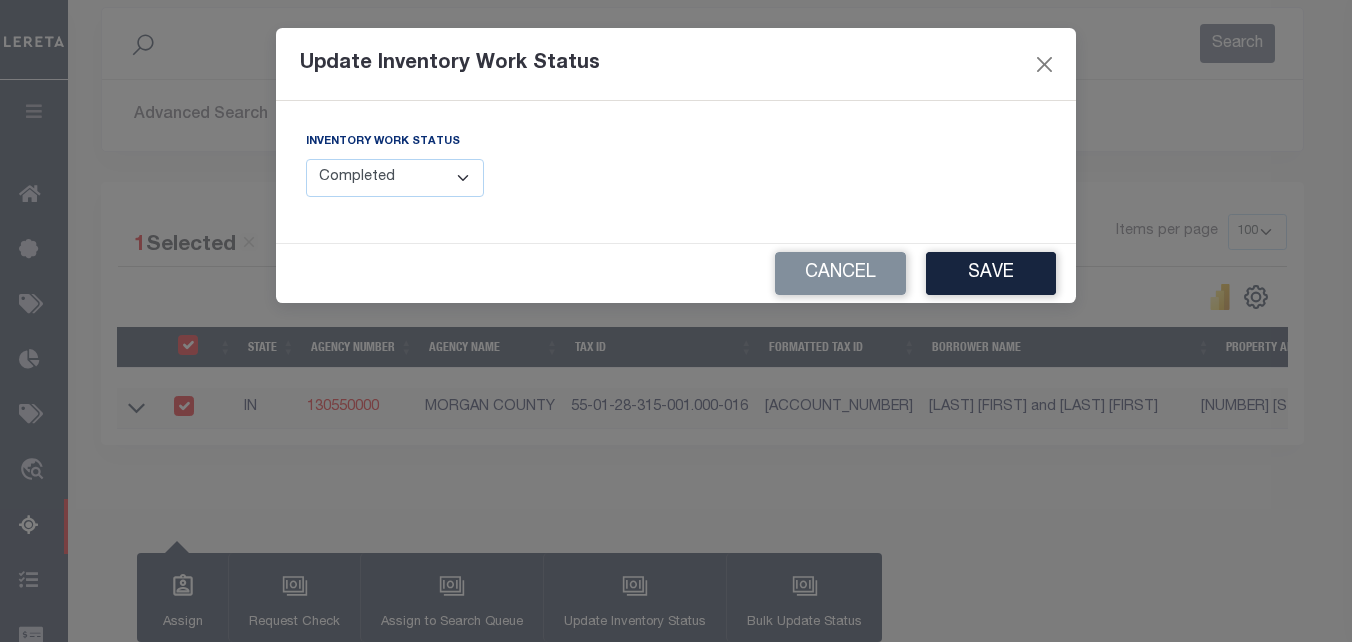 click on "Manual - Exception
Pended - Awaiting Search
Late Add Exception
Completed" at bounding box center (395, 178) 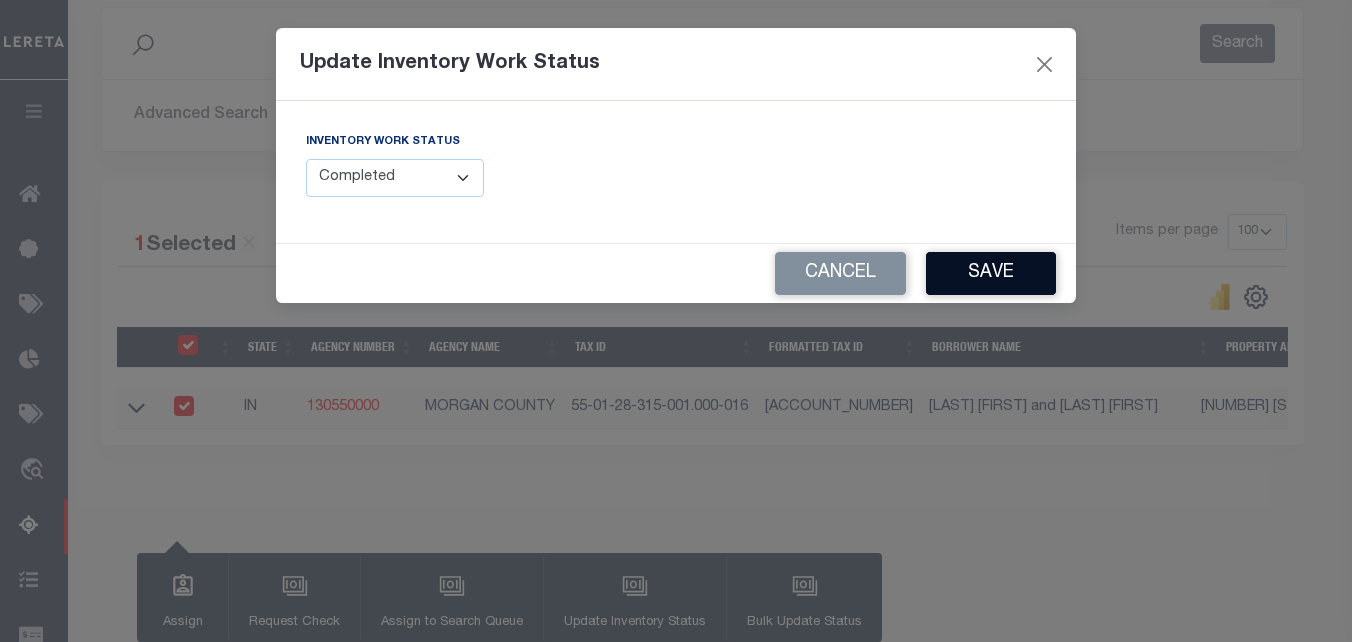 click on "Save" at bounding box center [991, 273] 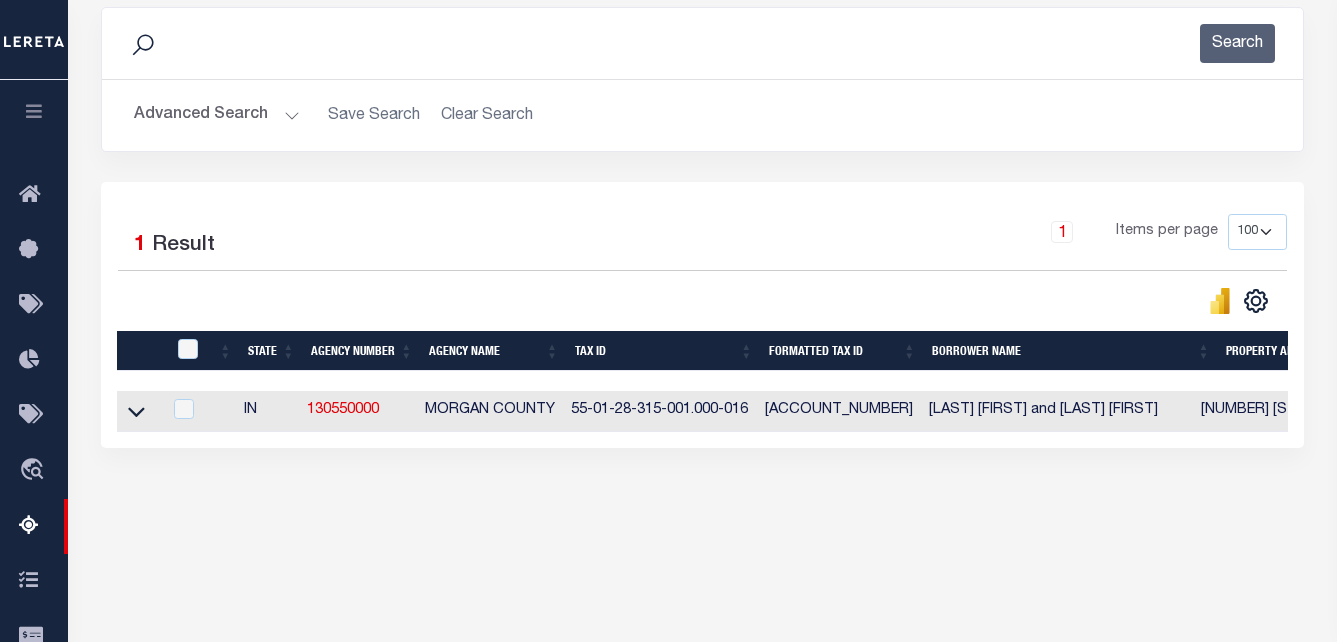 scroll, scrollTop: 66, scrollLeft: 0, axis: vertical 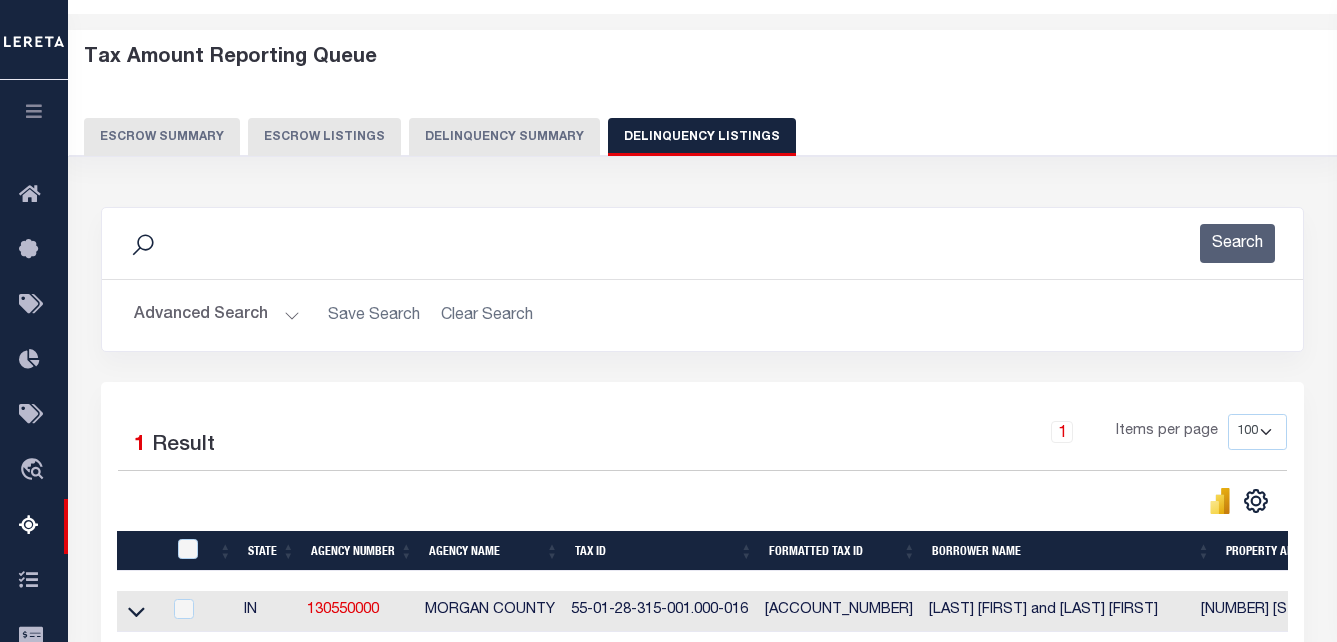 click on "Advanced Search" at bounding box center [217, 315] 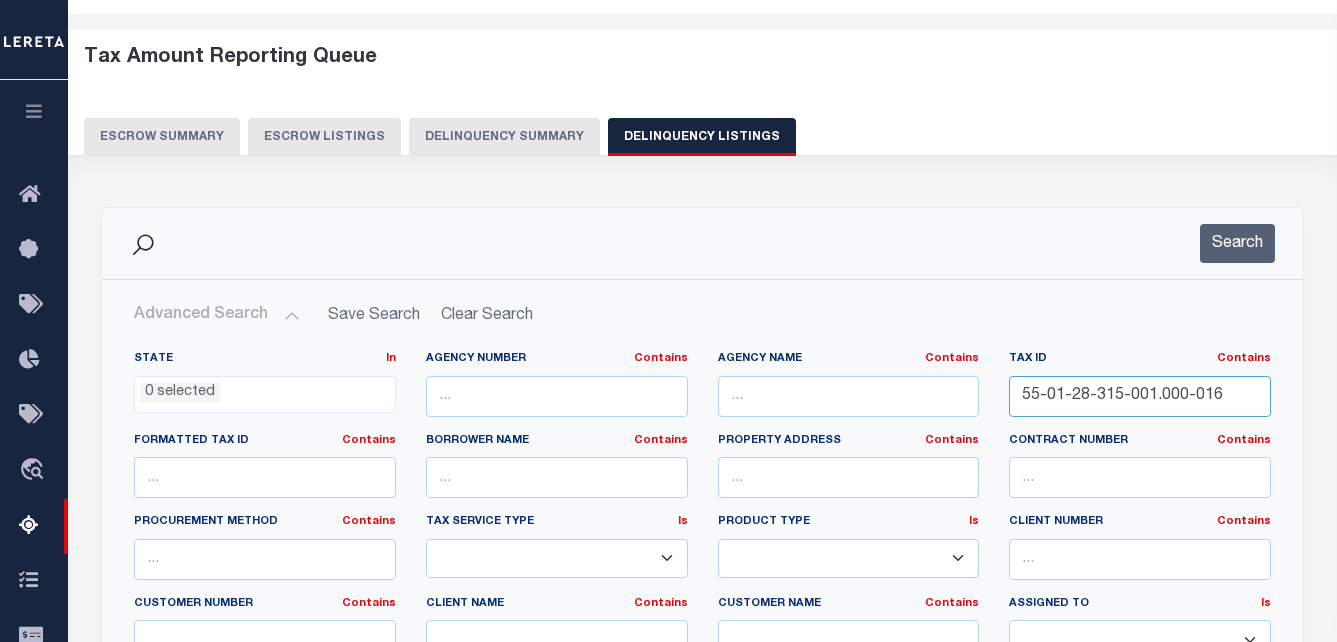 click on "55-01-28-315-001.000-016" at bounding box center (1140, 396) 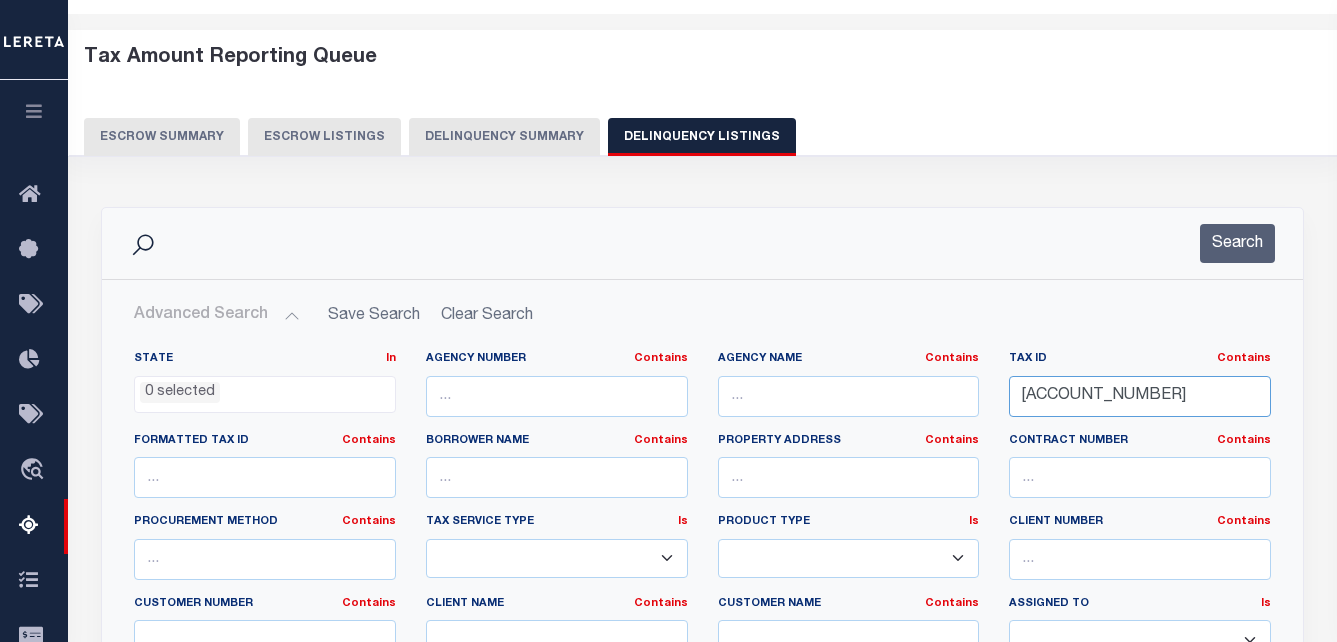 type on "[SSN]" 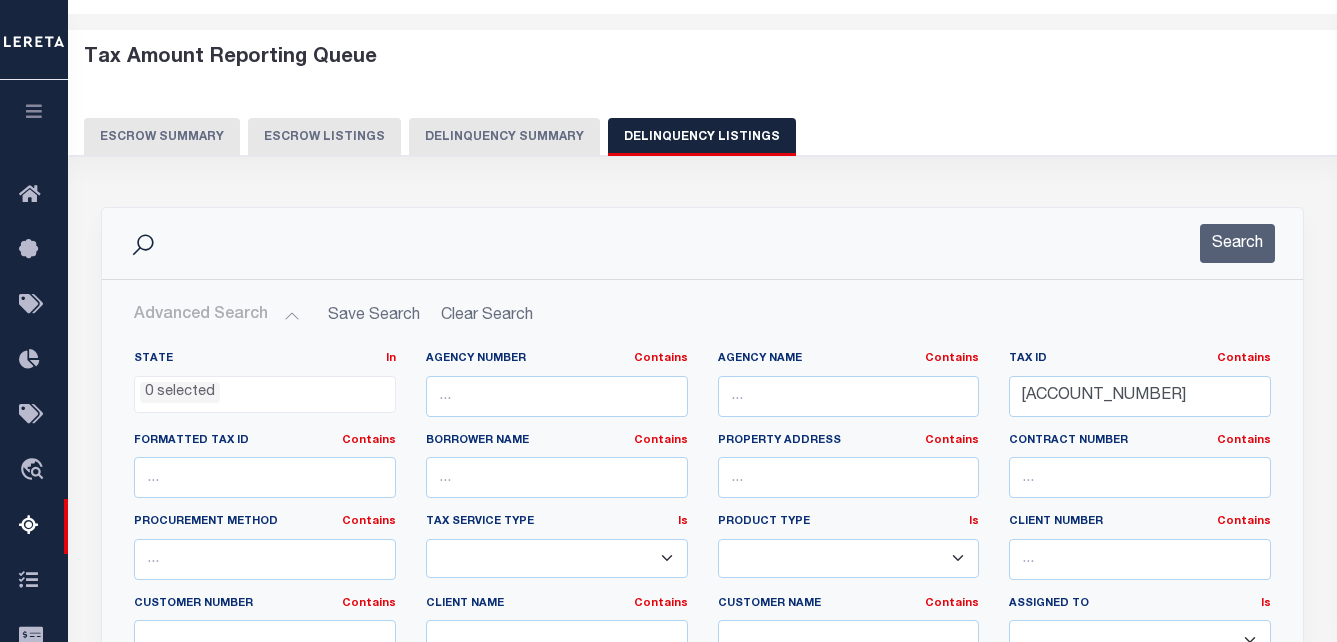 click on "Search" at bounding box center (702, 243) 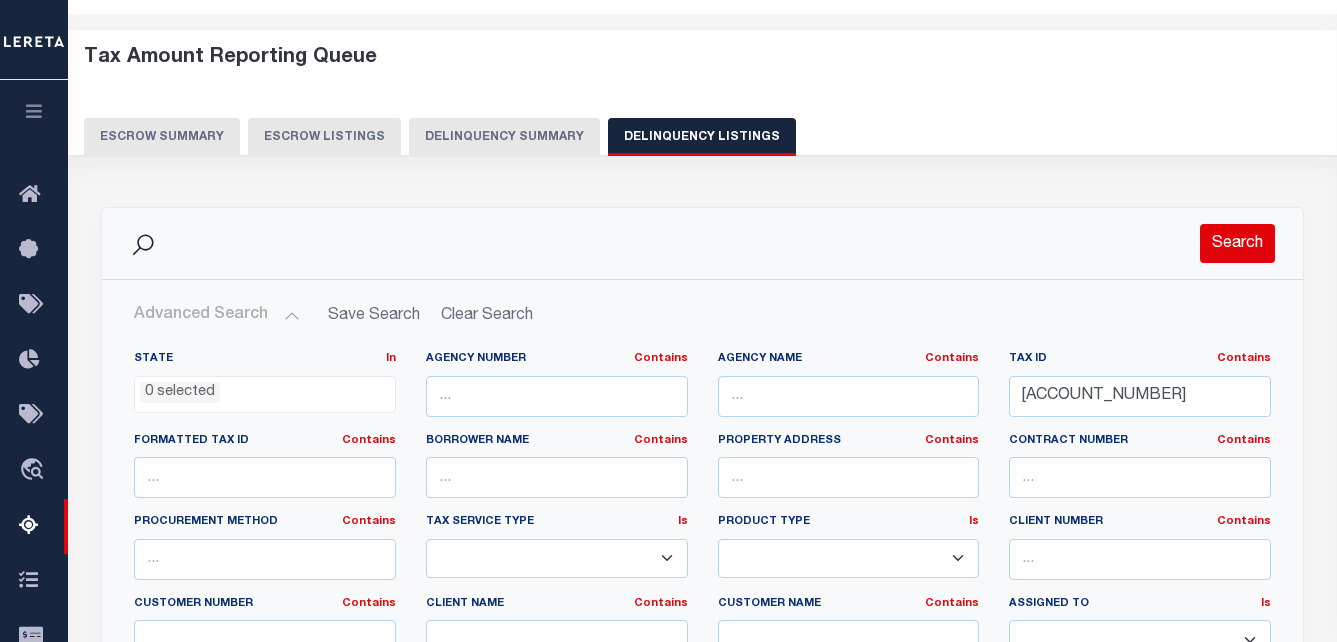 click on "Search" at bounding box center (1237, 243) 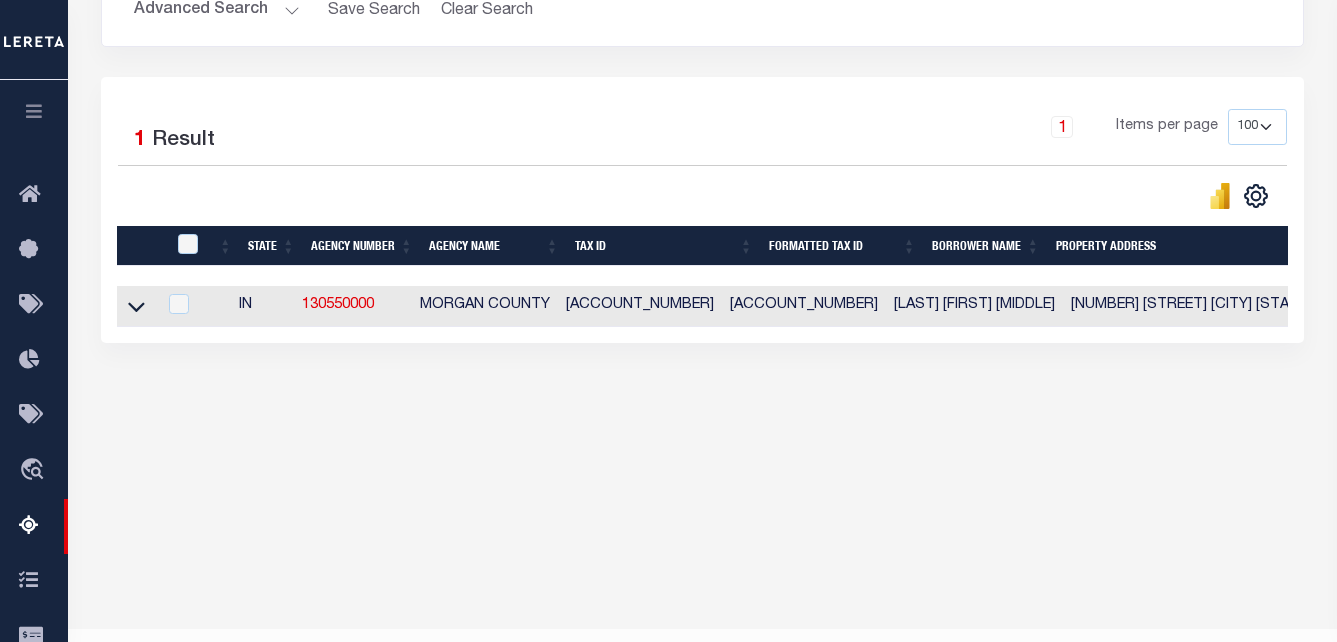 scroll, scrollTop: 418, scrollLeft: 0, axis: vertical 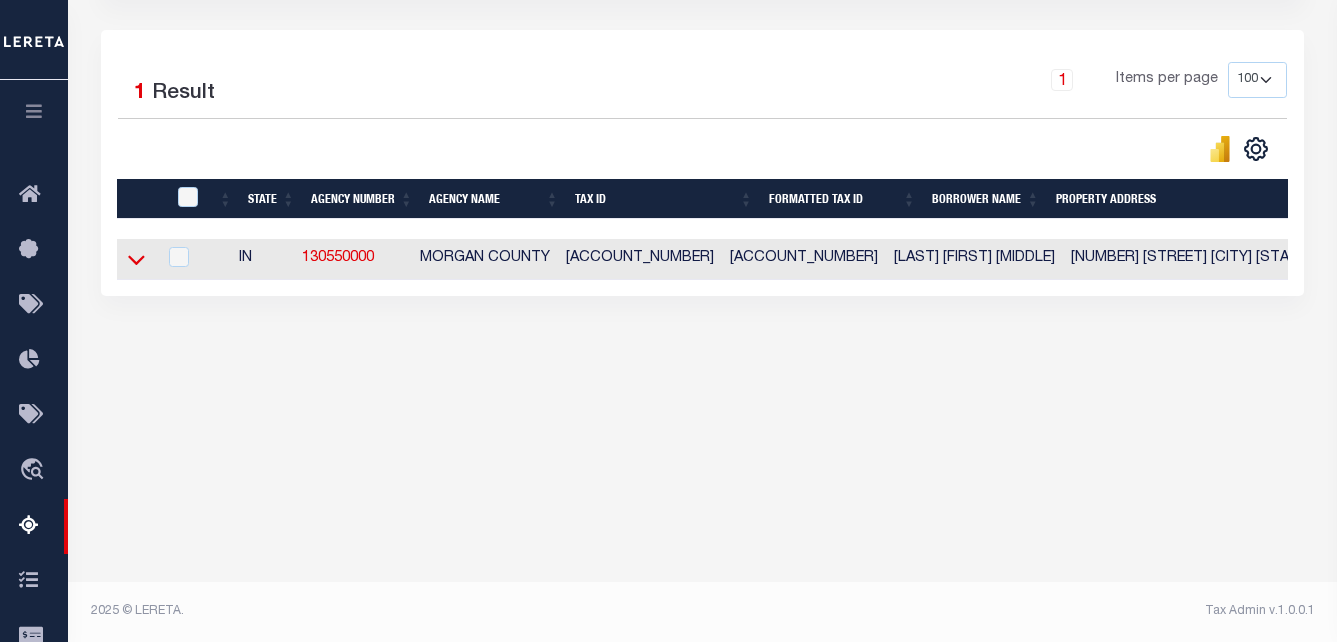 click 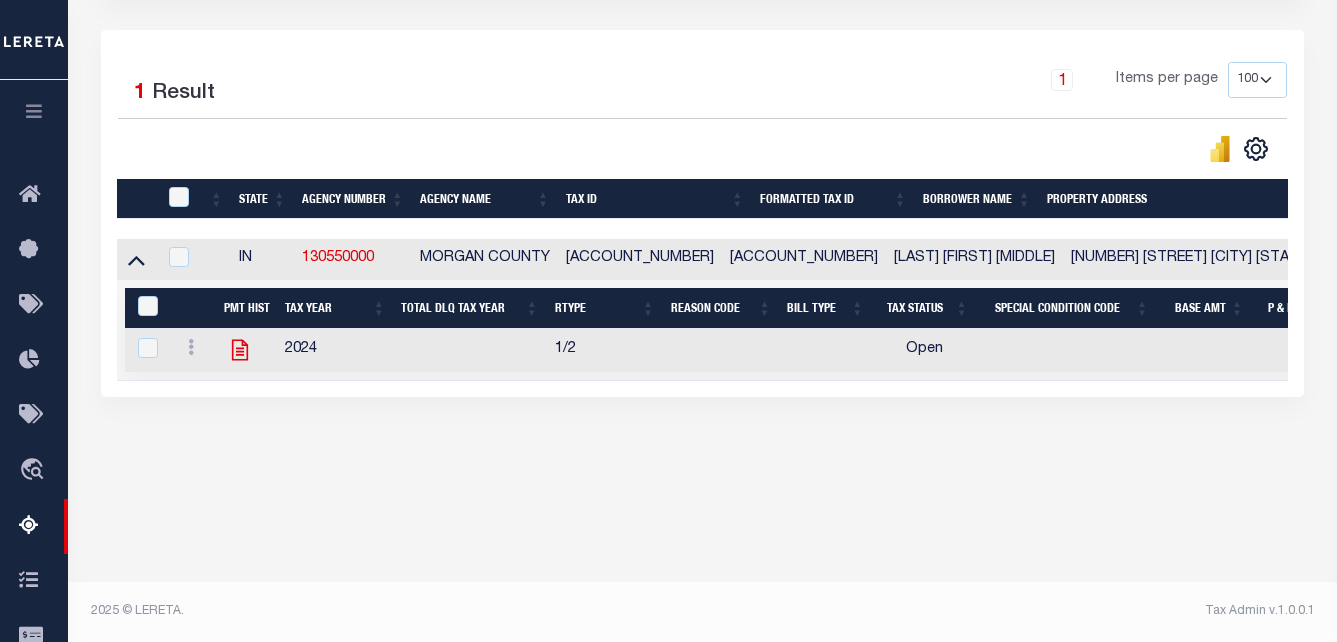 click 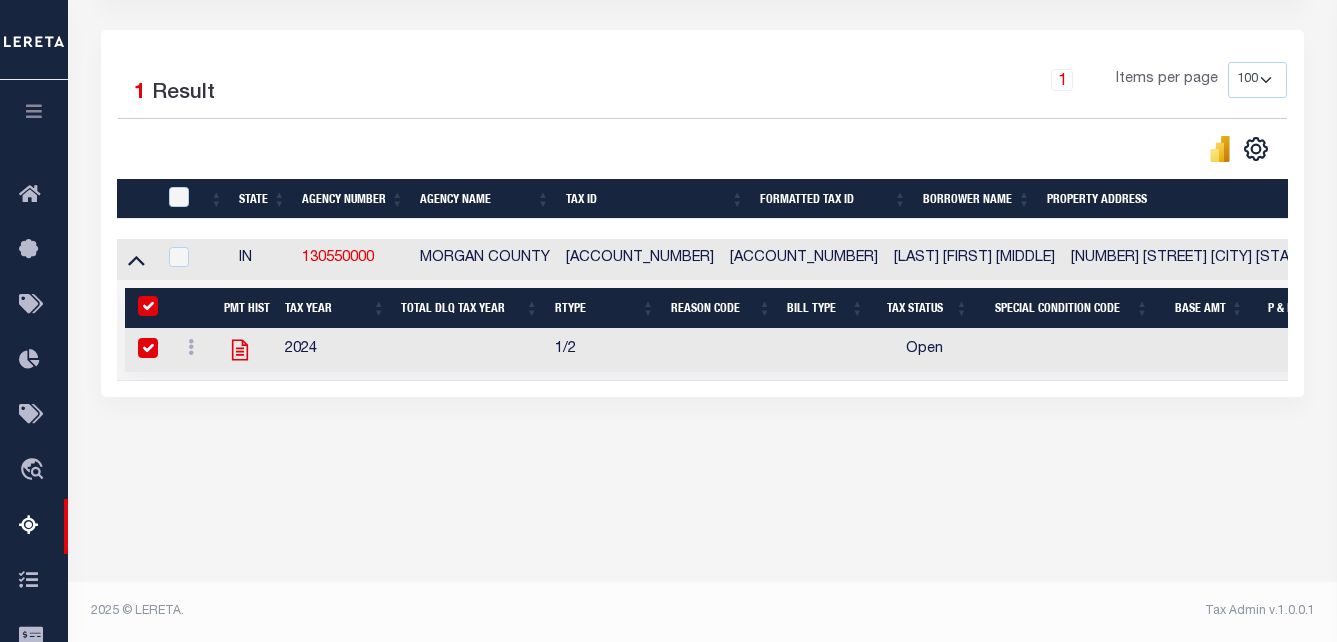 checkbox on "true" 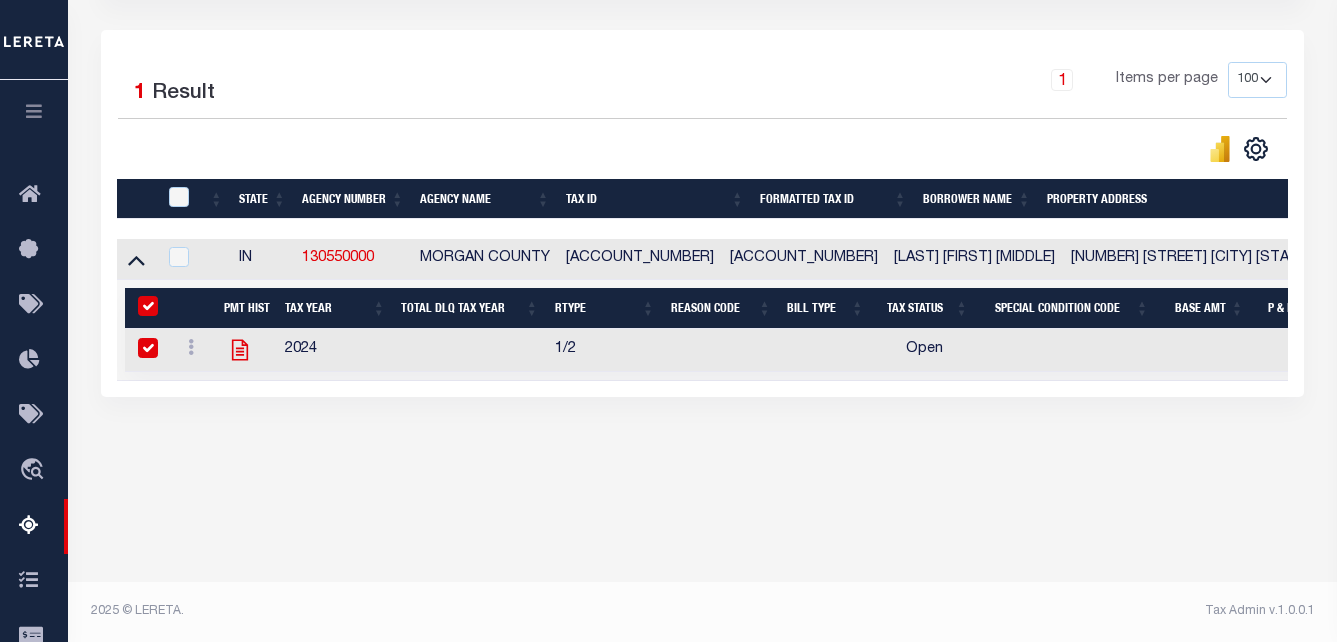 checkbox on "true" 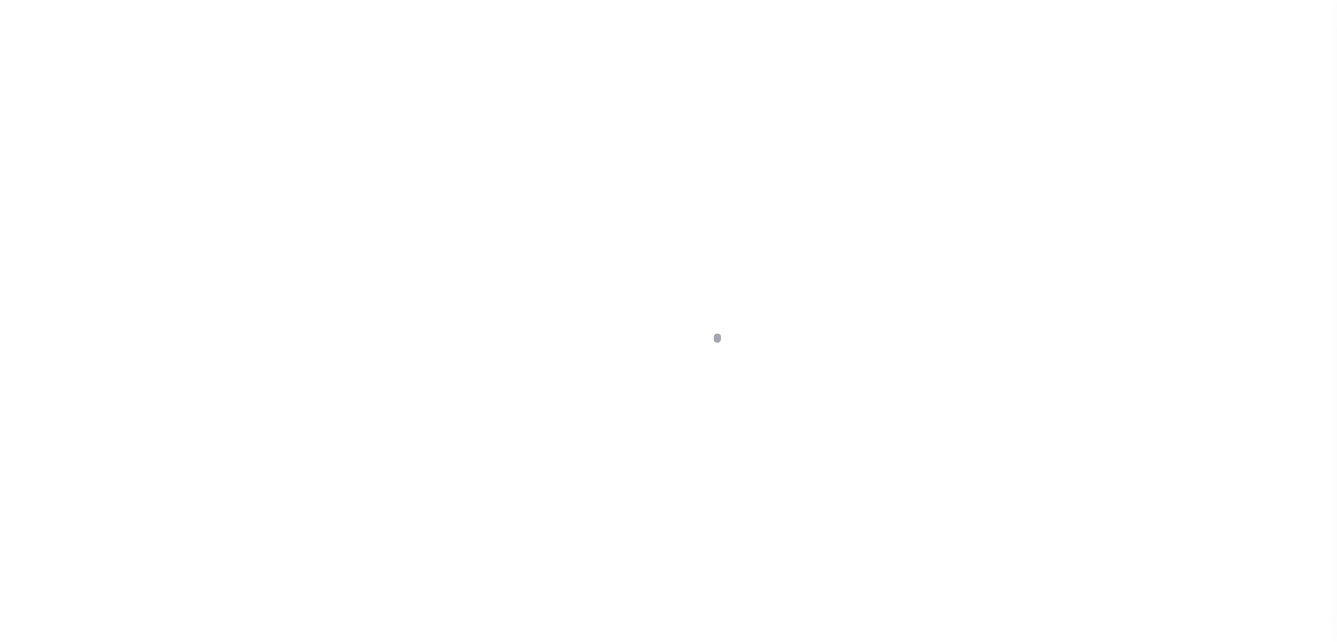 scroll, scrollTop: 0, scrollLeft: 0, axis: both 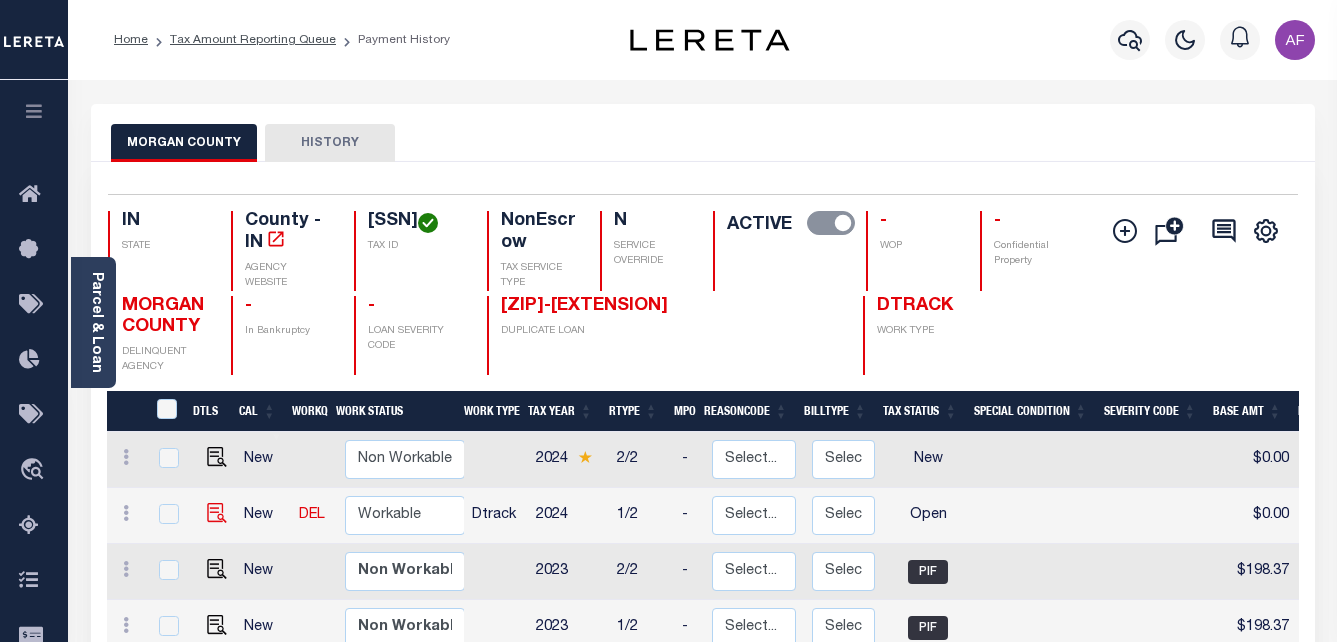 click at bounding box center (217, 513) 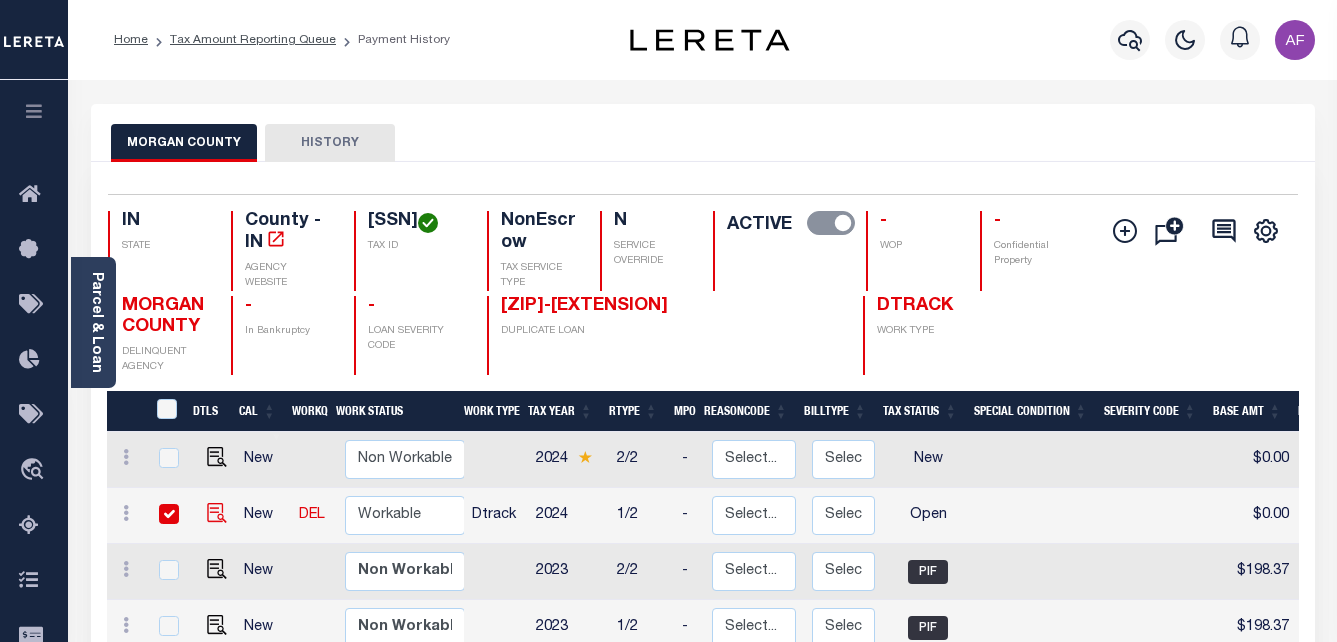 checkbox on "true" 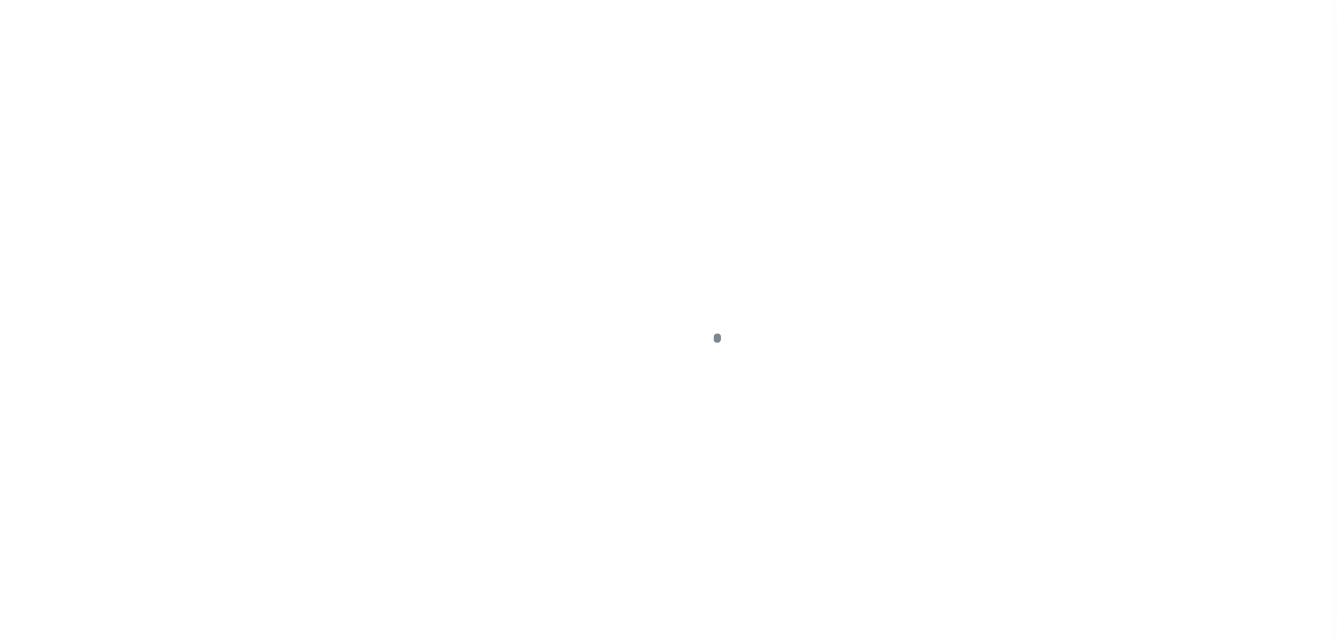 scroll, scrollTop: 0, scrollLeft: 0, axis: both 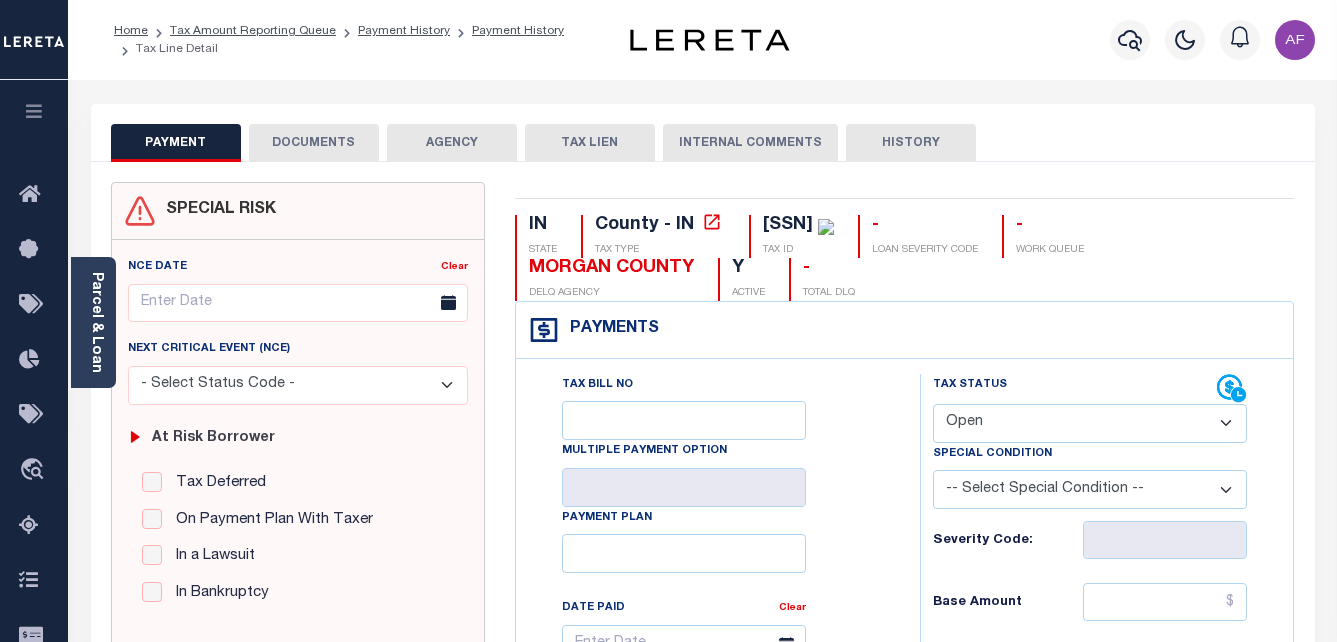 click on "- Select Status Code -
Open
Due/Unpaid
Paid
Incomplete
No Tax Due
Internal Refund Processed
New" at bounding box center [1090, 423] 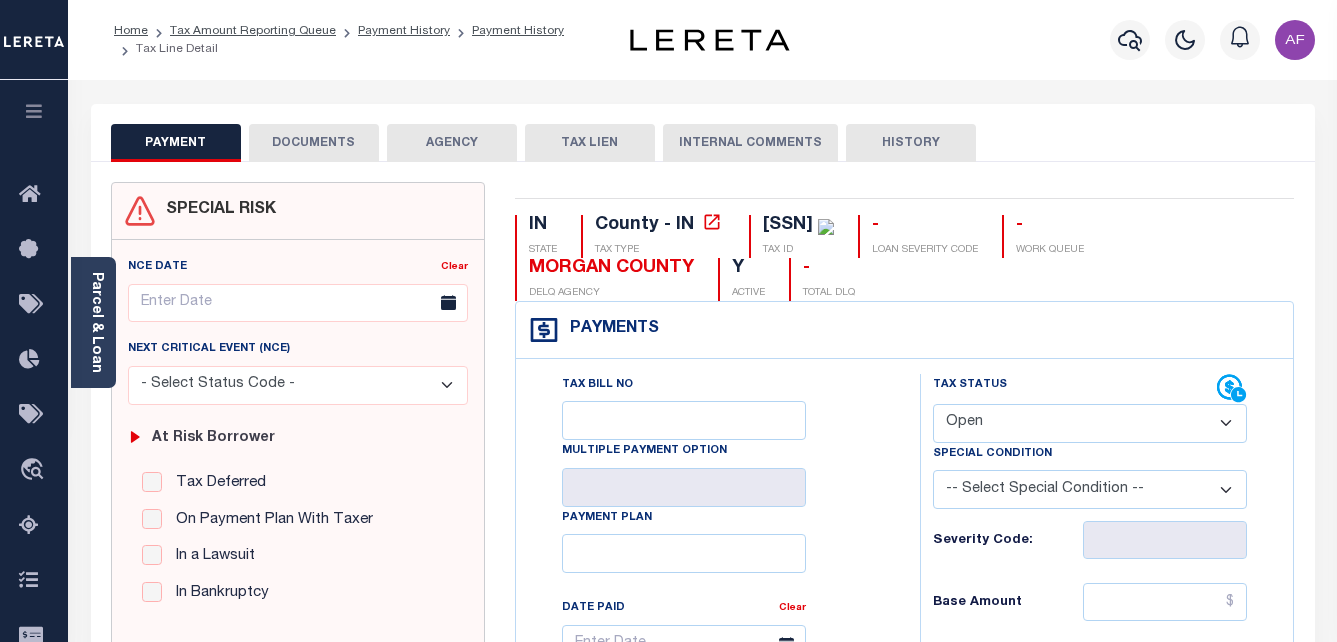 select on "PYD" 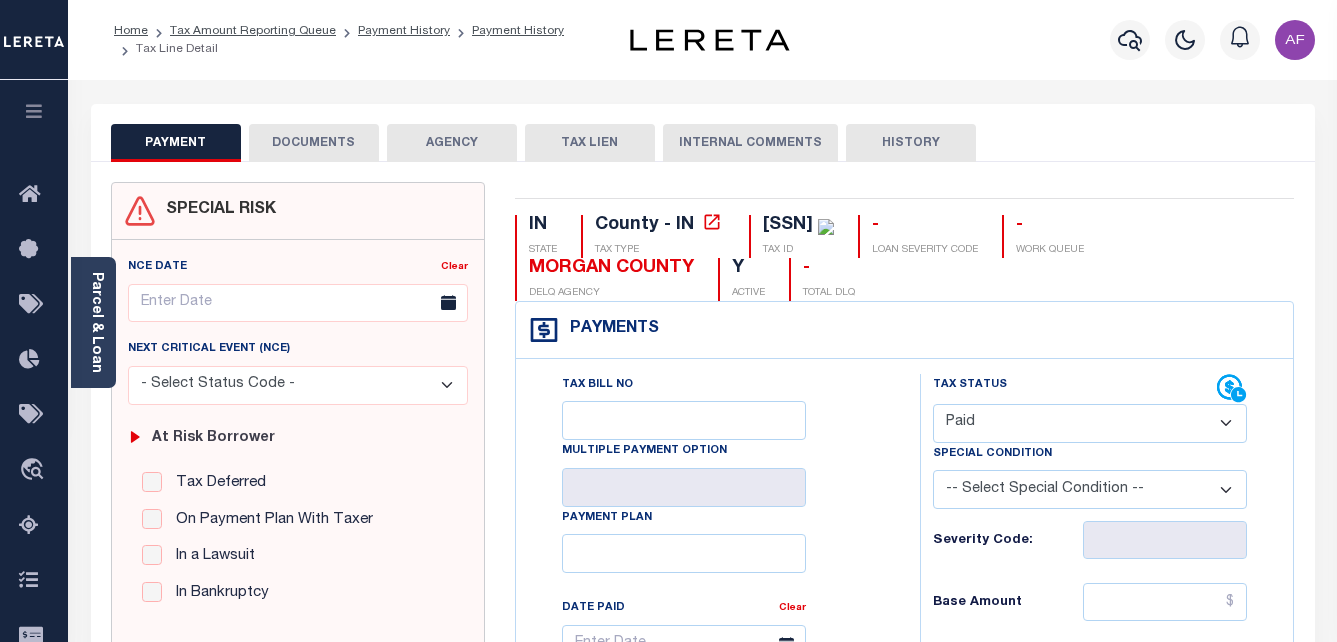click on "- Select Status Code -
Open
Due/Unpaid
Paid
Incomplete
No Tax Due
Internal Refund Processed
New" at bounding box center [1090, 423] 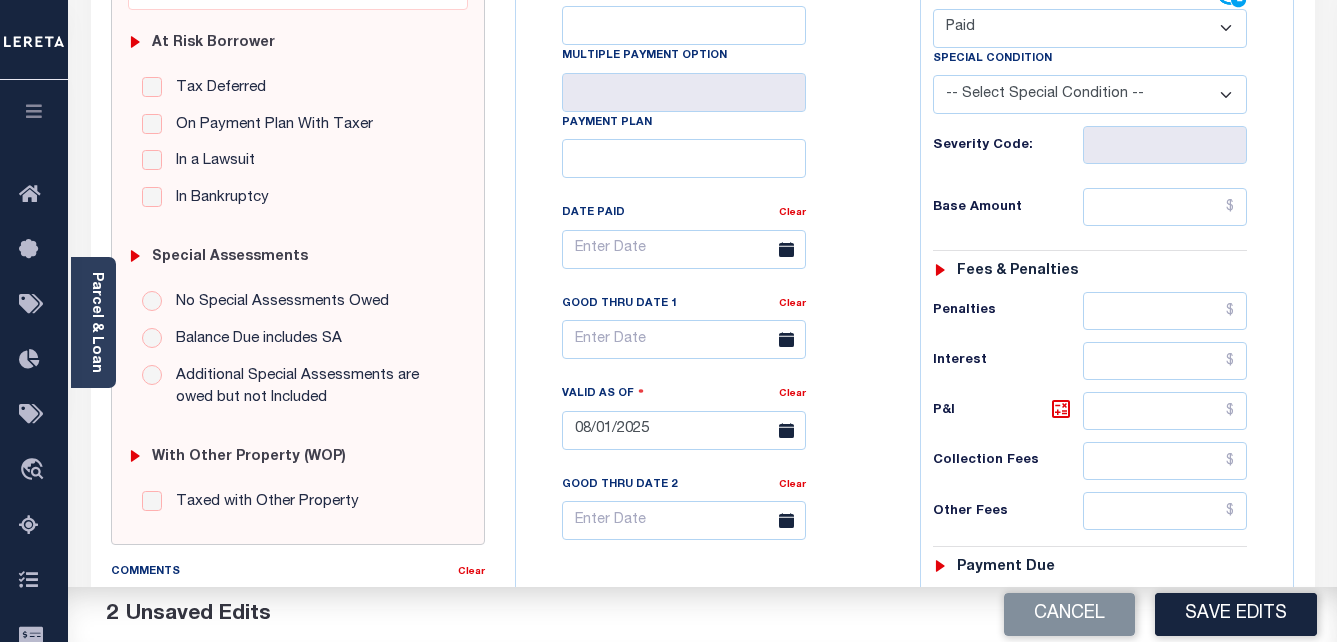 scroll, scrollTop: 400, scrollLeft: 0, axis: vertical 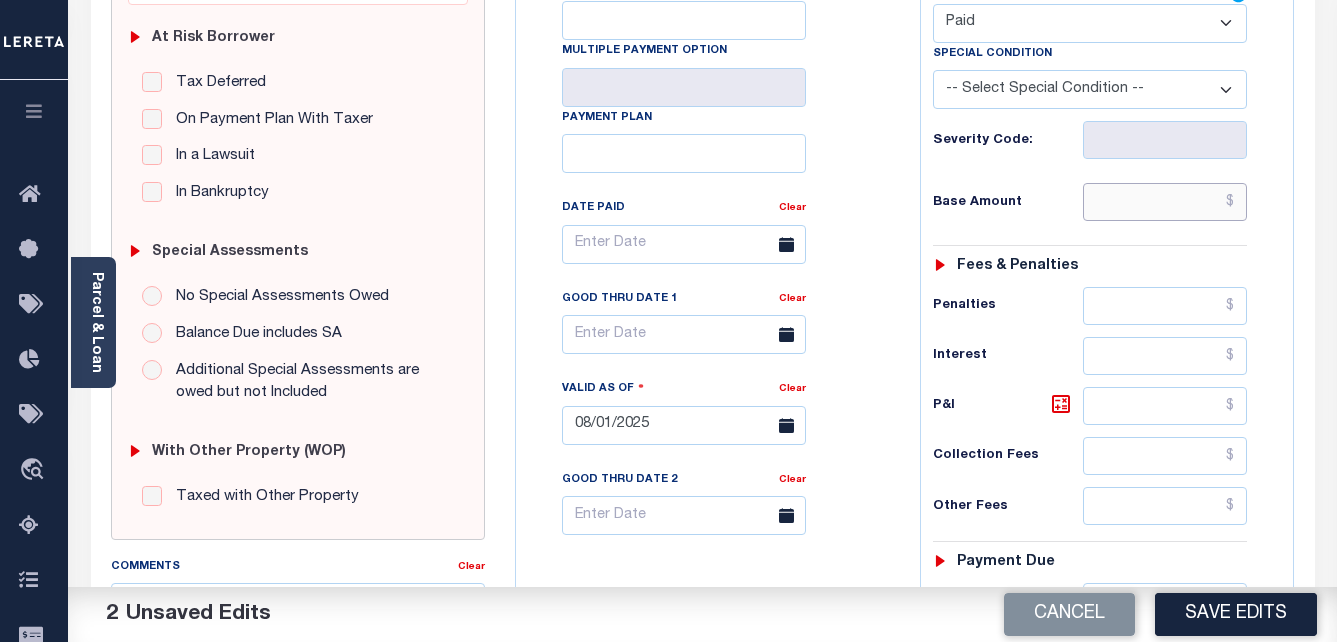 click at bounding box center (1165, 202) 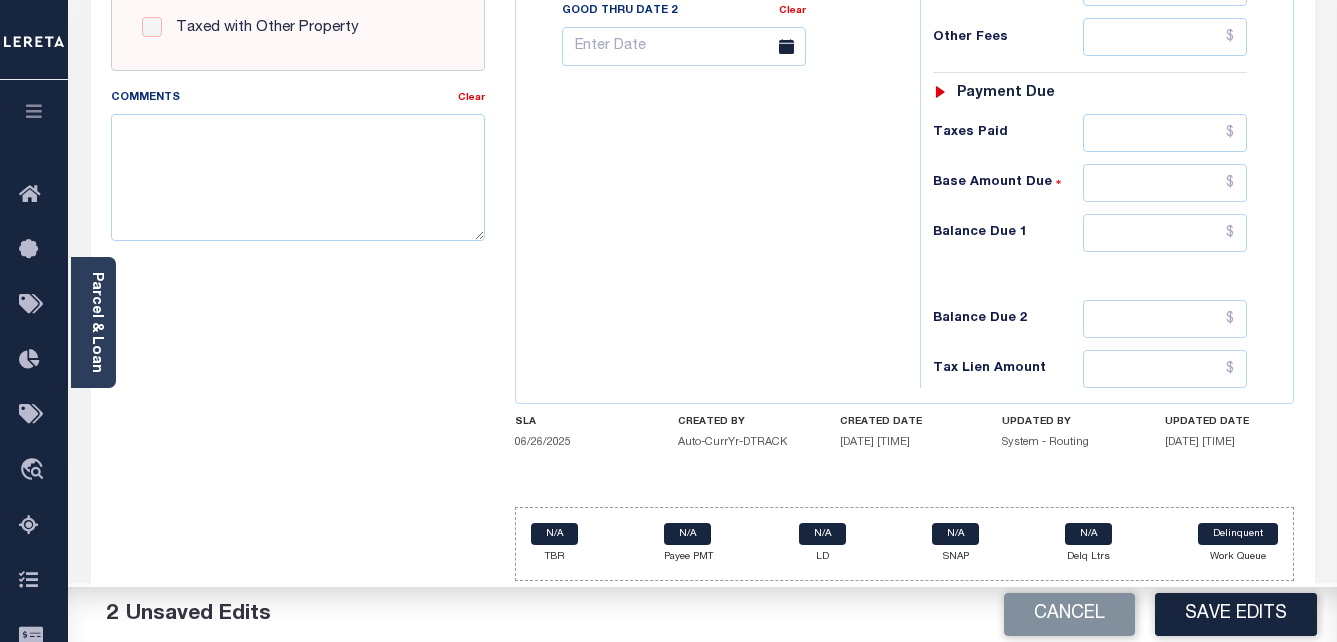 scroll, scrollTop: 873, scrollLeft: 0, axis: vertical 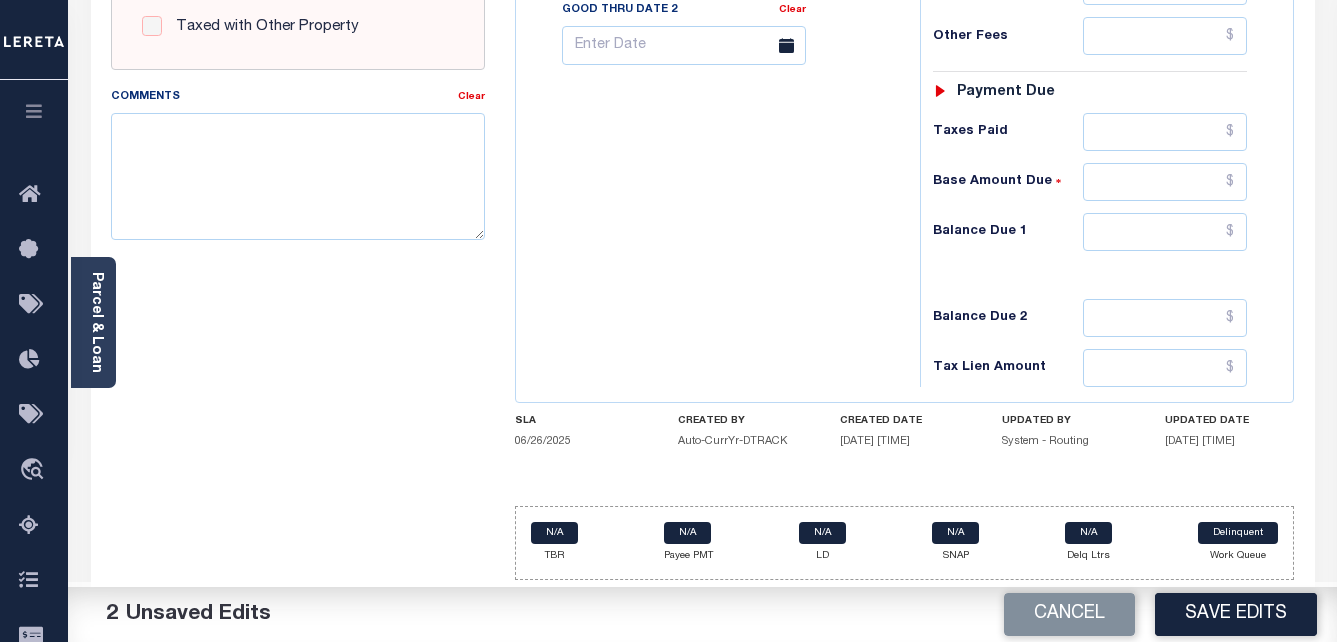 paste on "212.94" 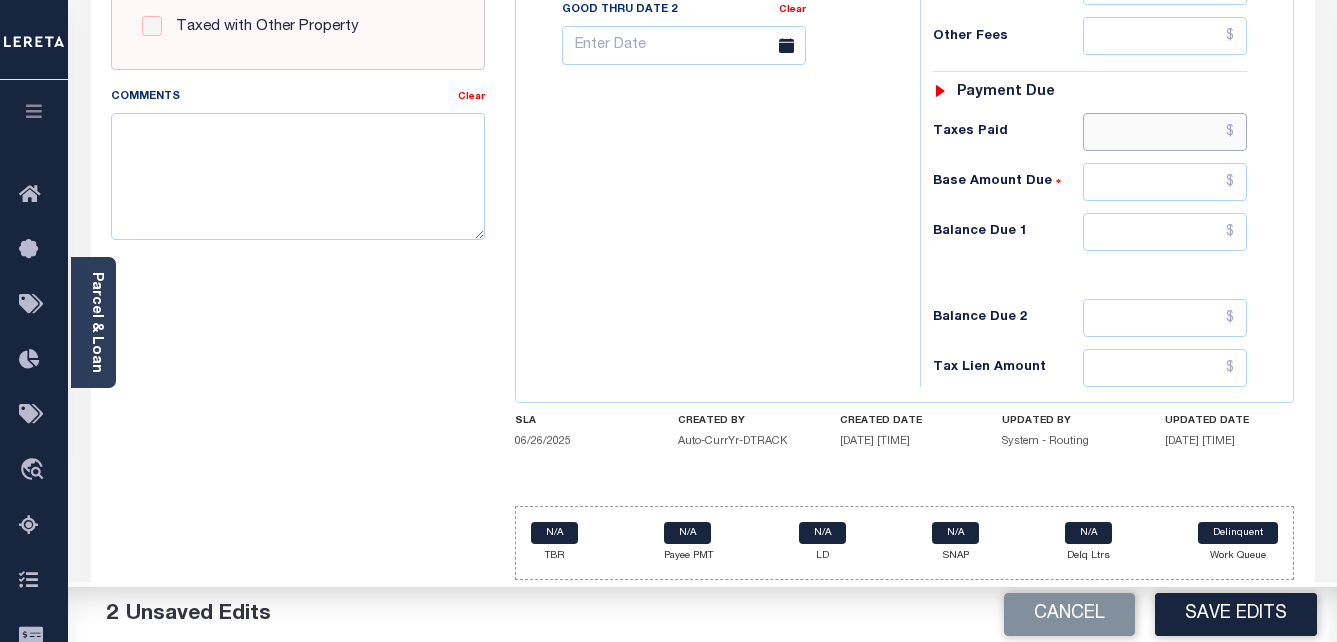 click at bounding box center (1165, 132) 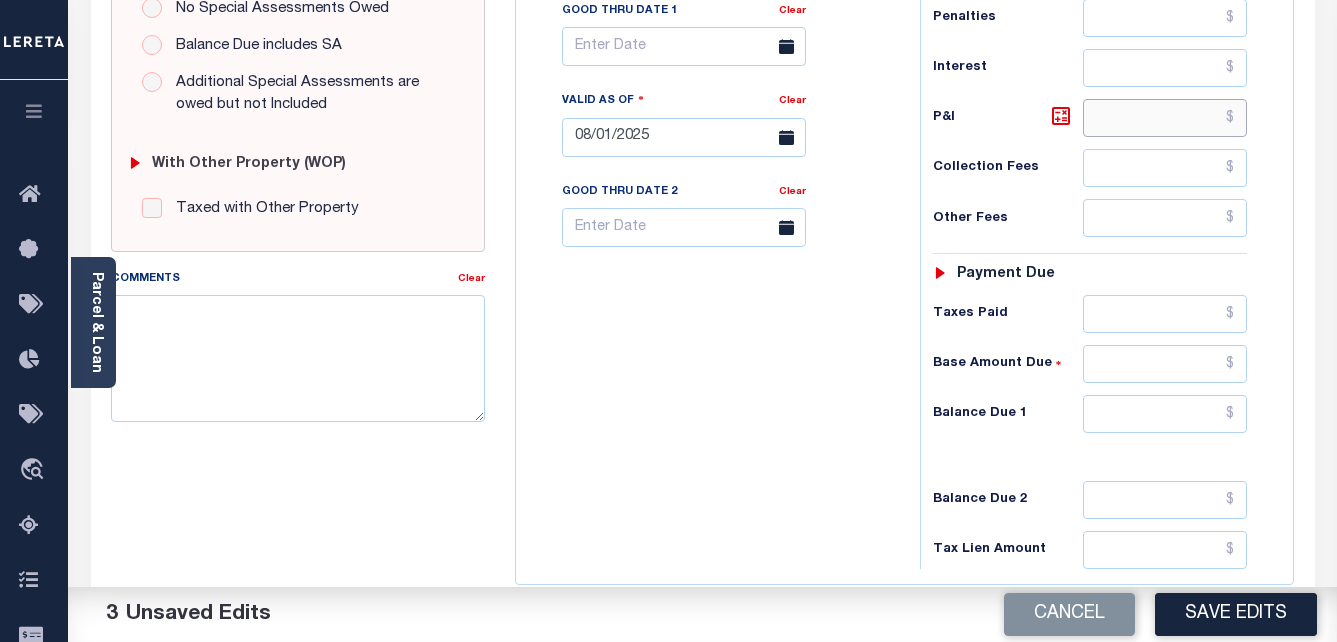 click at bounding box center [1165, 118] 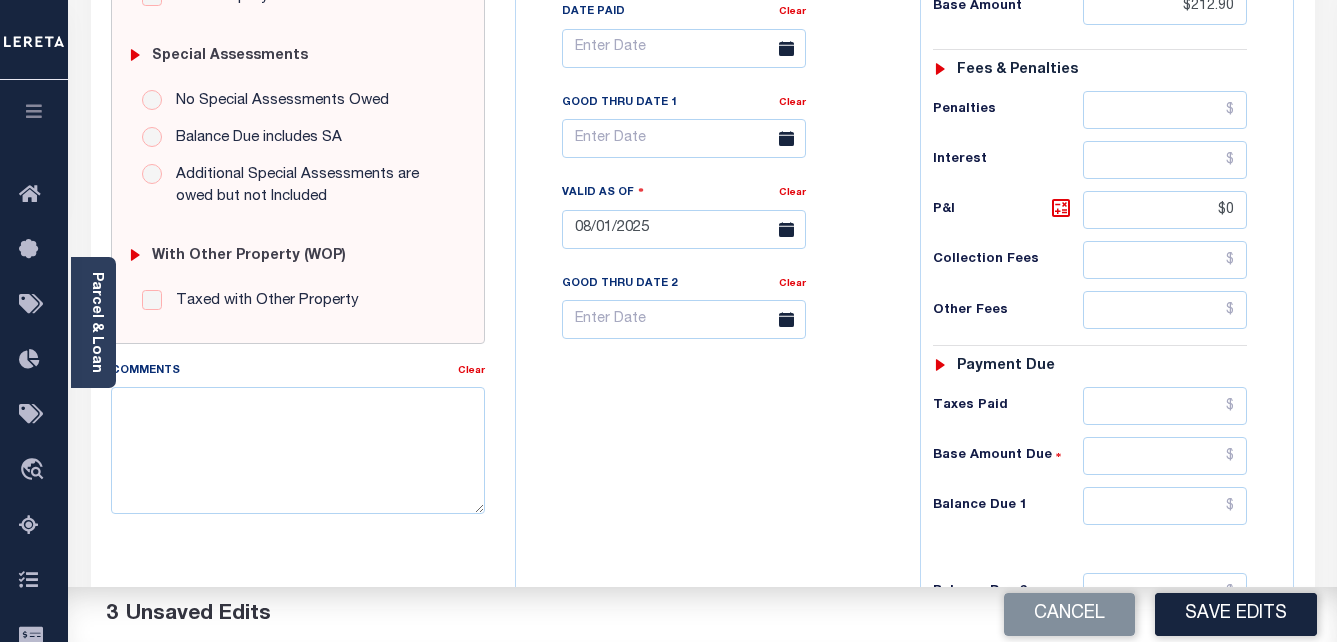 type on "$0.00" 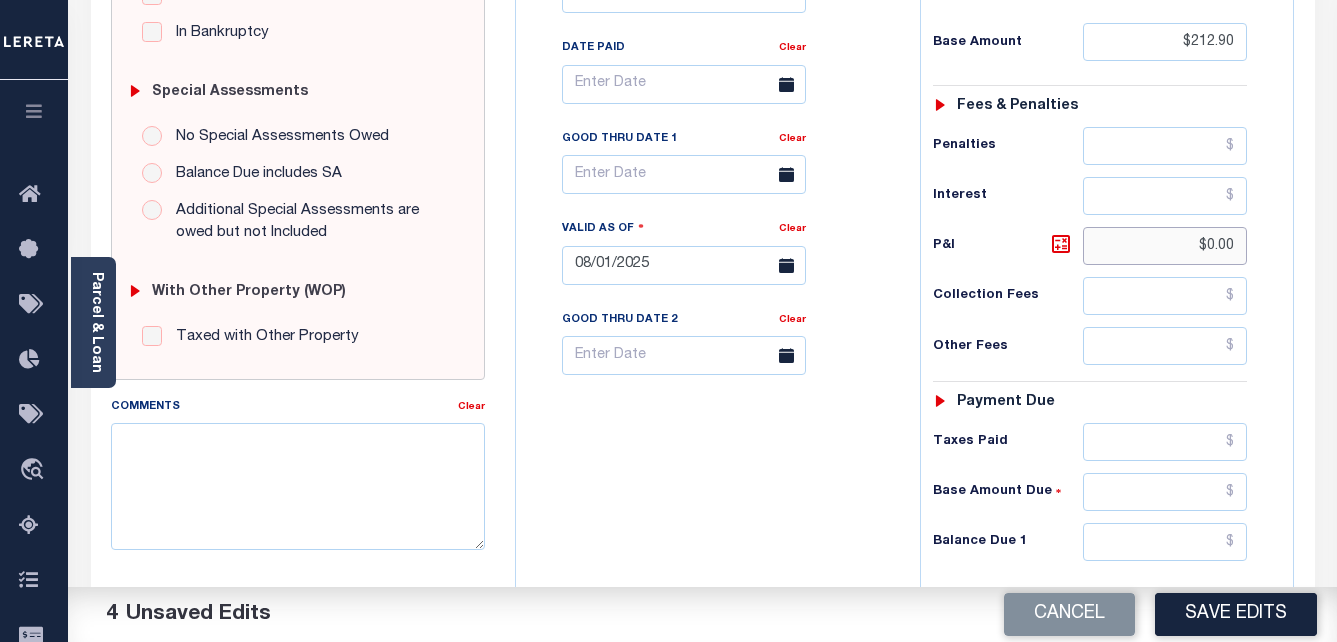 scroll, scrollTop: 596, scrollLeft: 0, axis: vertical 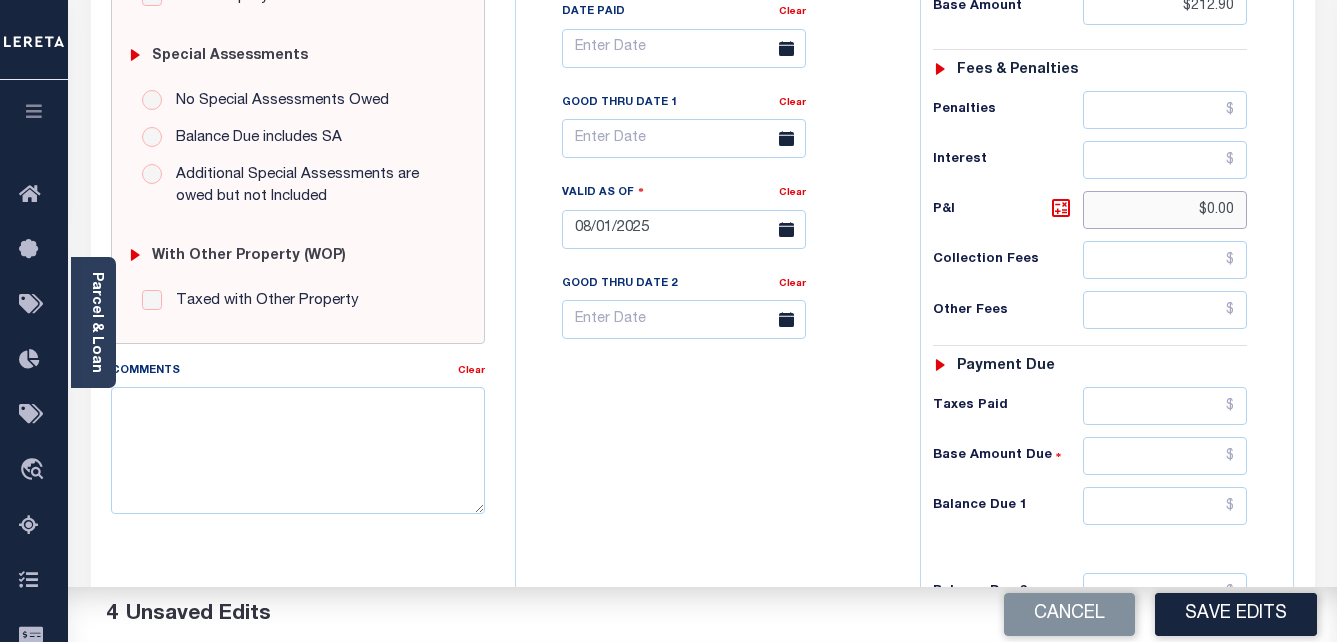 drag, startPoint x: 1202, startPoint y: 218, endPoint x: 1273, endPoint y: 212, distance: 71.25307 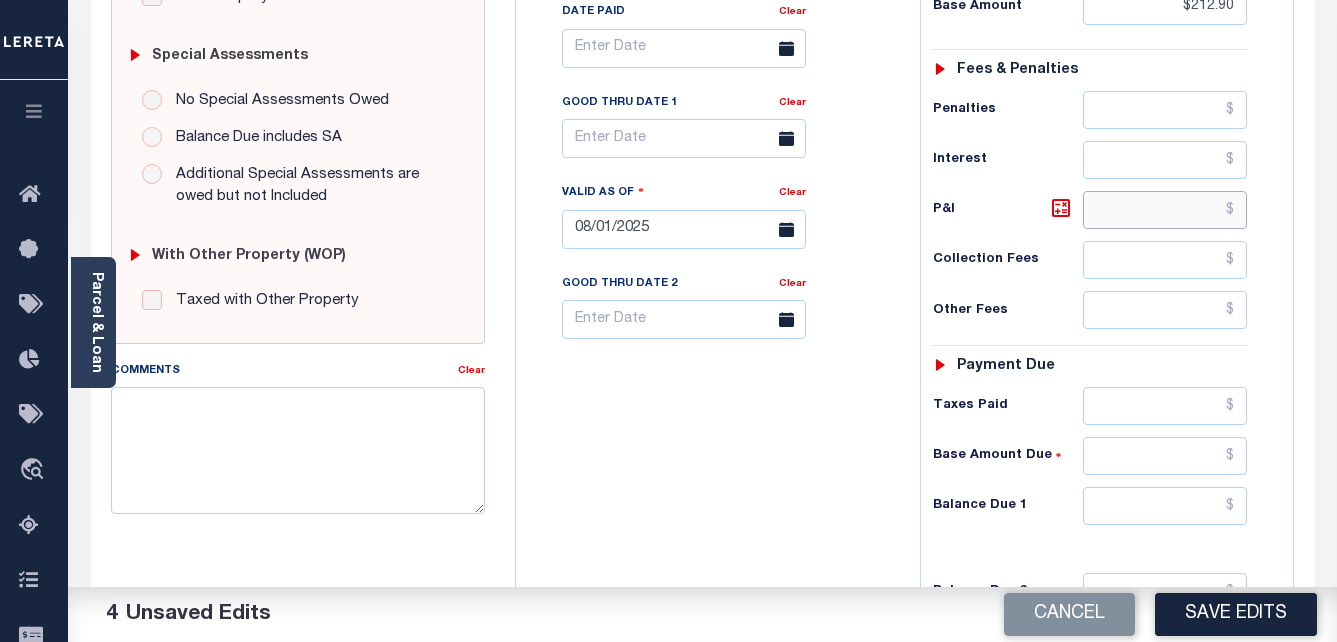 type 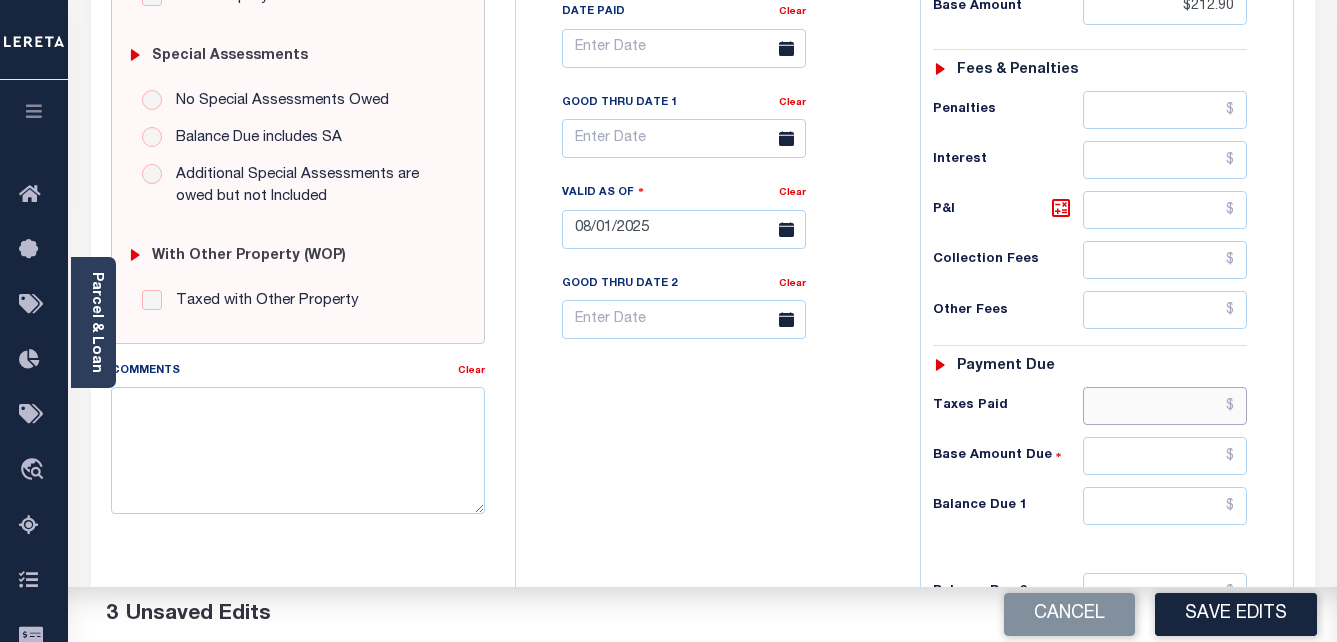 click at bounding box center [1165, 406] 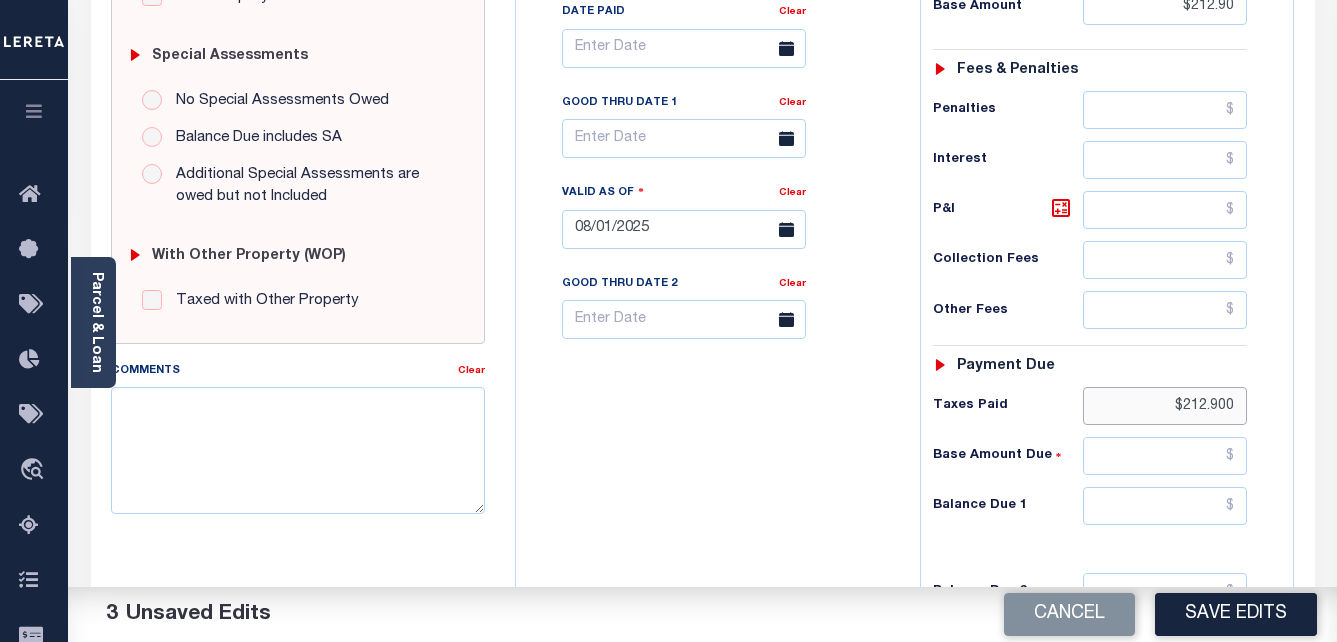 type on "$212.90" 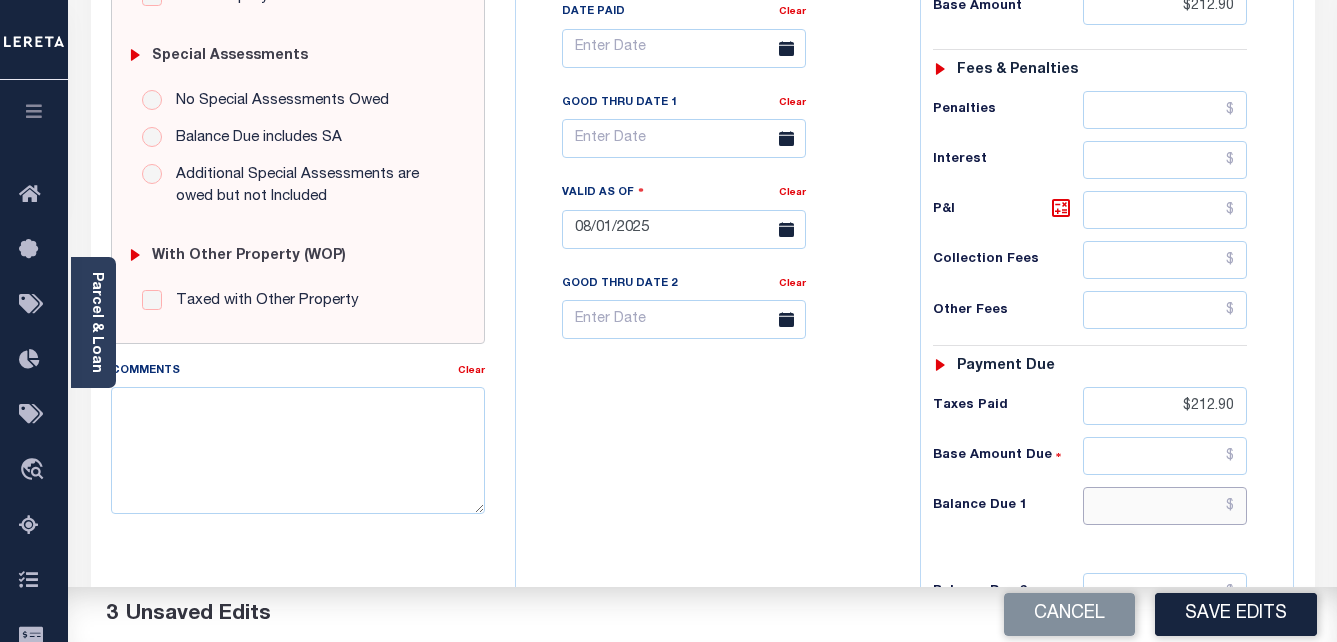 click at bounding box center (1165, 506) 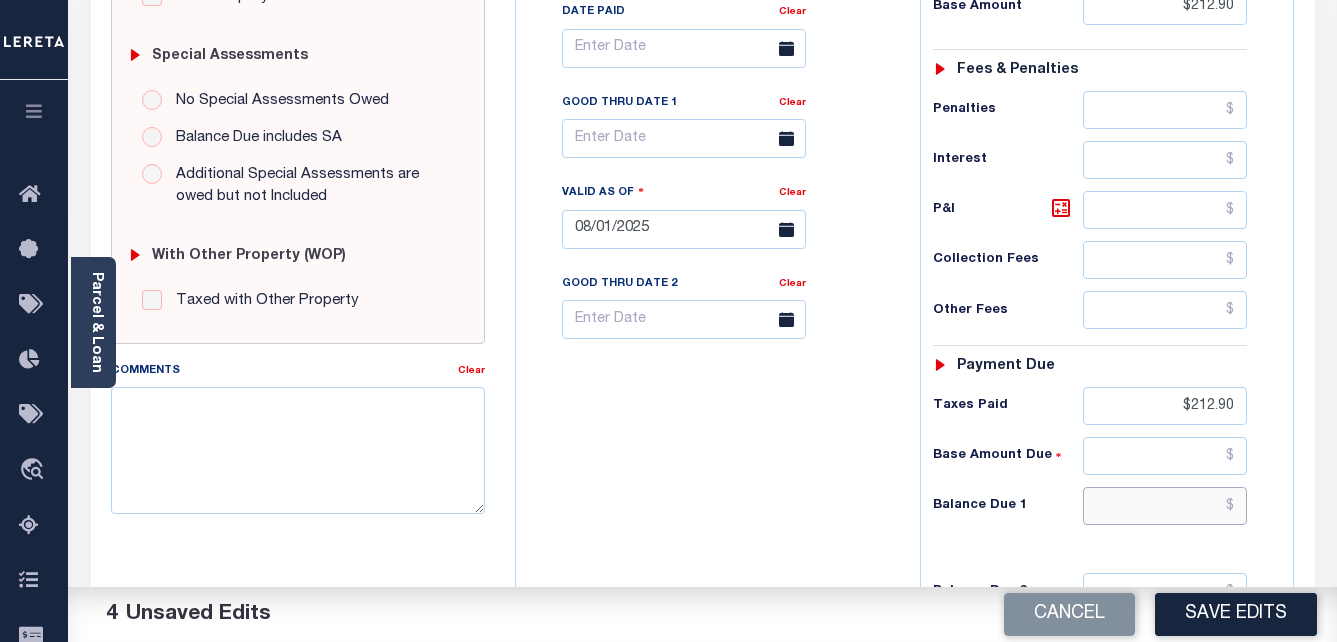 click at bounding box center [1165, 506] 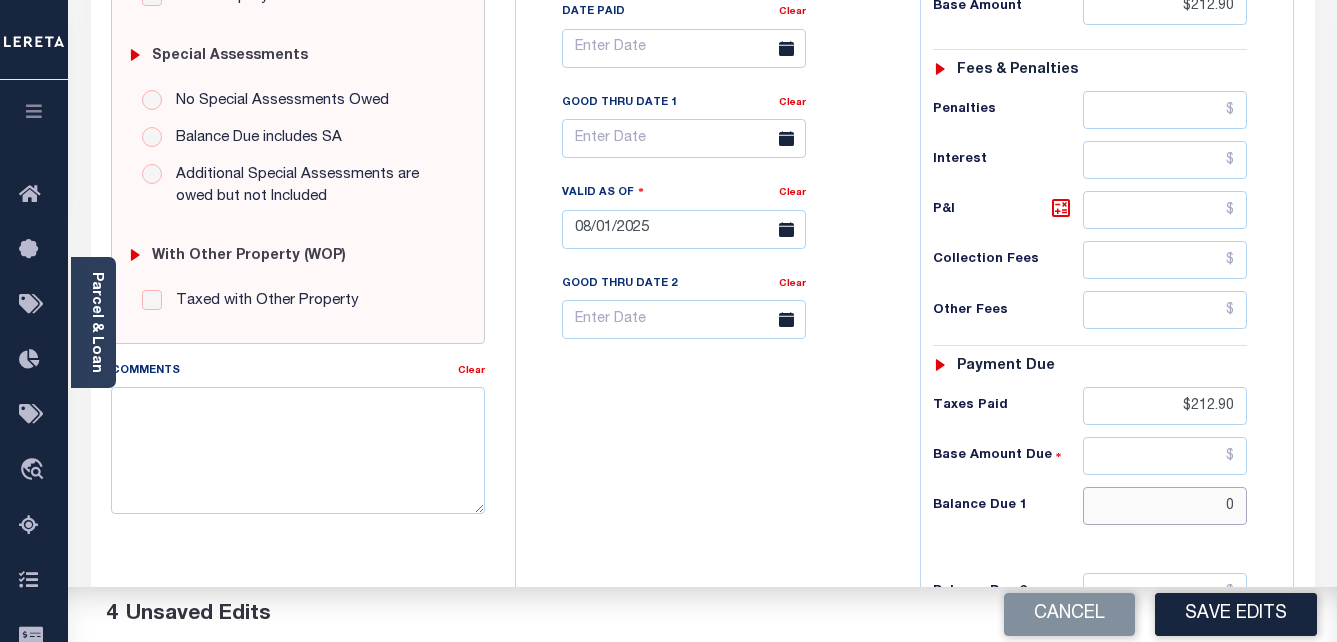 type on "$0" 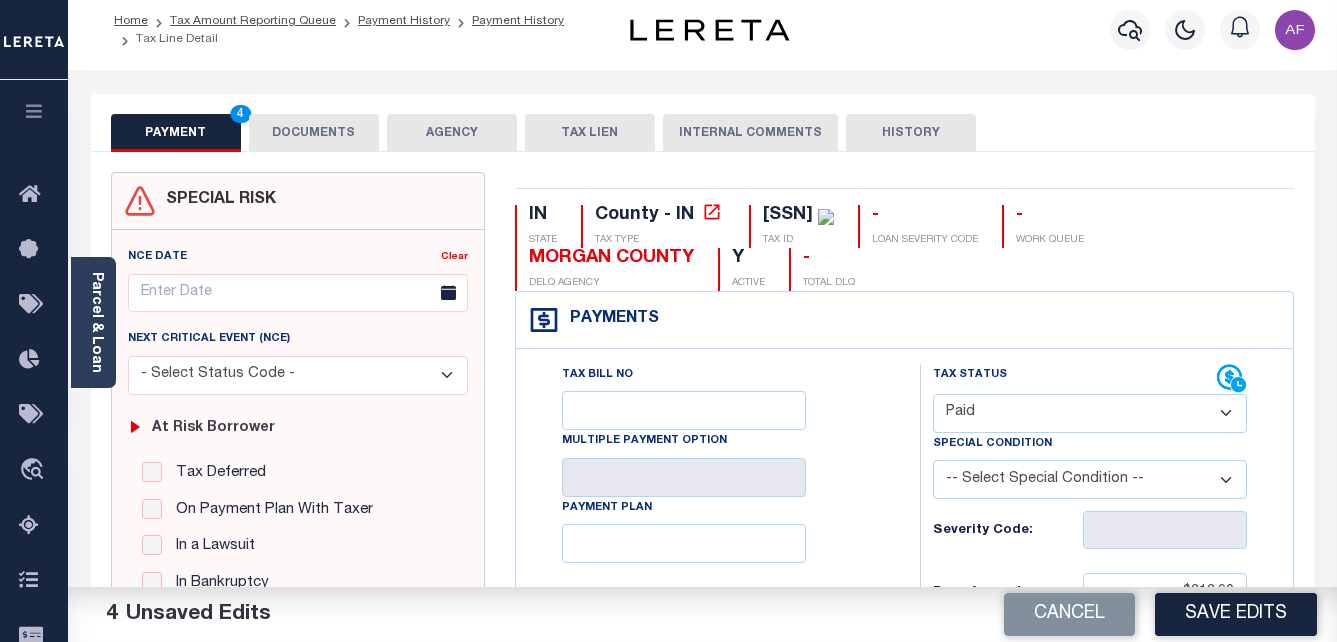 scroll, scrollTop: 0, scrollLeft: 0, axis: both 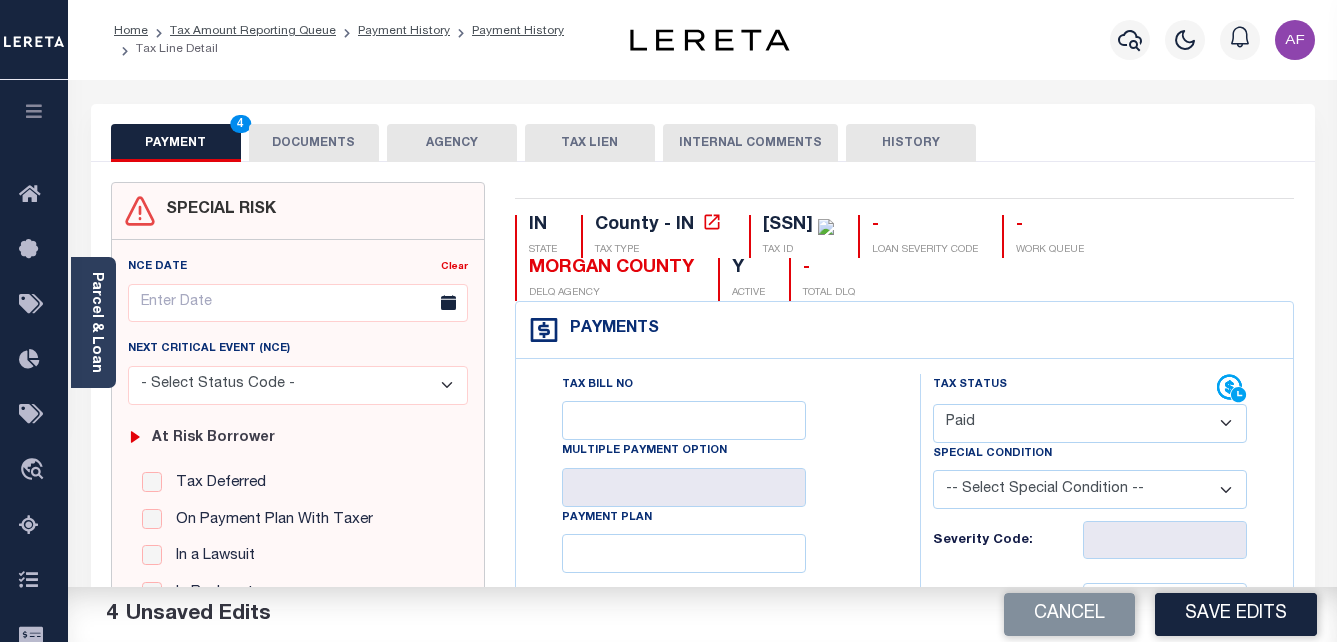 click on "DOCUMENTS" at bounding box center [314, 143] 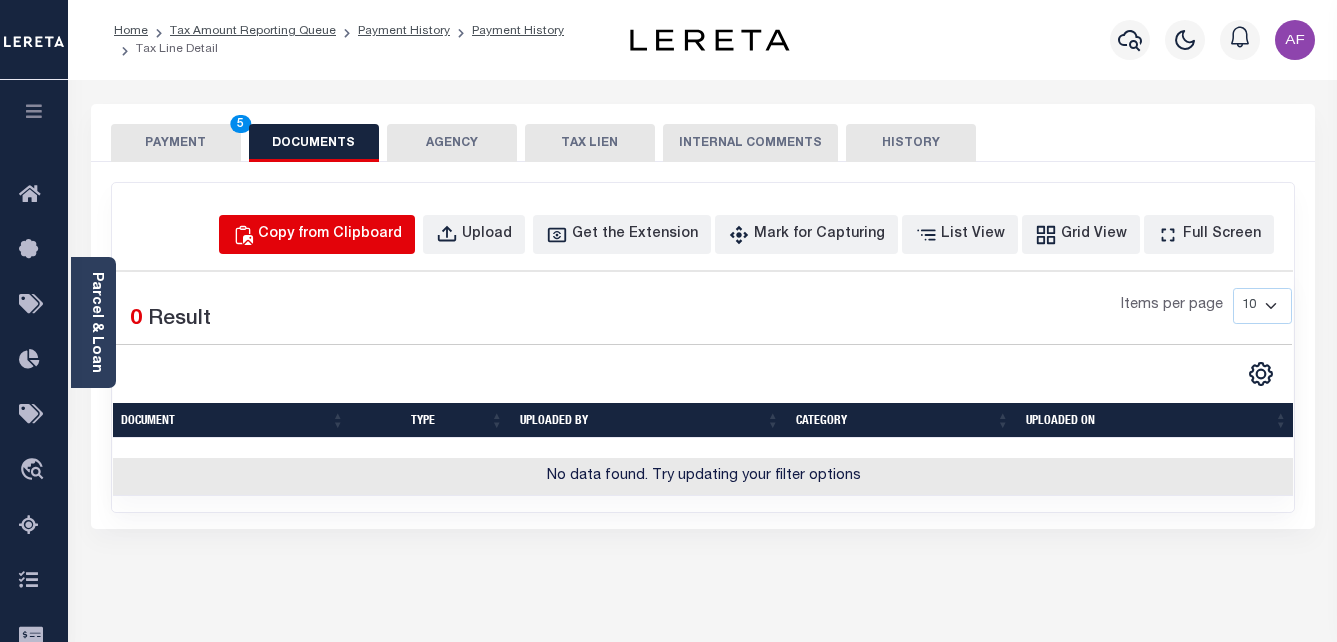 click on "Copy from Clipboard" at bounding box center (330, 235) 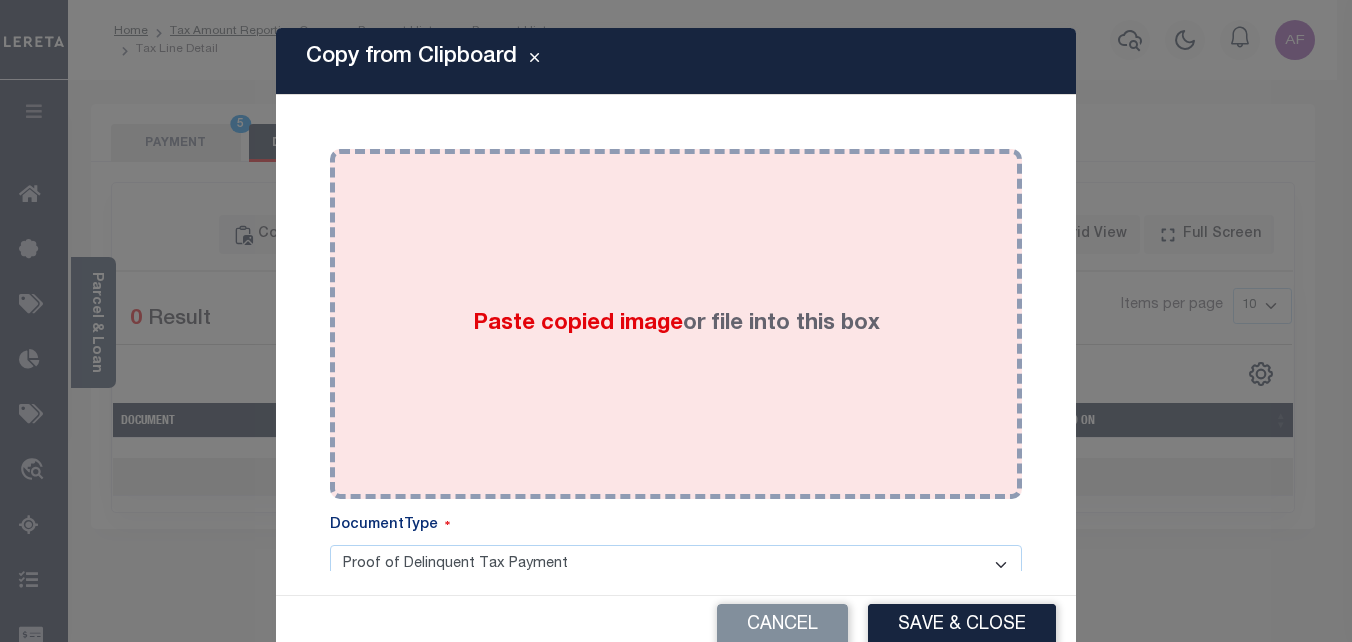 click on "Paste copied image  or file into this box" at bounding box center (676, 324) 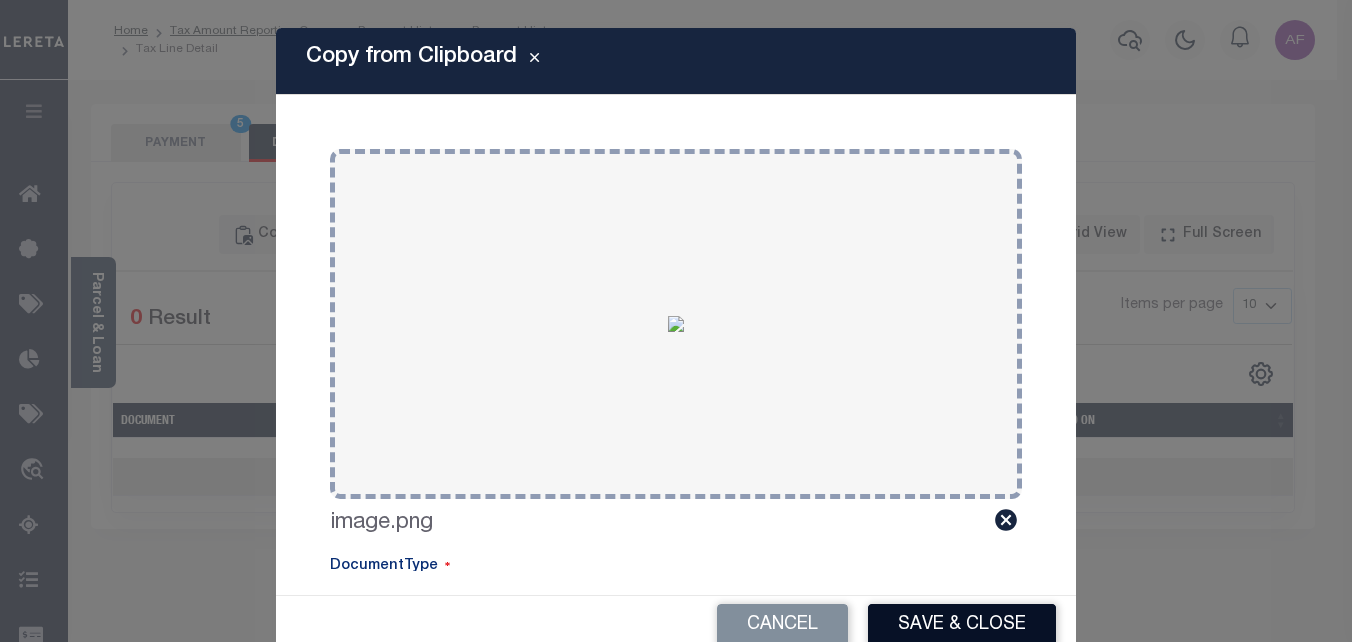 click on "Save & Close" at bounding box center [962, 625] 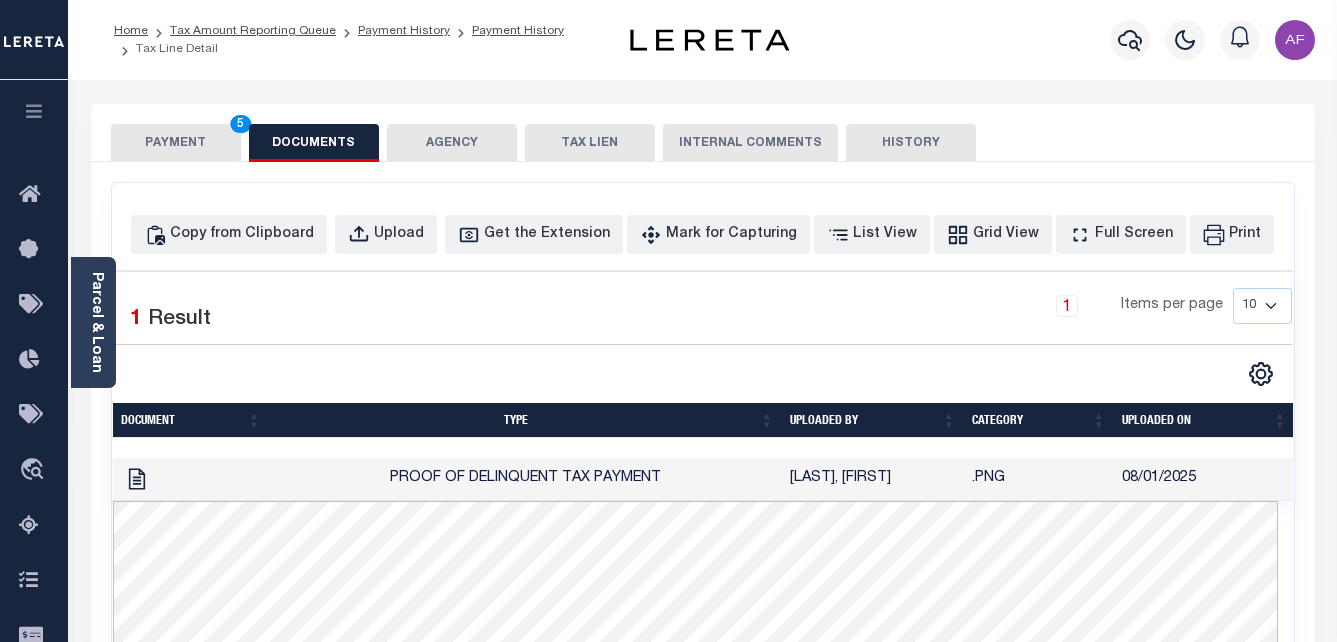 click on "SPECIAL RISK
NCE Date
Clear" at bounding box center [703, 644] 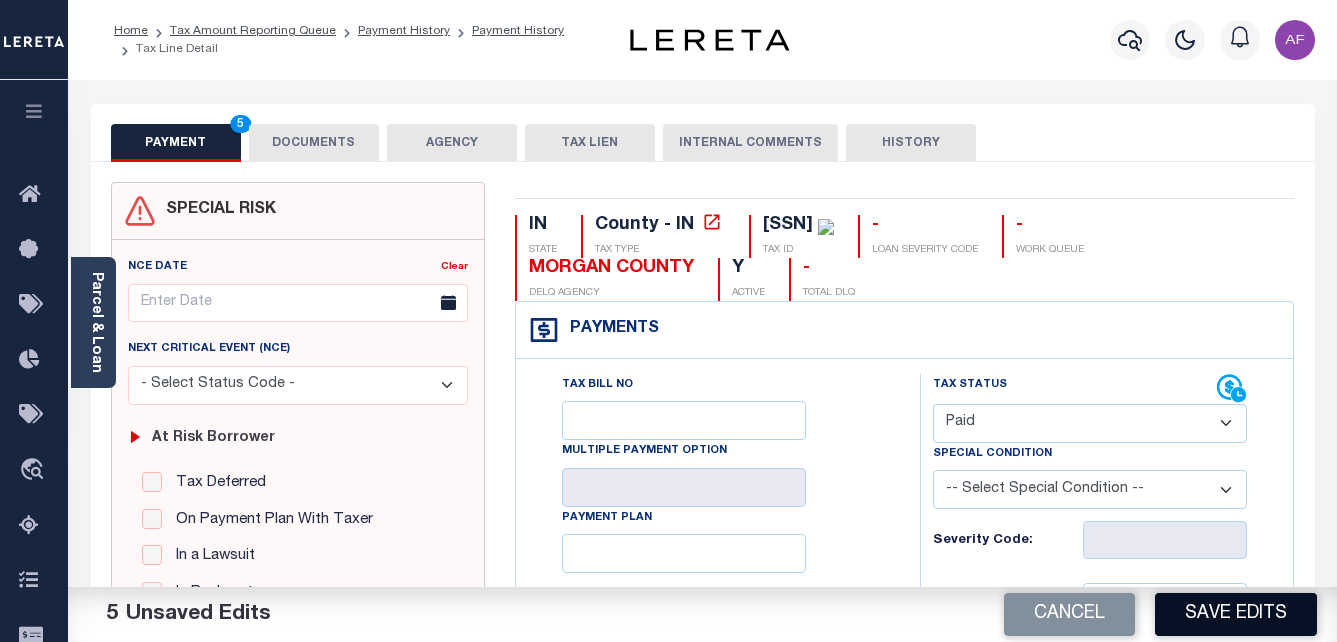click on "Save Edits" at bounding box center [1236, 614] 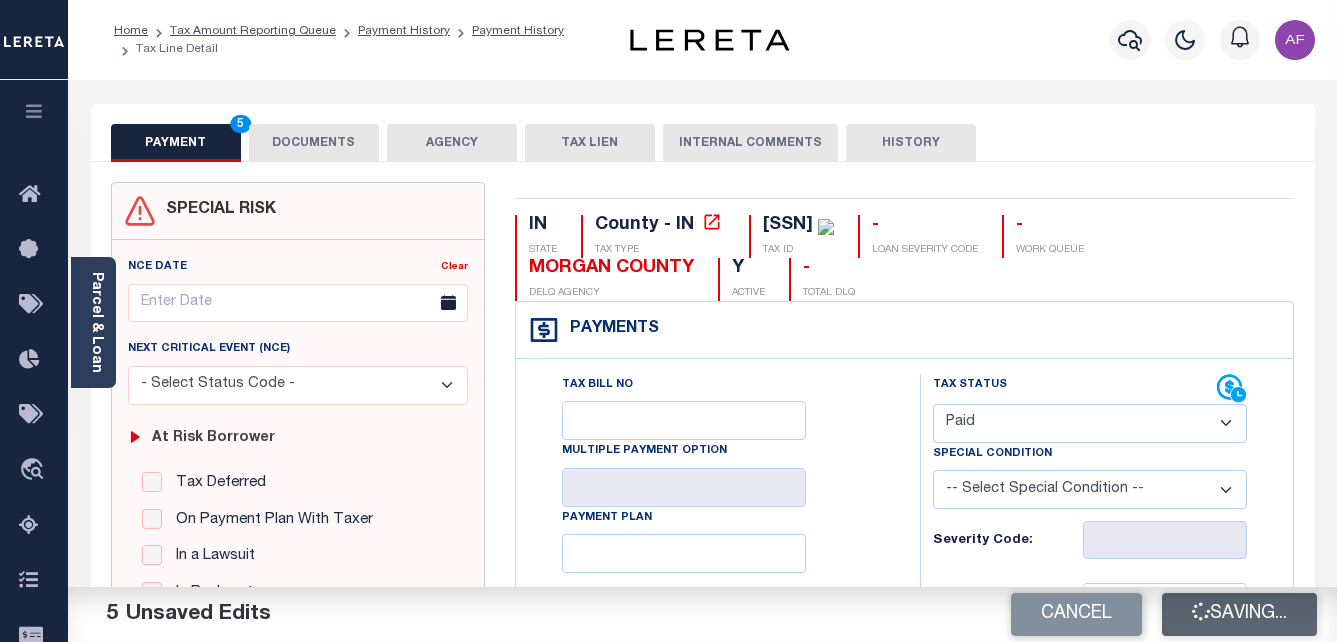 checkbox on "false" 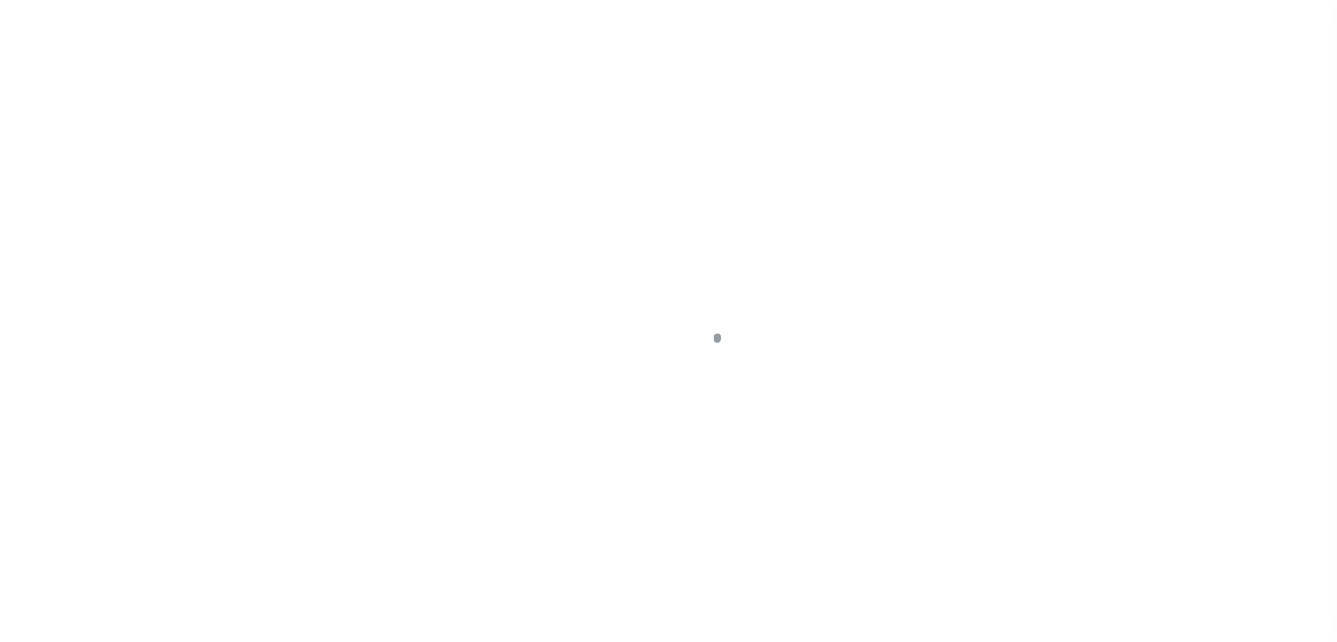 scroll, scrollTop: 0, scrollLeft: 0, axis: both 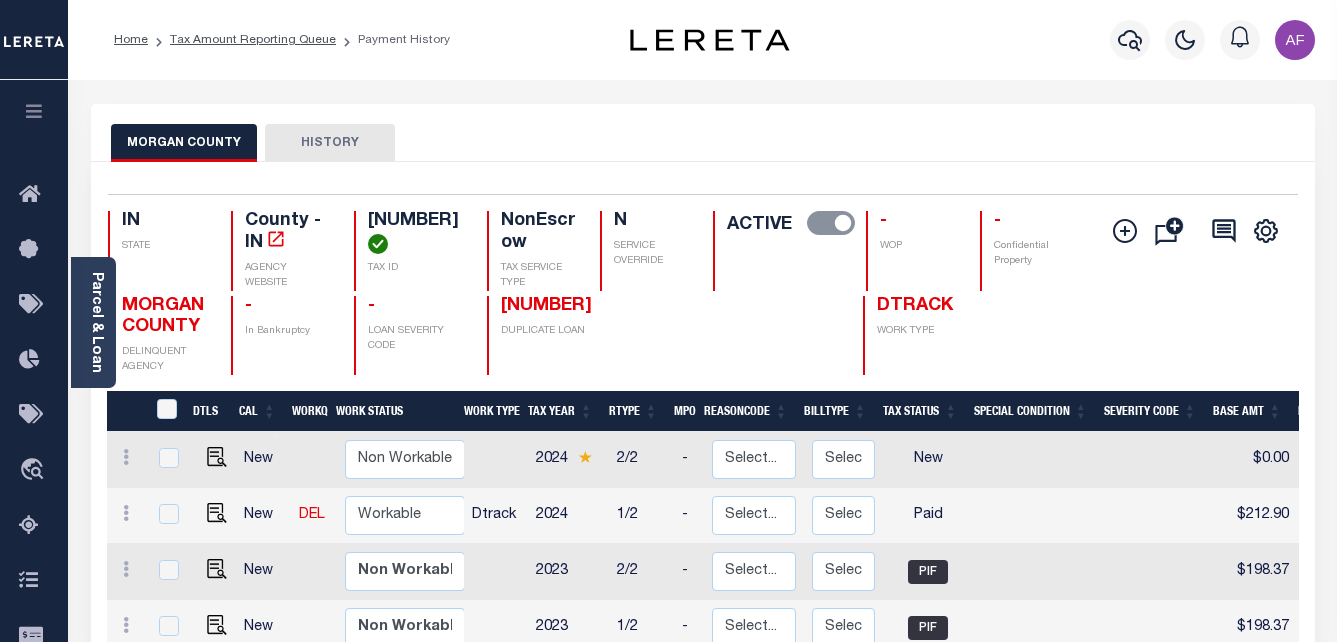 click at bounding box center [213, 516] 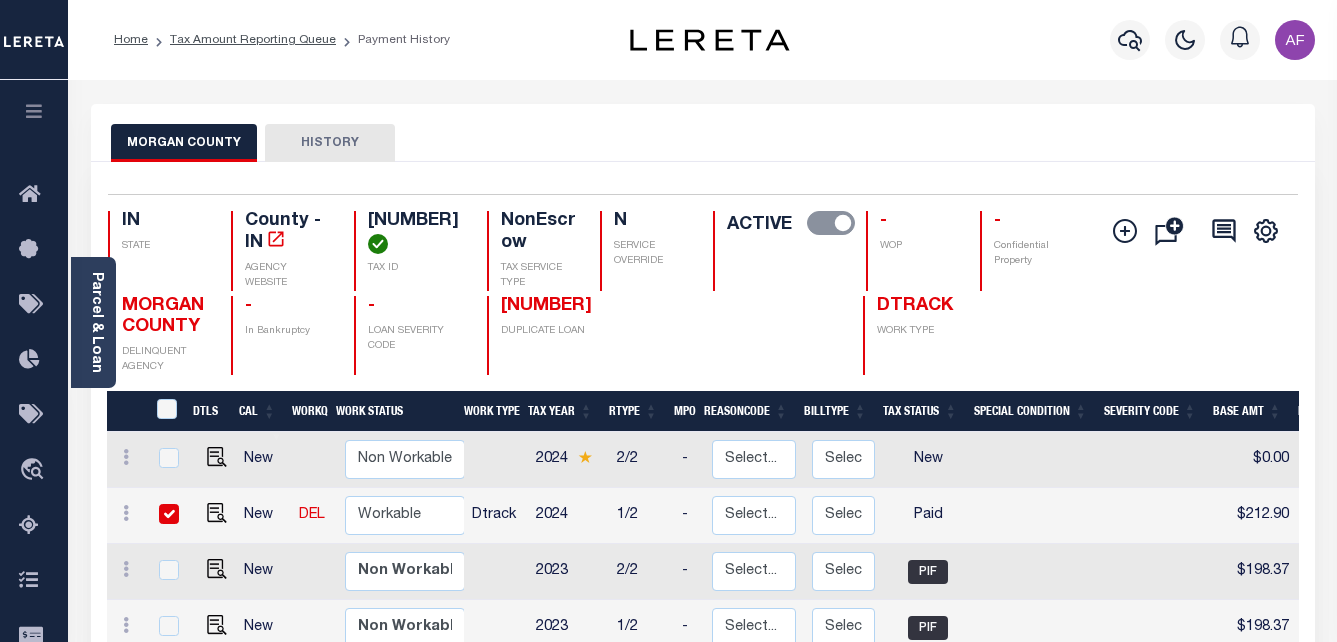 checkbox on "true" 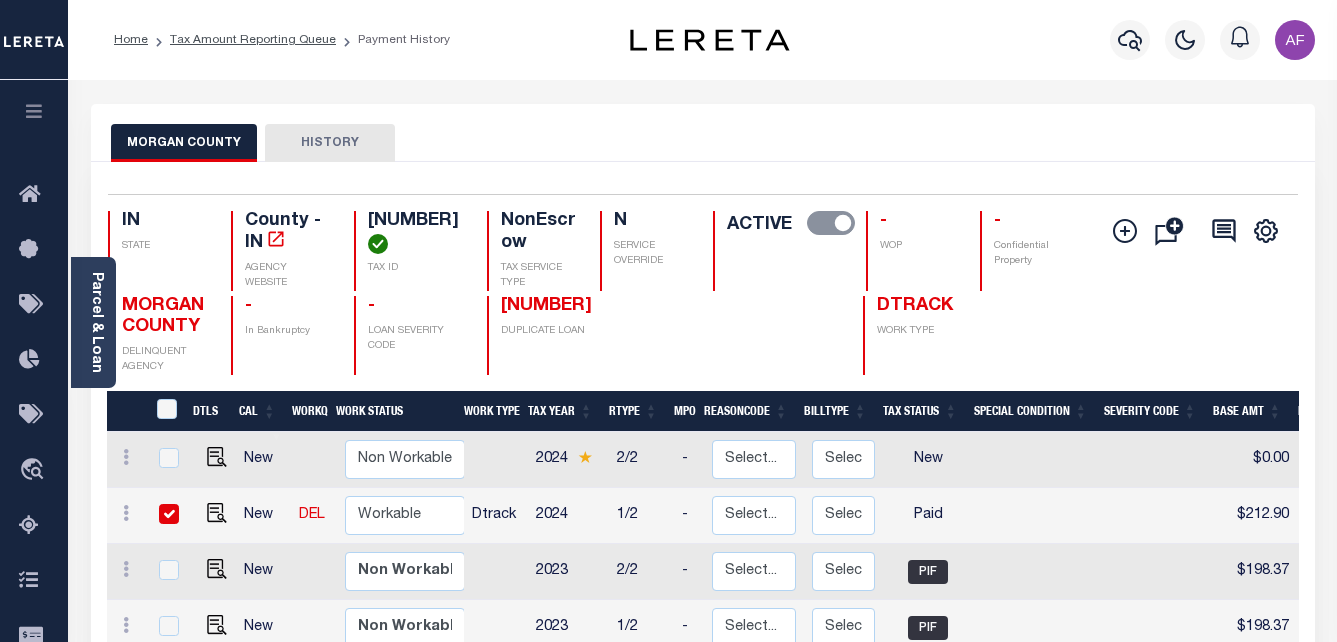 checkbox on "true" 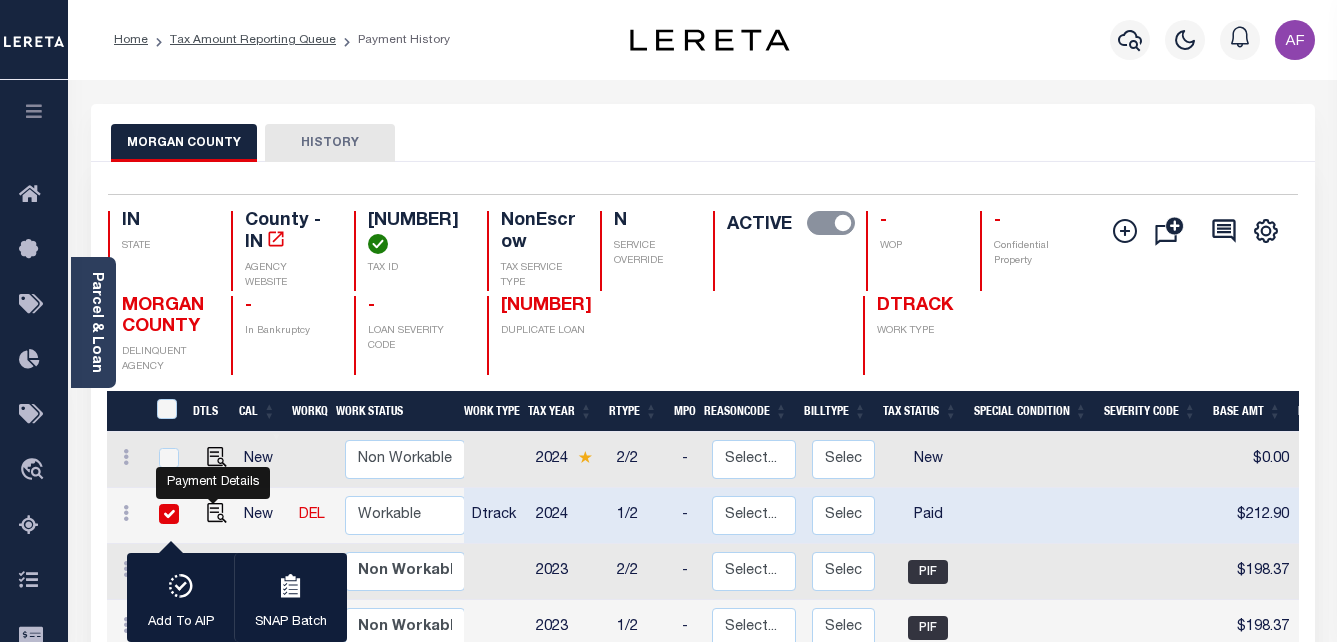 click at bounding box center (217, 513) 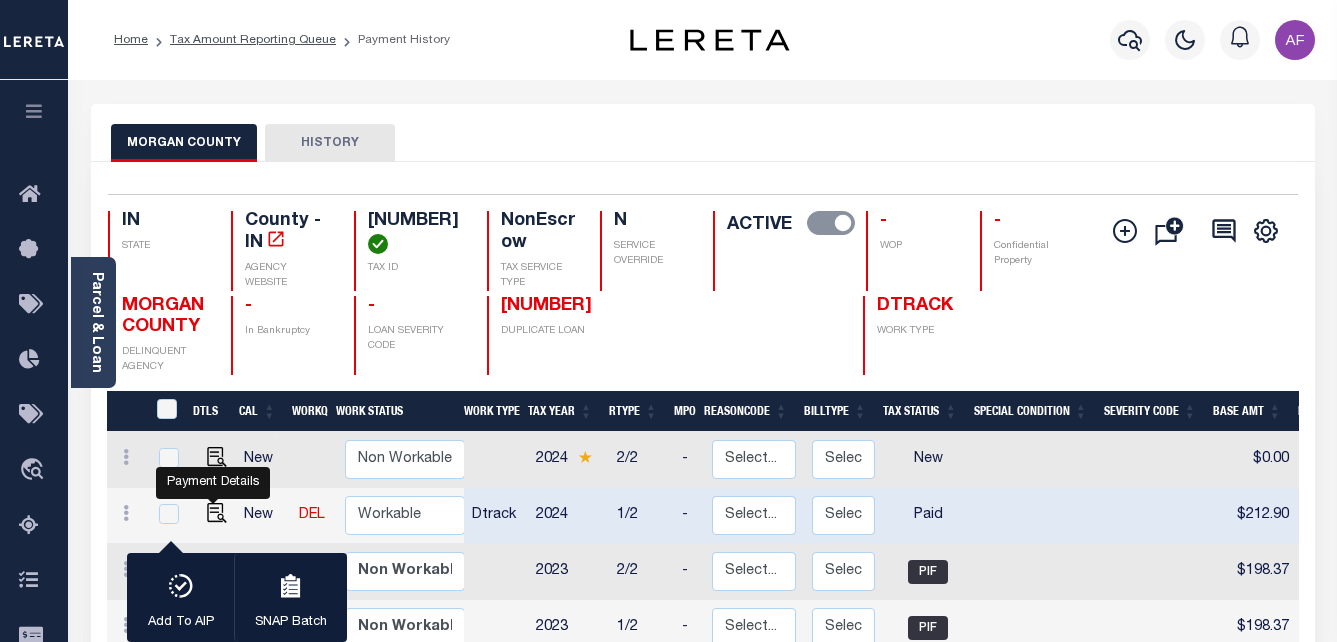 checkbox on "false" 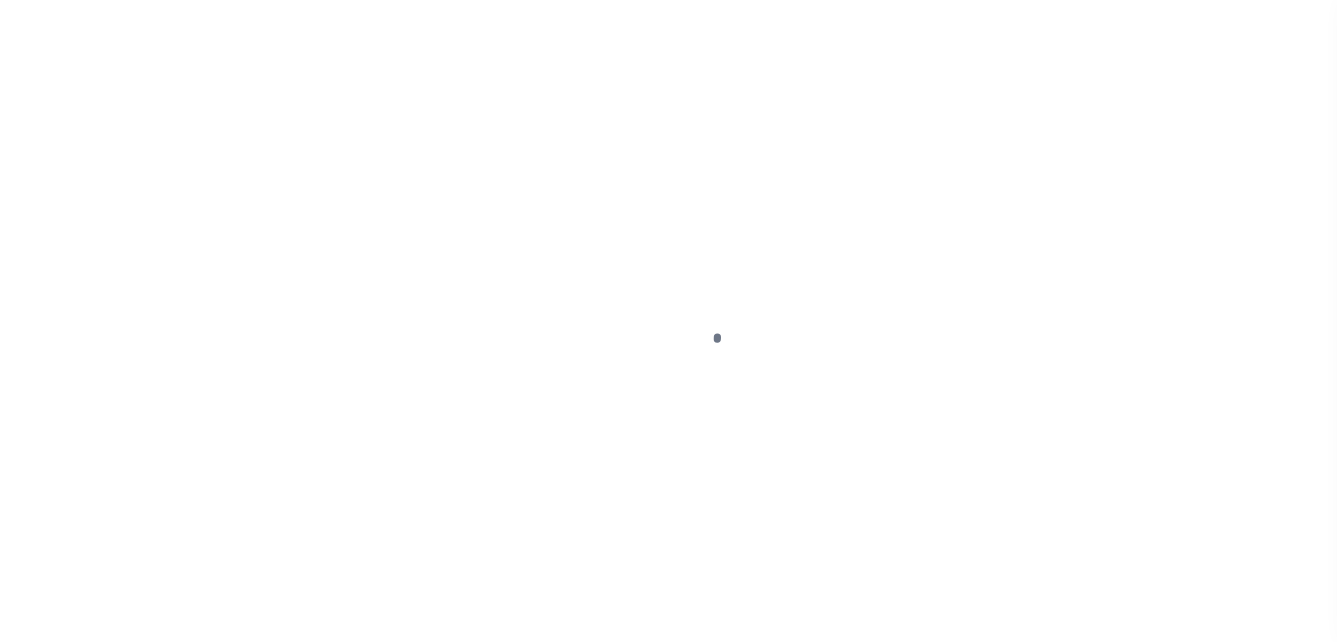 select on "PYD" 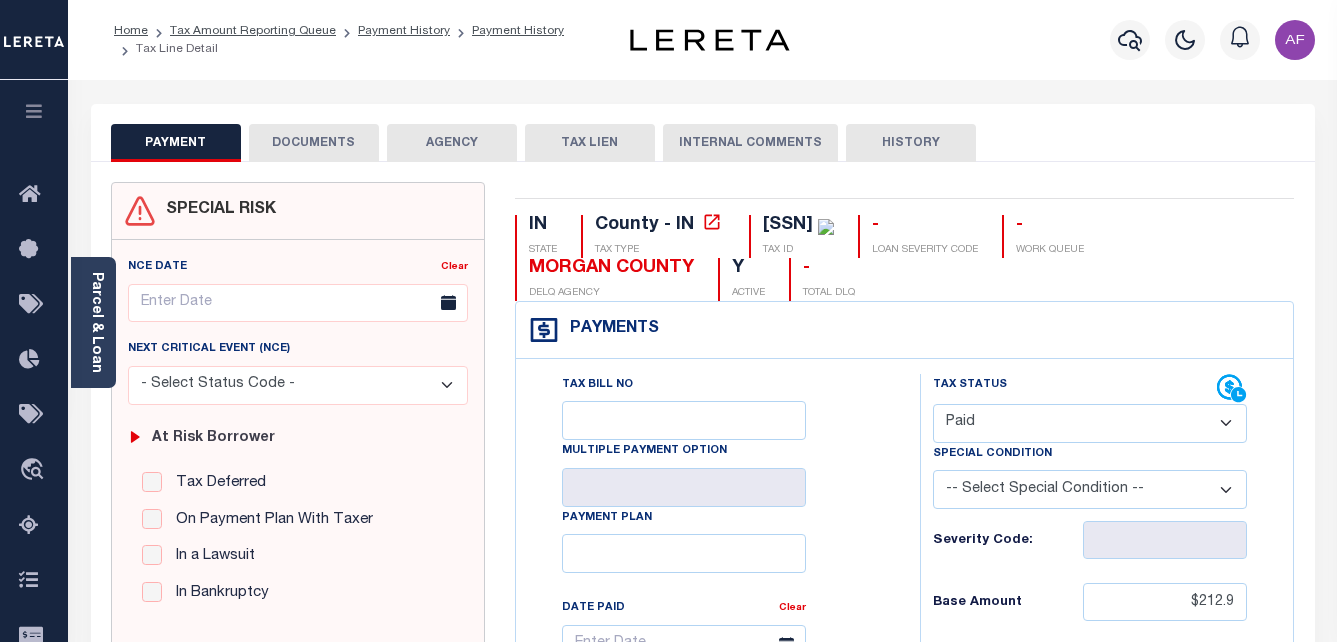 click on "DOCUMENTS" at bounding box center [314, 143] 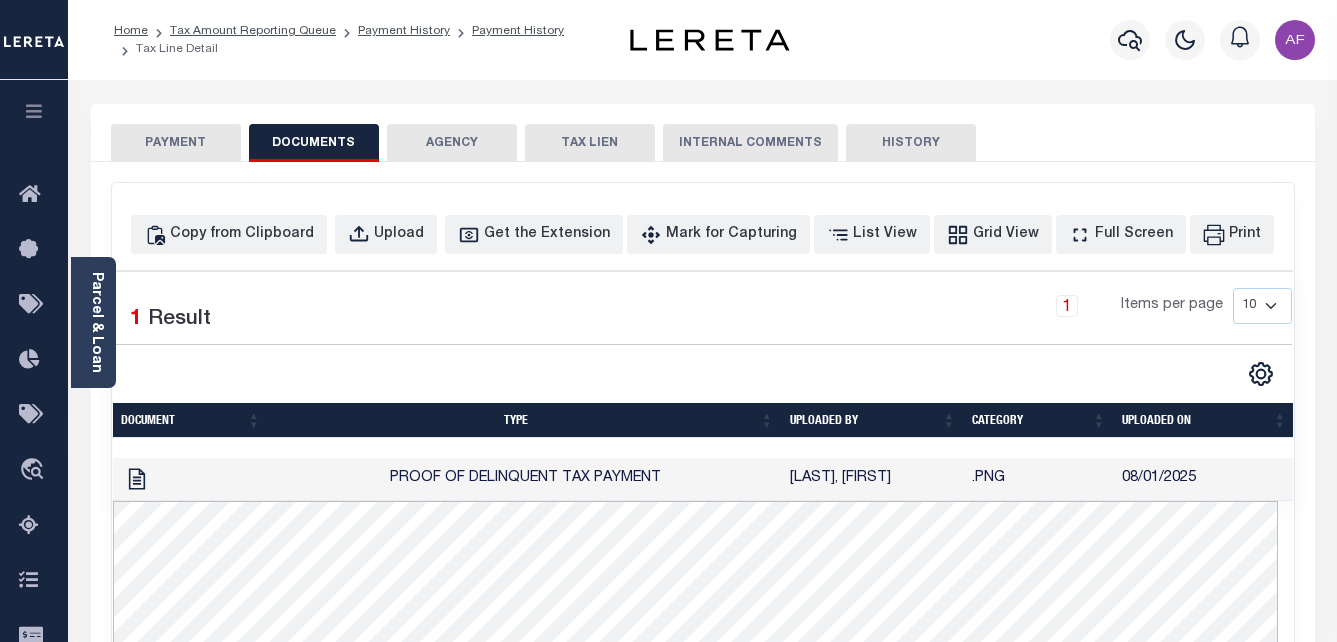 click on "DOCUMENTS" at bounding box center (314, 143) 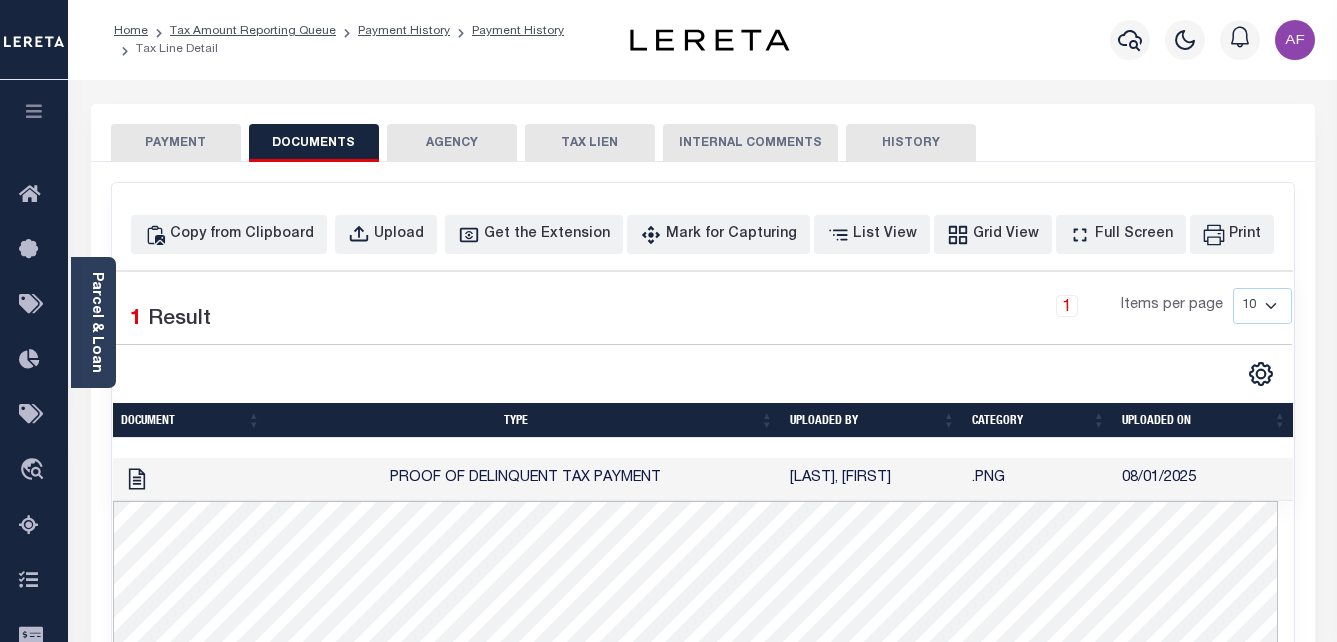 click on "PAYMENT" at bounding box center [176, 143] 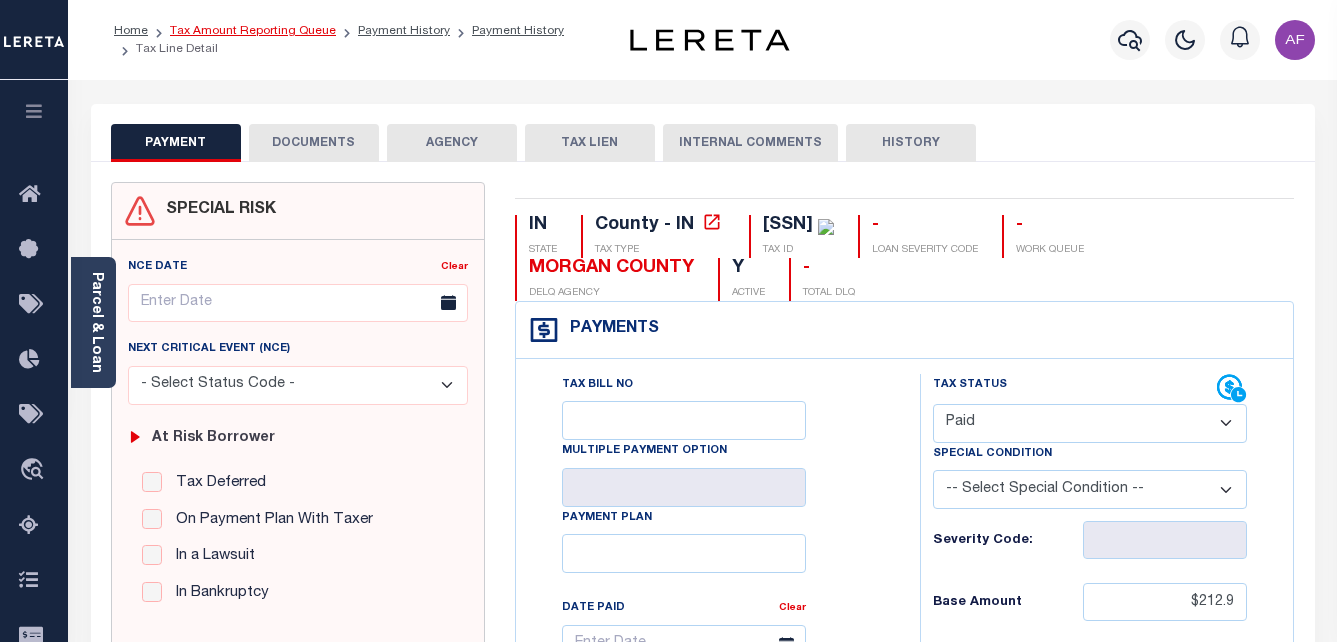 click on "Tax Amount Reporting Queue" at bounding box center [253, 31] 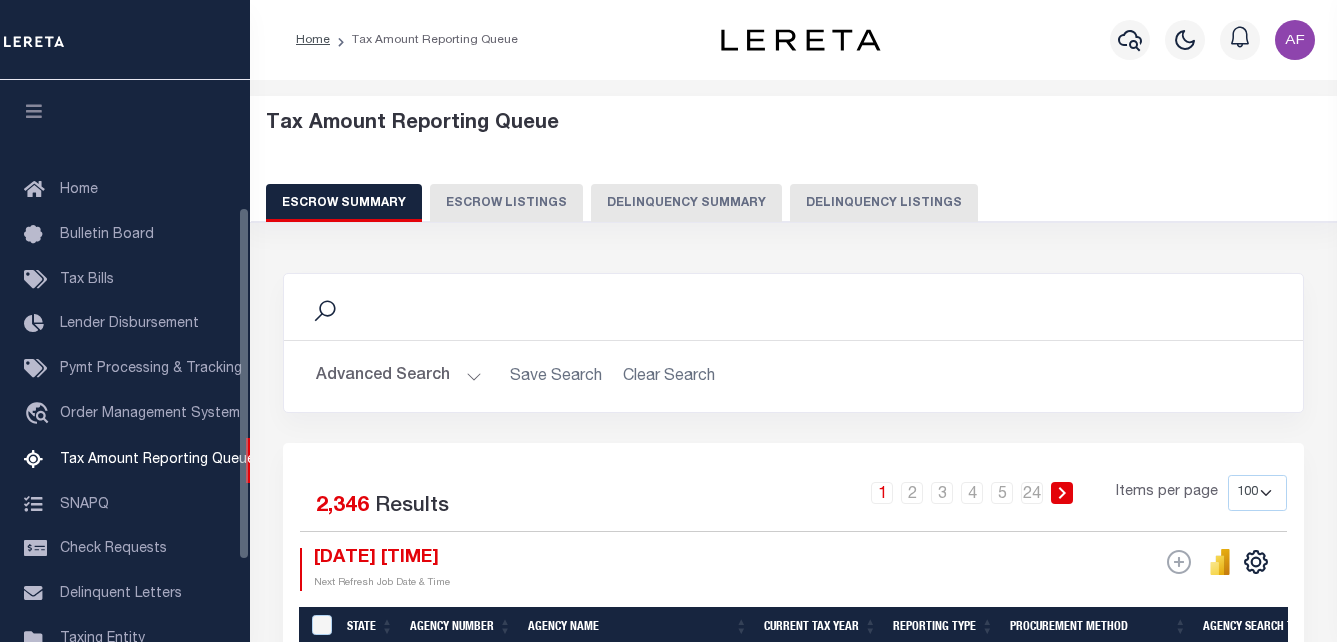 select on "100" 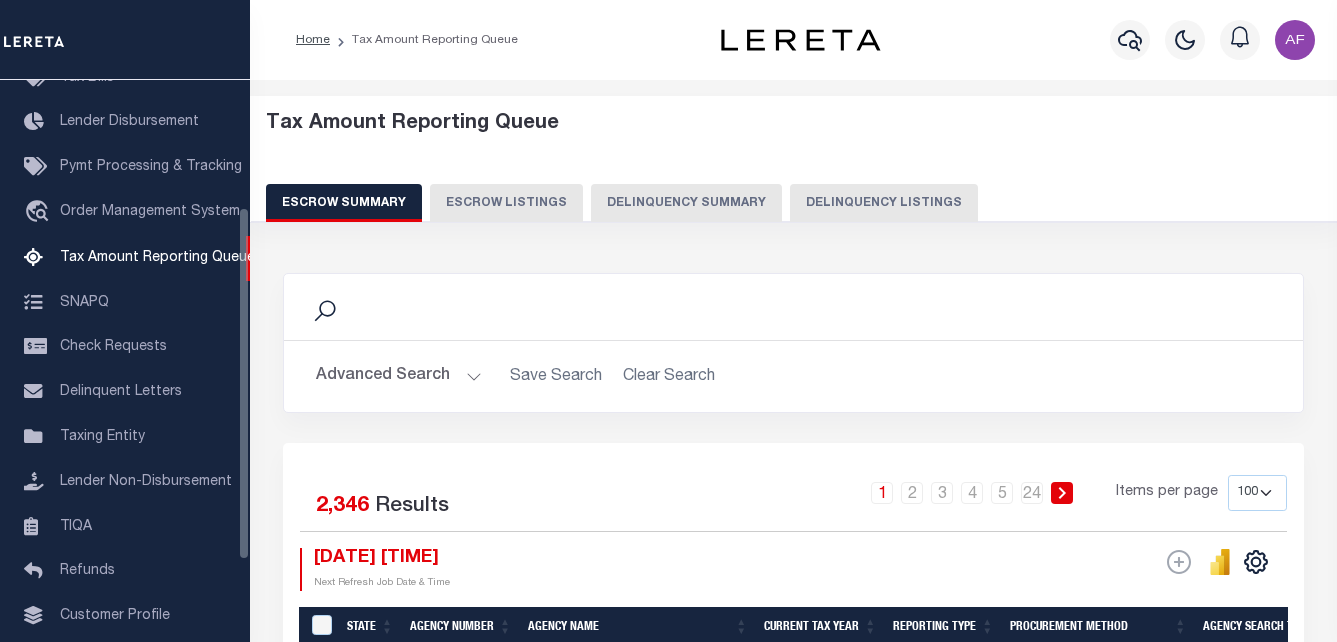 click on "Delinquency Listings" at bounding box center [884, 203] 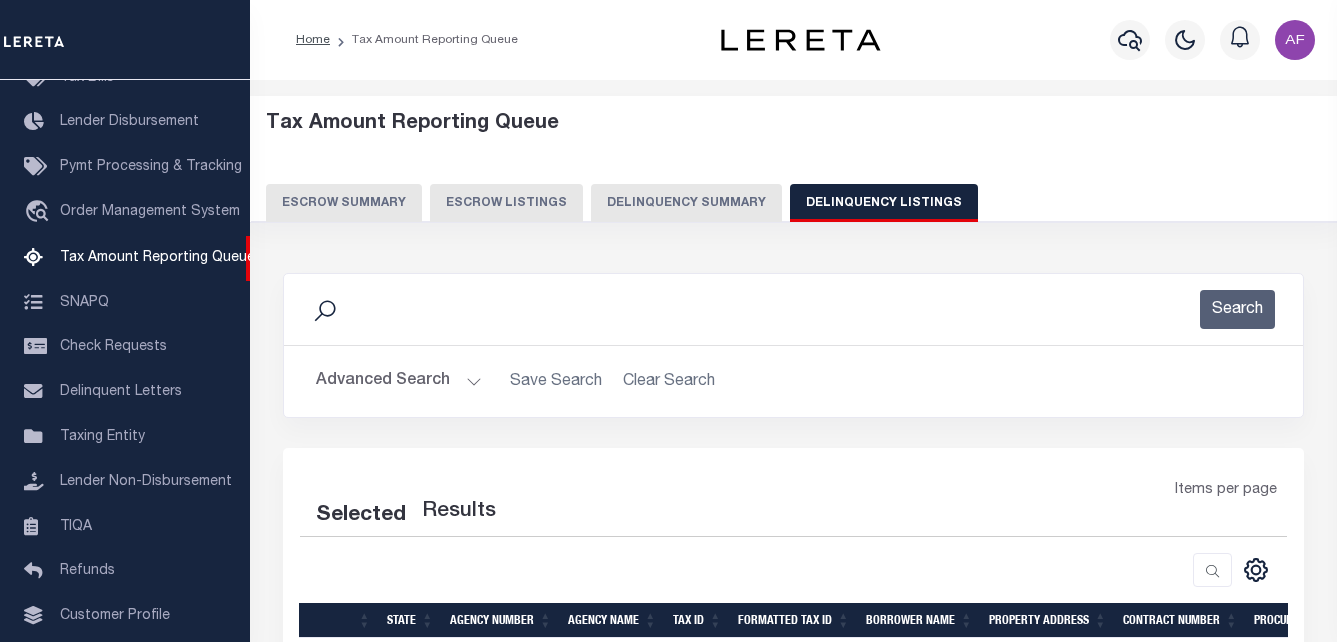 select on "100" 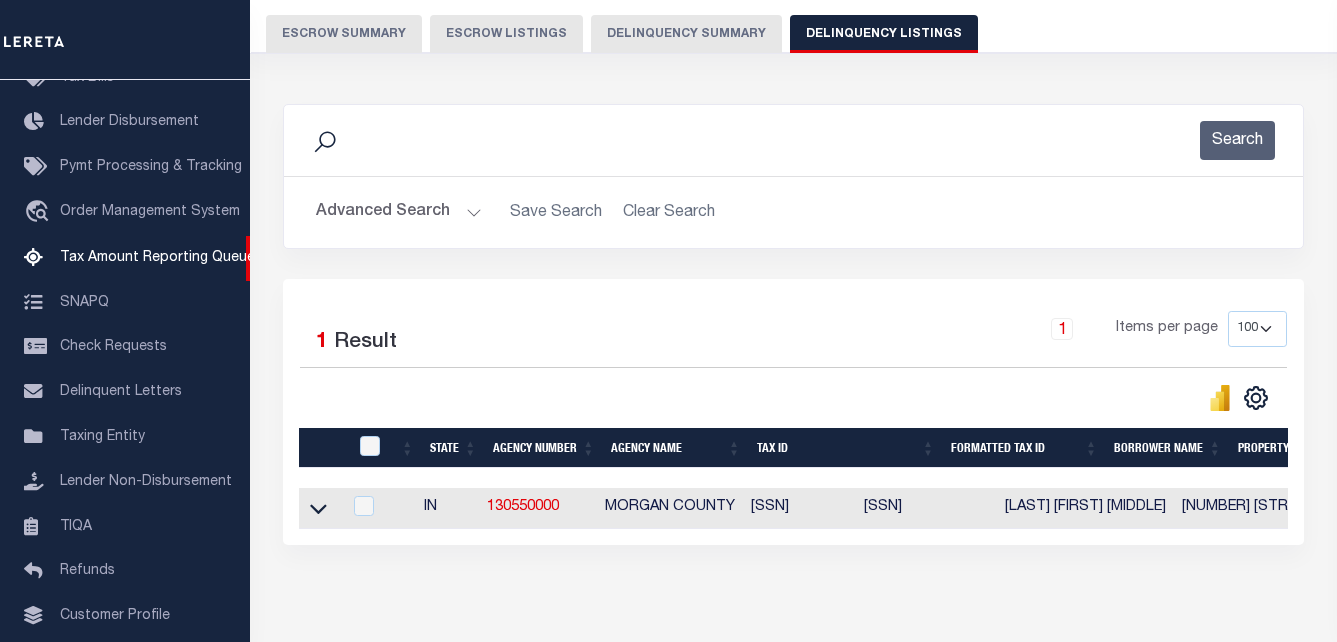 scroll, scrollTop: 269, scrollLeft: 0, axis: vertical 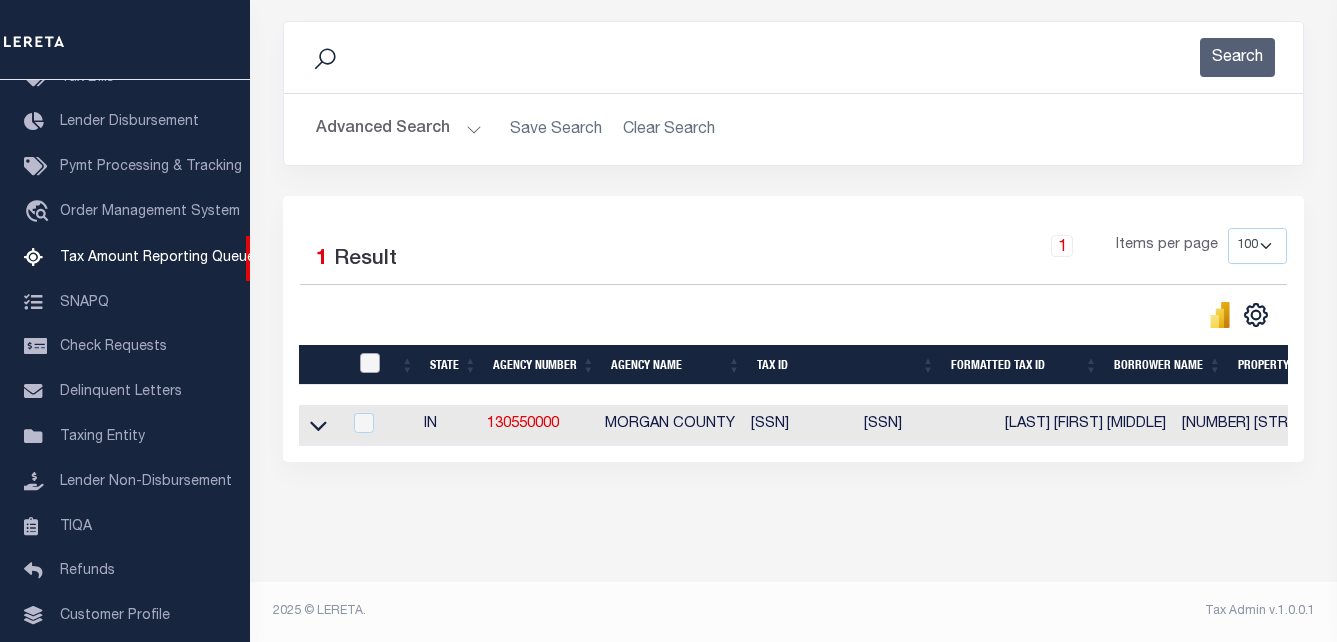 click at bounding box center (370, 363) 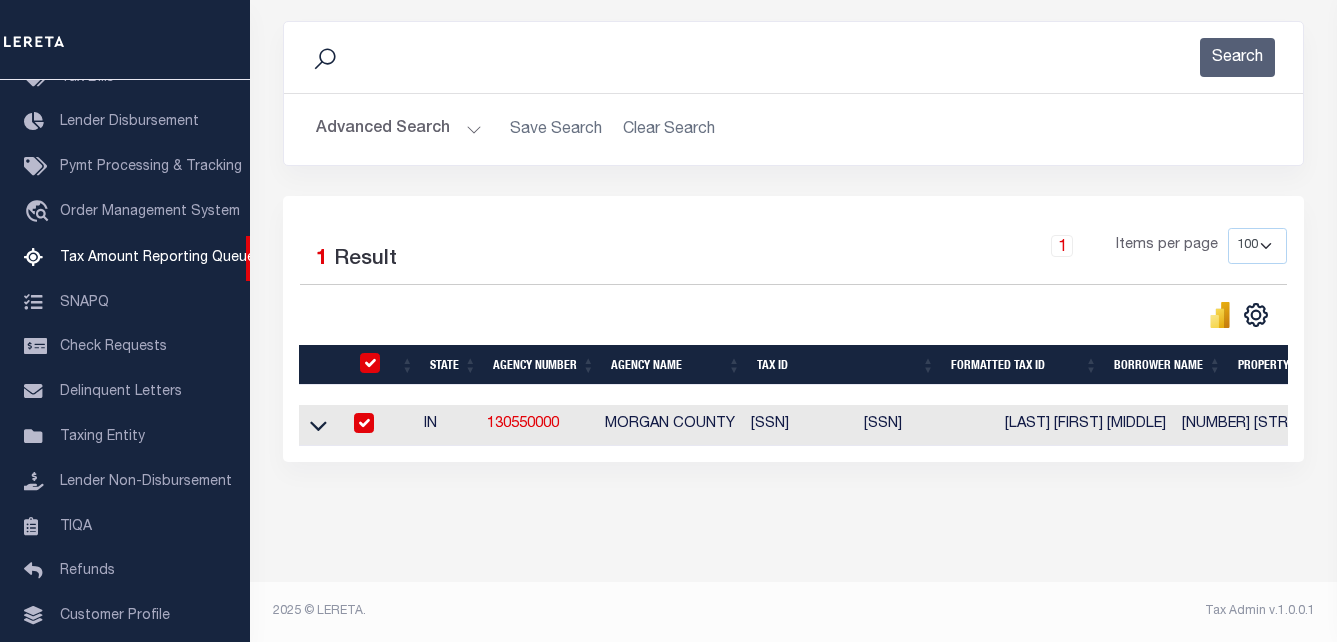 checkbox on "true" 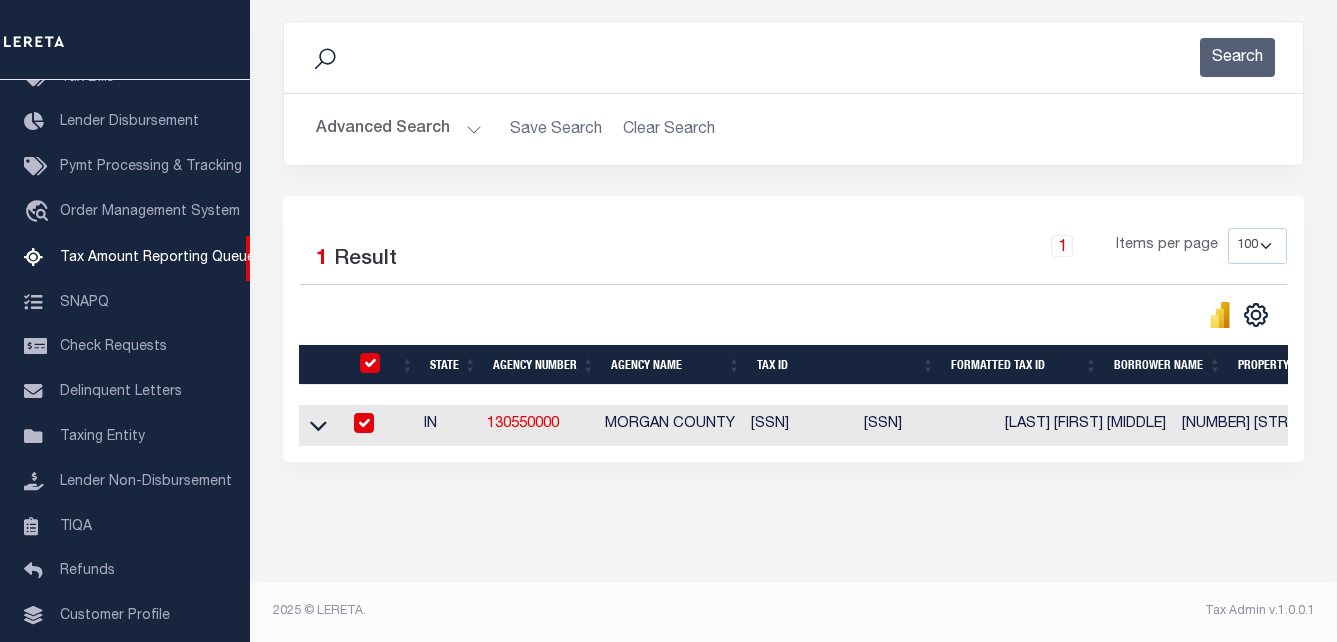 checkbox on "true" 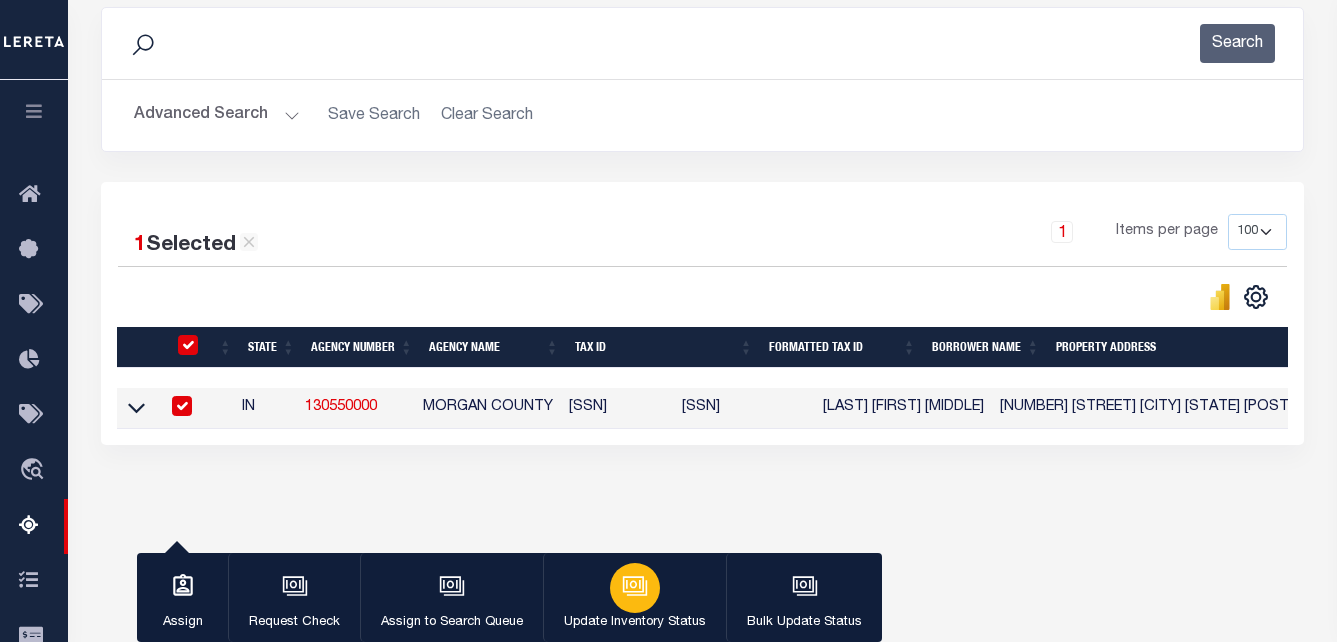 click 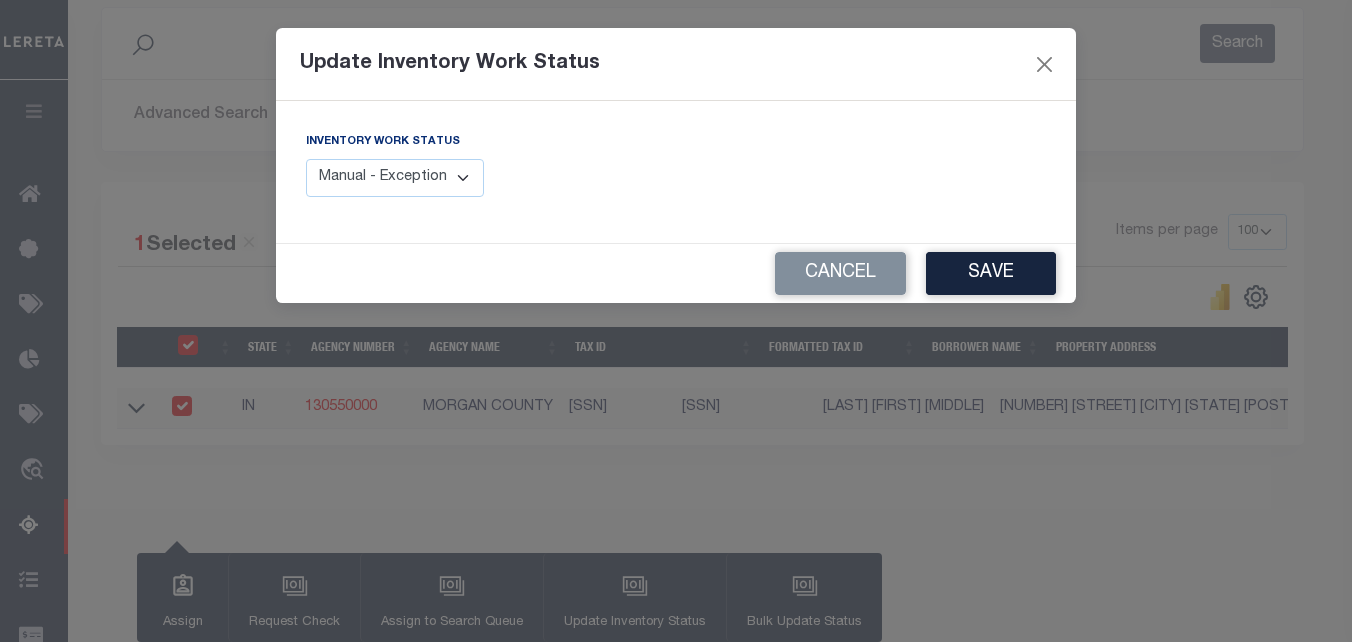 click on "Manual - Exception
Pended - Awaiting Search
Late Add Exception
Completed" at bounding box center [395, 178] 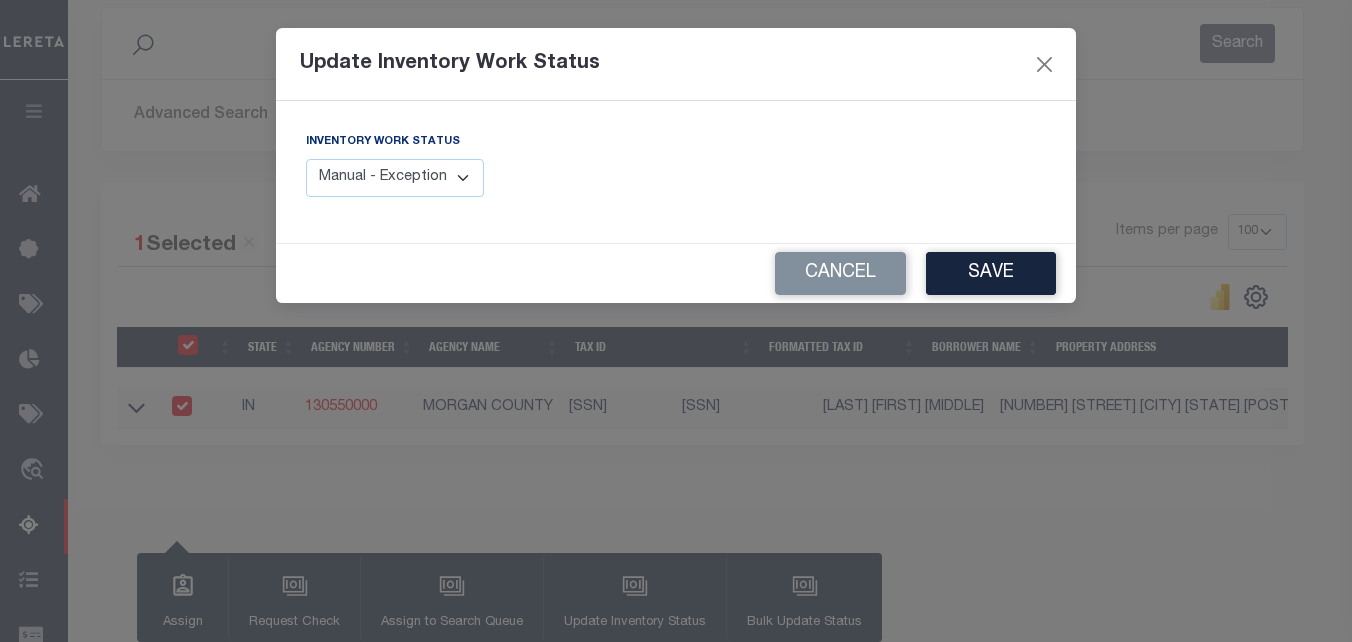 select on "4" 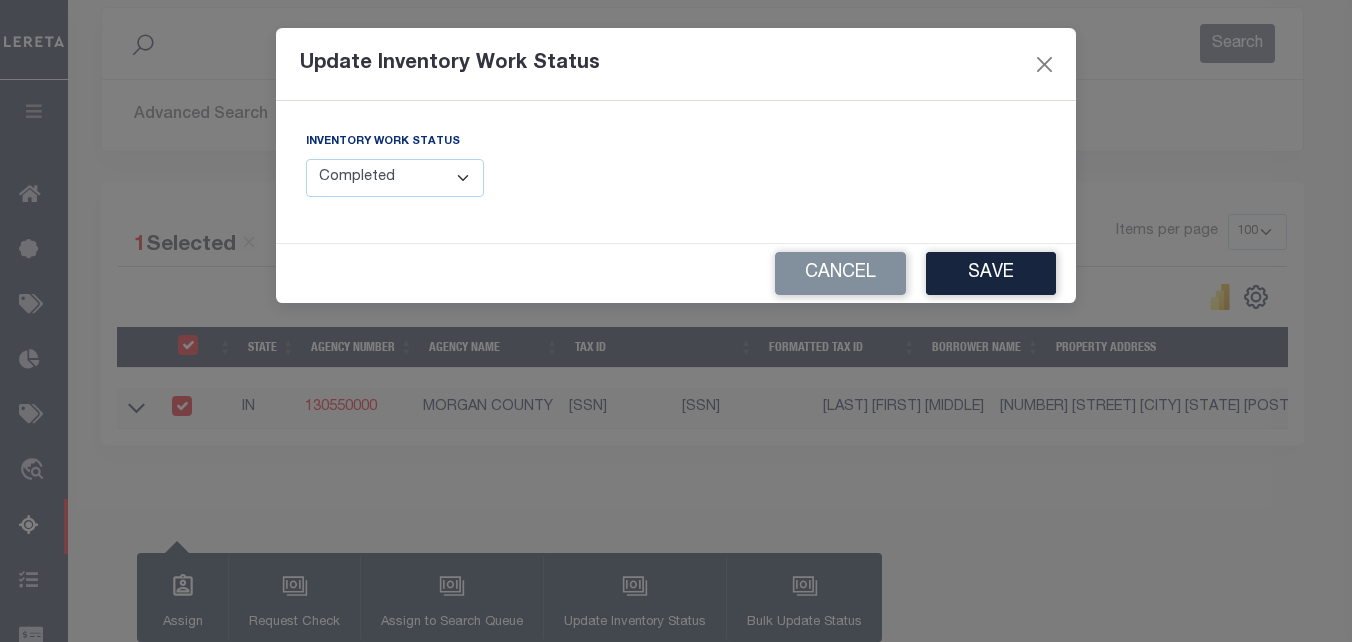 click on "Manual - Exception
Pended - Awaiting Search
Late Add Exception
Completed" at bounding box center [395, 178] 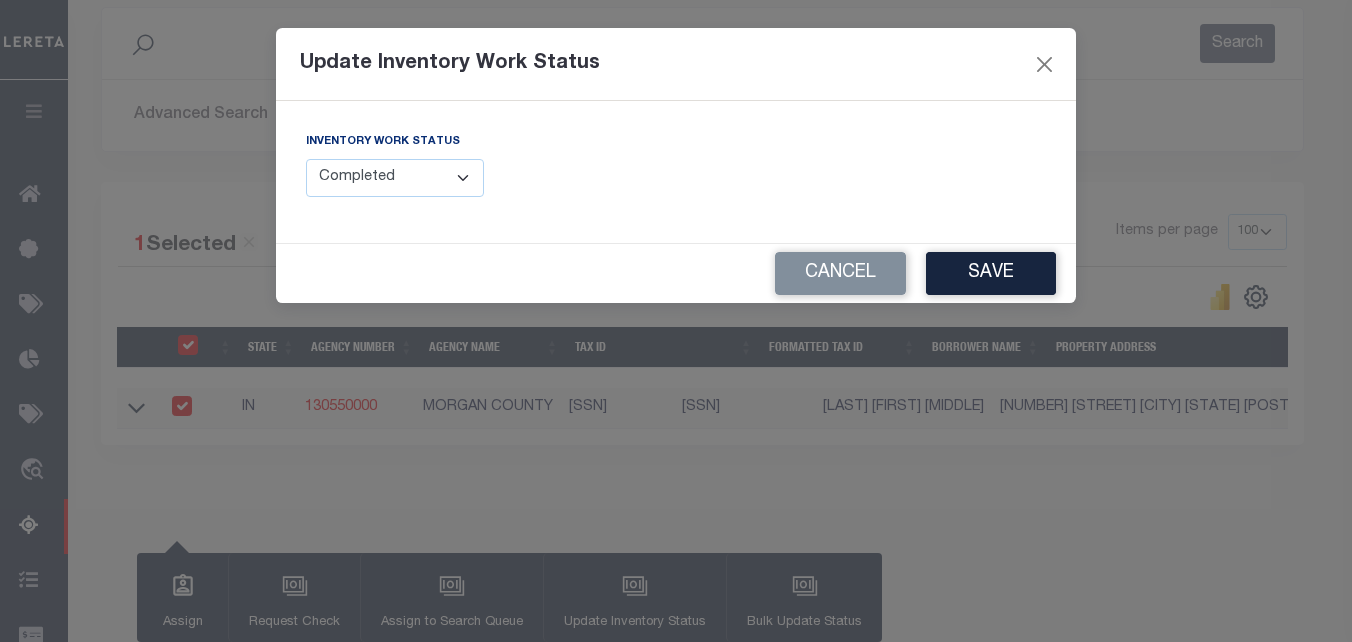 click on "Cancel
Save" at bounding box center [676, 273] 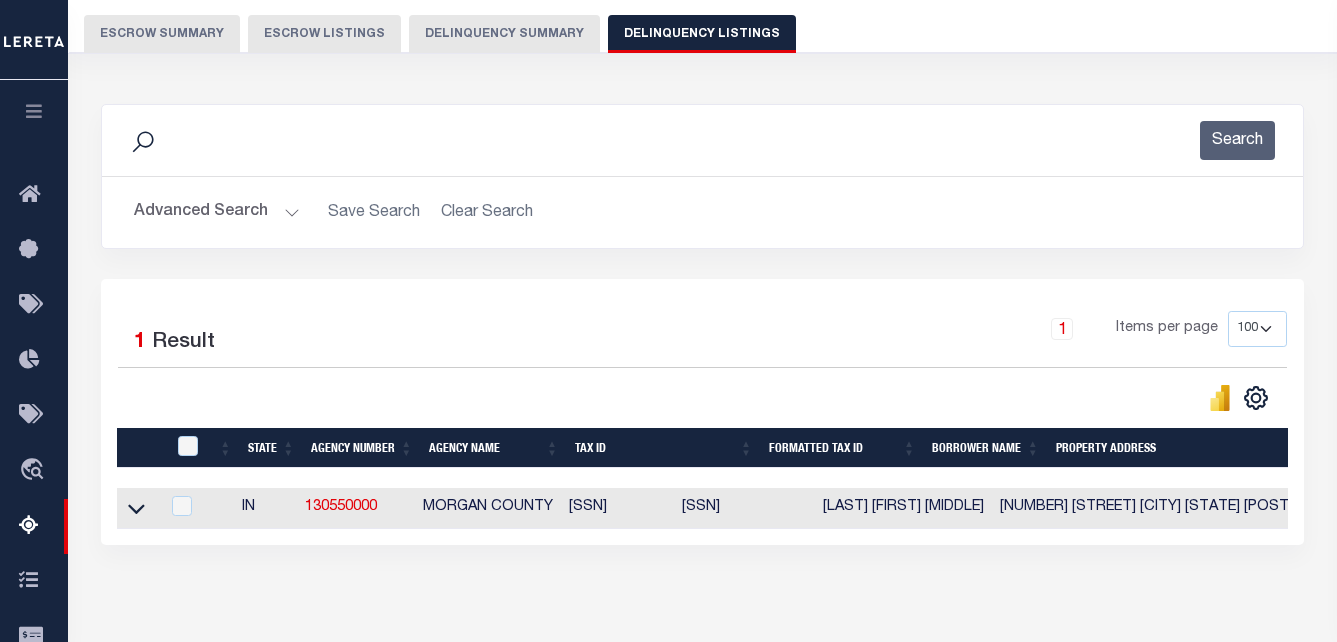 scroll, scrollTop: 166, scrollLeft: 0, axis: vertical 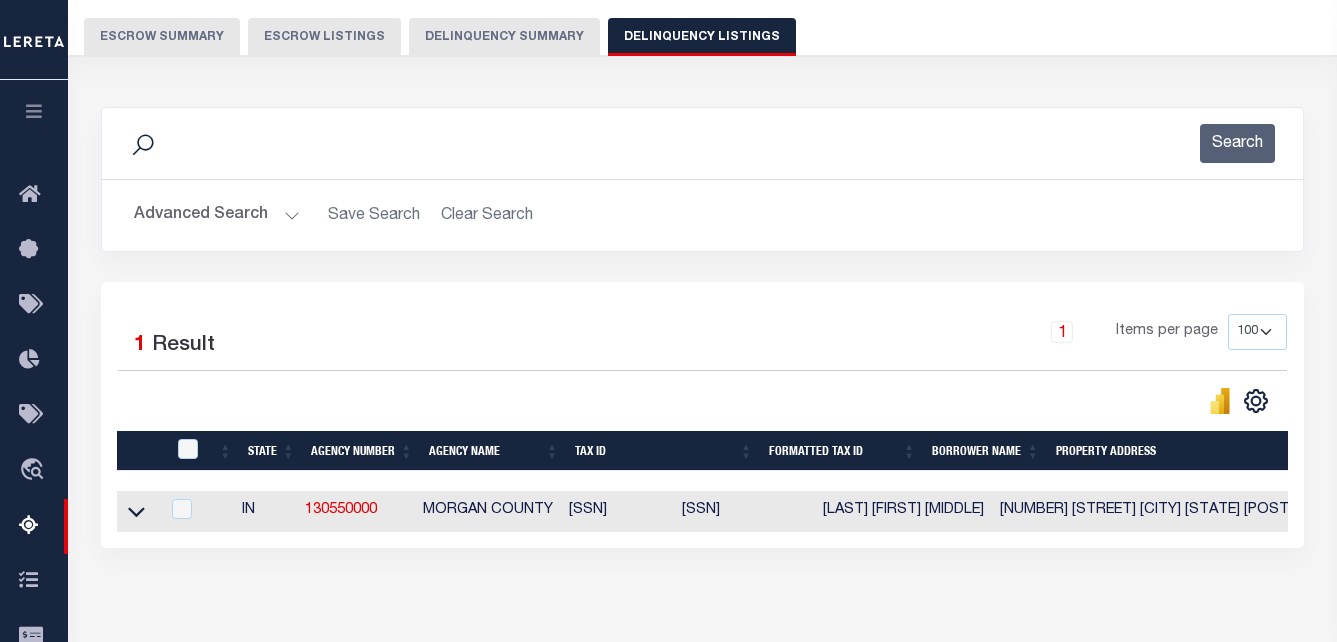 click on "Advanced Search" at bounding box center (217, 215) 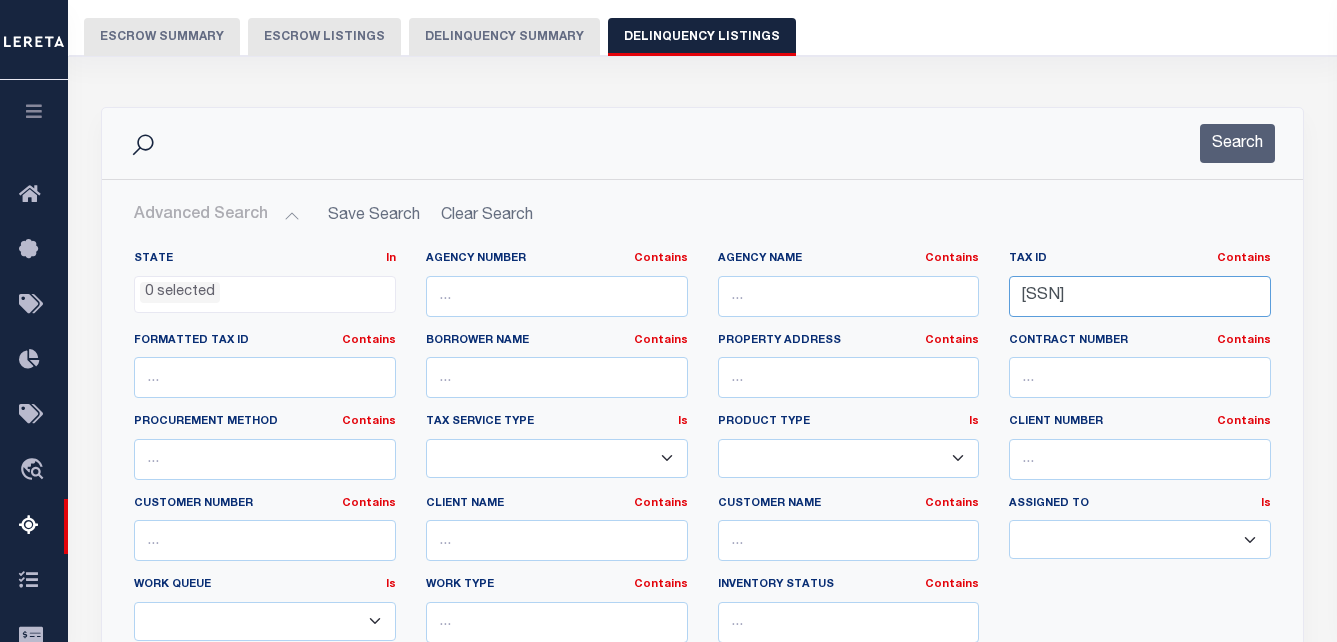 drag, startPoint x: 1234, startPoint y: 295, endPoint x: 886, endPoint y: 270, distance: 348.89682 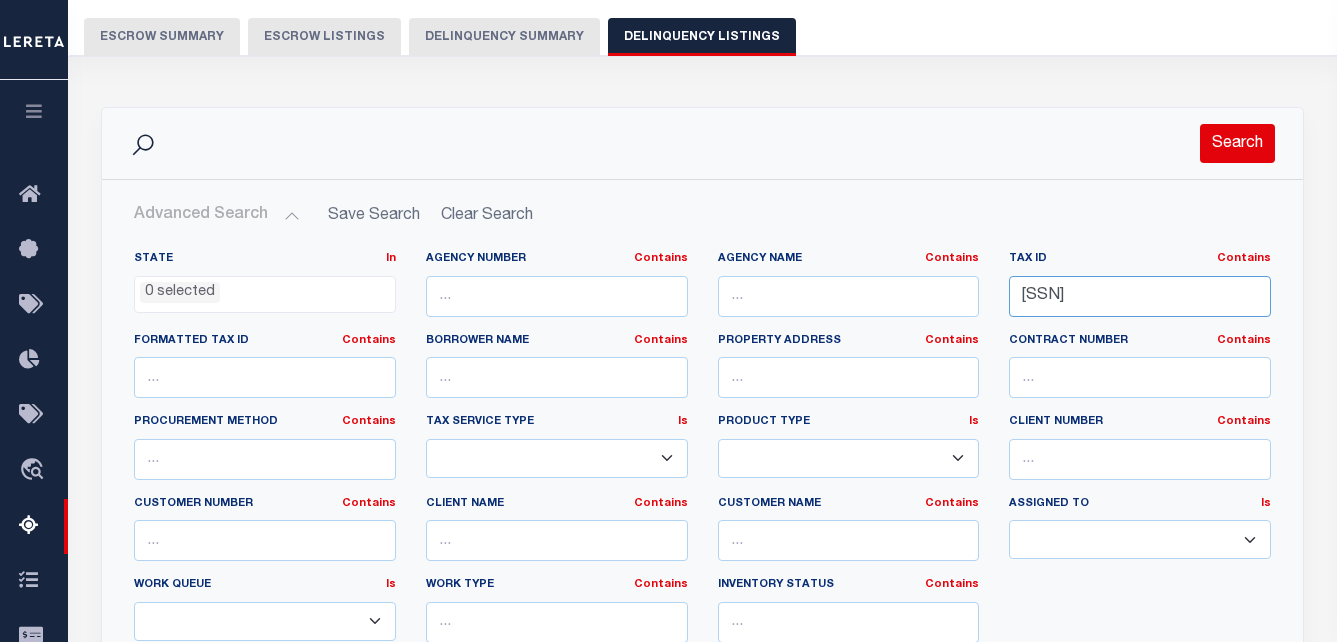 type on "[ID]" 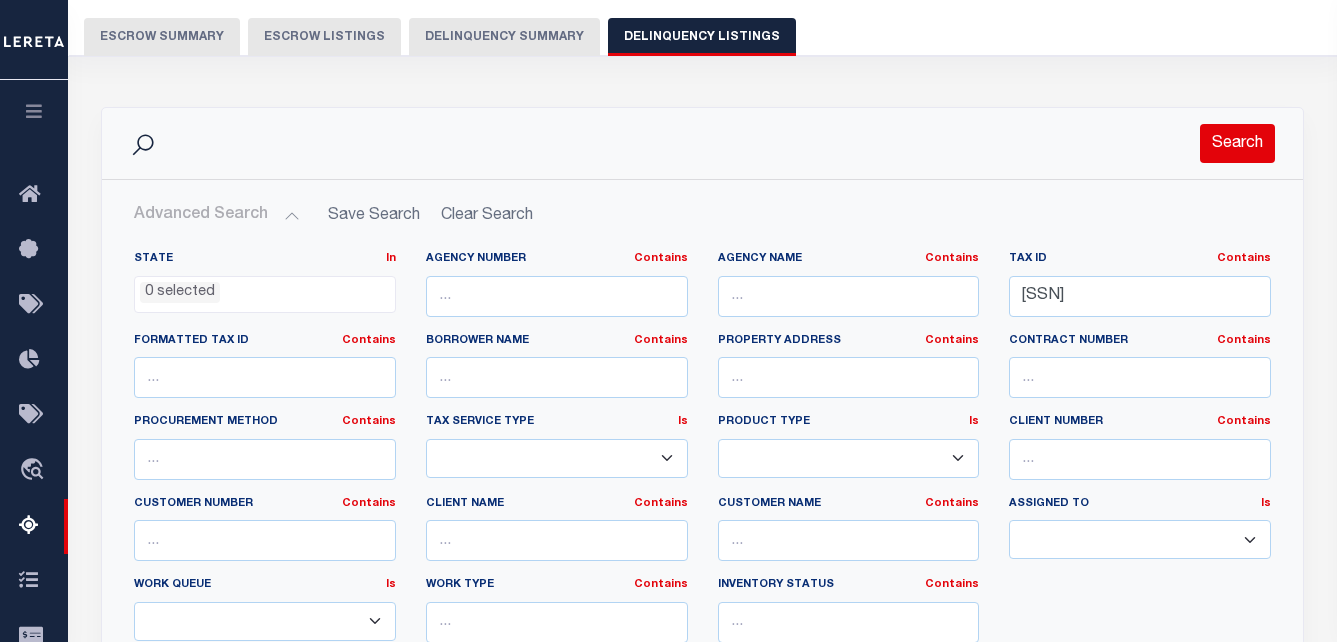 click on "Search" at bounding box center (1237, 143) 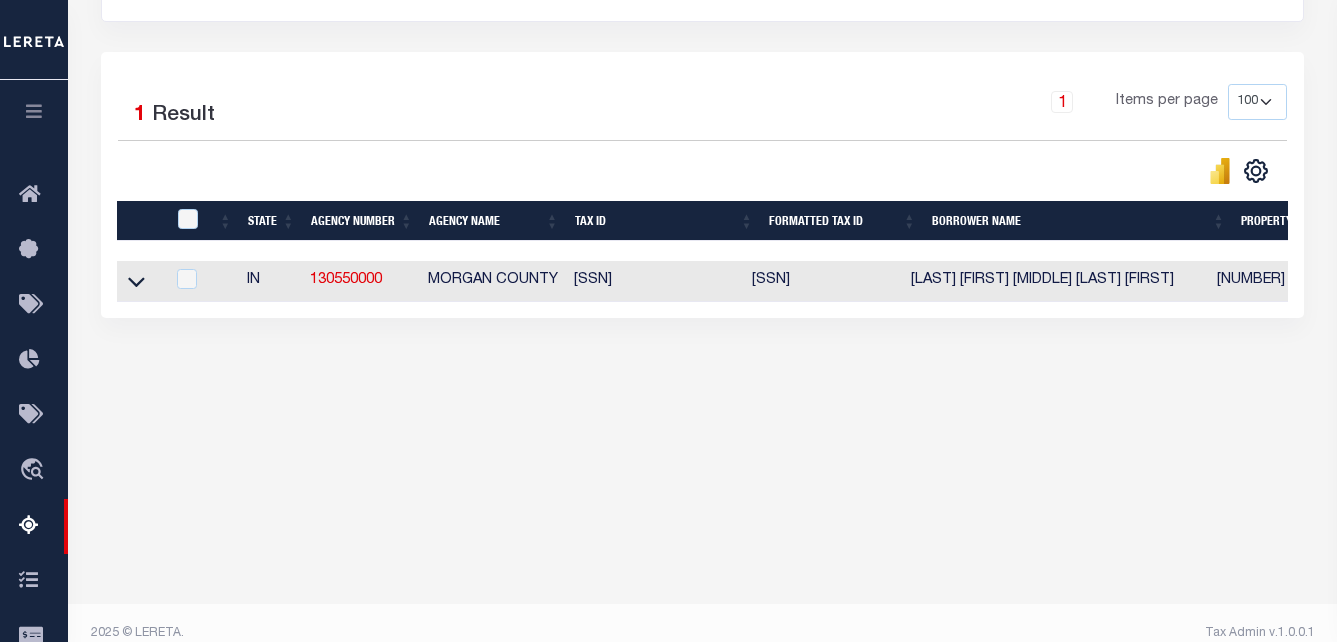scroll, scrollTop: 418, scrollLeft: 0, axis: vertical 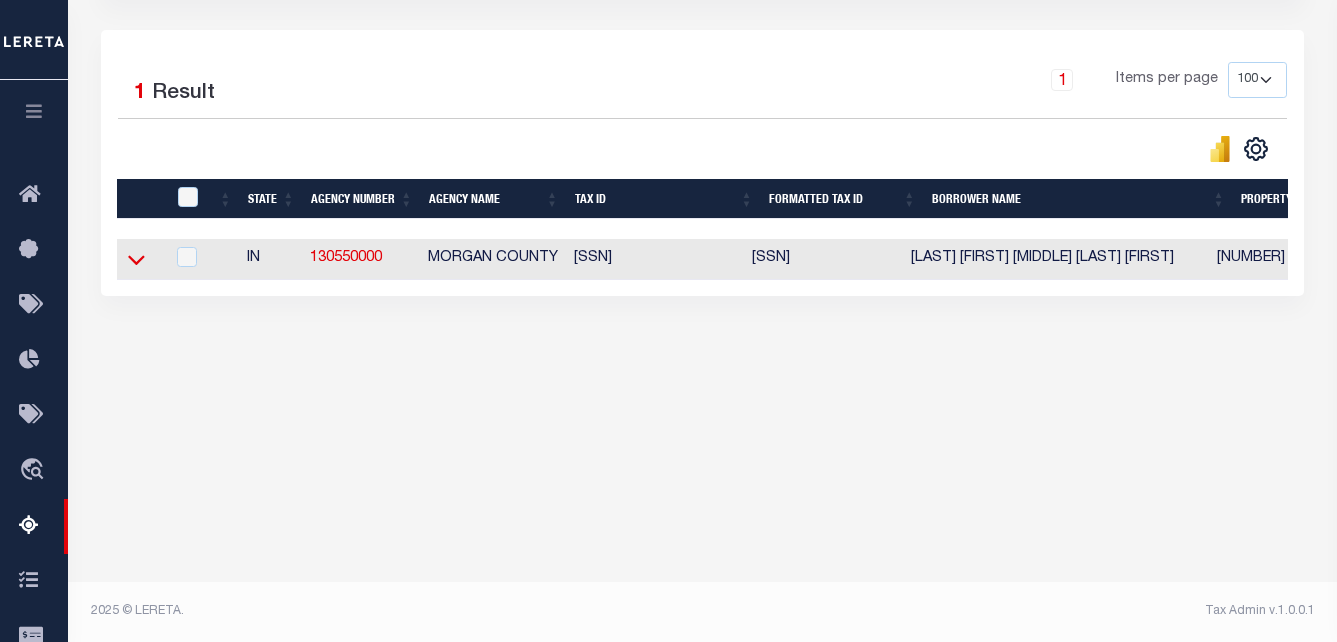 click 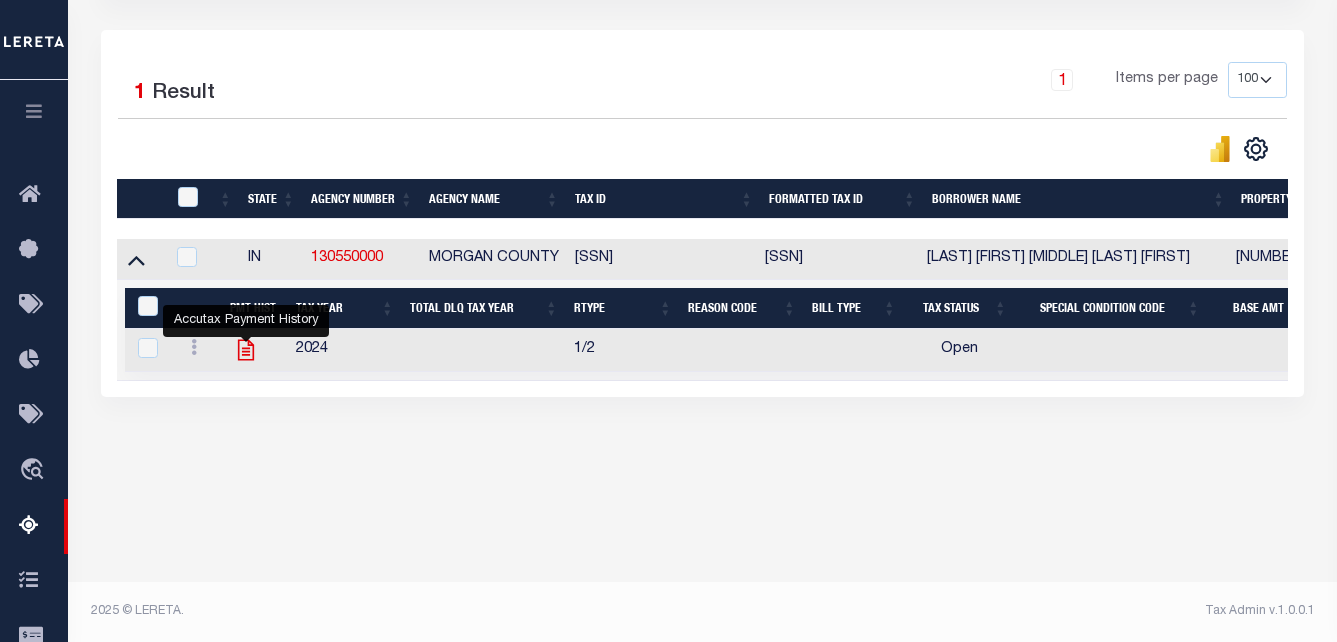 click 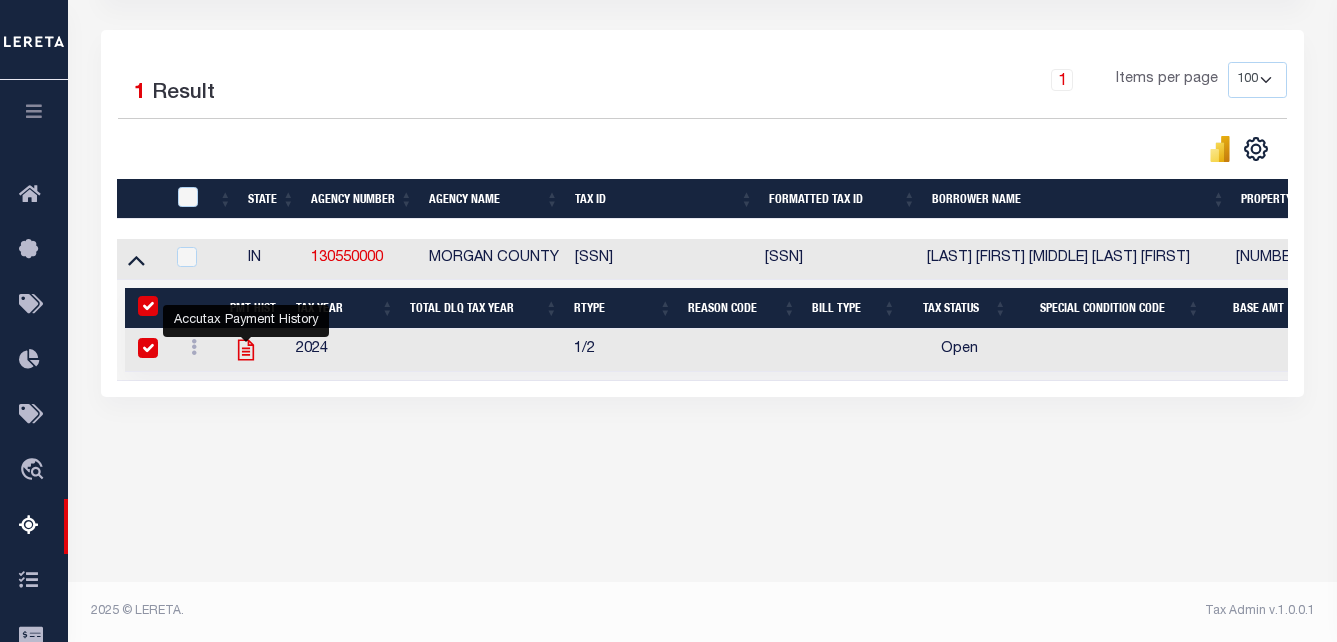checkbox on "true" 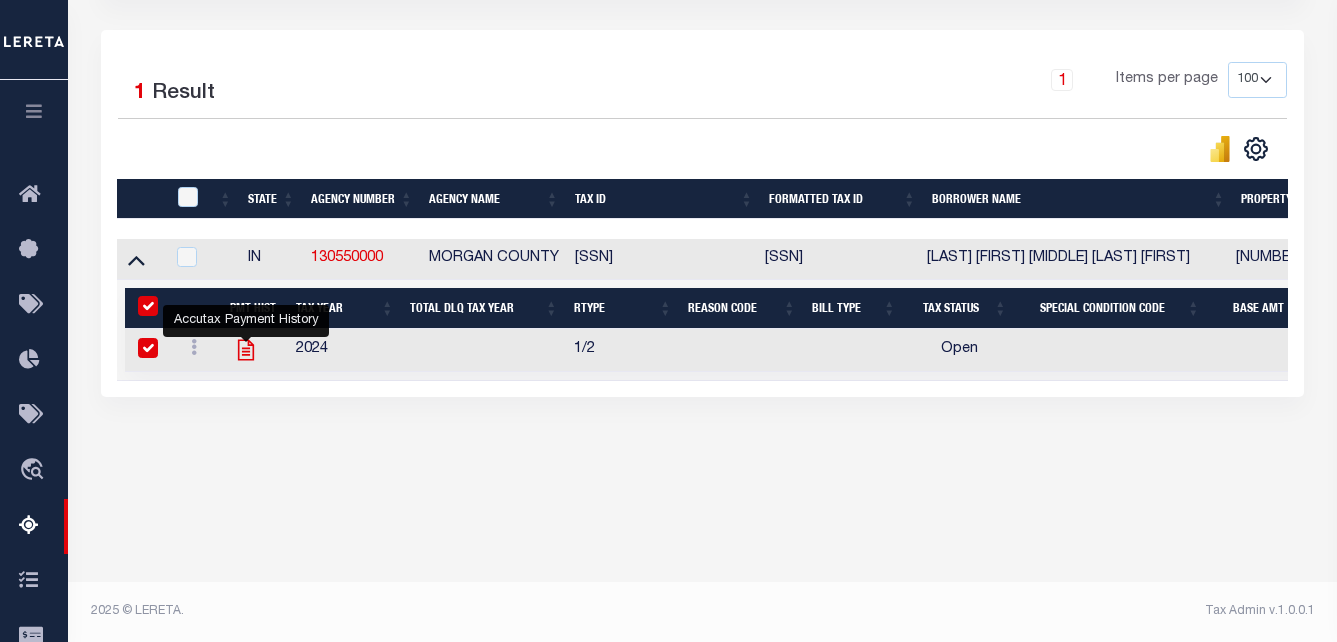 checkbox on "true" 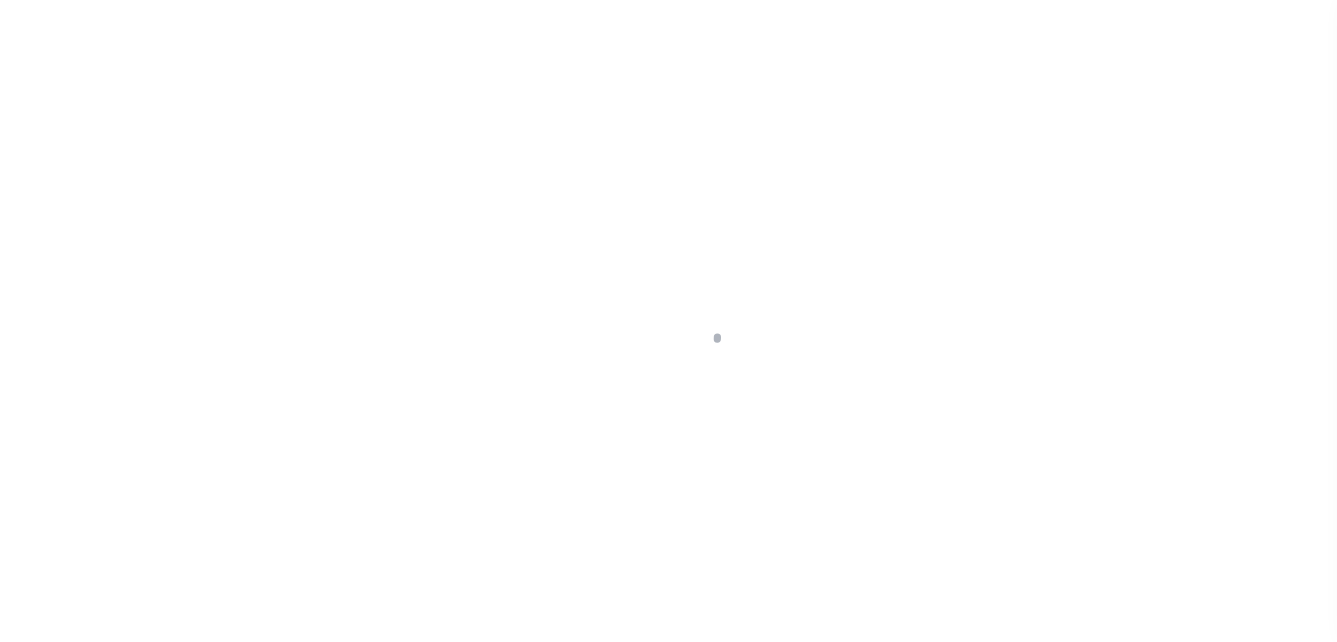 scroll, scrollTop: 0, scrollLeft: 0, axis: both 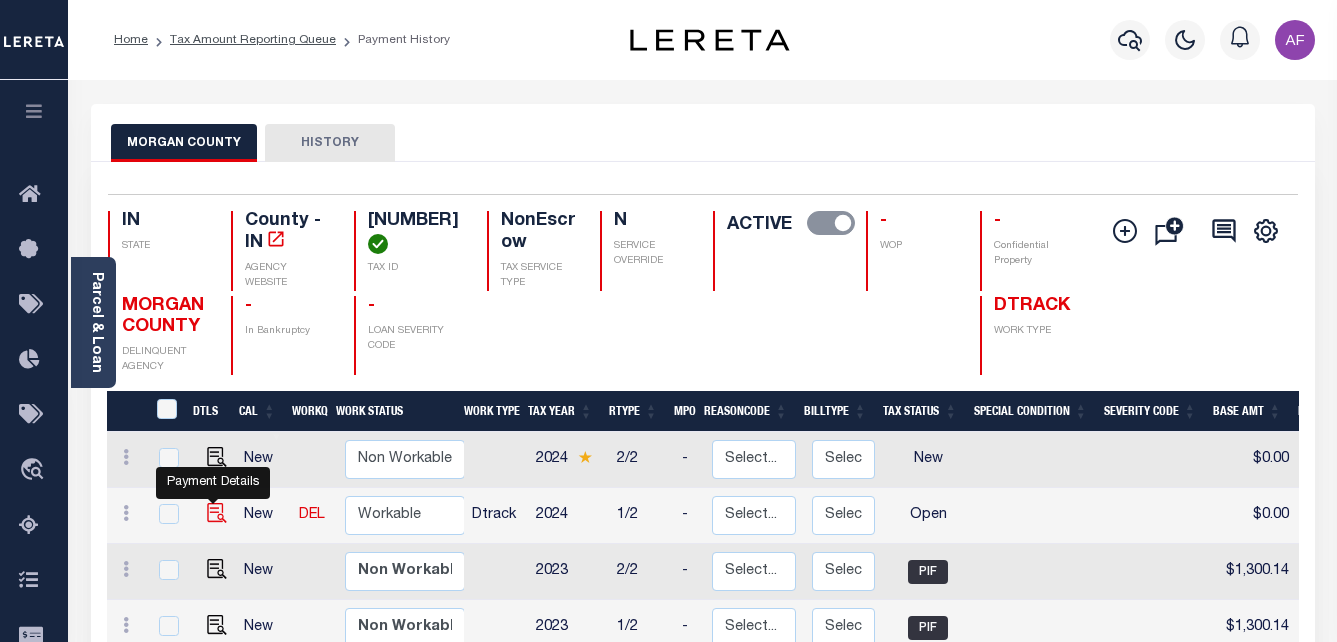 click at bounding box center (217, 513) 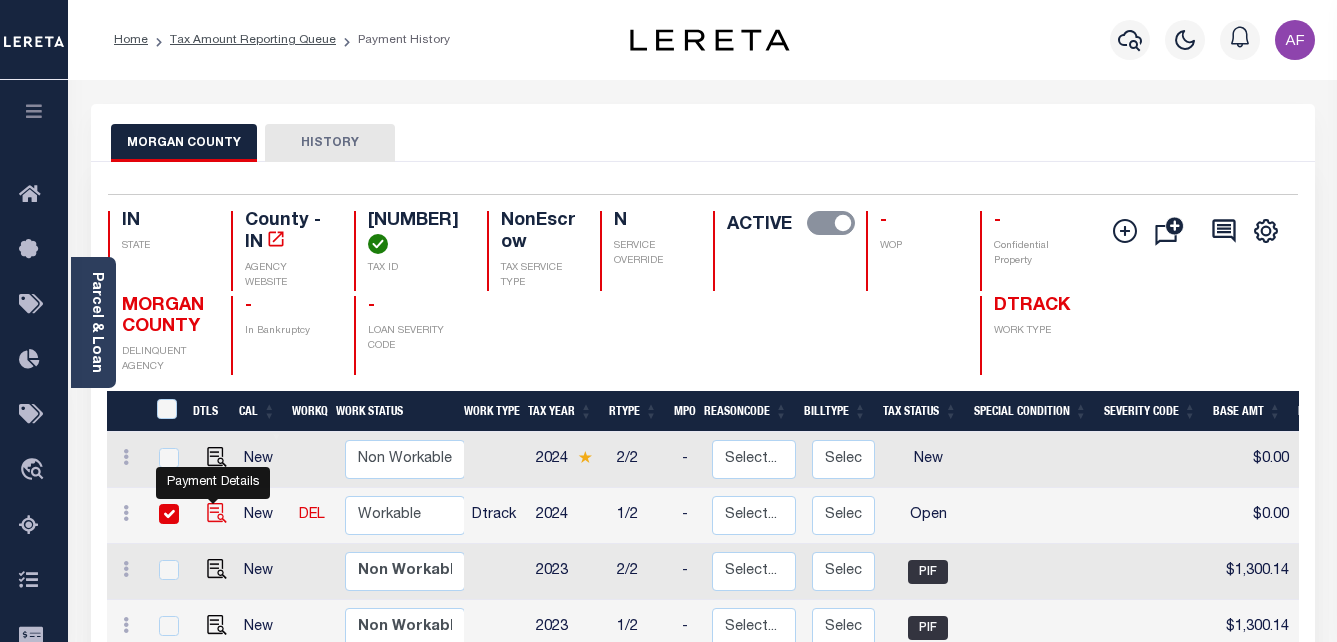 checkbox on "true" 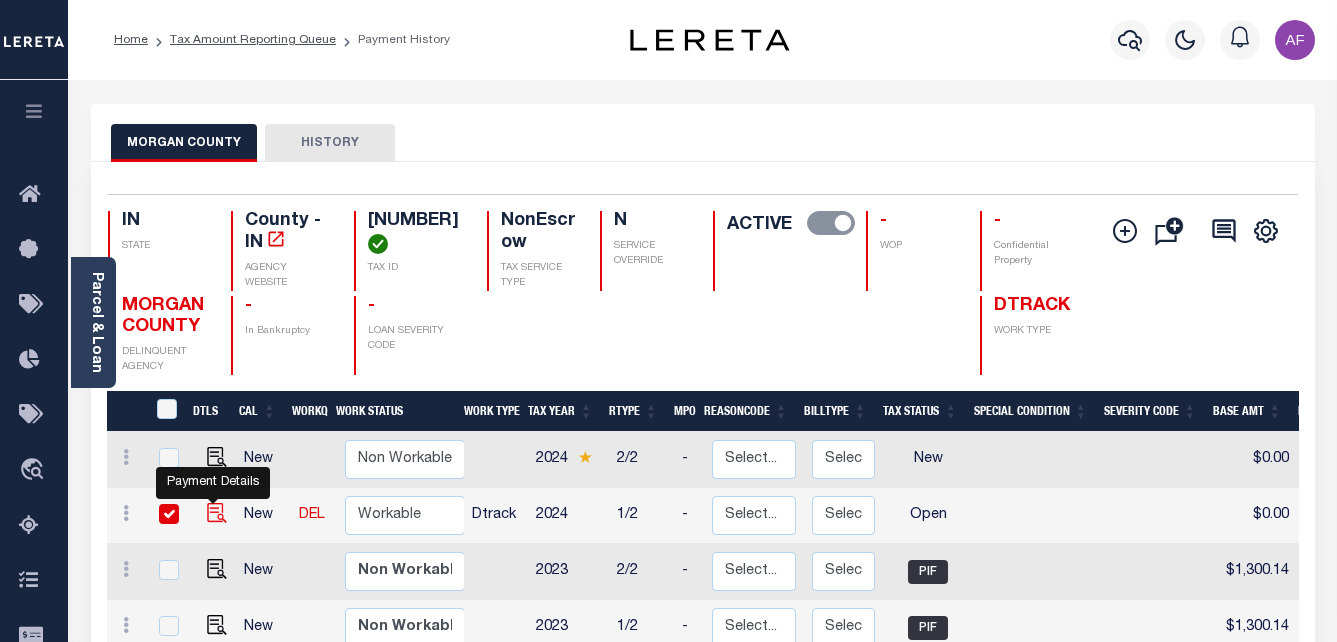 checkbox on "true" 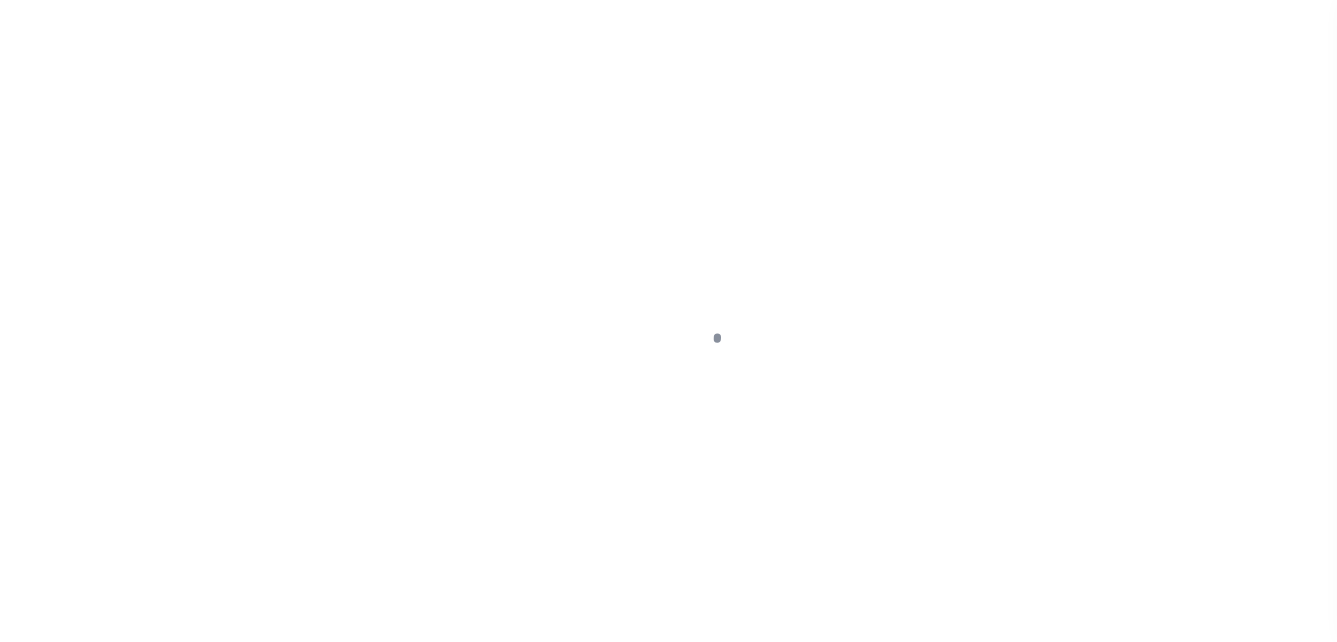 scroll, scrollTop: 0, scrollLeft: 0, axis: both 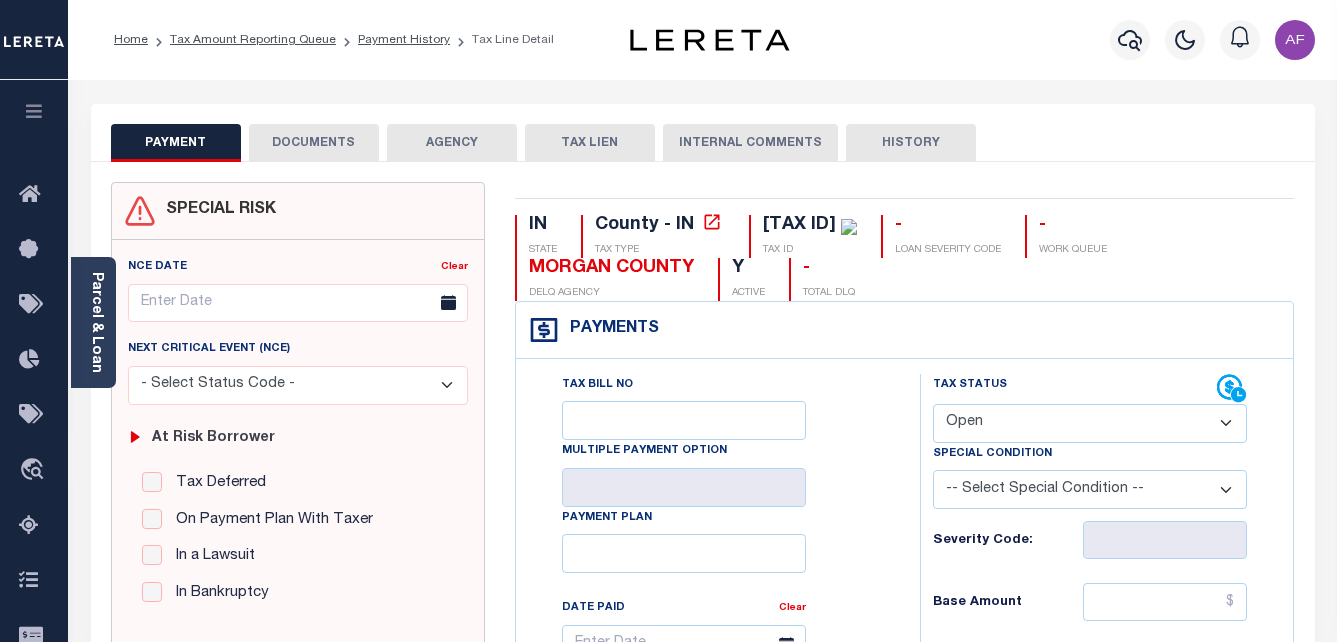 click on "- Select Status Code -
Open
Due/Unpaid
Paid
Incomplete
No Tax Due
Internal Refund Processed
New" at bounding box center (1090, 423) 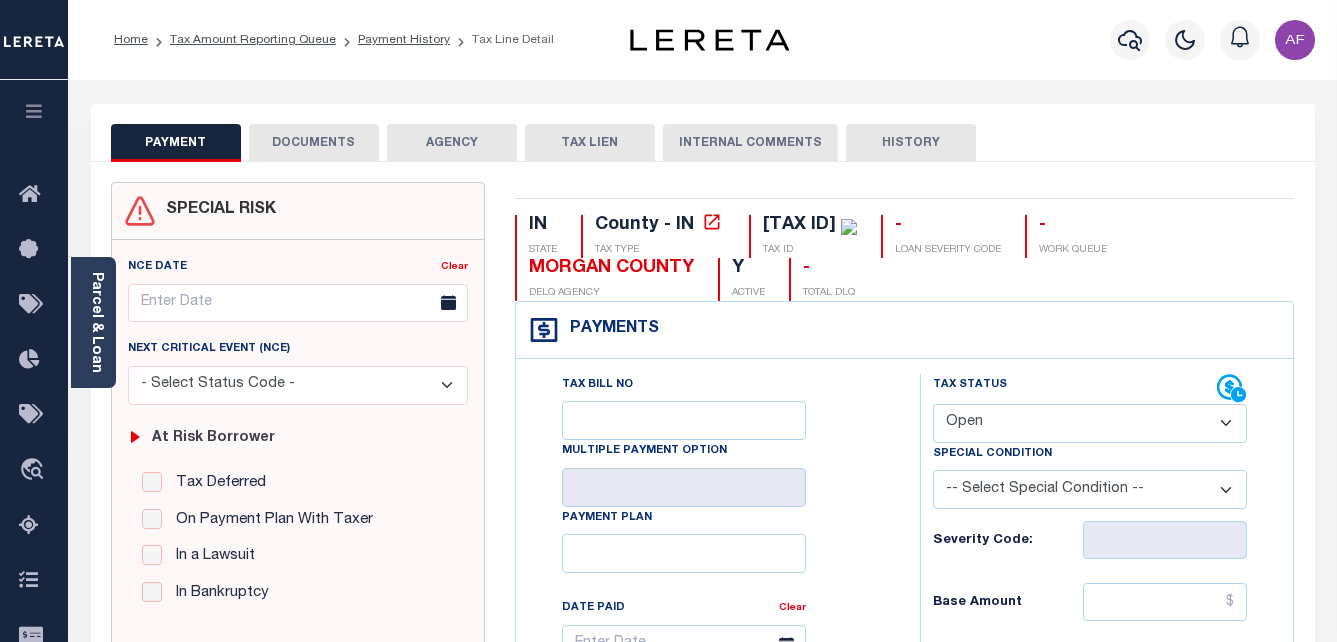 select on "PYD" 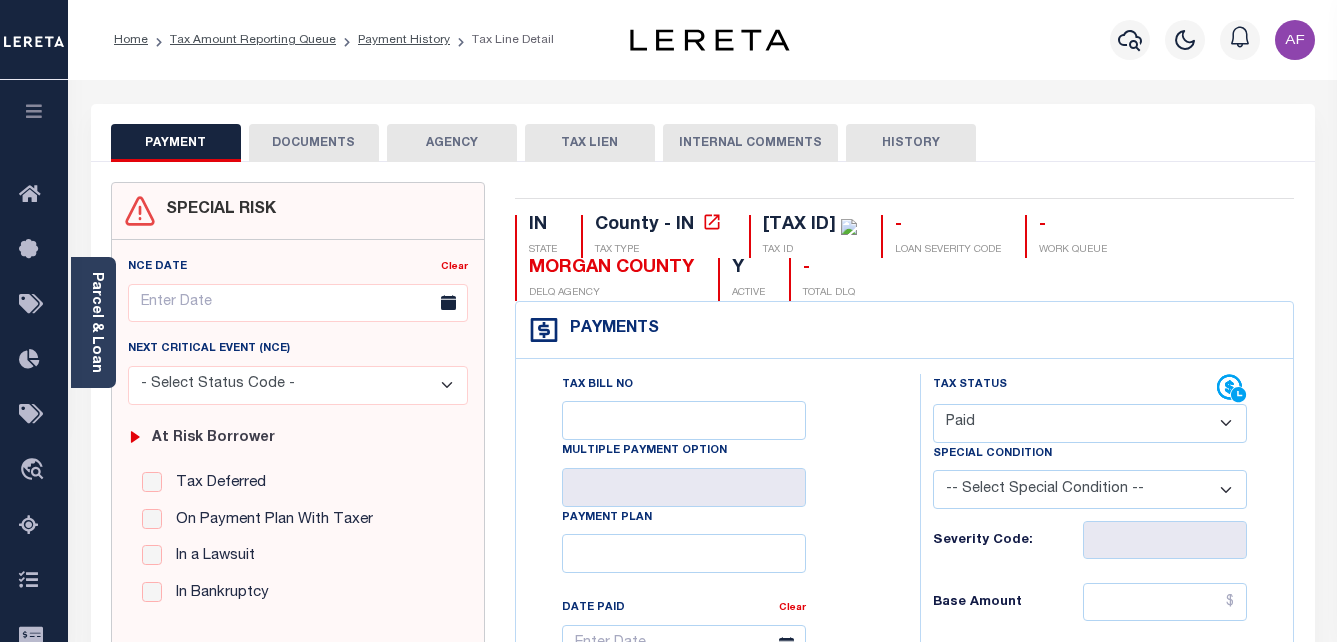 click on "- Select Status Code -
Open
Due/Unpaid
Paid
Incomplete
No Tax Due
Internal Refund Processed
New" at bounding box center [1090, 423] 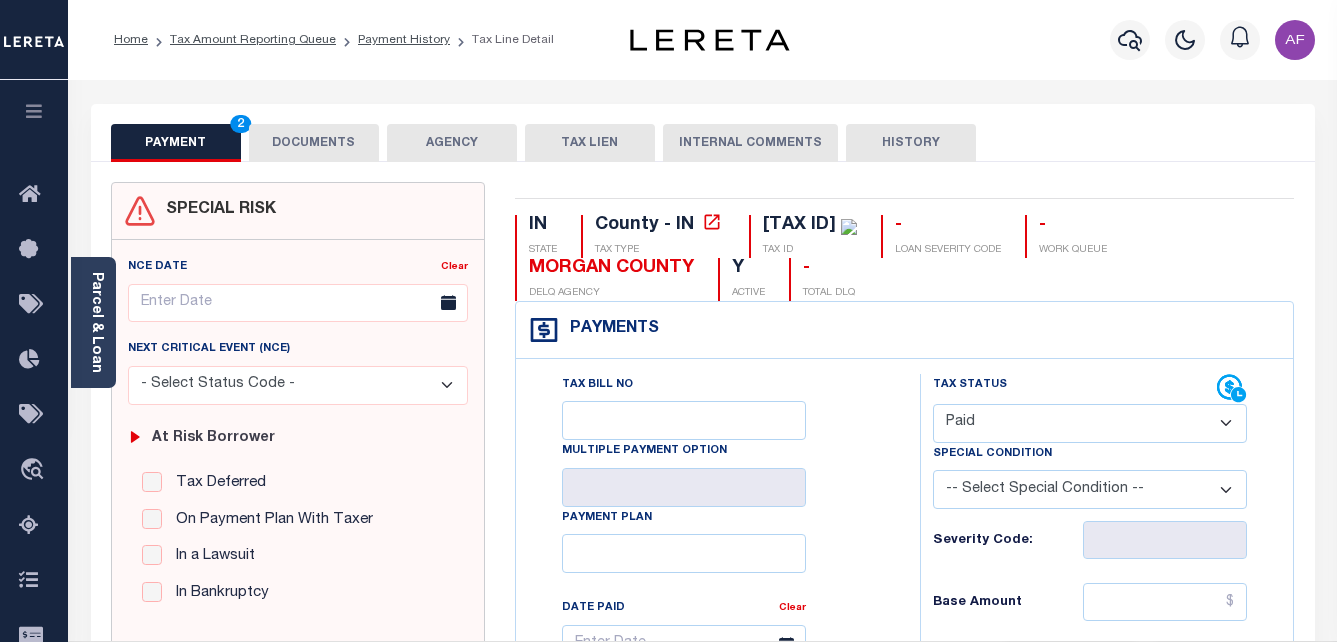 type on "08/01/2025" 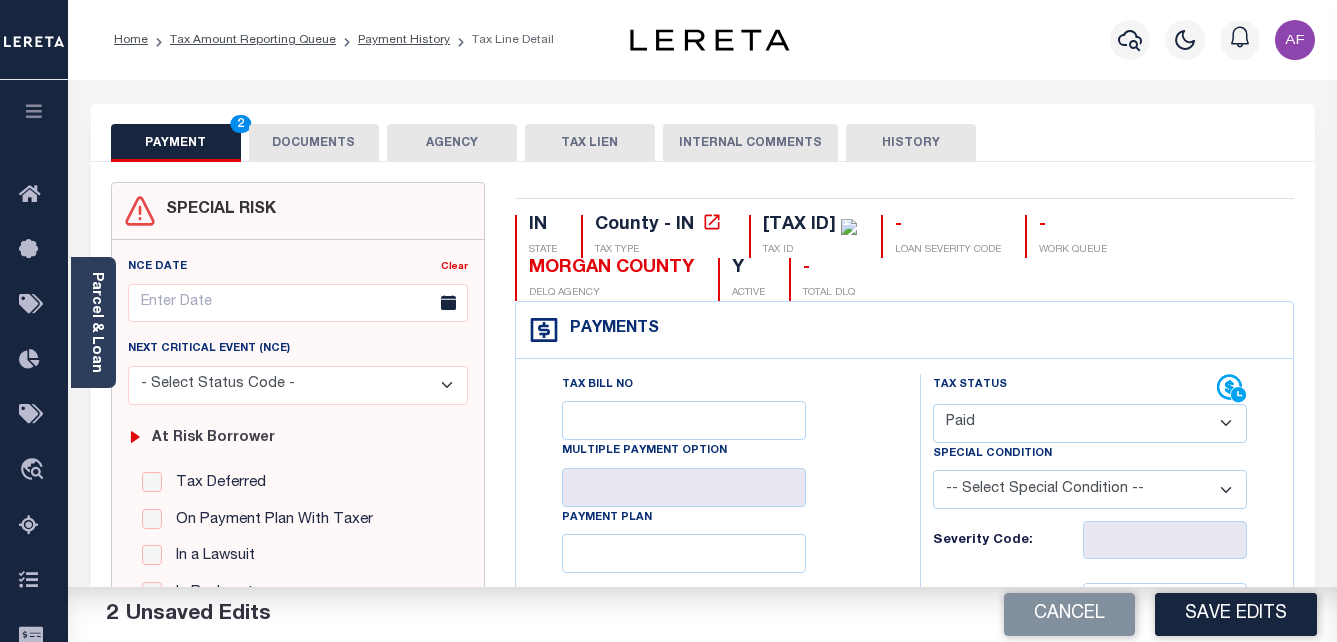scroll, scrollTop: 300, scrollLeft: 0, axis: vertical 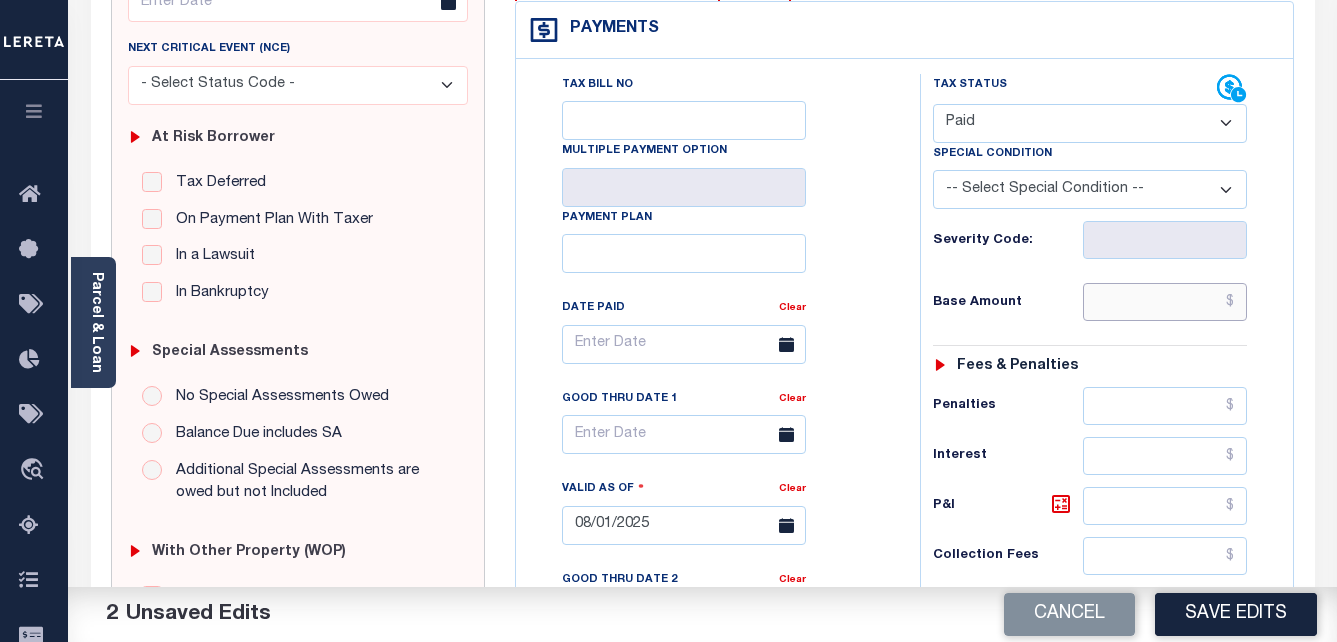click at bounding box center [1165, 302] 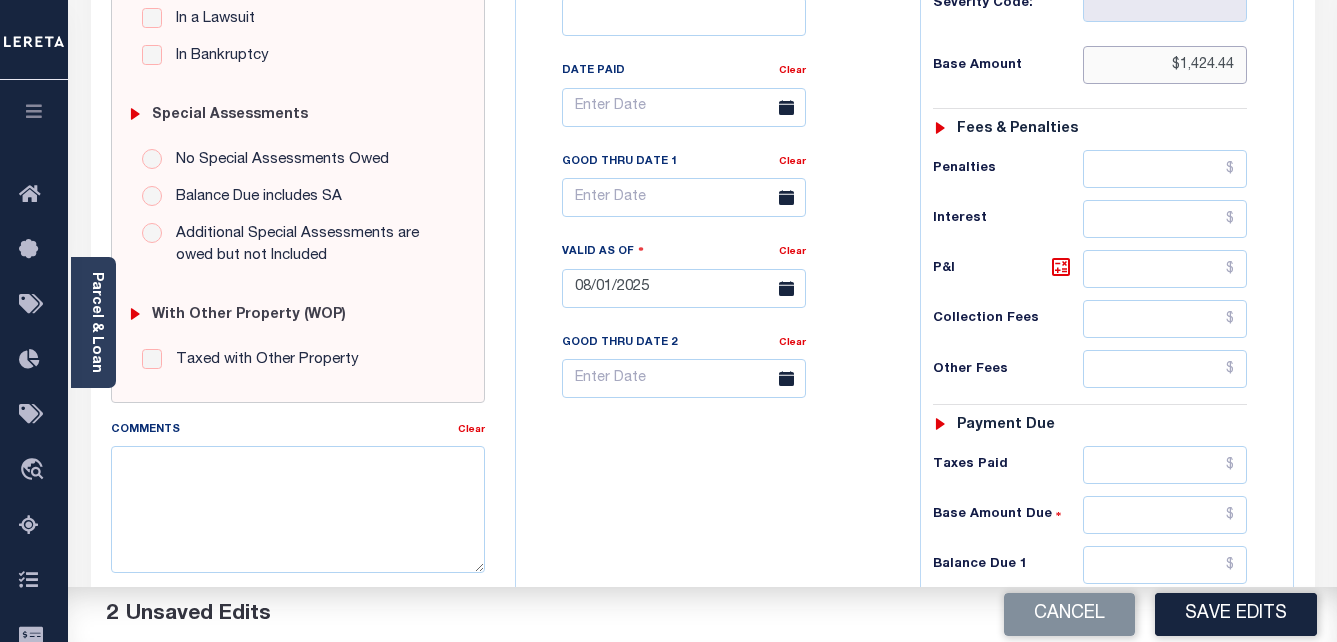 scroll, scrollTop: 600, scrollLeft: 0, axis: vertical 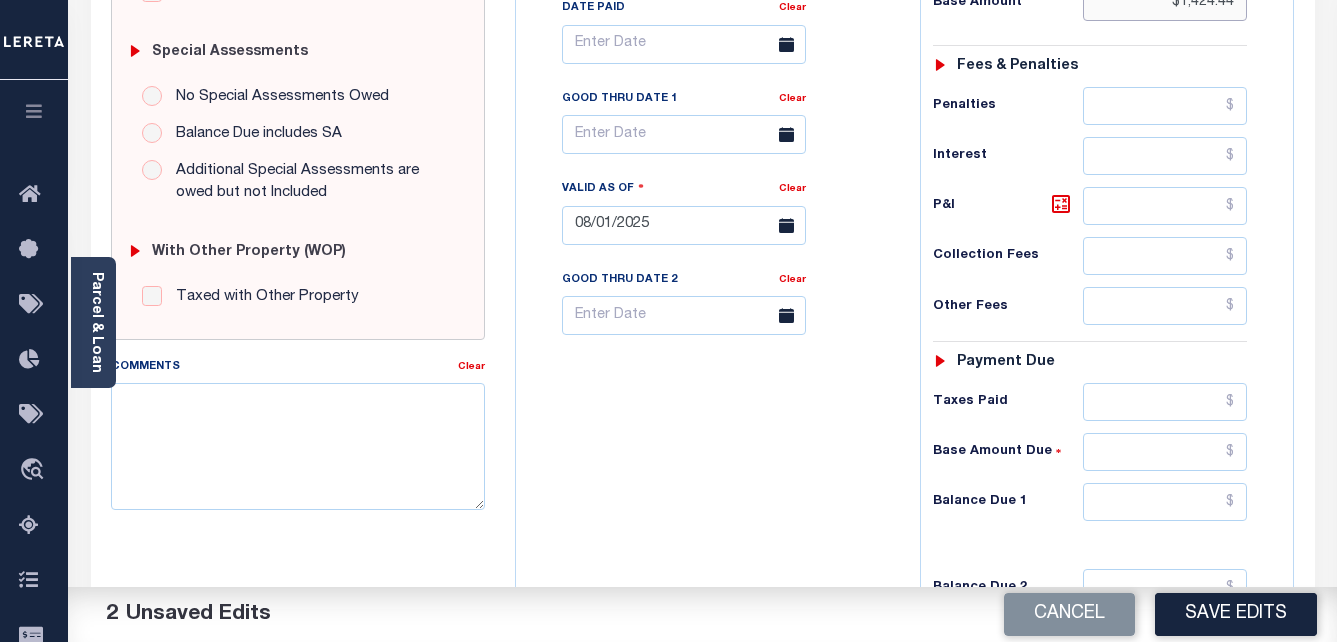 type on "$1,424.44" 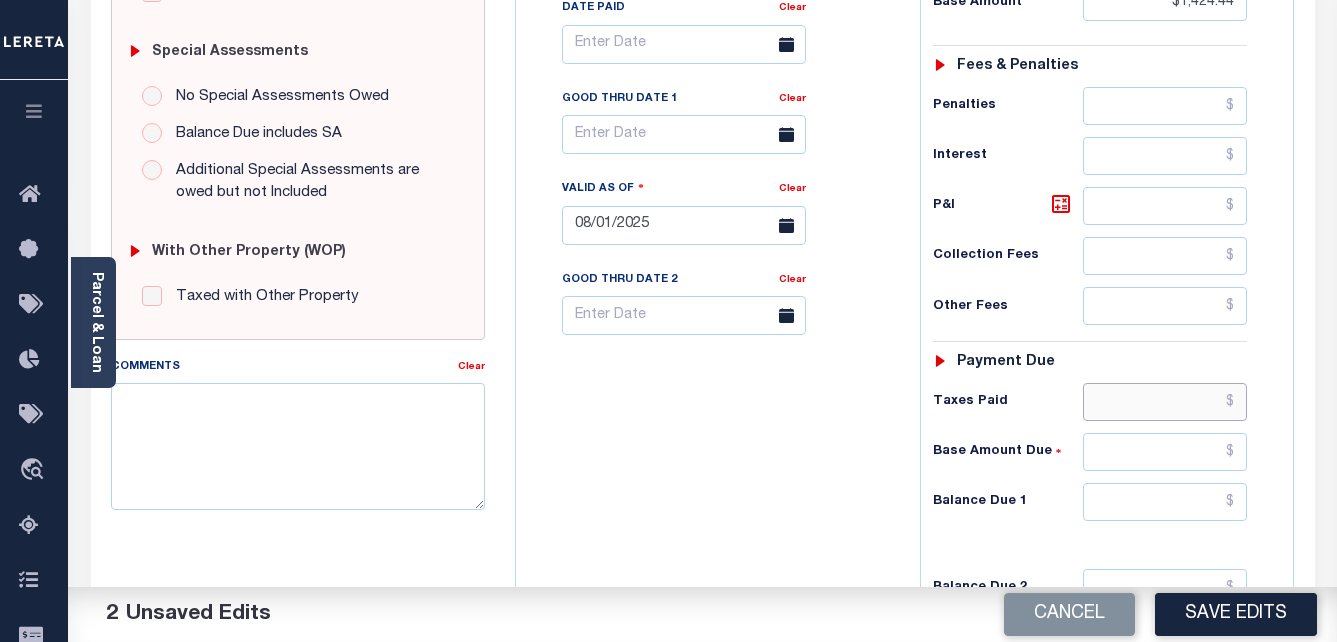 click at bounding box center [1165, 402] 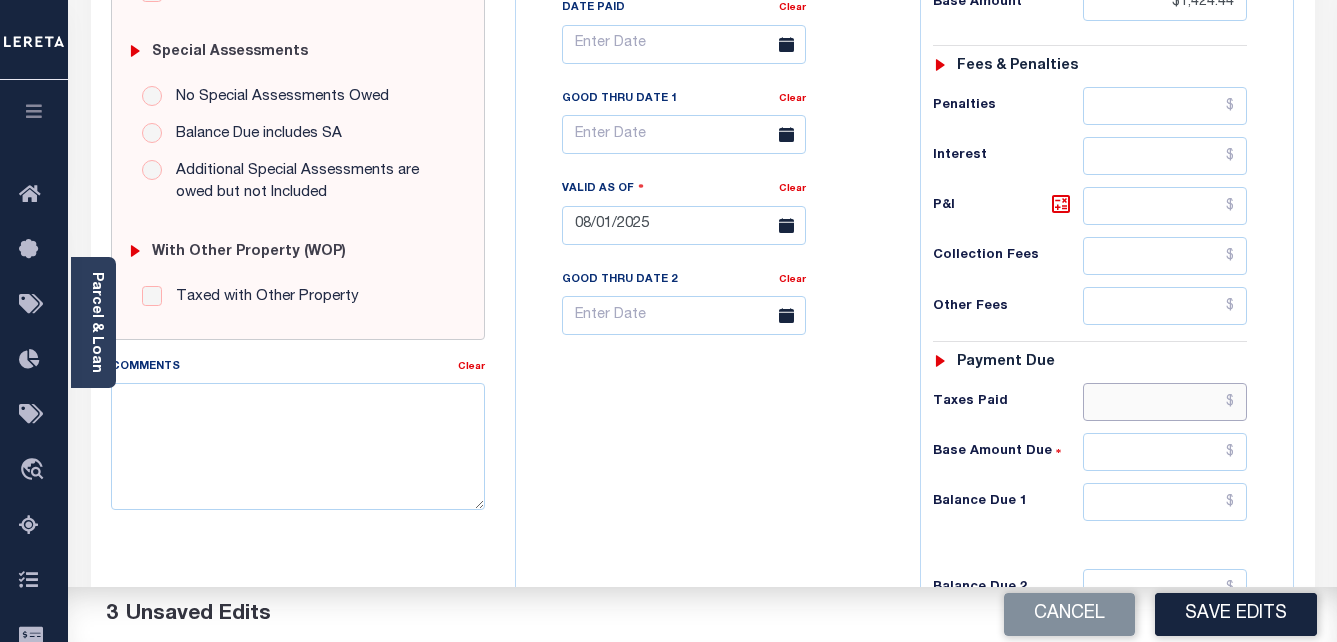 paste on "1,424.44" 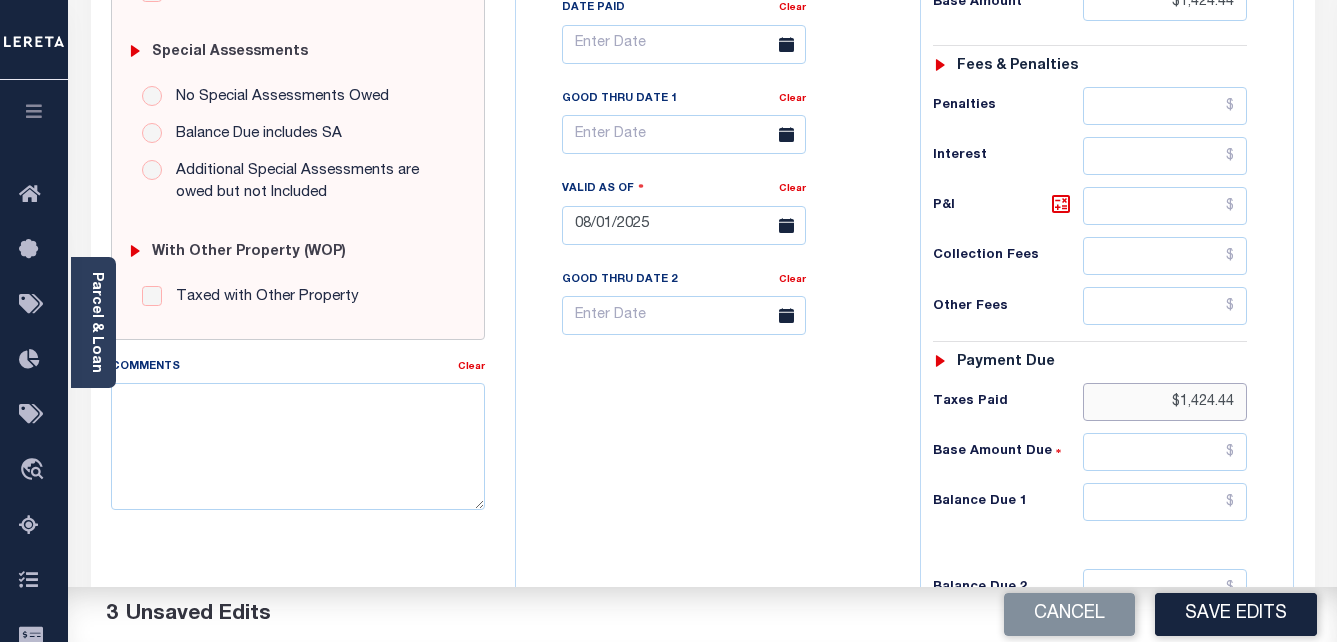 type on "$1,424.44" 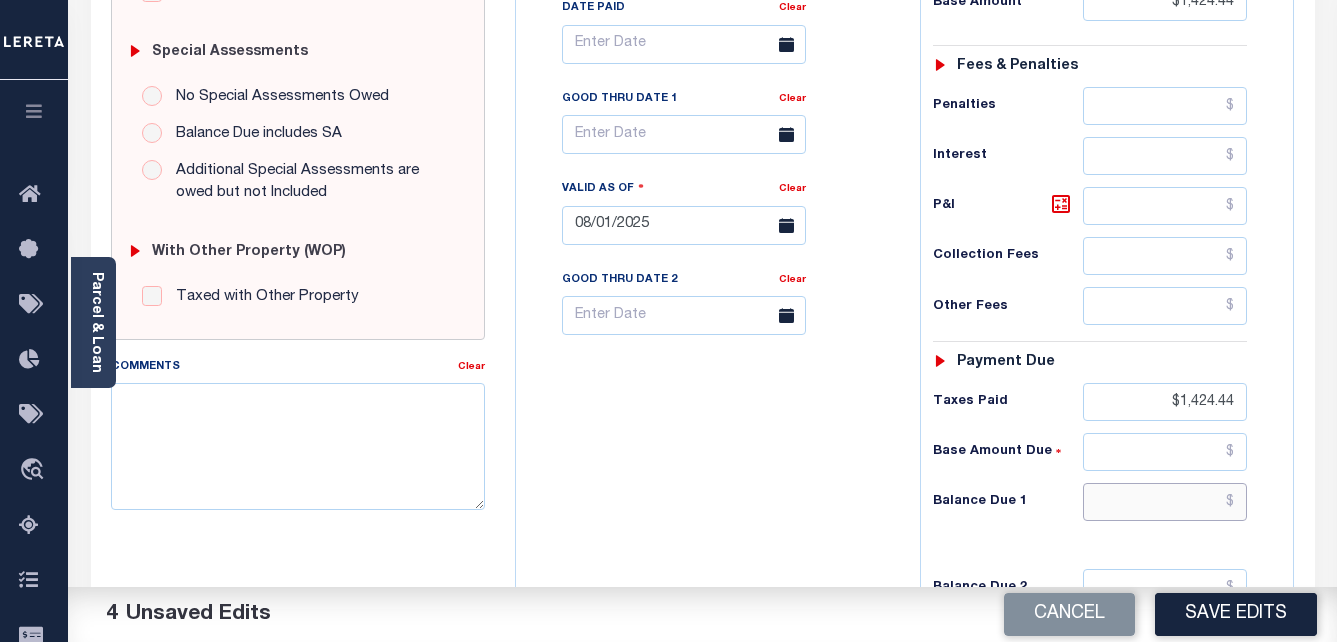 click at bounding box center [1165, 502] 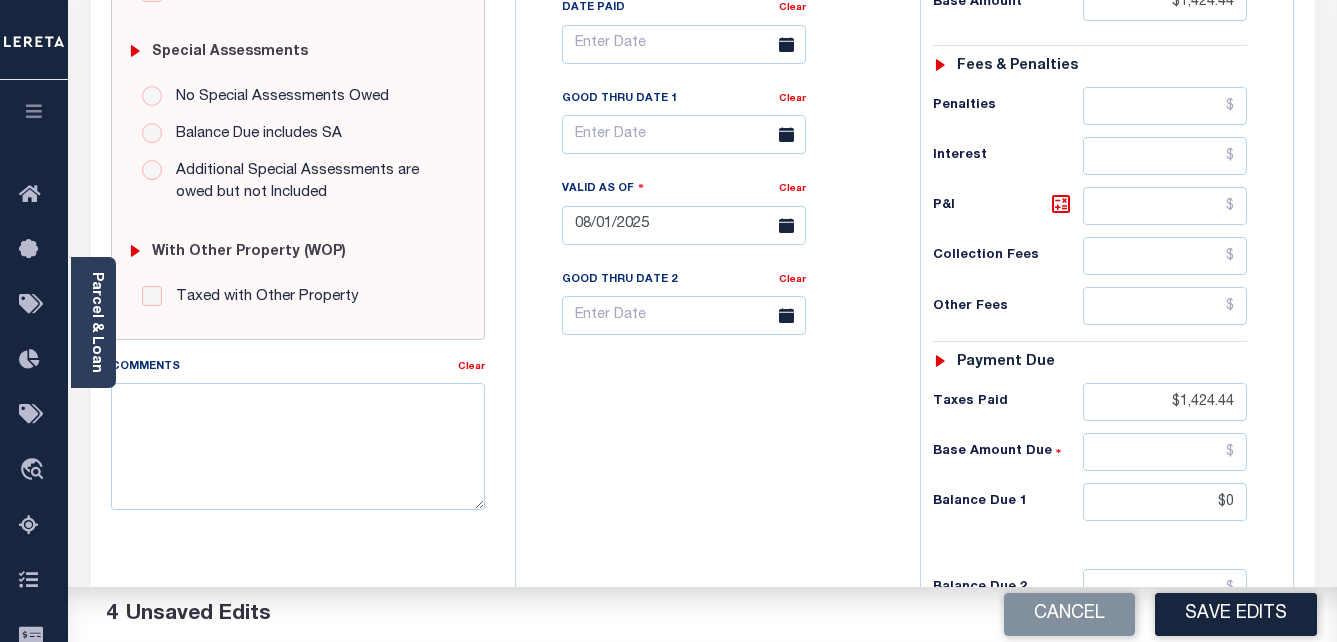 type on "$0.00" 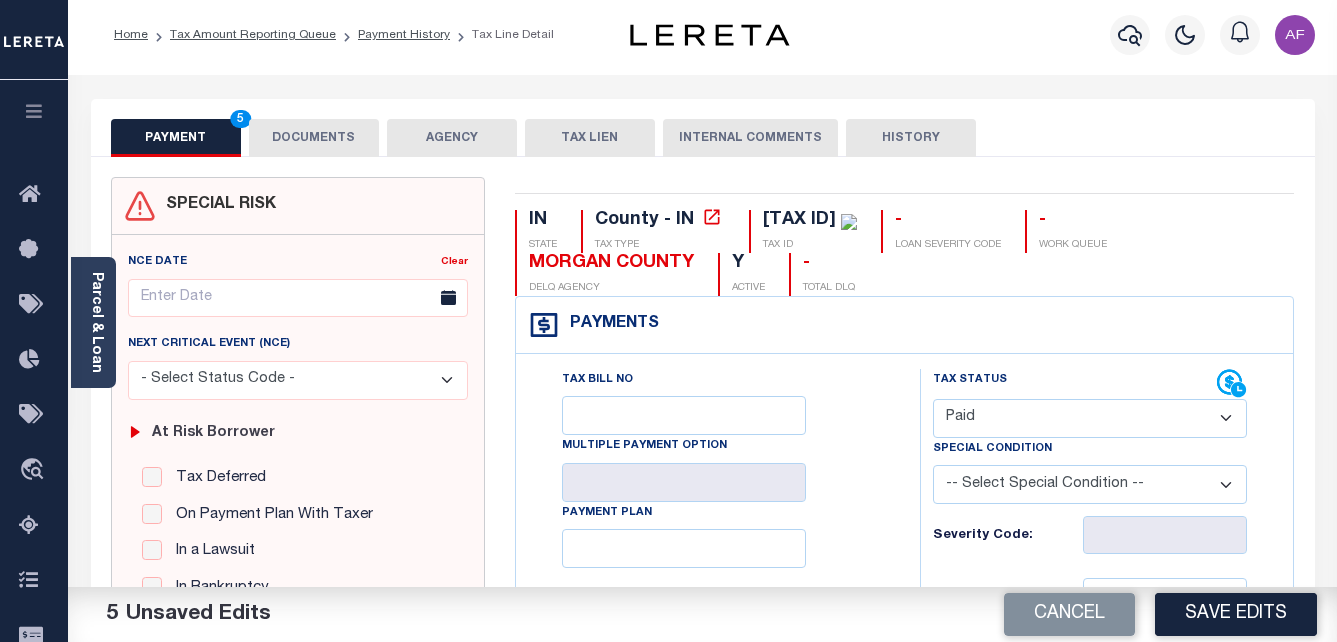 scroll, scrollTop: 0, scrollLeft: 0, axis: both 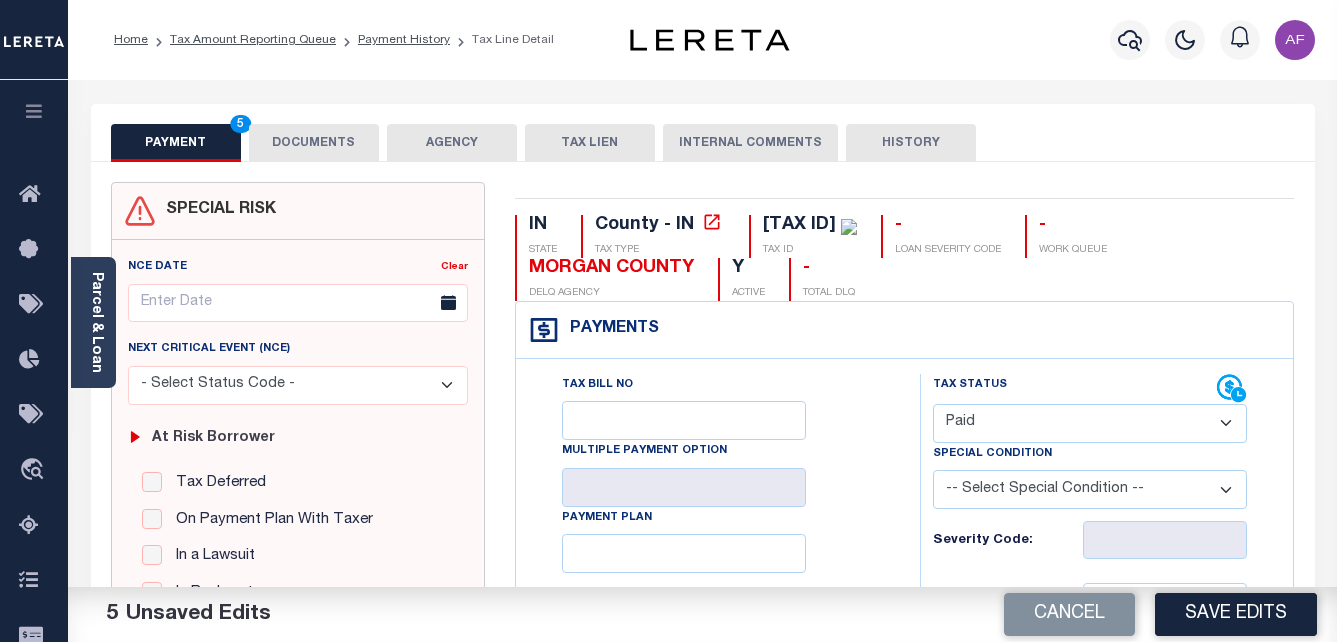 click on "DOCUMENTS" at bounding box center [314, 143] 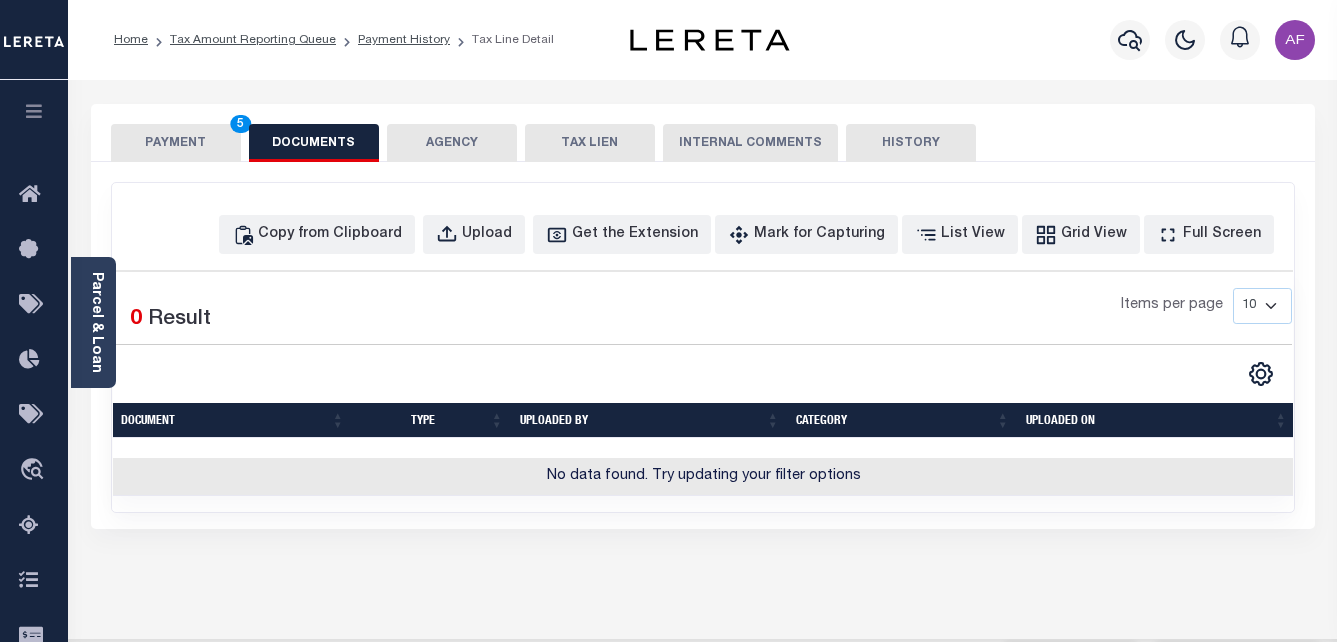 click on "DOCUMENTS" at bounding box center [314, 143] 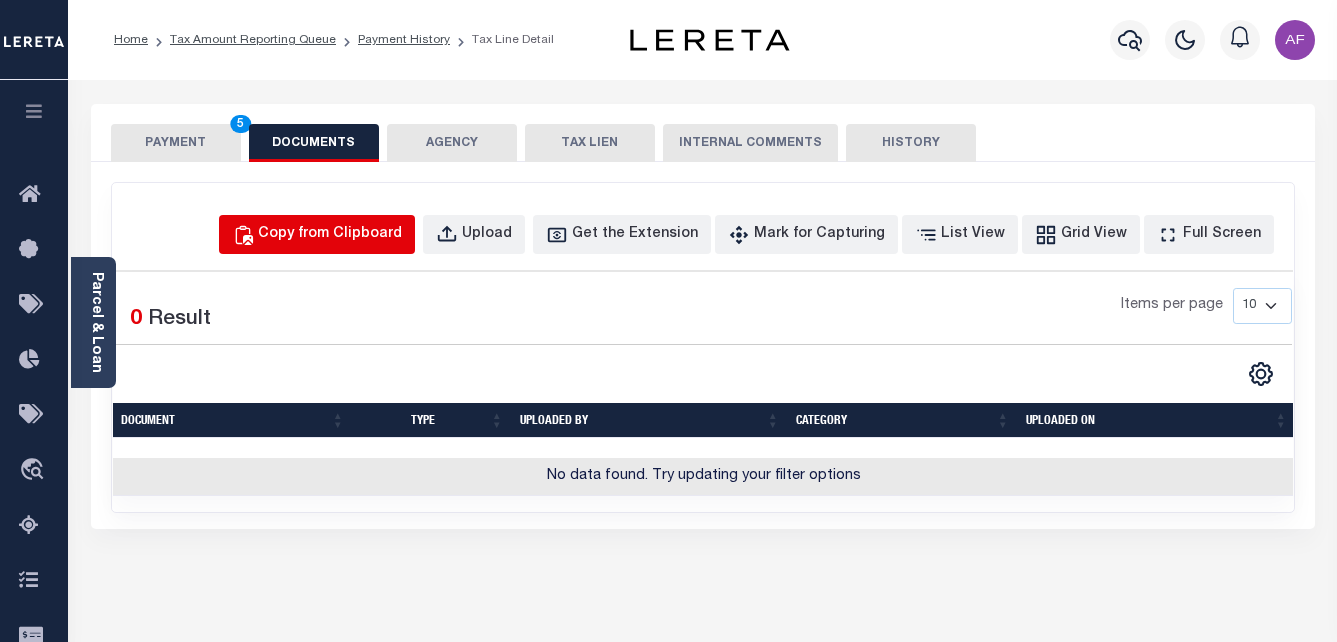 click on "Copy from Clipboard" at bounding box center [330, 235] 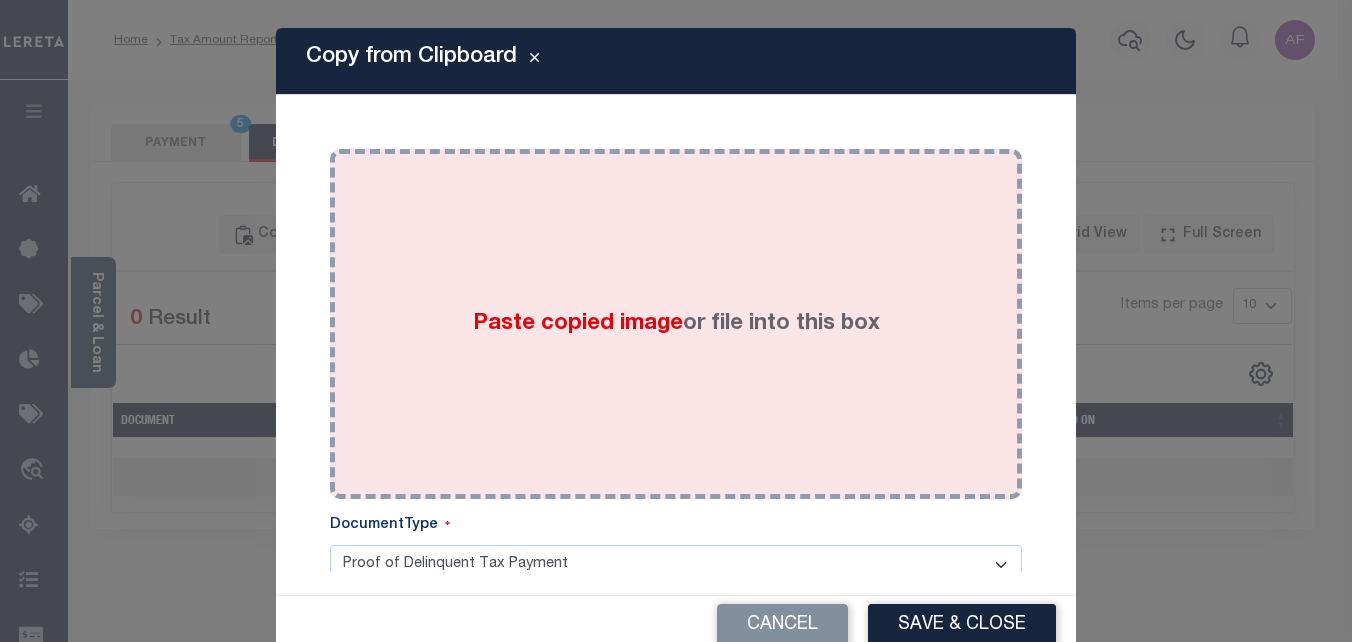 drag, startPoint x: 607, startPoint y: 285, endPoint x: 656, endPoint y: 353, distance: 83.81527 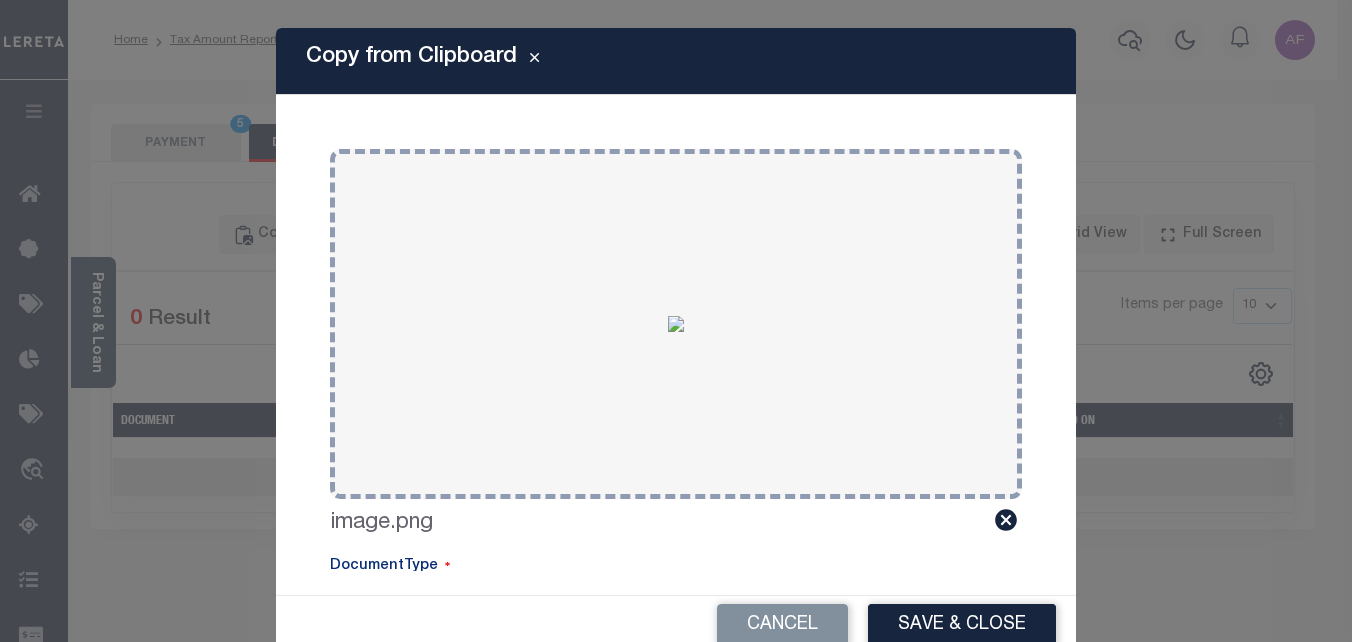 click on "Save & Close" at bounding box center (962, 625) 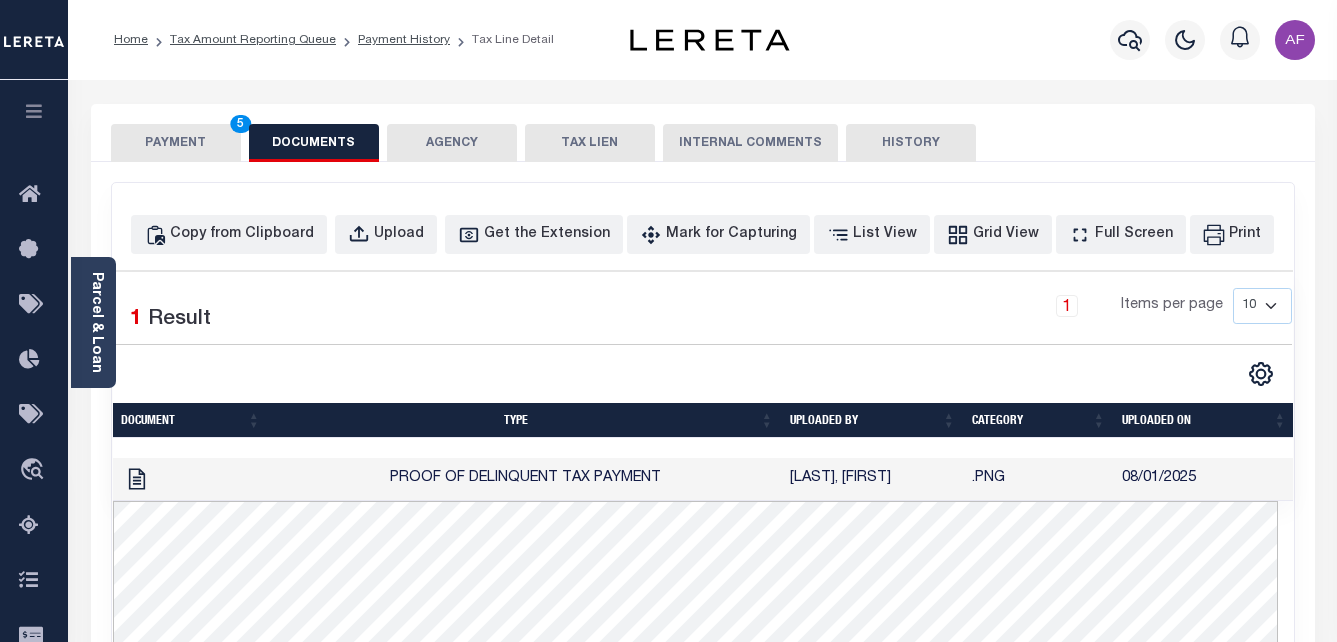 click on "PAYMENT
5" at bounding box center (176, 143) 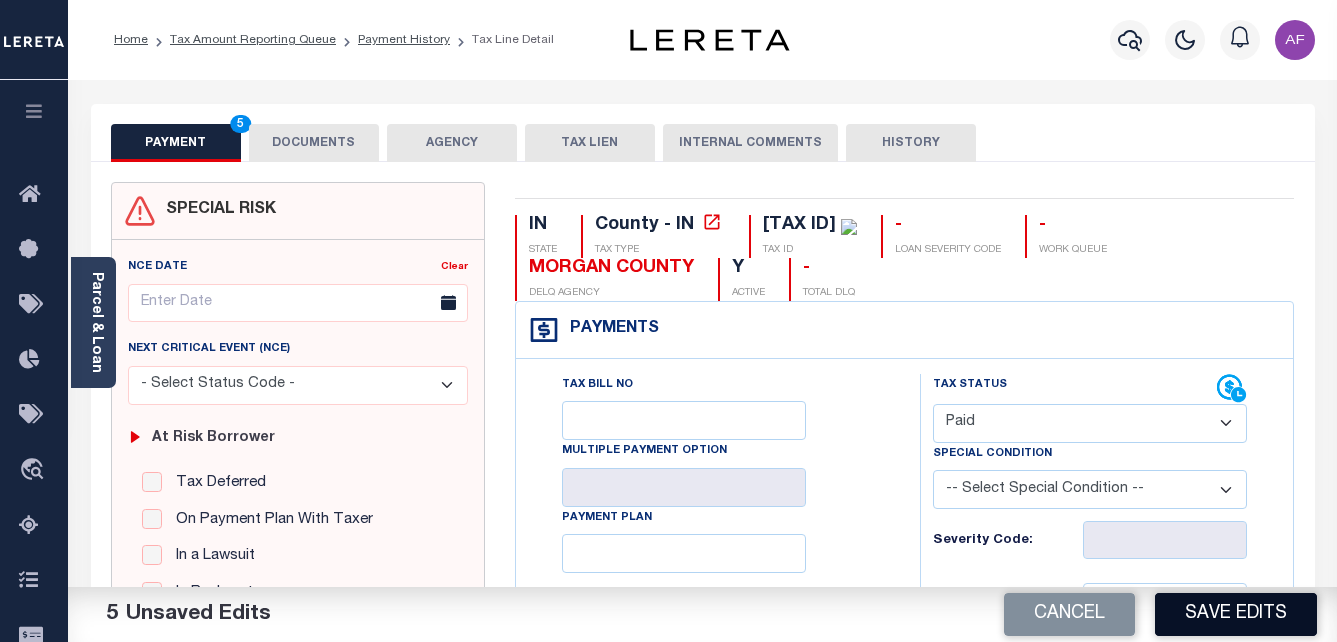click on "Save Edits" at bounding box center [1236, 614] 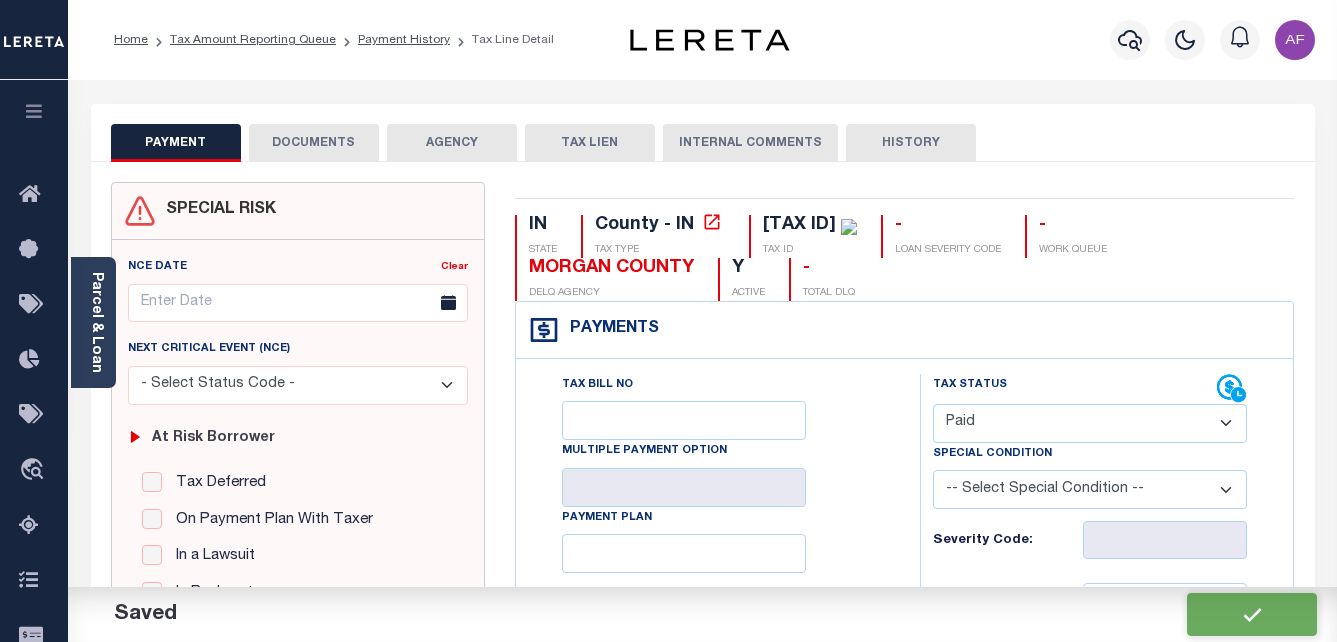 checkbox on "false" 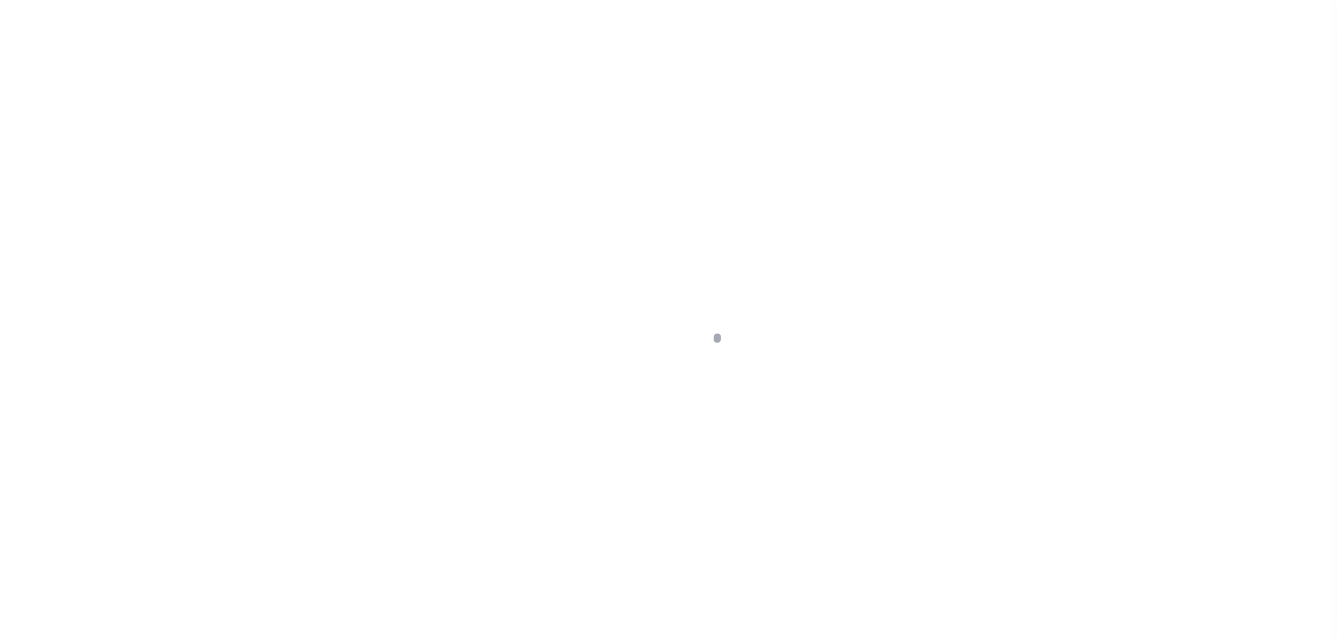 scroll, scrollTop: 0, scrollLeft: 0, axis: both 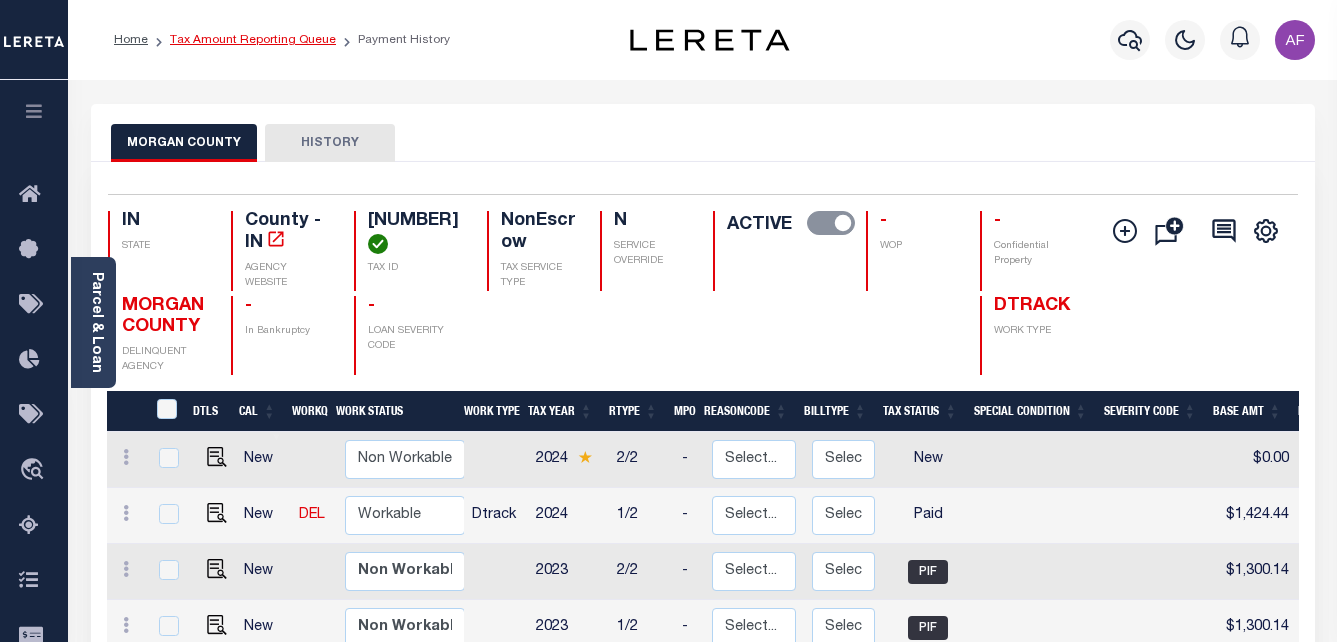 click on "Tax Amount Reporting Queue" at bounding box center (253, 40) 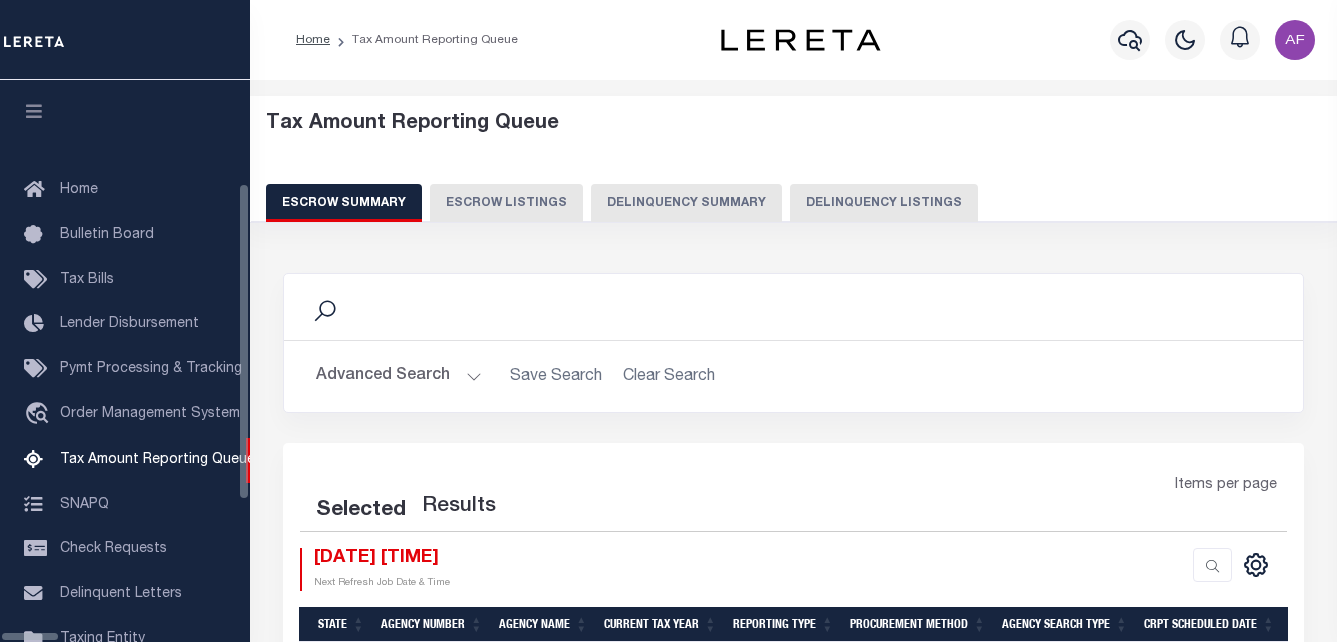 select on "100" 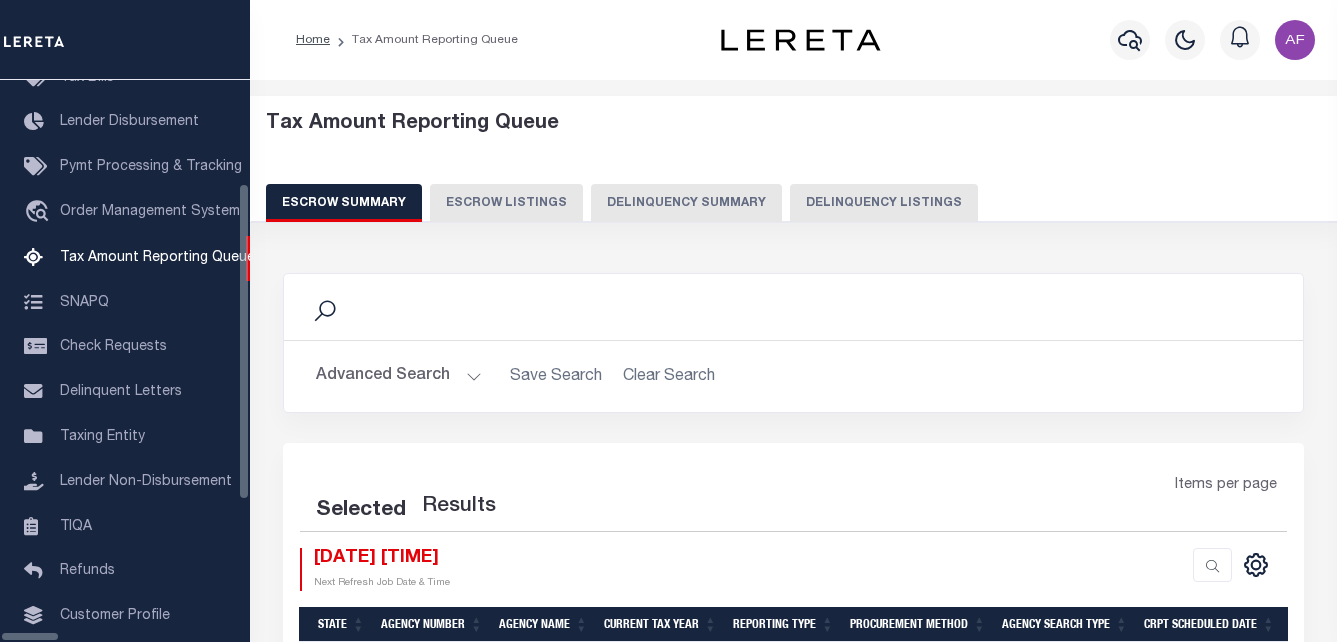 select on "100" 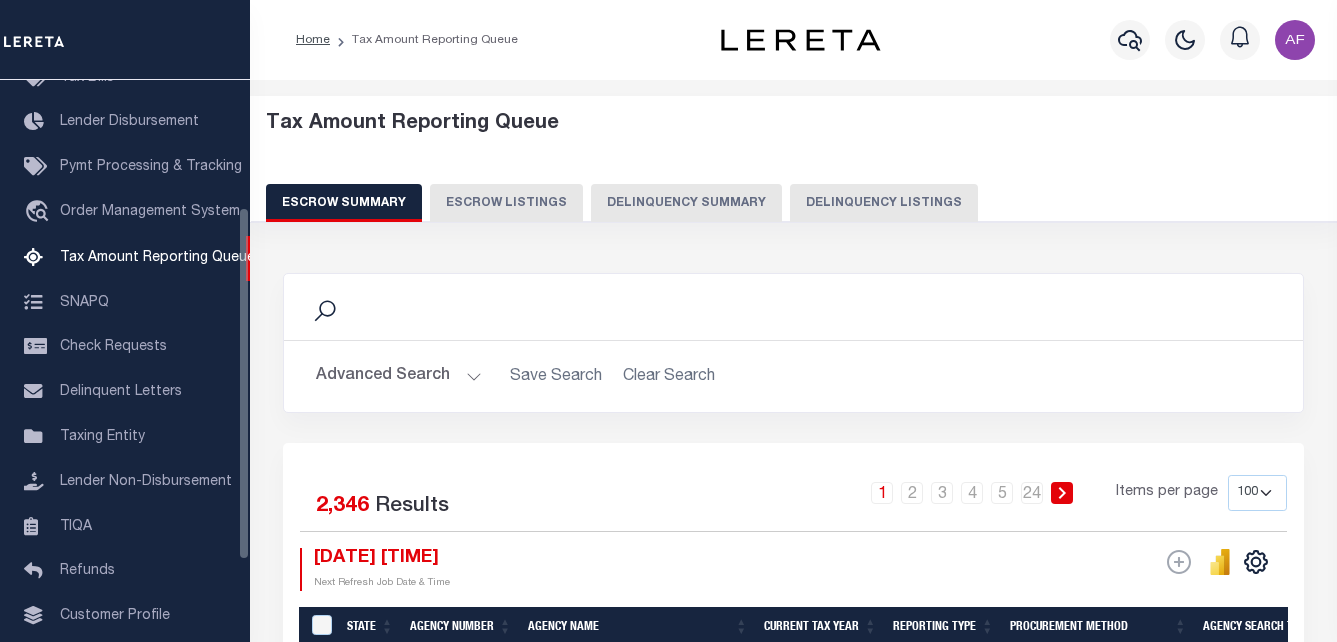 click on "Delinquency Listings" at bounding box center (884, 203) 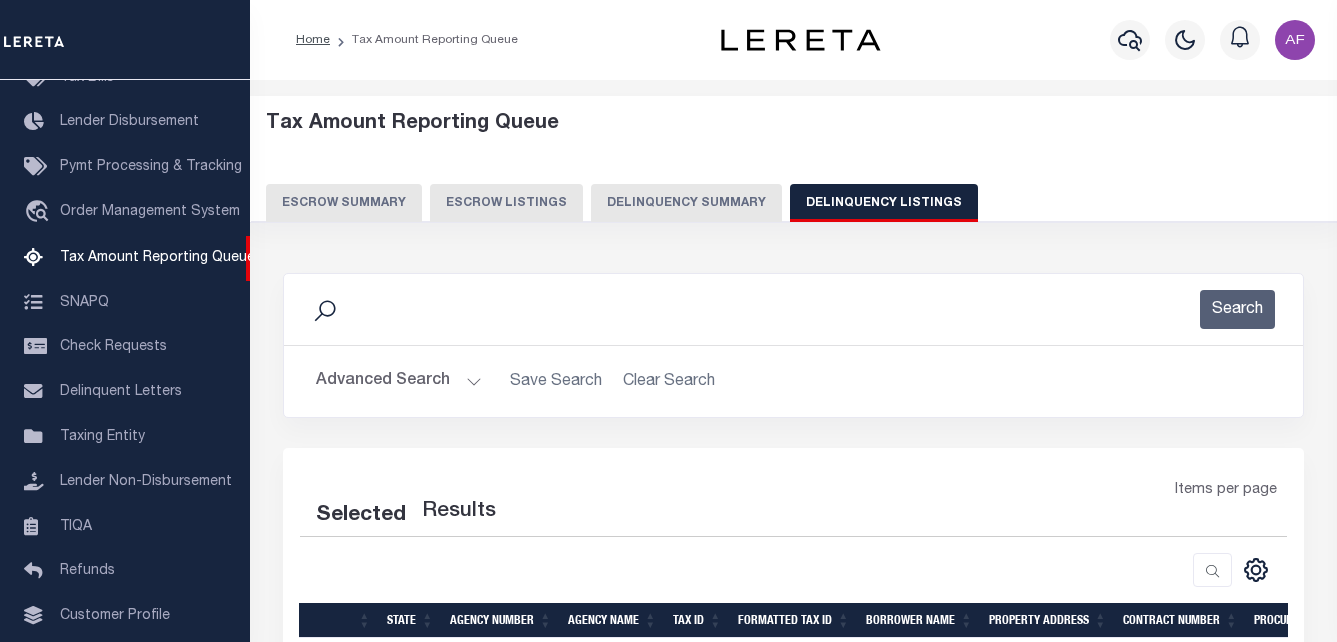 select on "100" 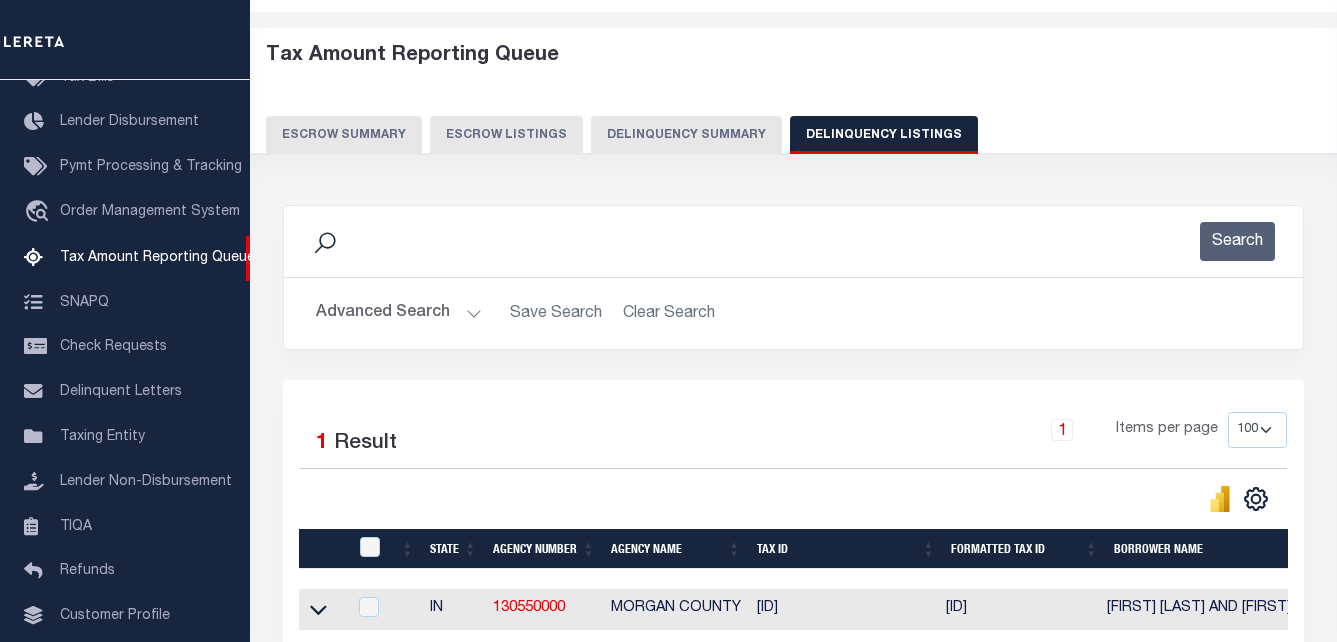 scroll, scrollTop: 269, scrollLeft: 0, axis: vertical 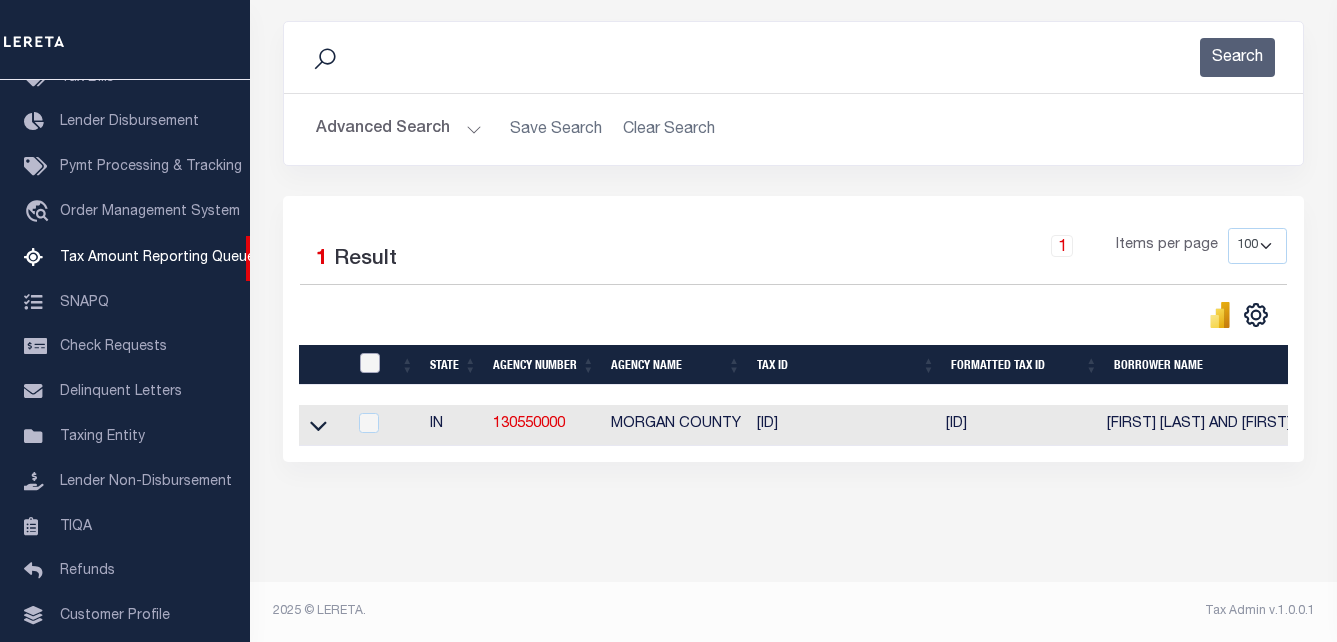 click at bounding box center [370, 363] 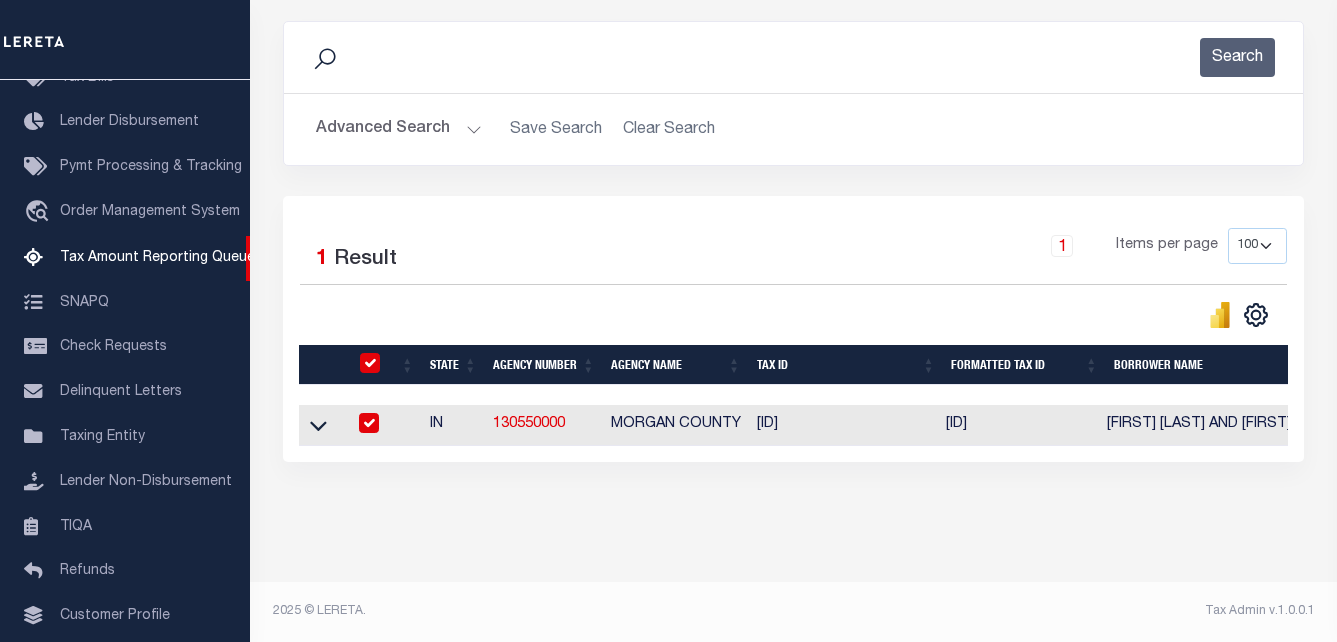 checkbox on "true" 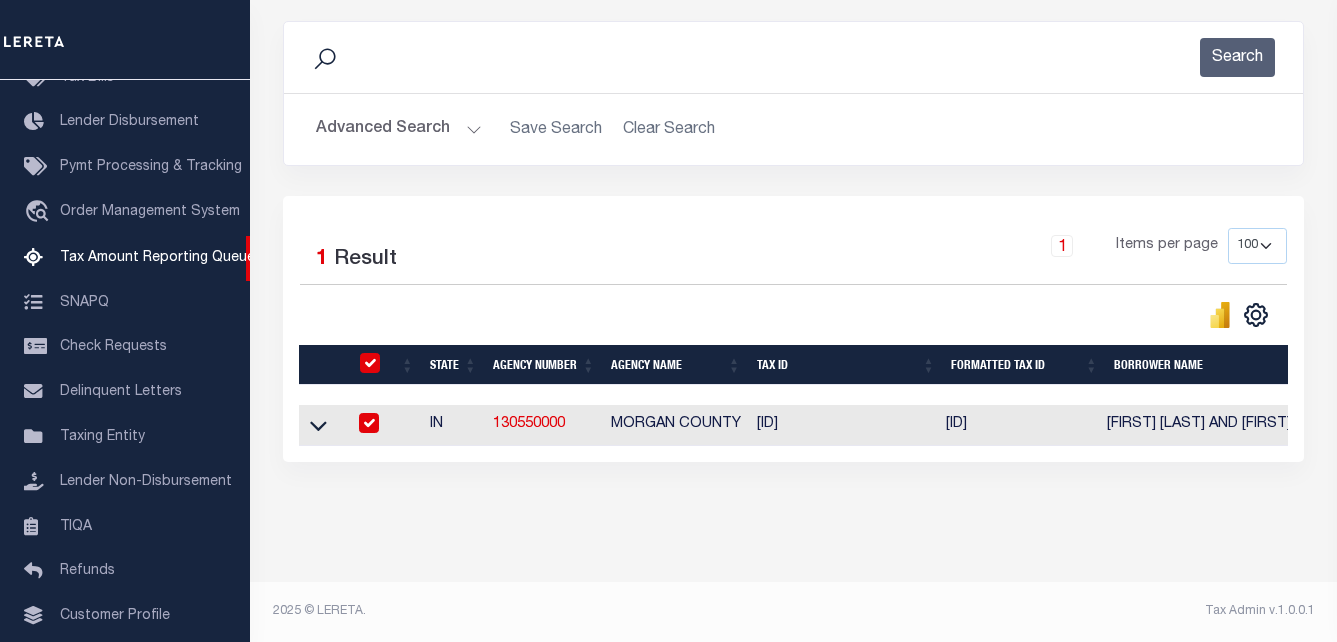 checkbox on "true" 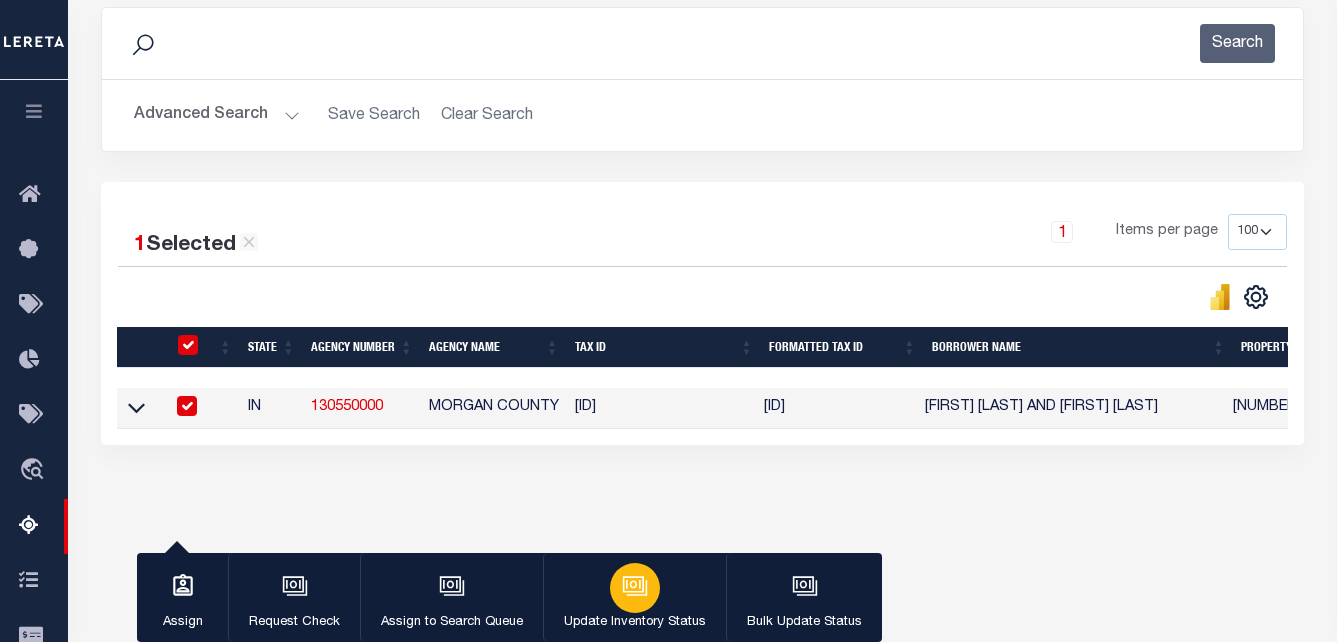 click on "Update Inventory Status" at bounding box center (634, 598) 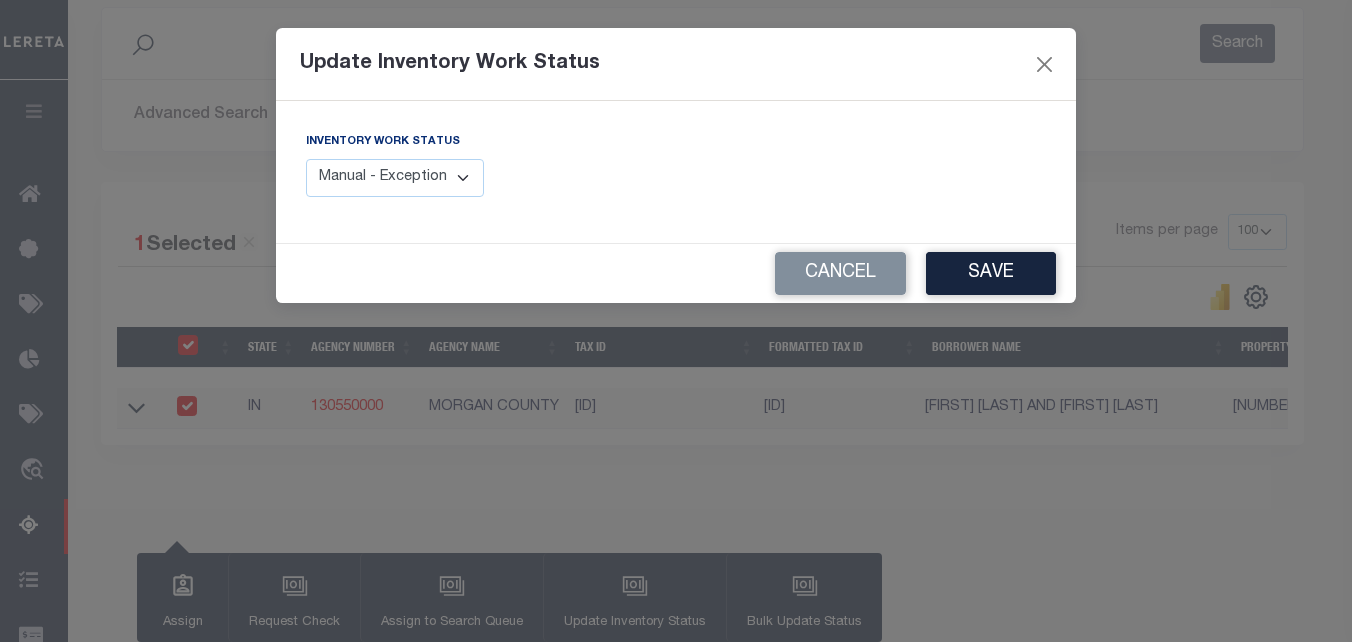 click on "Manual - Exception
Pended - Awaiting Search
Late Add Exception
Completed" at bounding box center [395, 178] 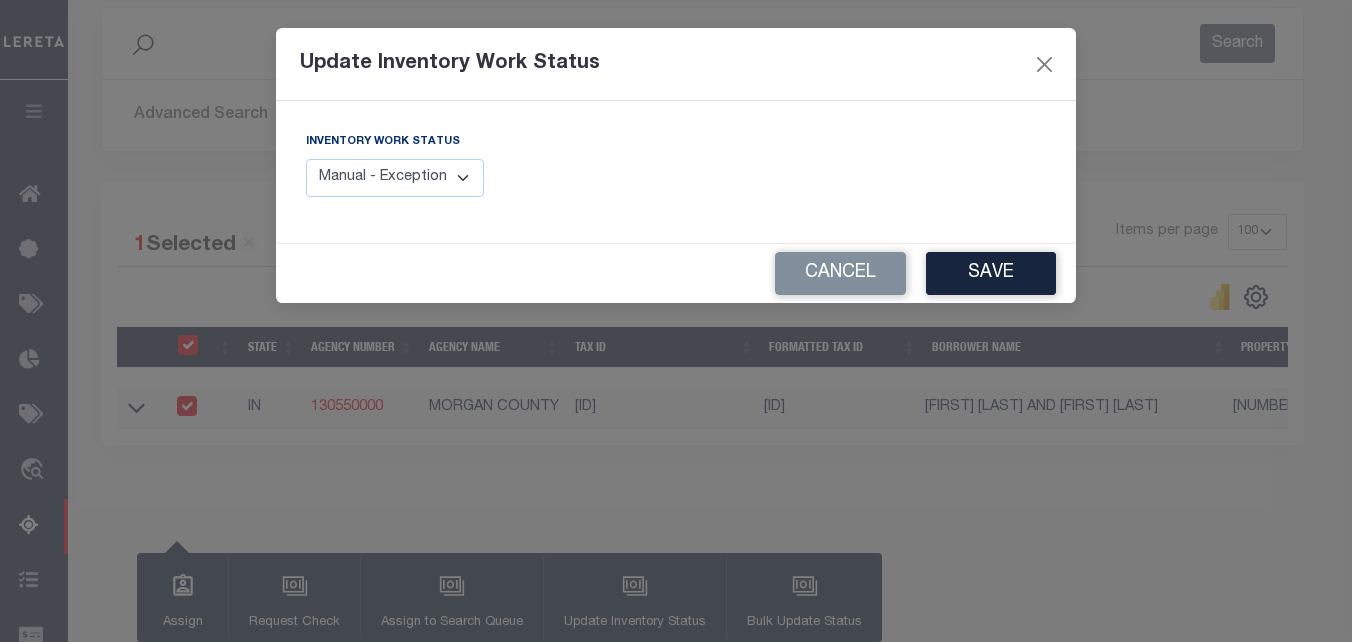 select on "4" 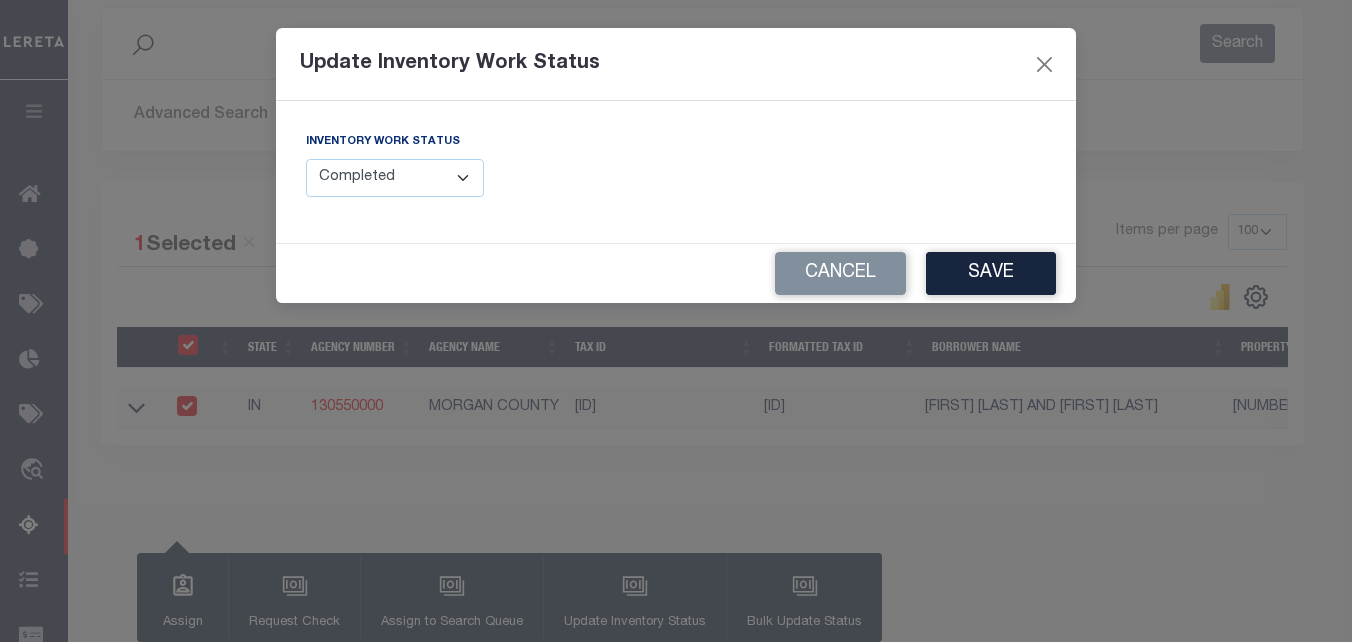 click on "Manual - Exception
Pended - Awaiting Search
Late Add Exception
Completed" at bounding box center (395, 178) 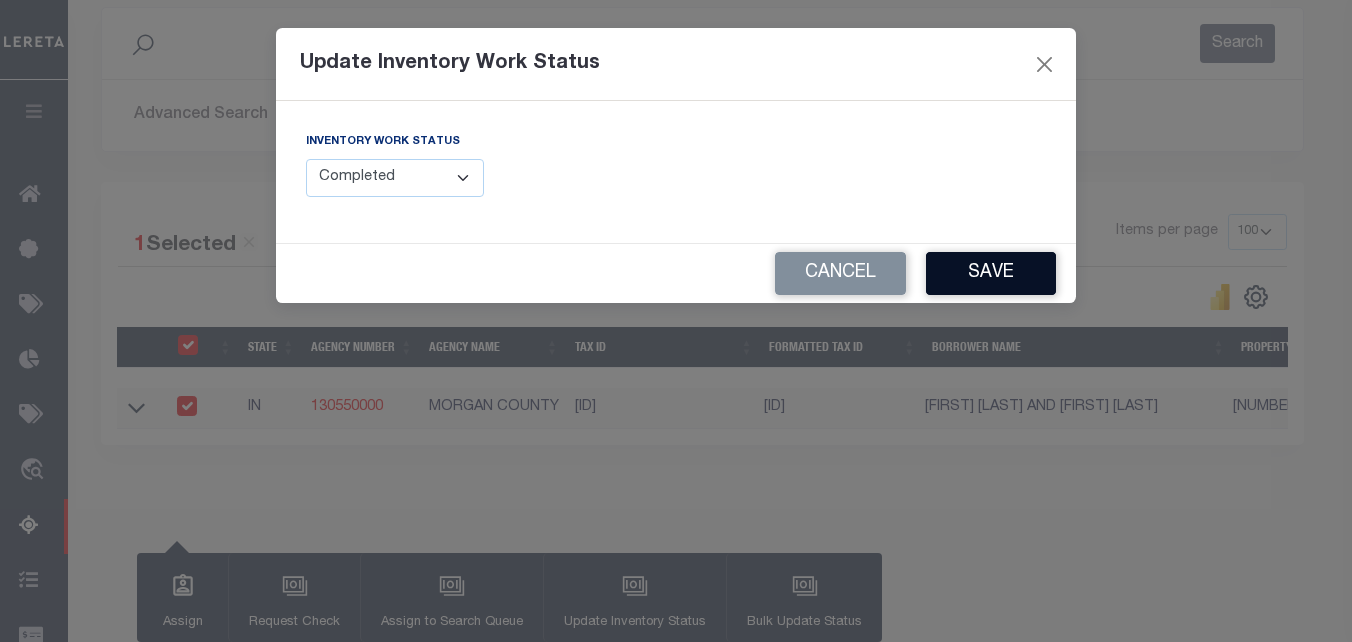 click on "Save" at bounding box center [991, 273] 